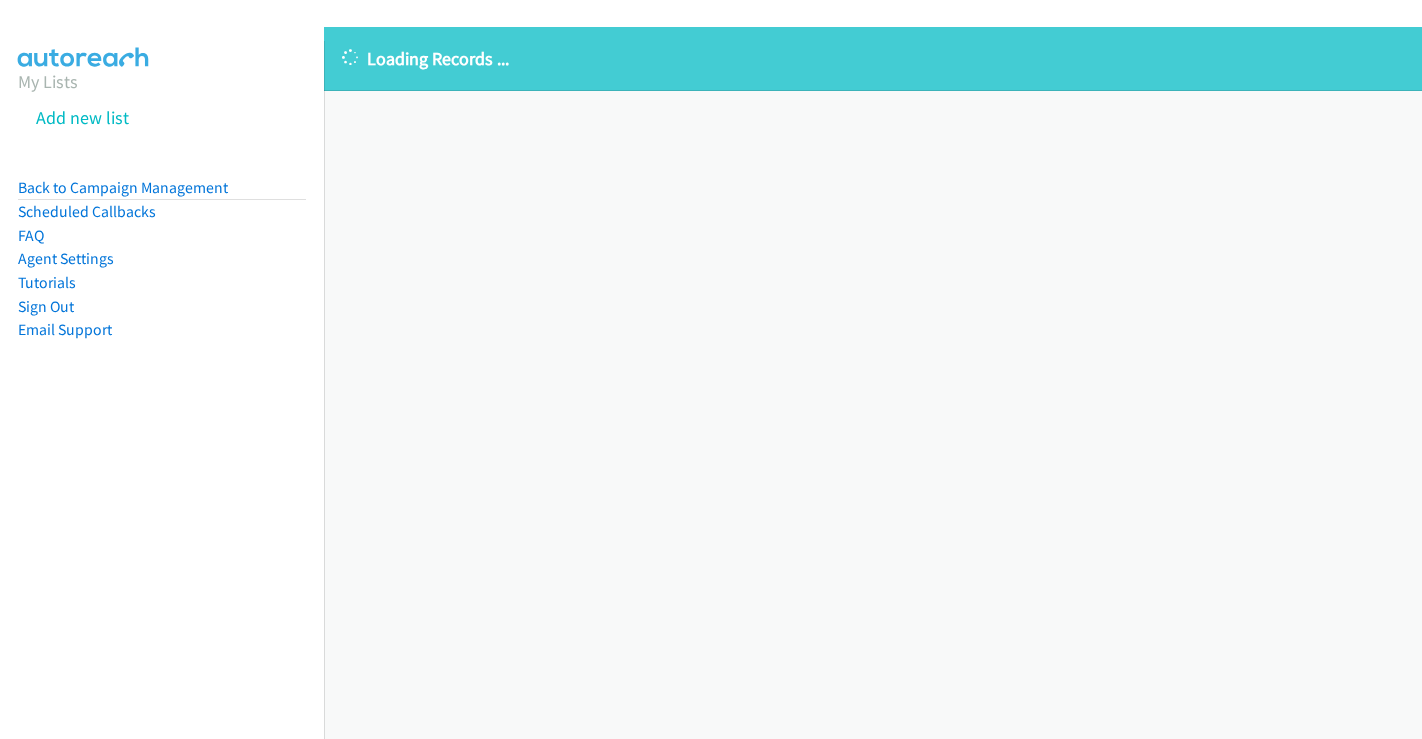 scroll, scrollTop: 0, scrollLeft: 0, axis: both 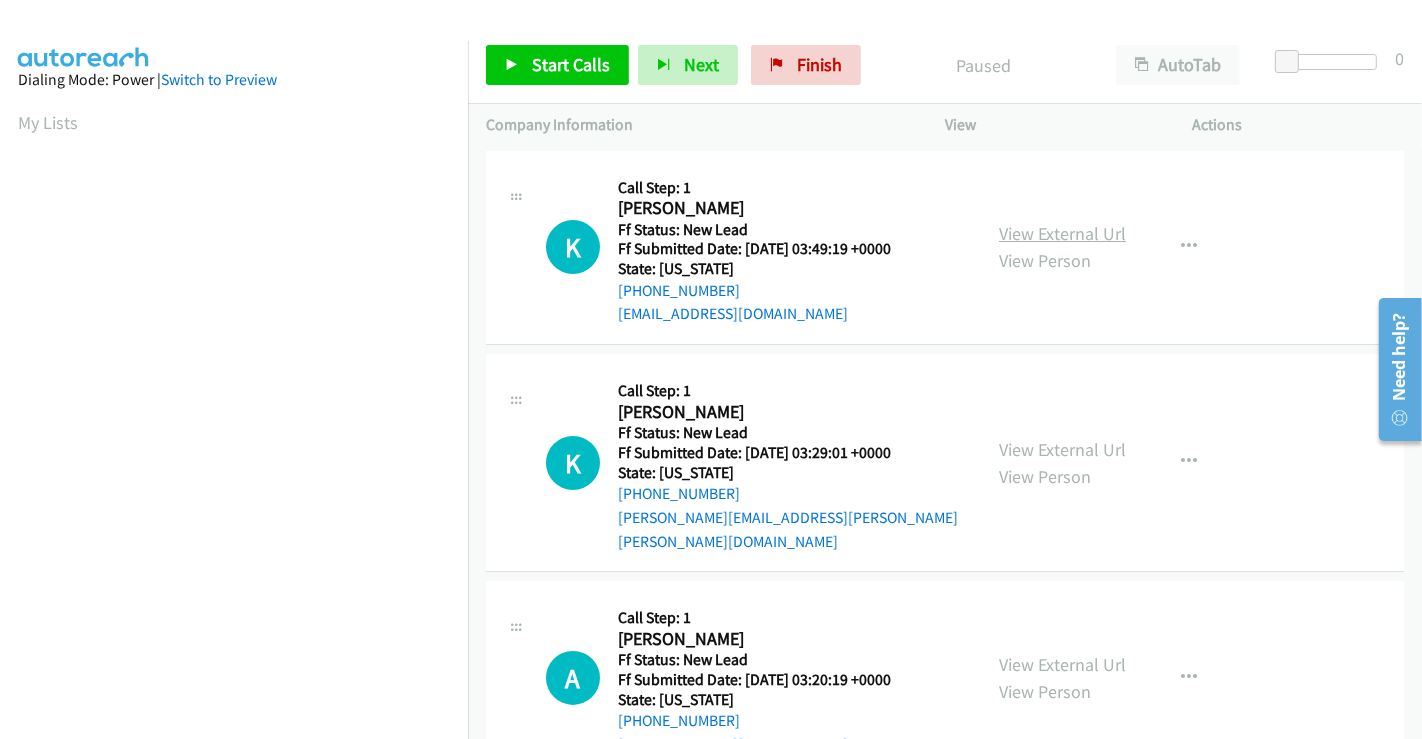 click on "View External Url" at bounding box center [1062, 233] 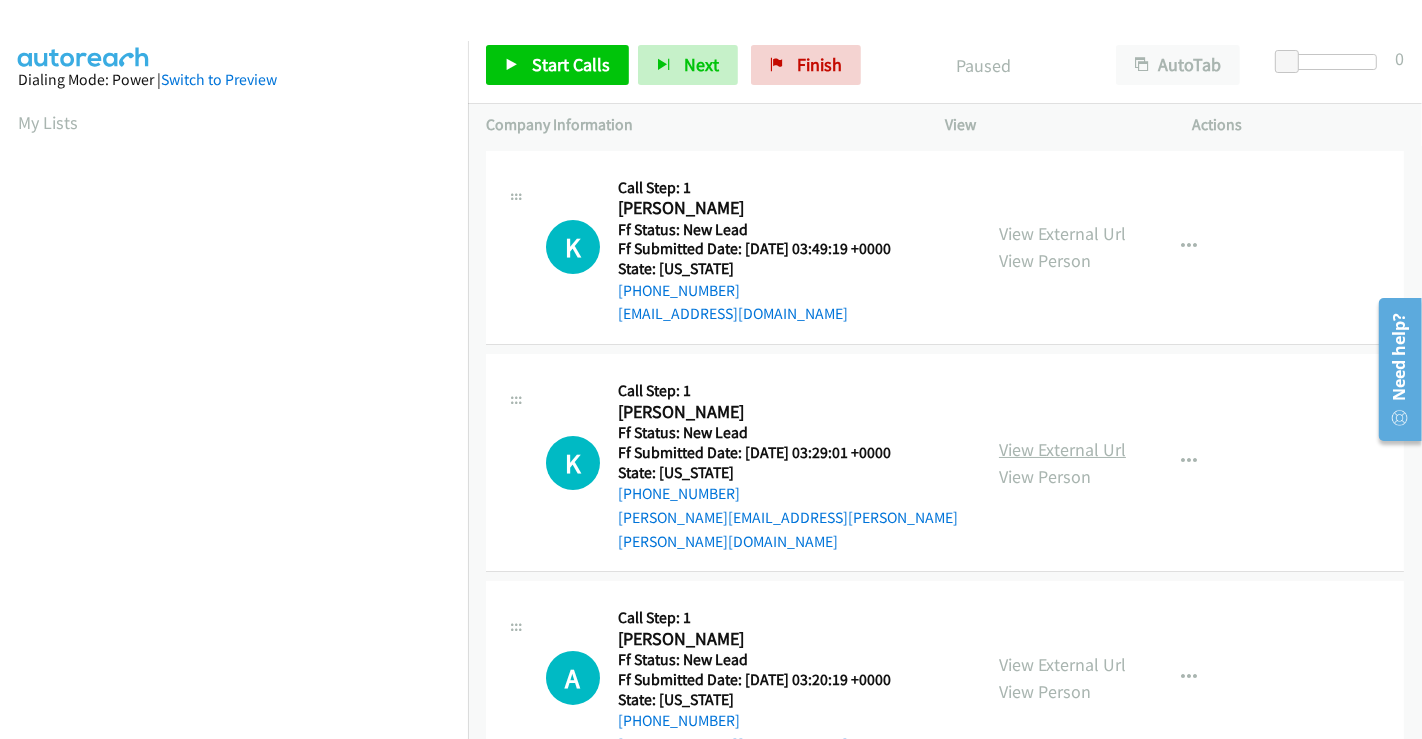 click on "View External Url" at bounding box center (1062, 449) 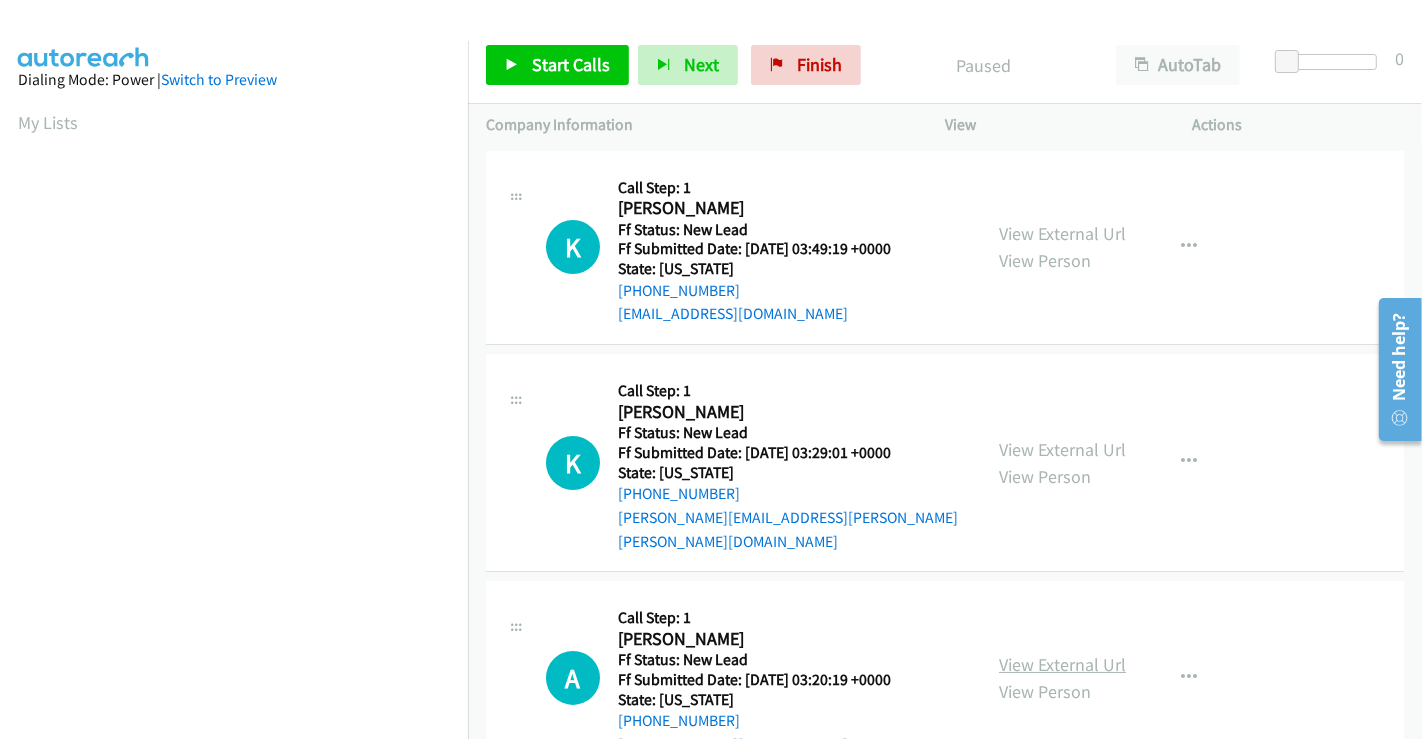 click on "View External Url" at bounding box center (1062, 664) 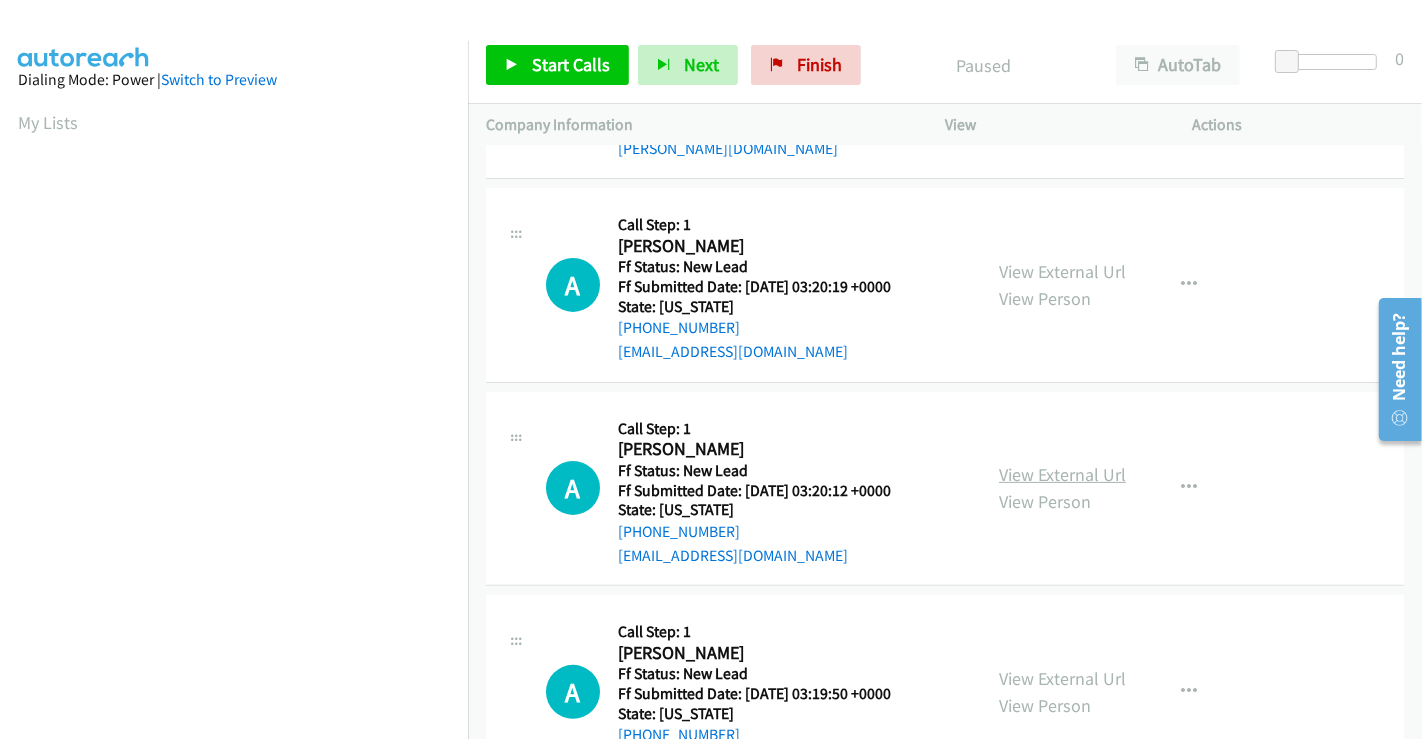 scroll, scrollTop: 555, scrollLeft: 0, axis: vertical 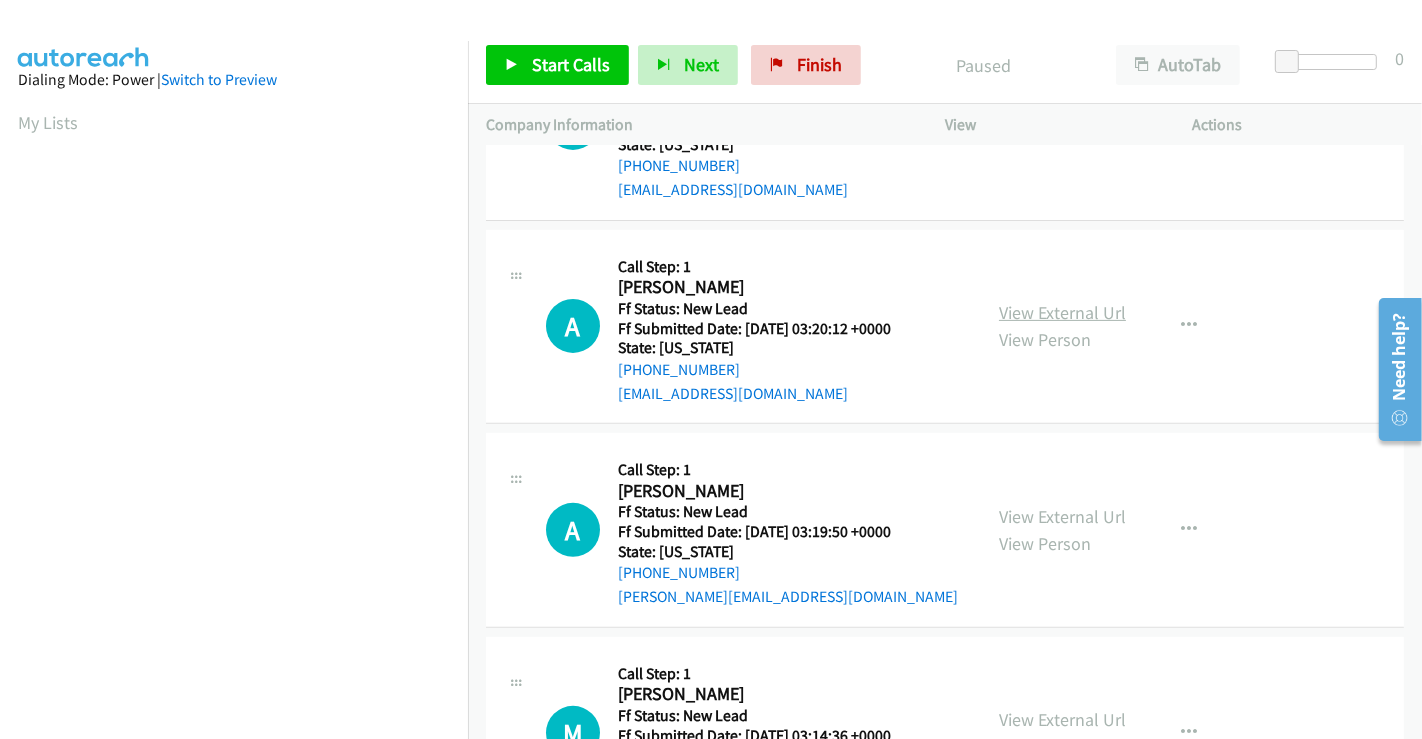 click on "View External Url" at bounding box center (1062, 312) 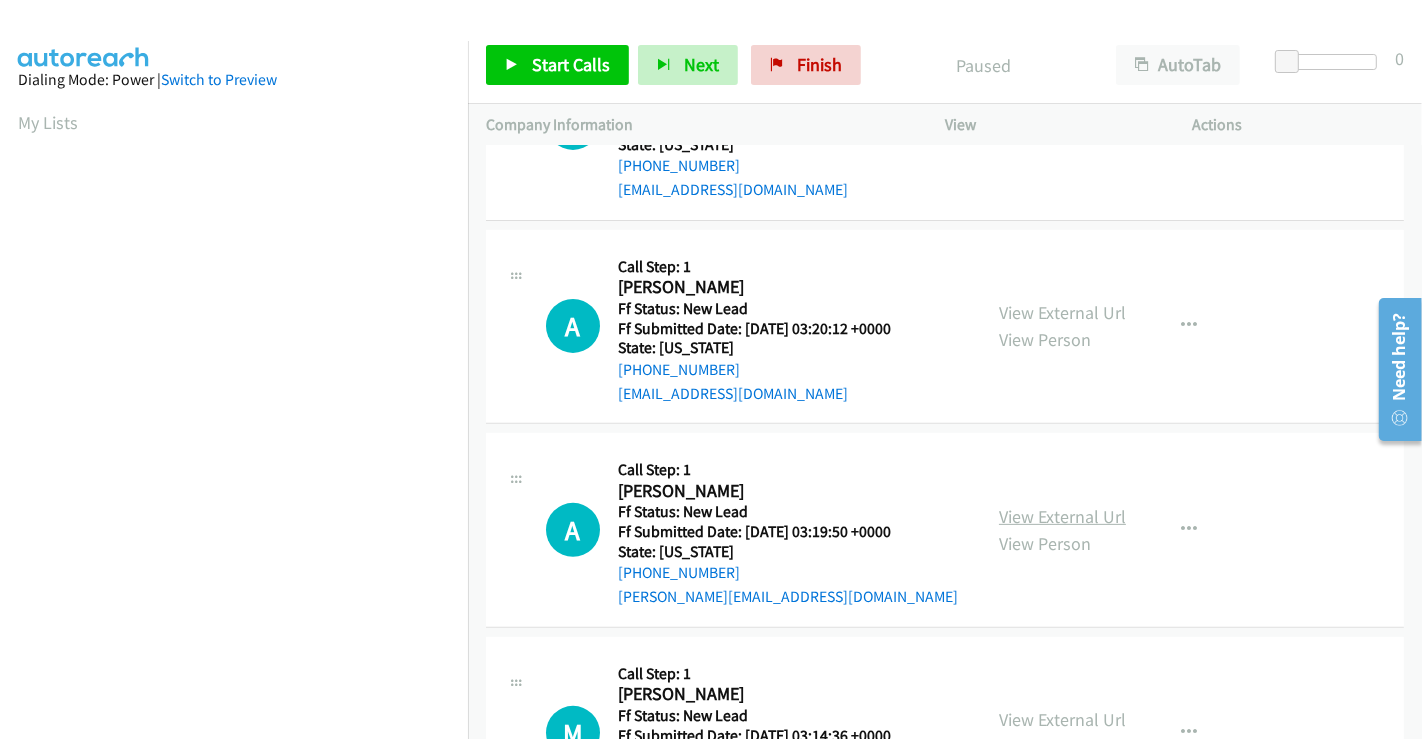 click on "View External Url" at bounding box center [1062, 516] 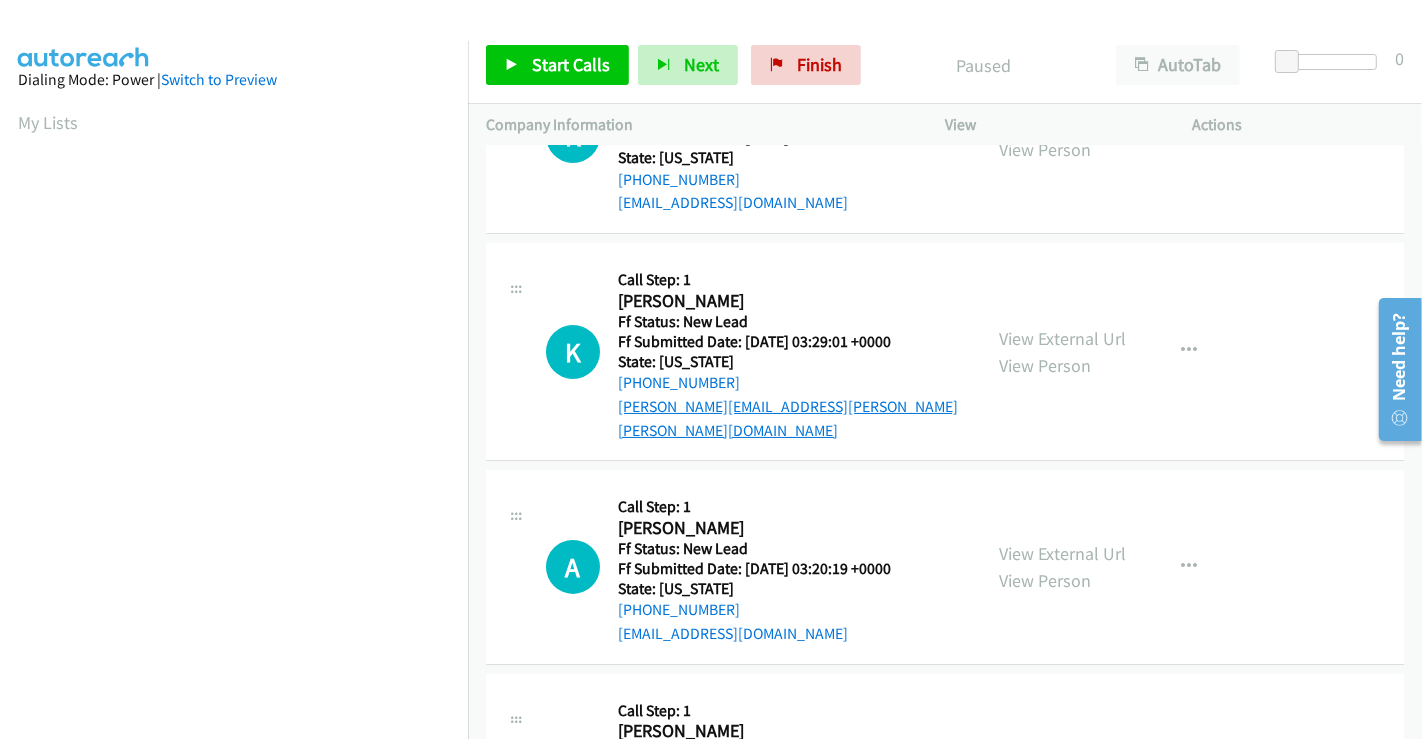 scroll, scrollTop: 0, scrollLeft: 0, axis: both 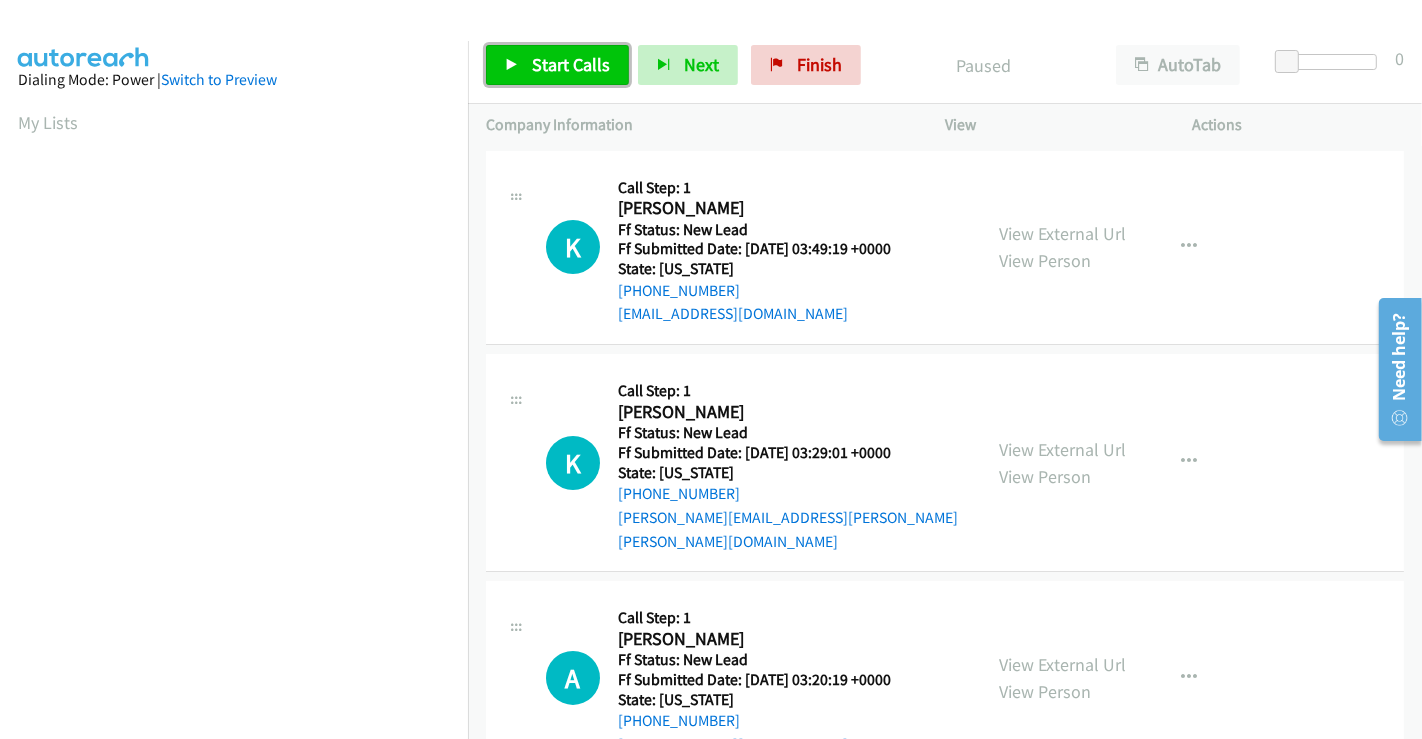 click on "Start Calls" at bounding box center (571, 64) 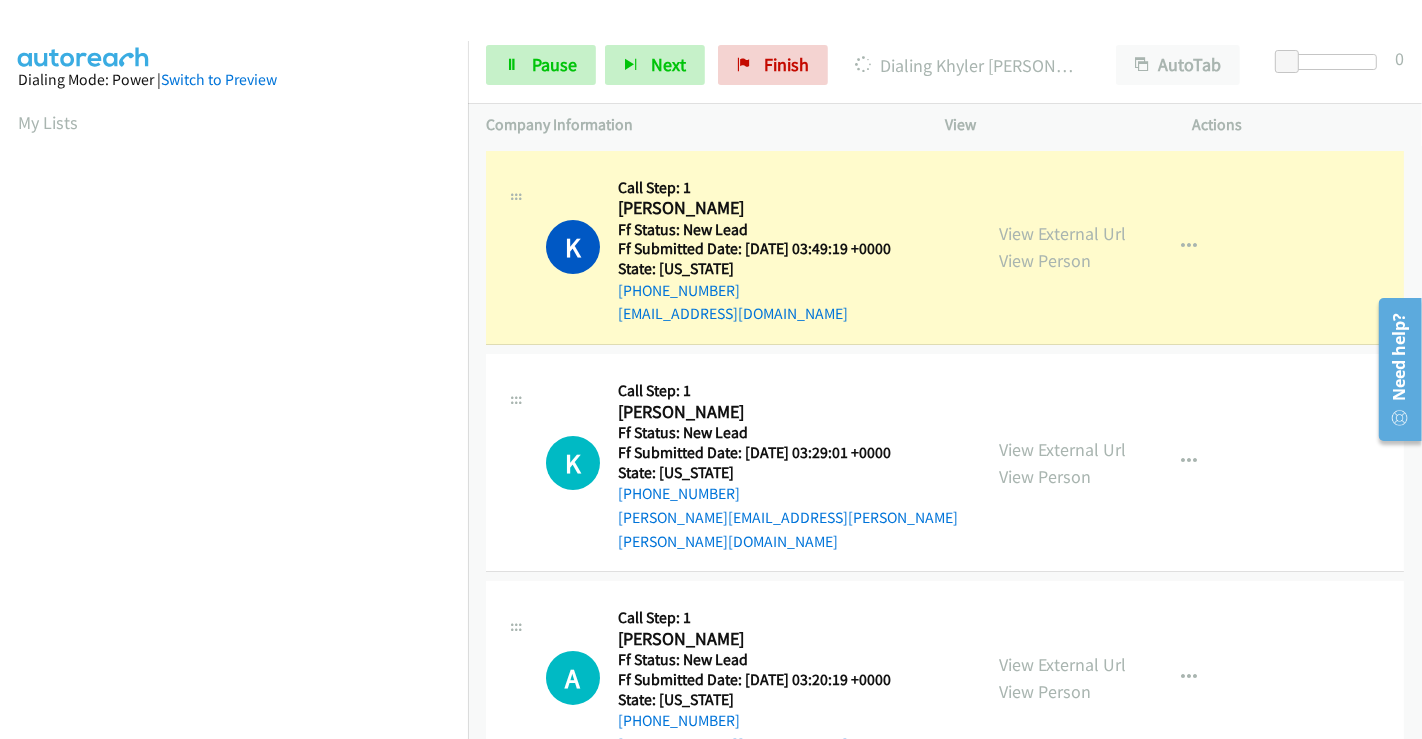 scroll, scrollTop: 385, scrollLeft: 0, axis: vertical 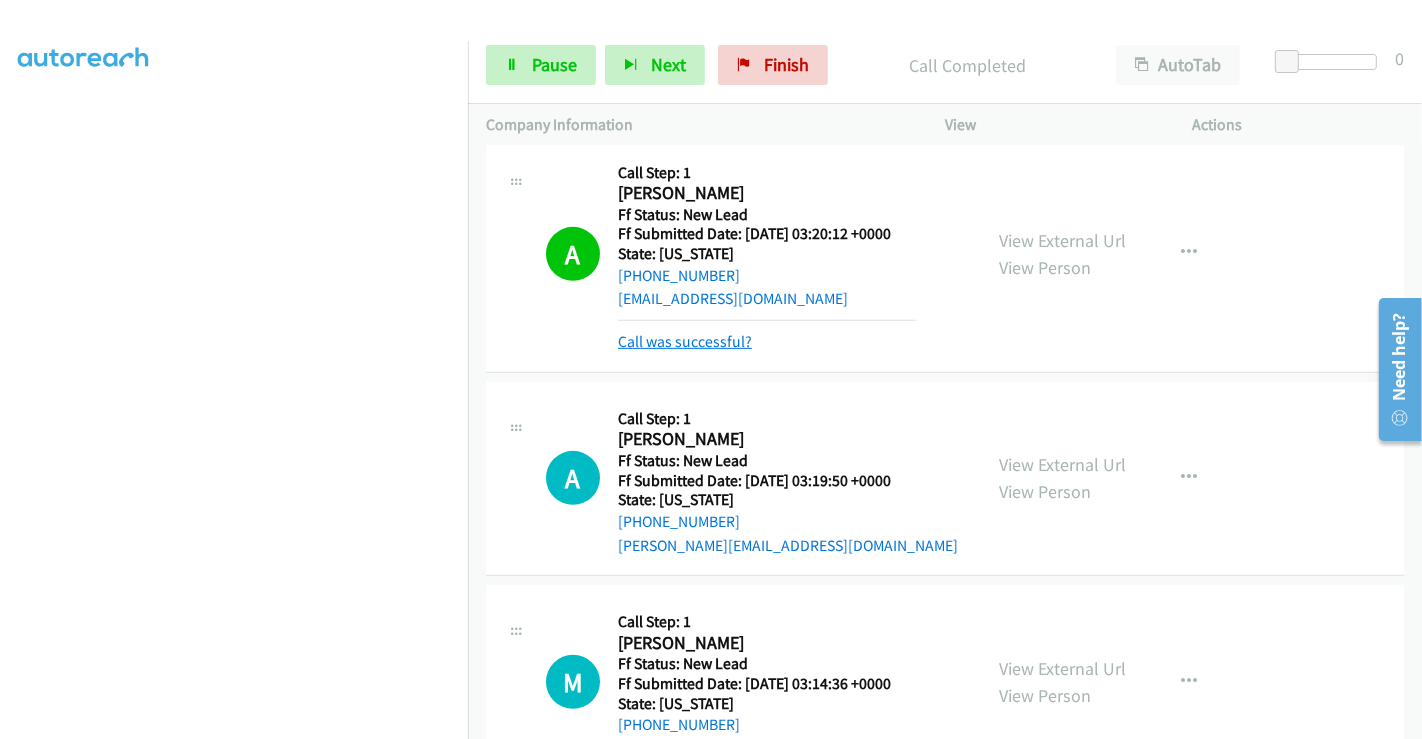 click on "Call was successful?" at bounding box center [685, 341] 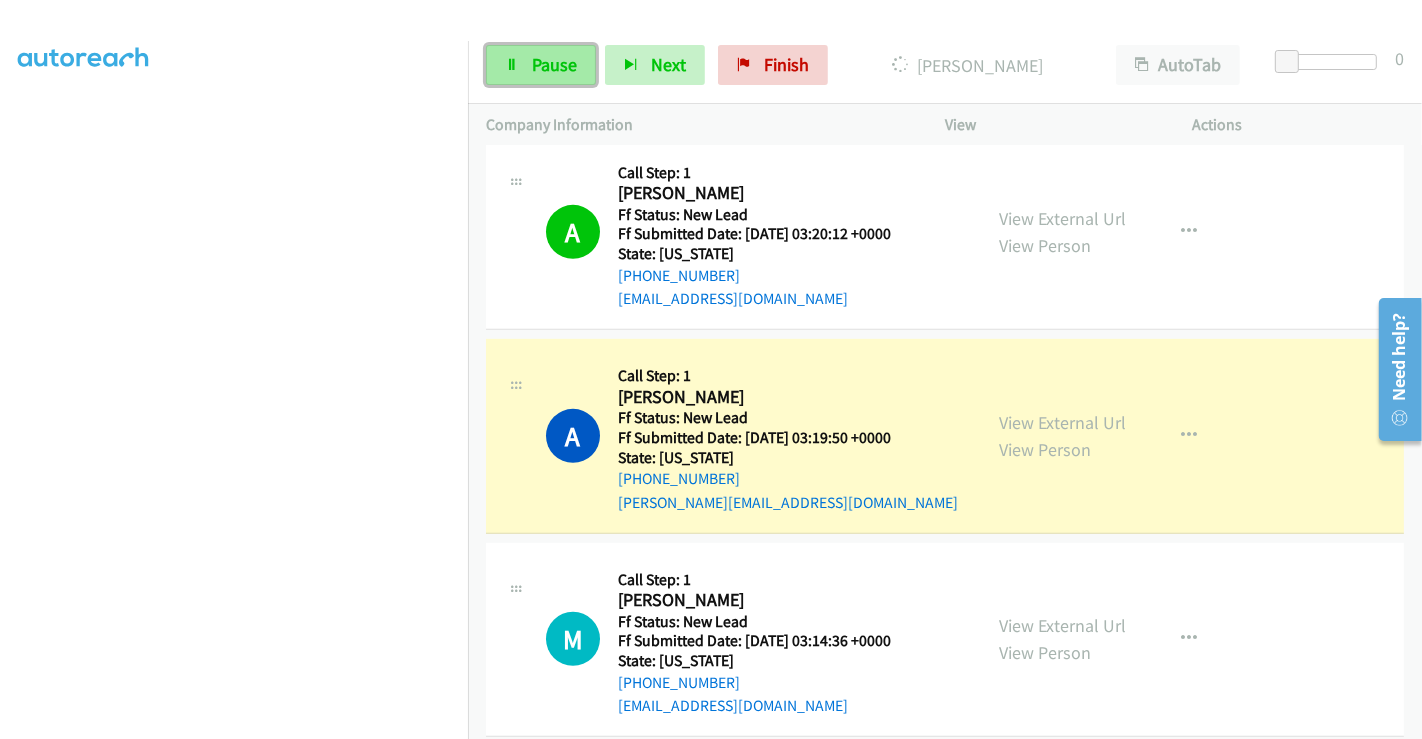 click on "Pause" at bounding box center [541, 65] 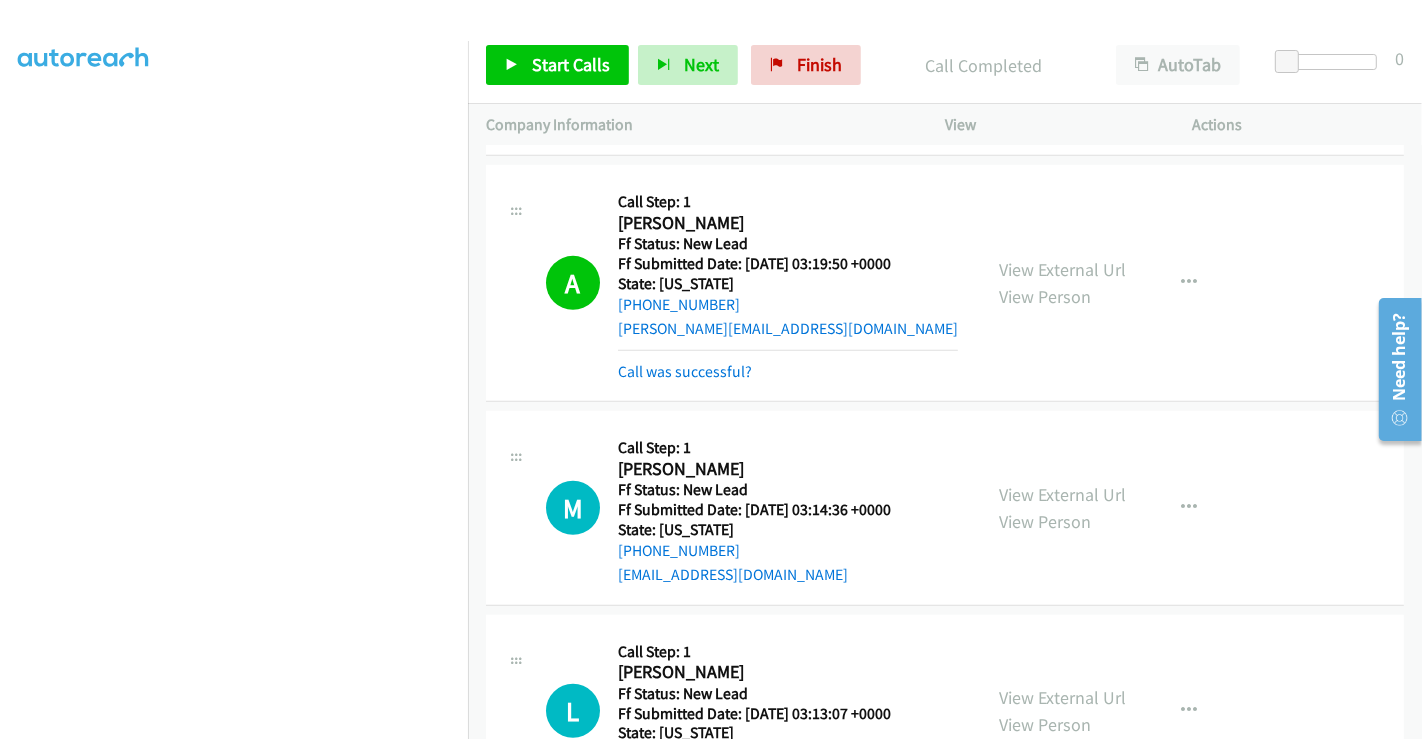 scroll, scrollTop: 1000, scrollLeft: 0, axis: vertical 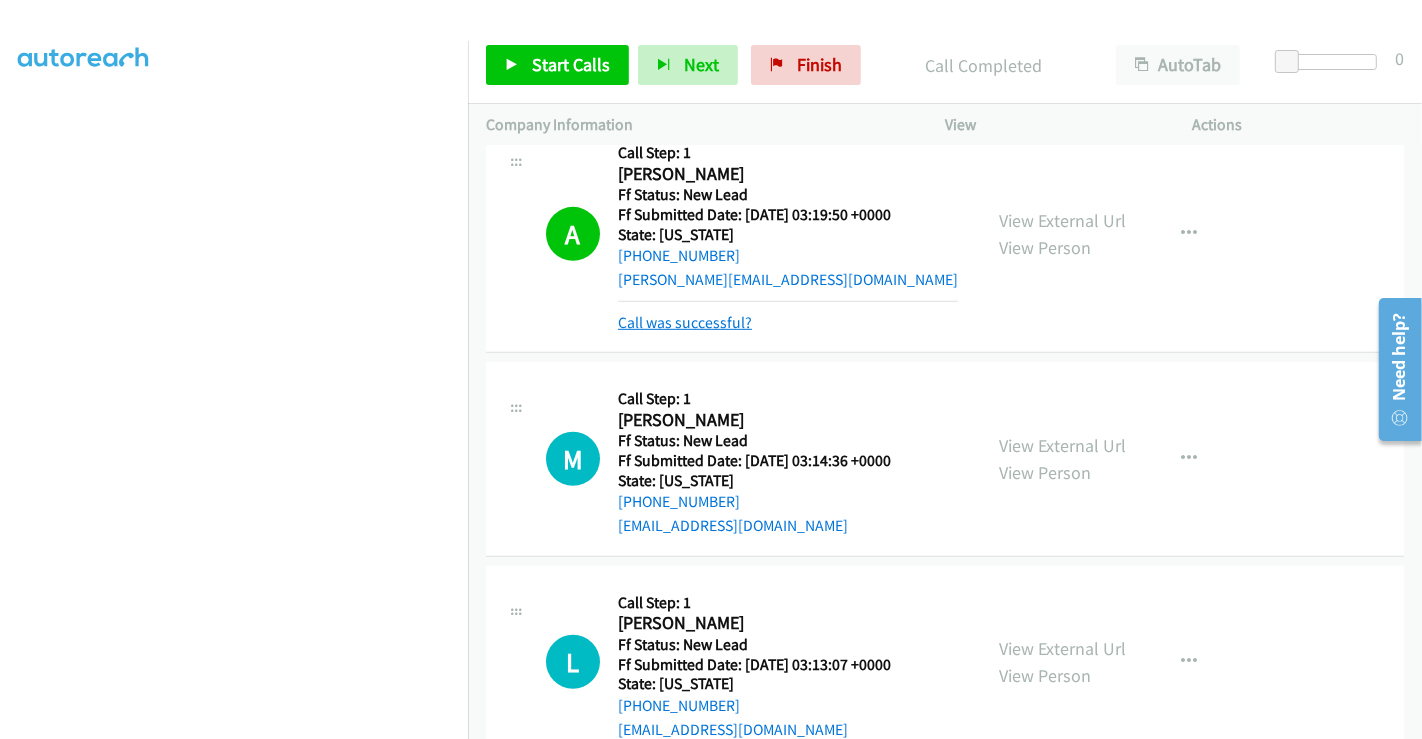 click on "Call was successful?" at bounding box center (685, 322) 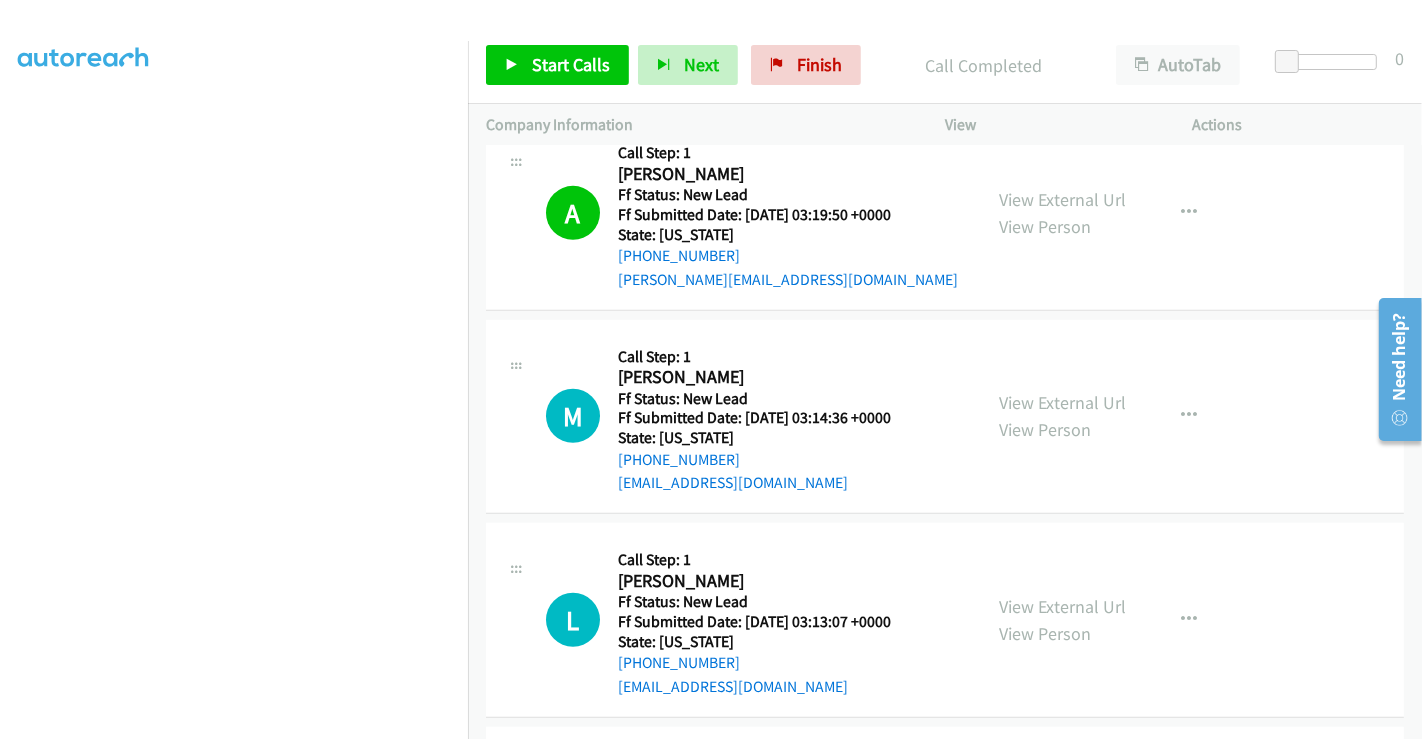 scroll, scrollTop: 1111, scrollLeft: 0, axis: vertical 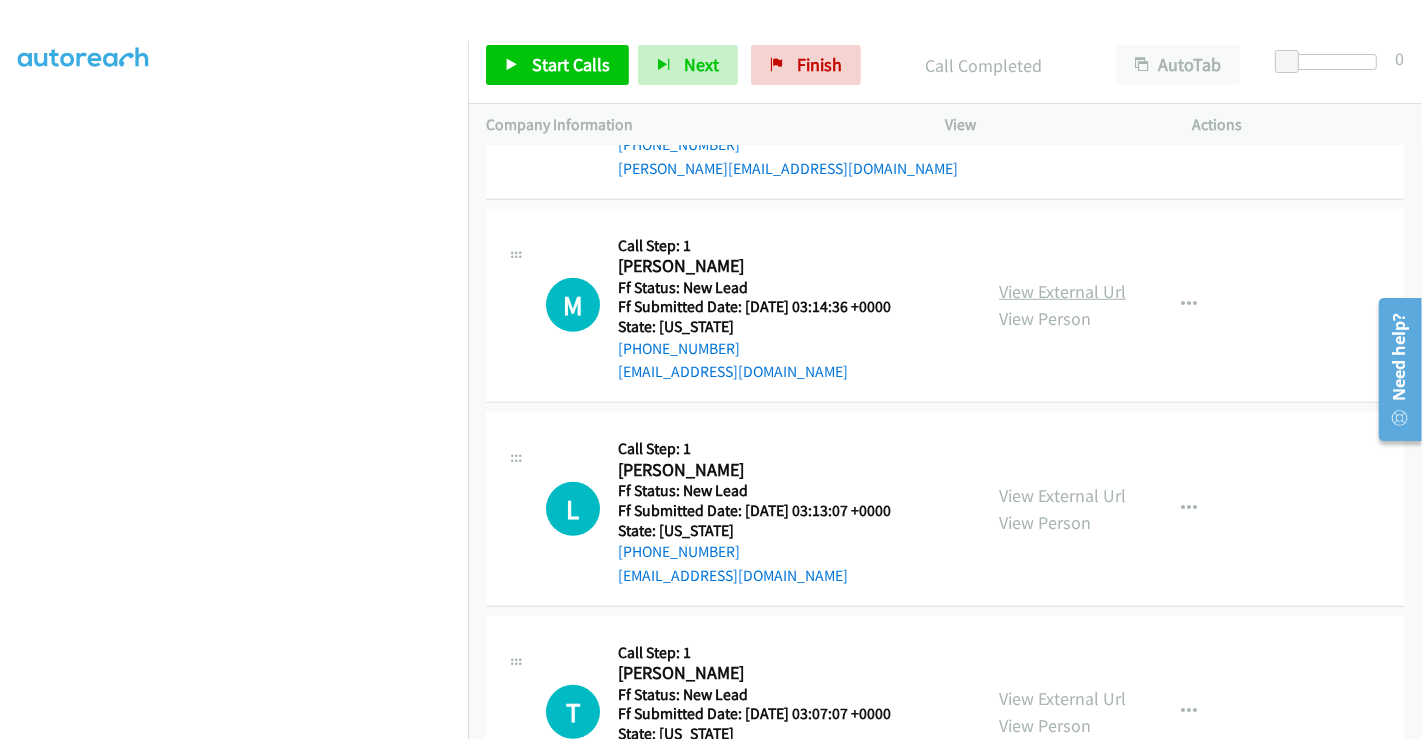click on "View External Url" at bounding box center [1062, 291] 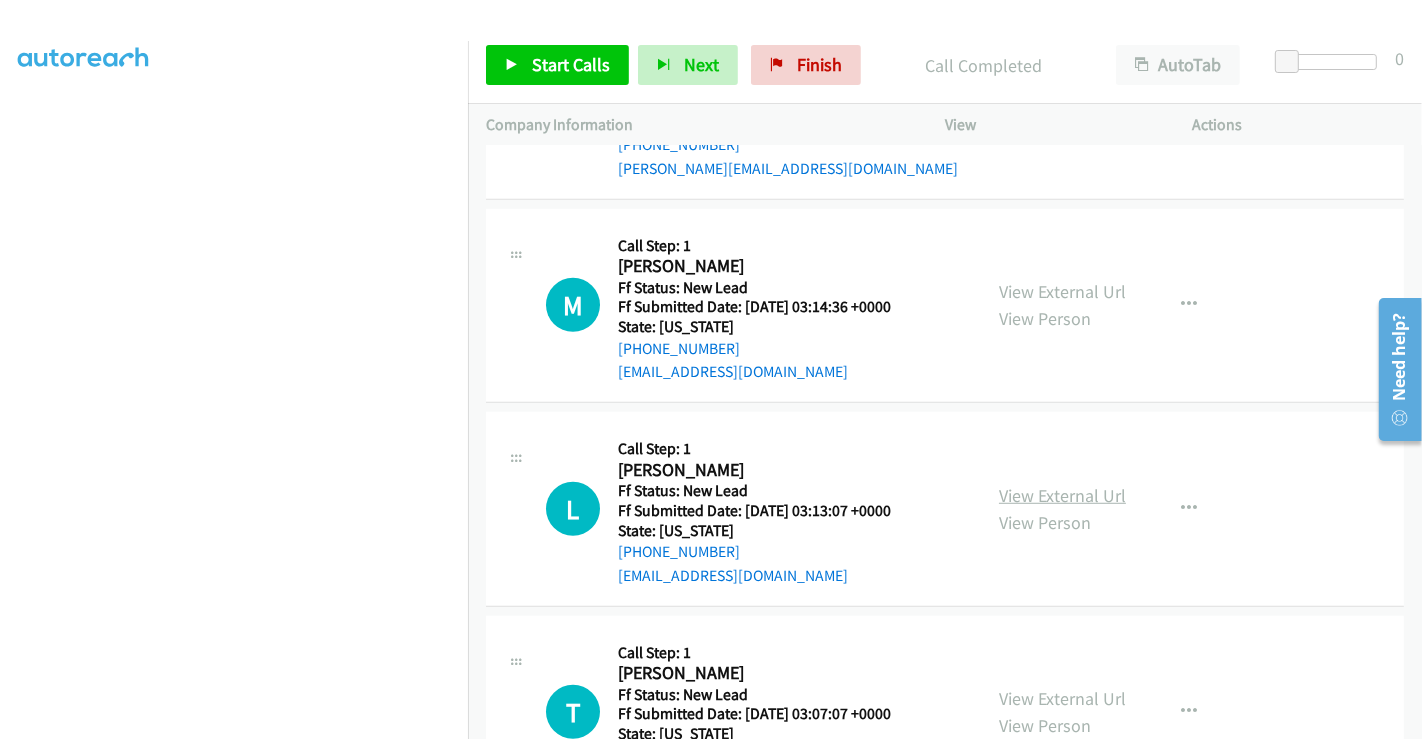 click on "View External Url" at bounding box center (1062, 495) 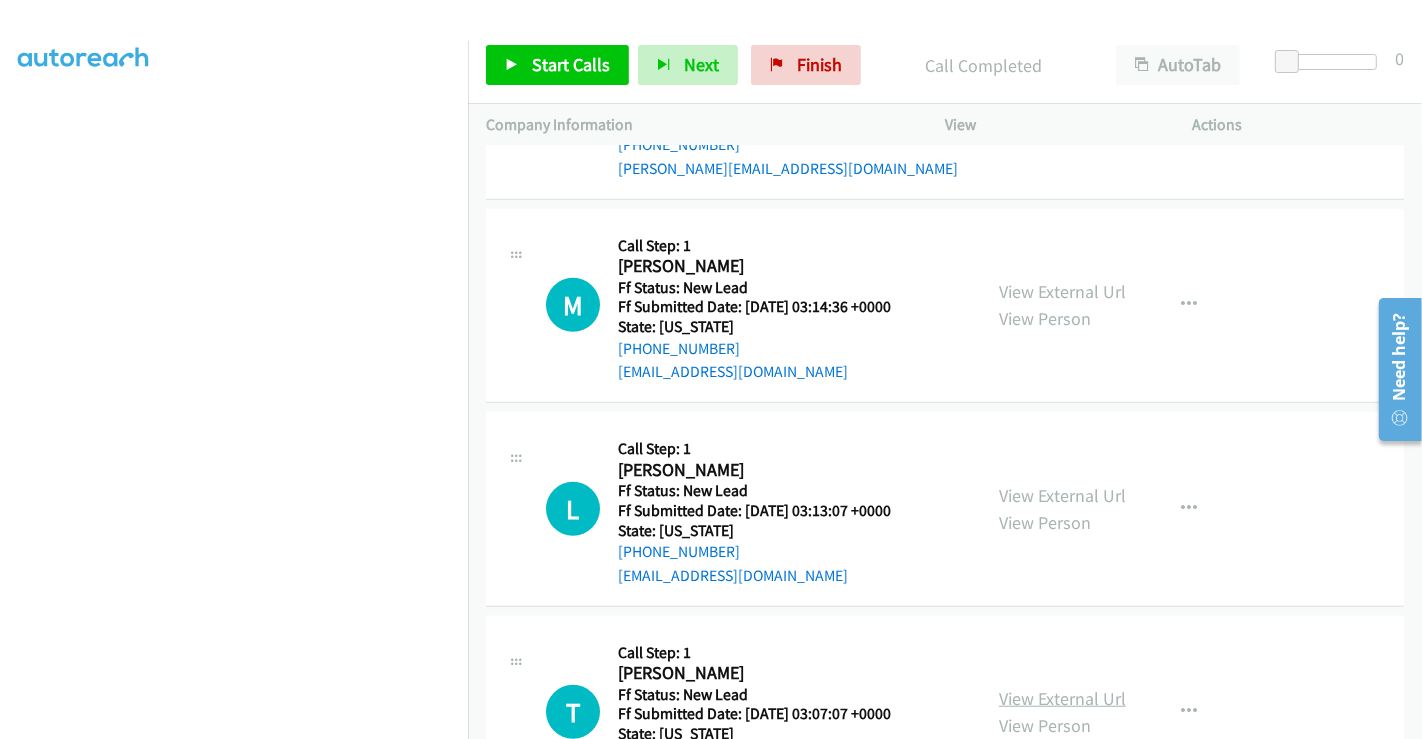 click on "View External Url" at bounding box center [1062, 698] 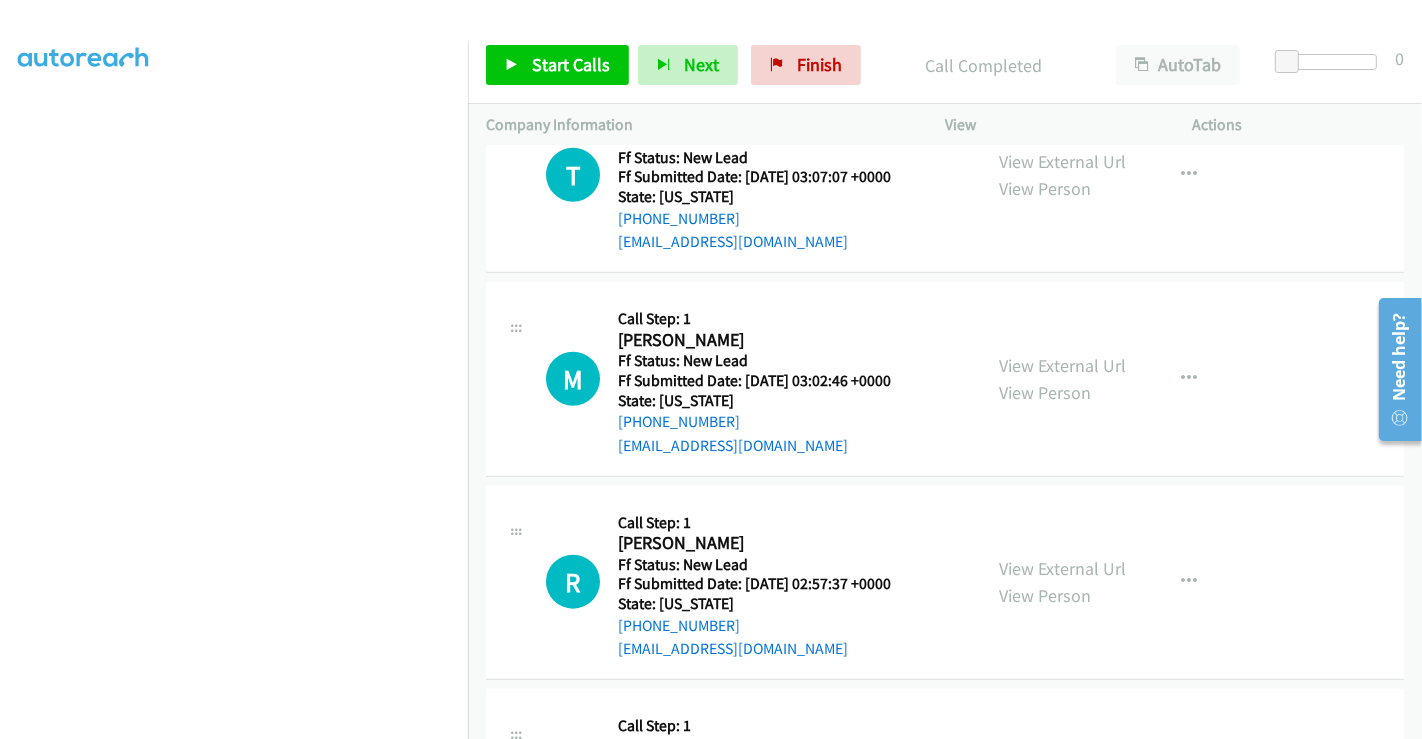 scroll, scrollTop: 1666, scrollLeft: 0, axis: vertical 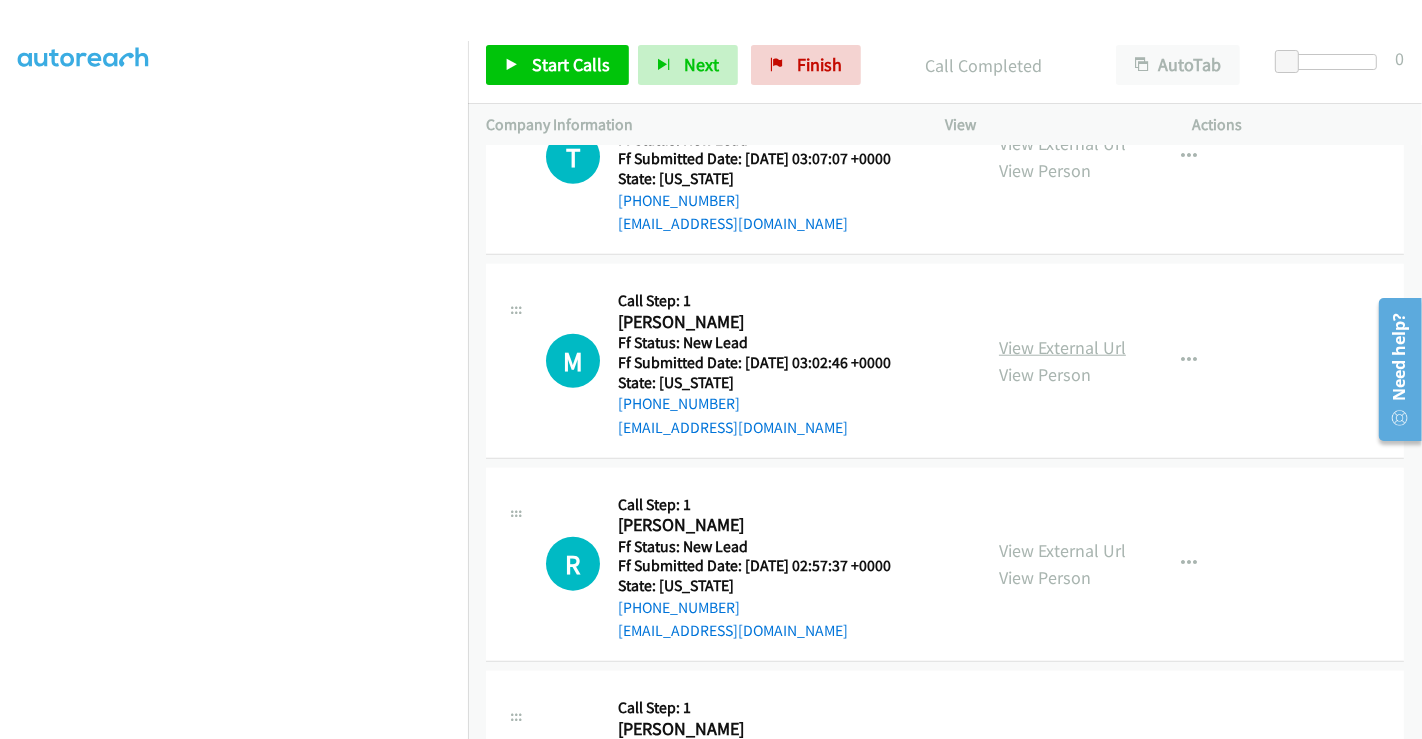 click on "View External Url" at bounding box center (1062, 347) 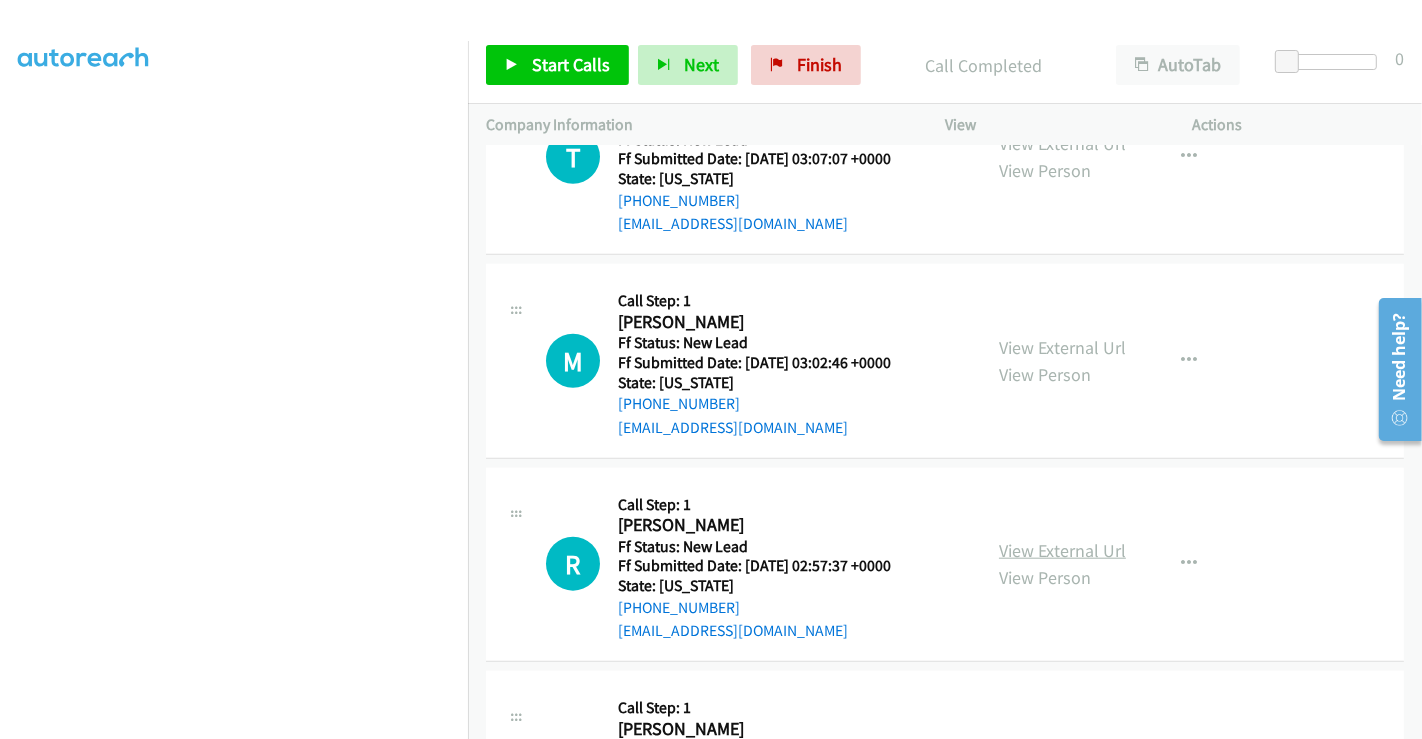 click on "View External Url" at bounding box center [1062, 550] 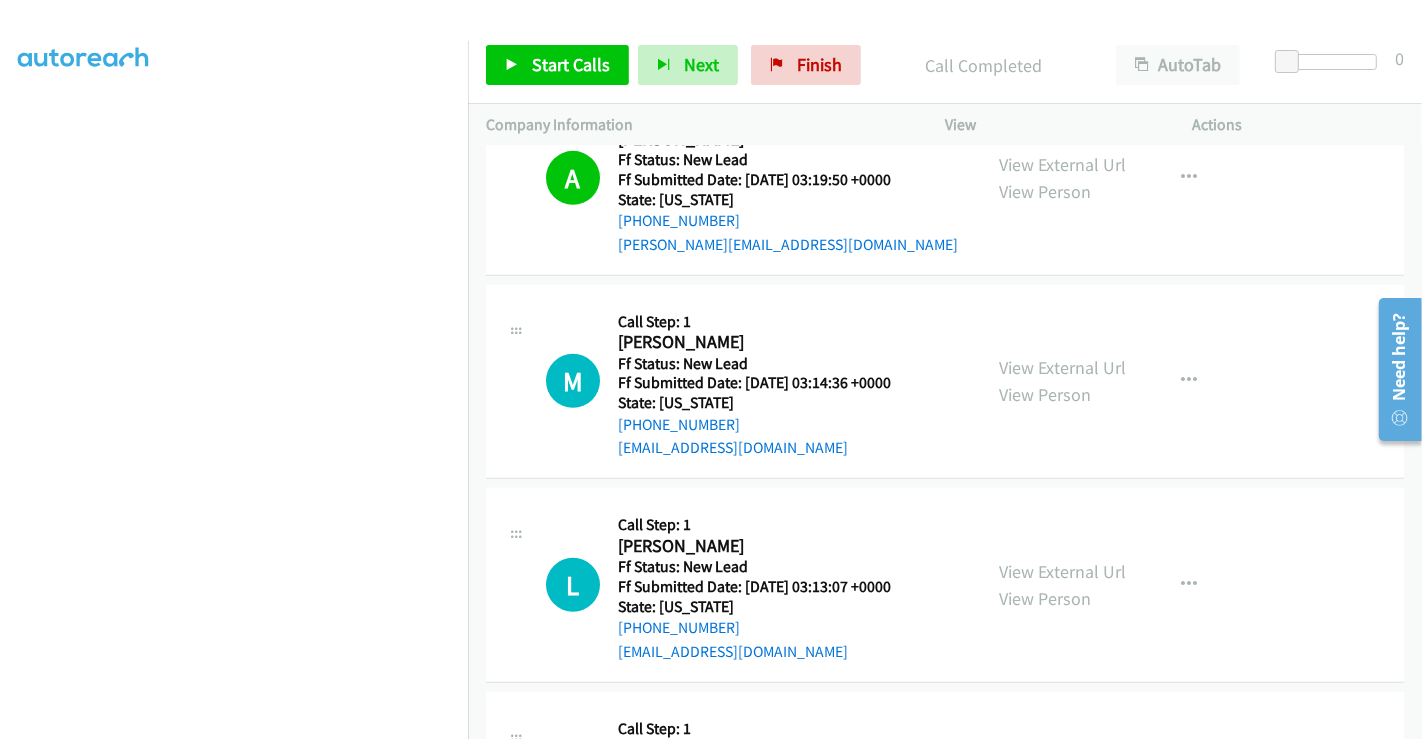 scroll, scrollTop: 1111, scrollLeft: 0, axis: vertical 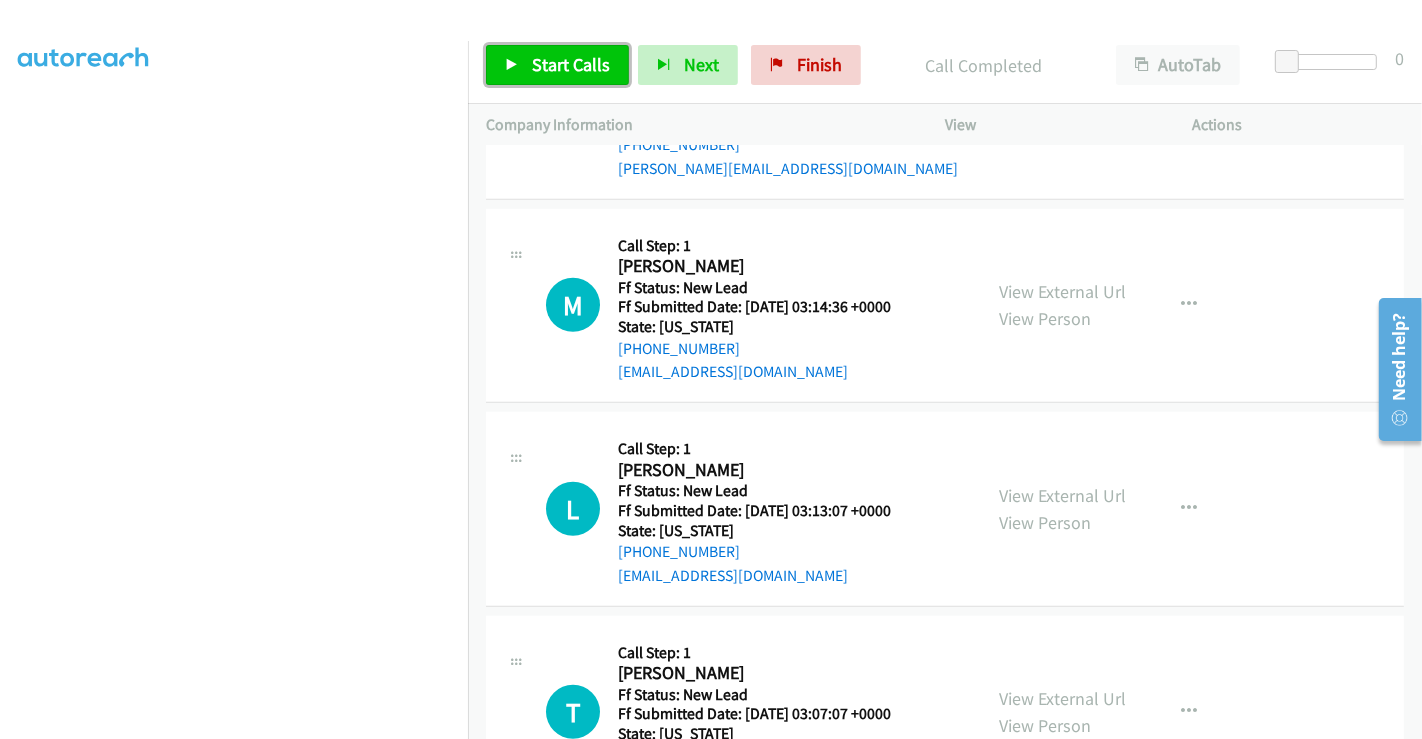 click on "Start Calls" at bounding box center (571, 64) 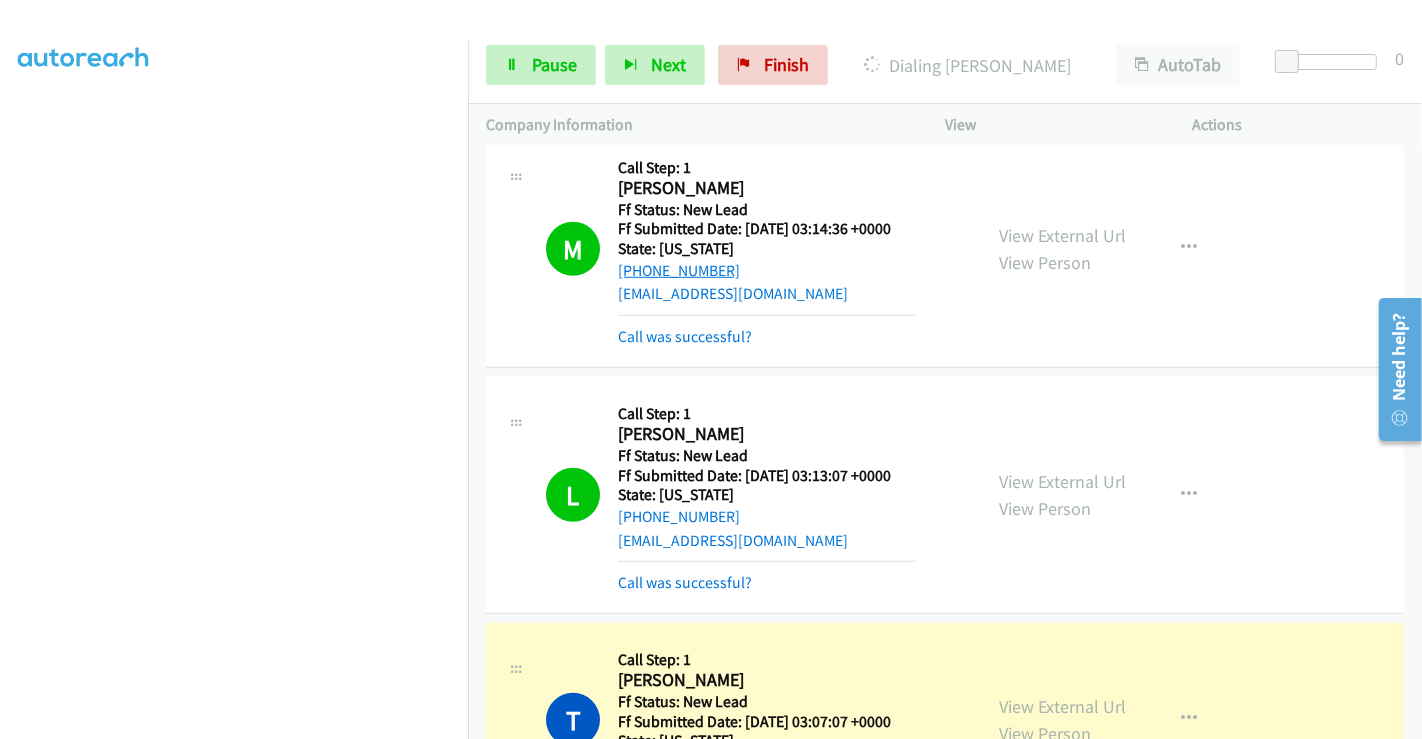 scroll, scrollTop: 1111, scrollLeft: 0, axis: vertical 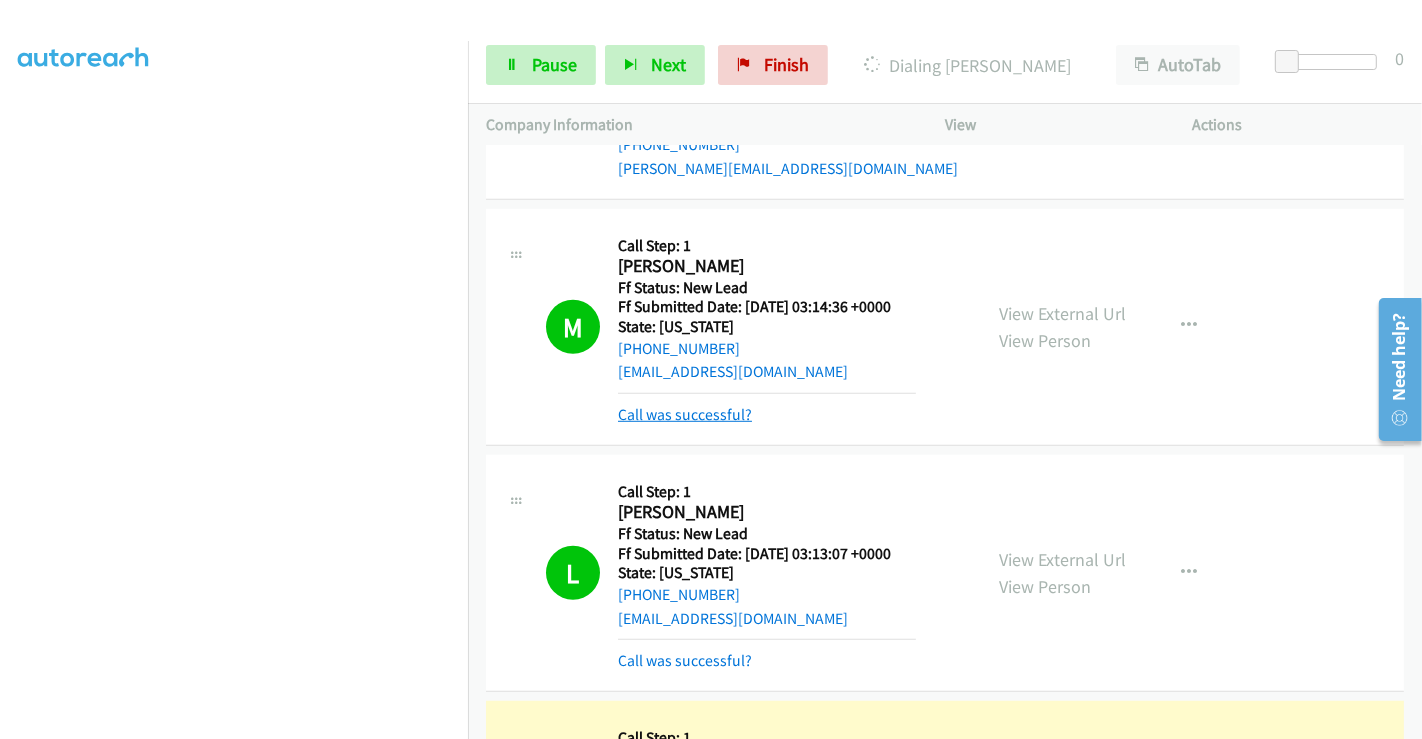click on "Call was successful?" at bounding box center [685, 414] 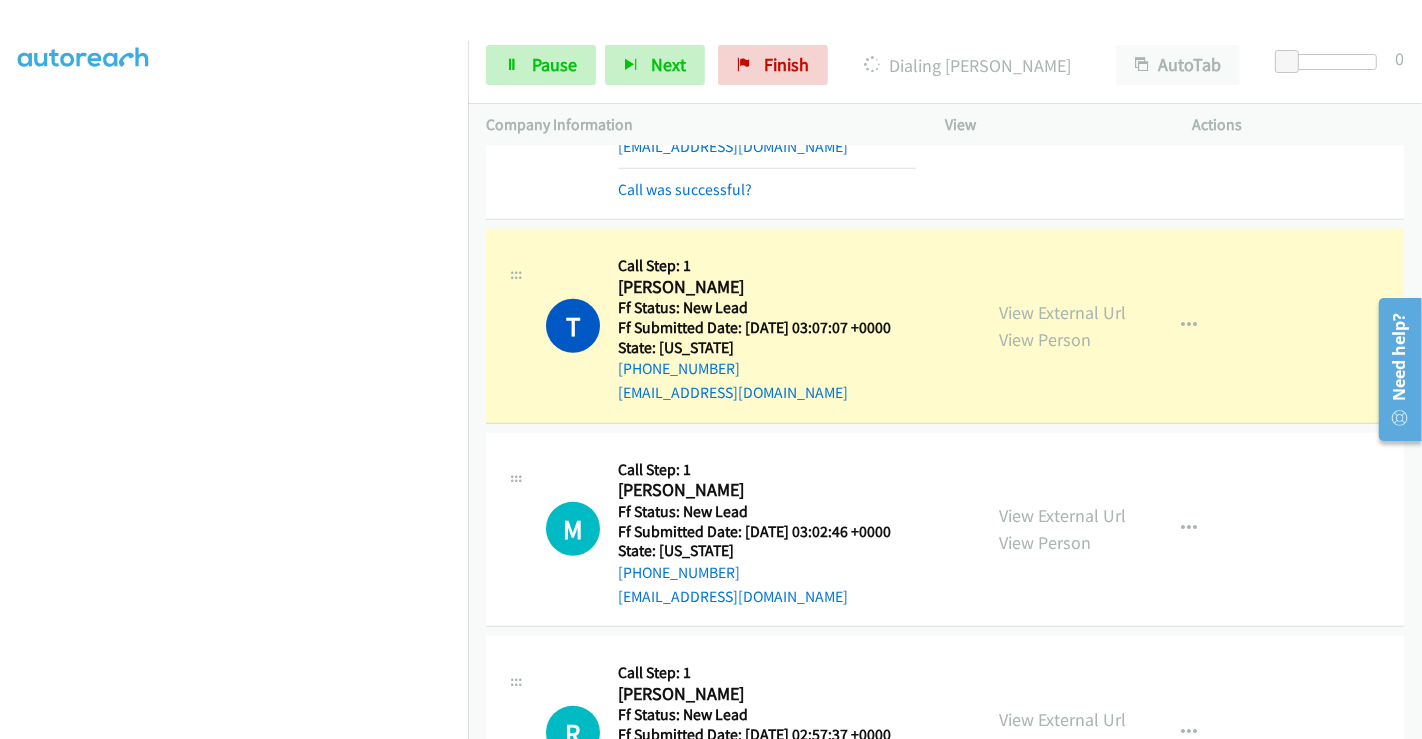 scroll, scrollTop: 1666, scrollLeft: 0, axis: vertical 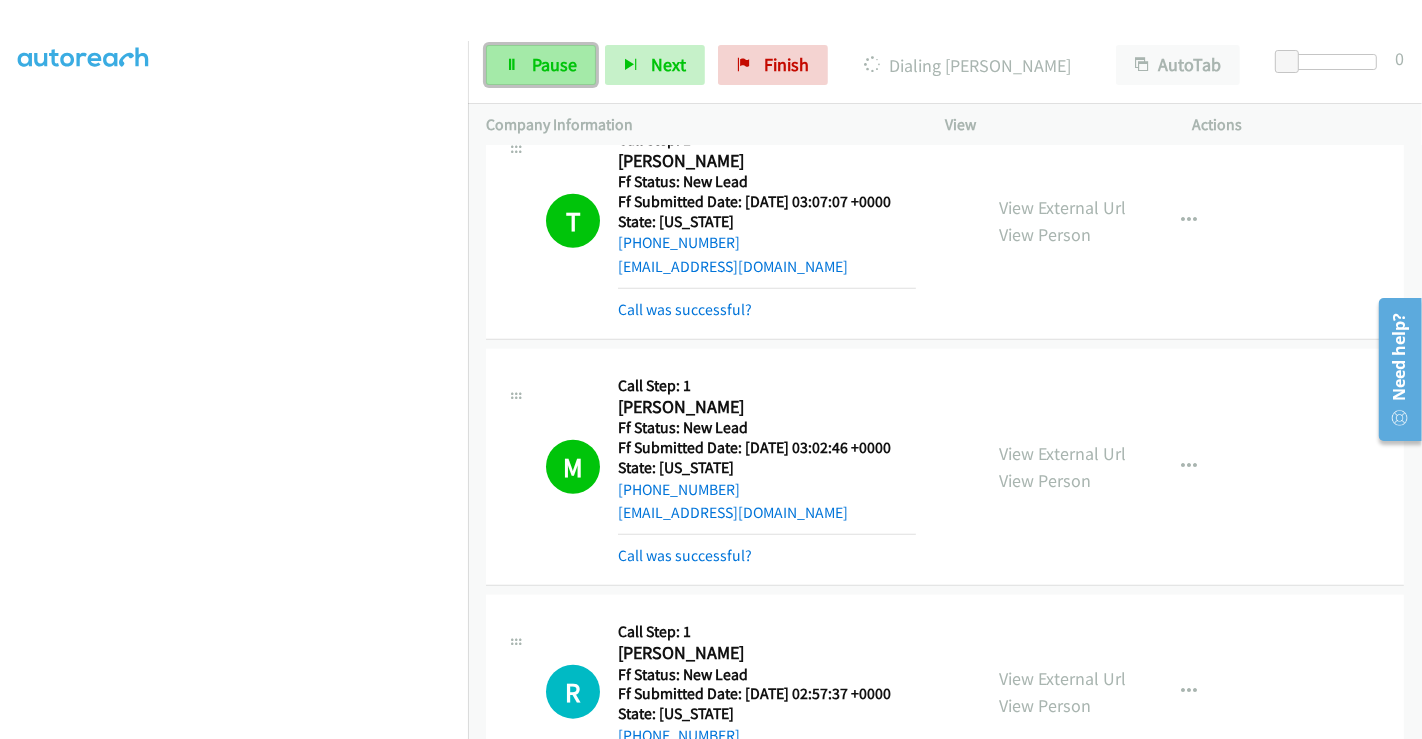 drag, startPoint x: 565, startPoint y: 58, endPoint x: 601, endPoint y: 110, distance: 63.245552 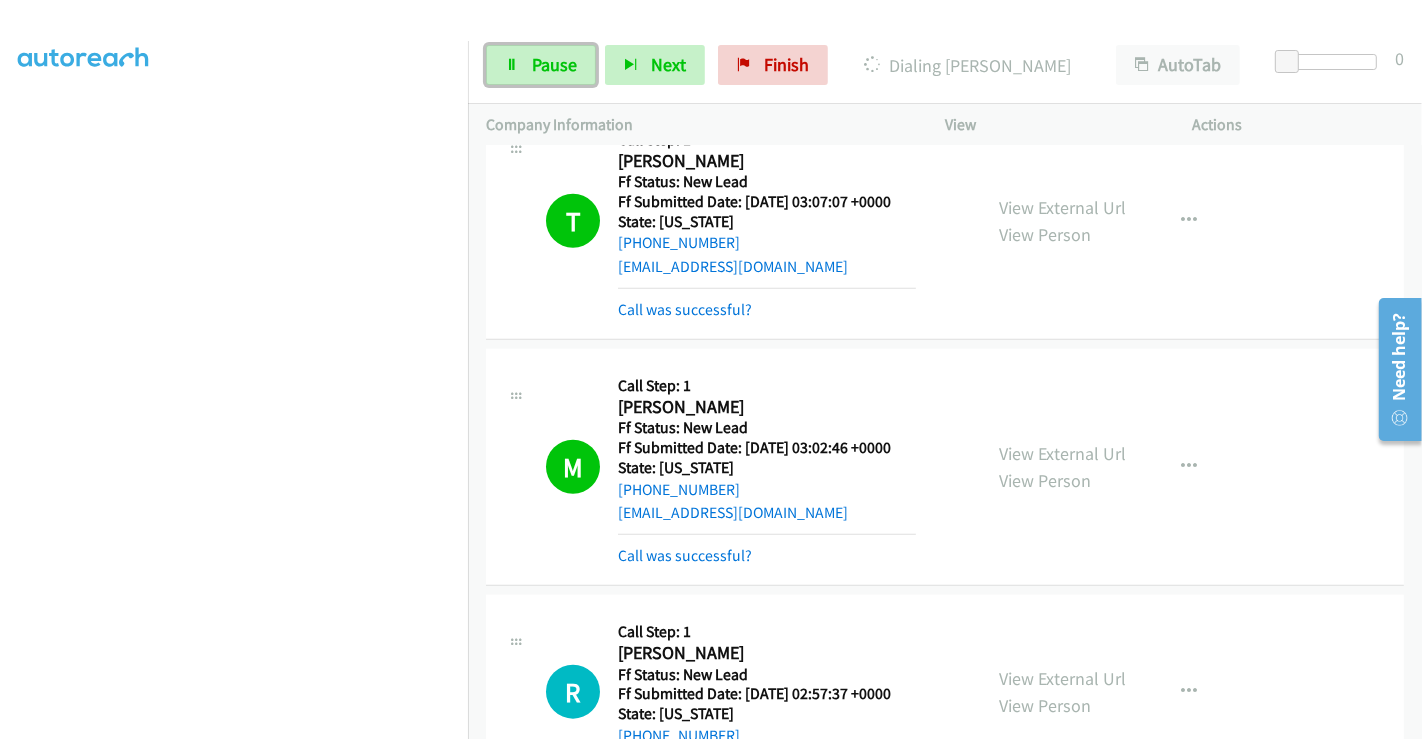 click on "Pause" at bounding box center [554, 64] 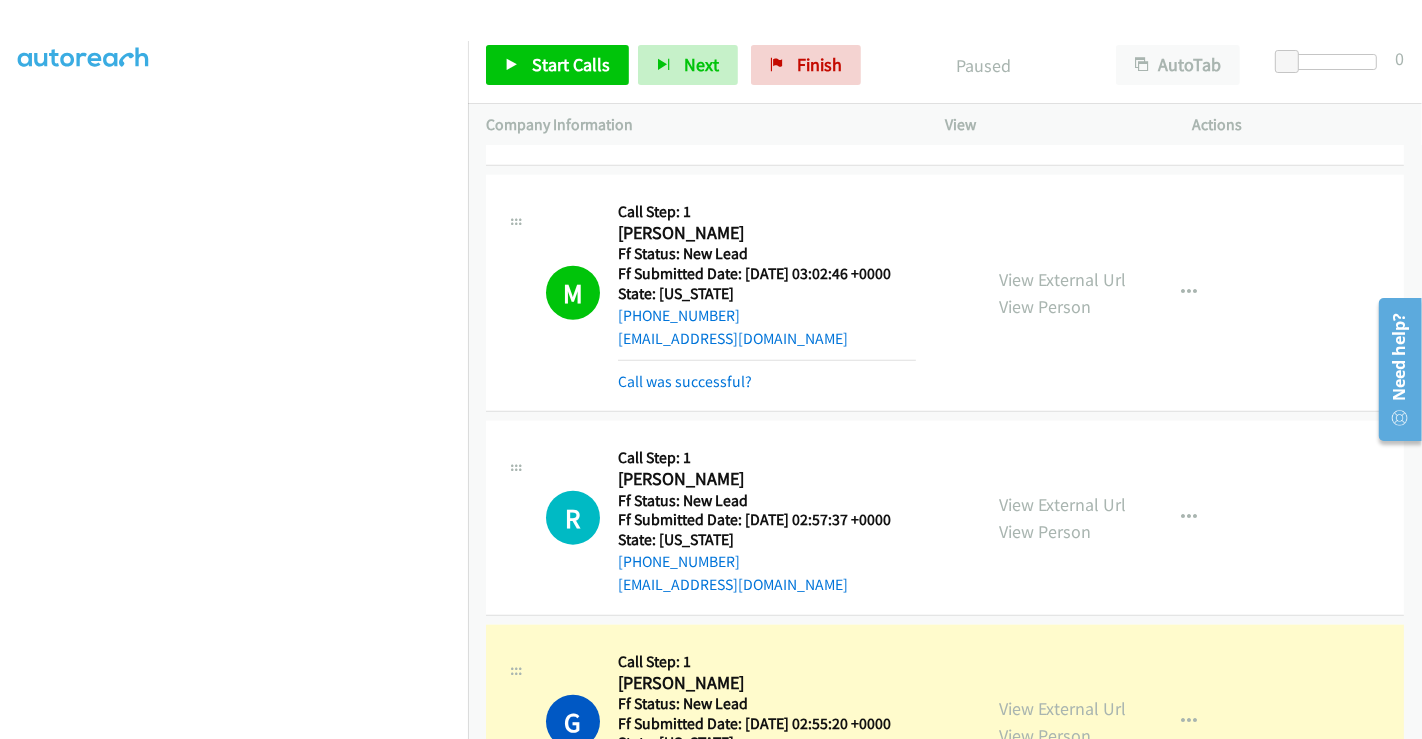 scroll, scrollTop: 2111, scrollLeft: 0, axis: vertical 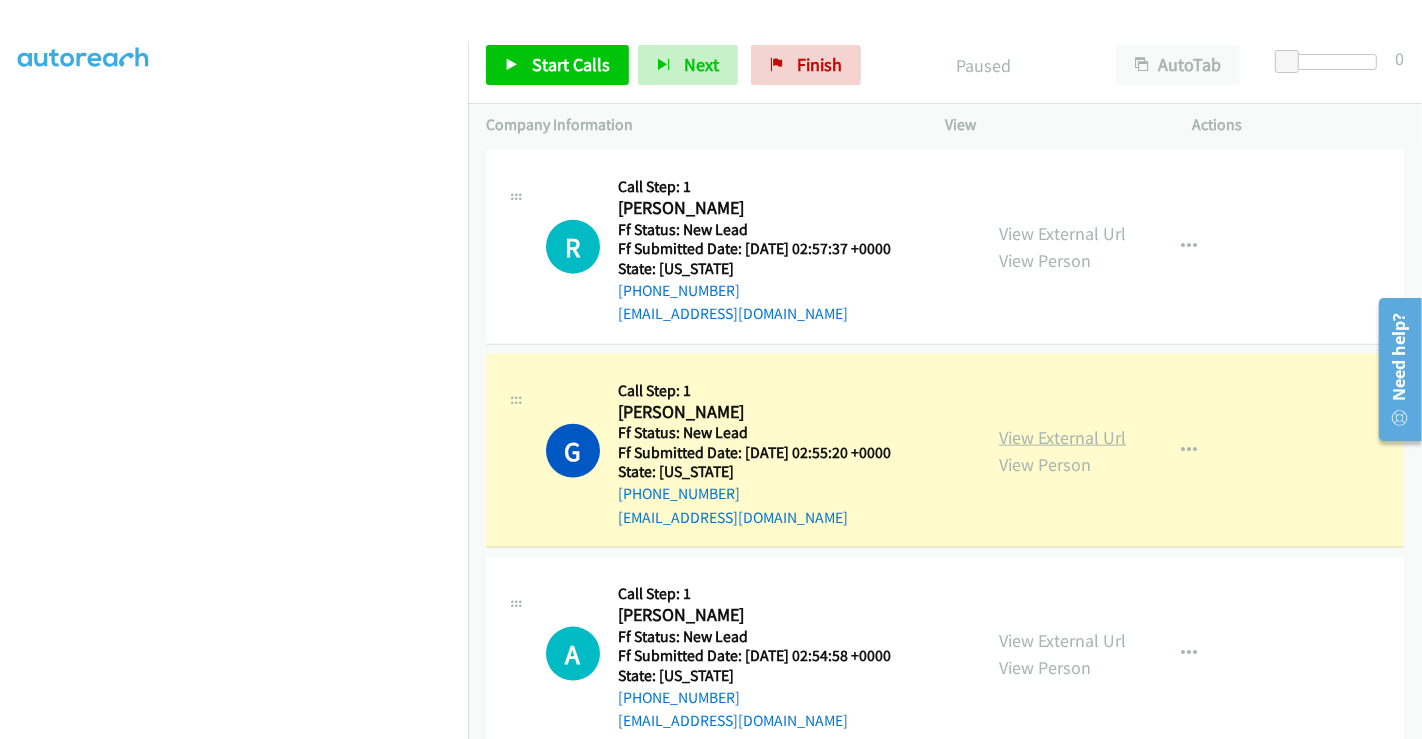 click on "View External Url" at bounding box center [1062, 437] 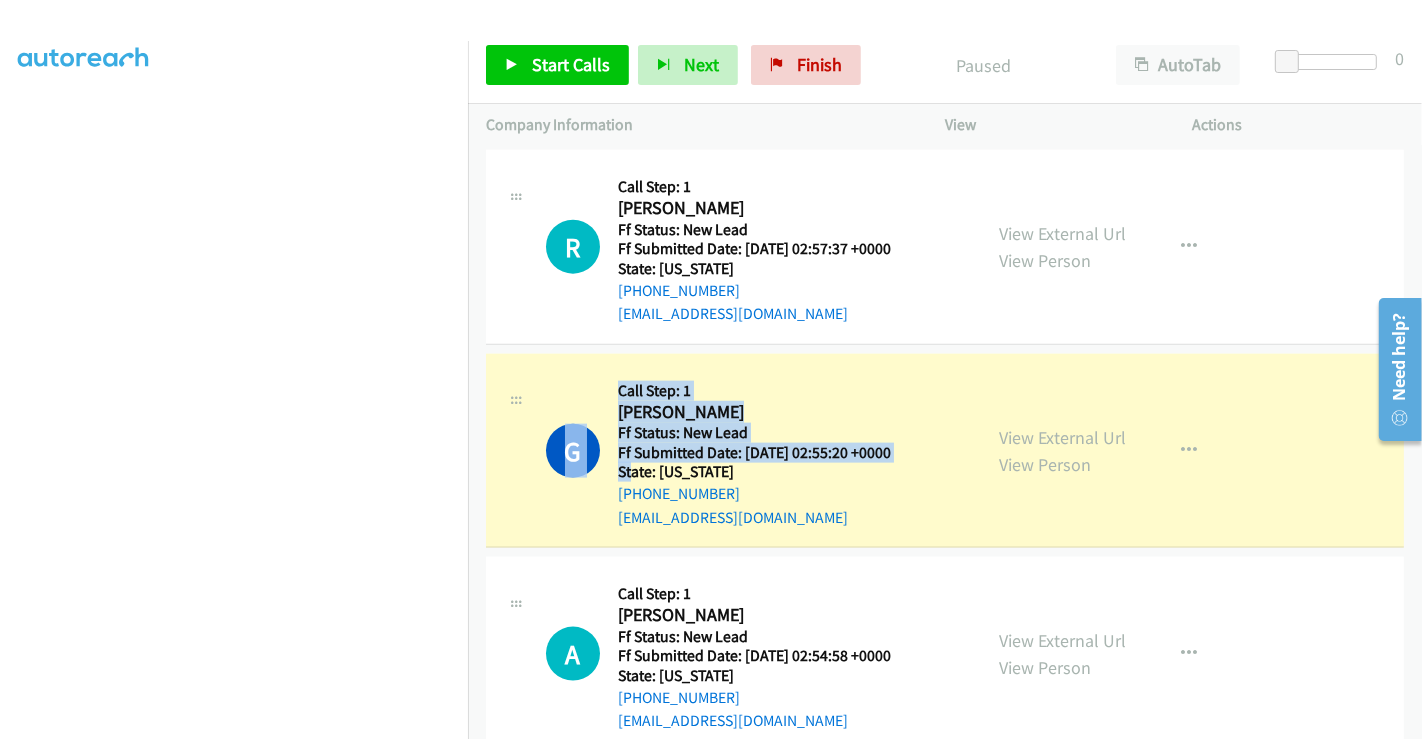 drag, startPoint x: 497, startPoint y: 383, endPoint x: 631, endPoint y: 442, distance: 146.4138 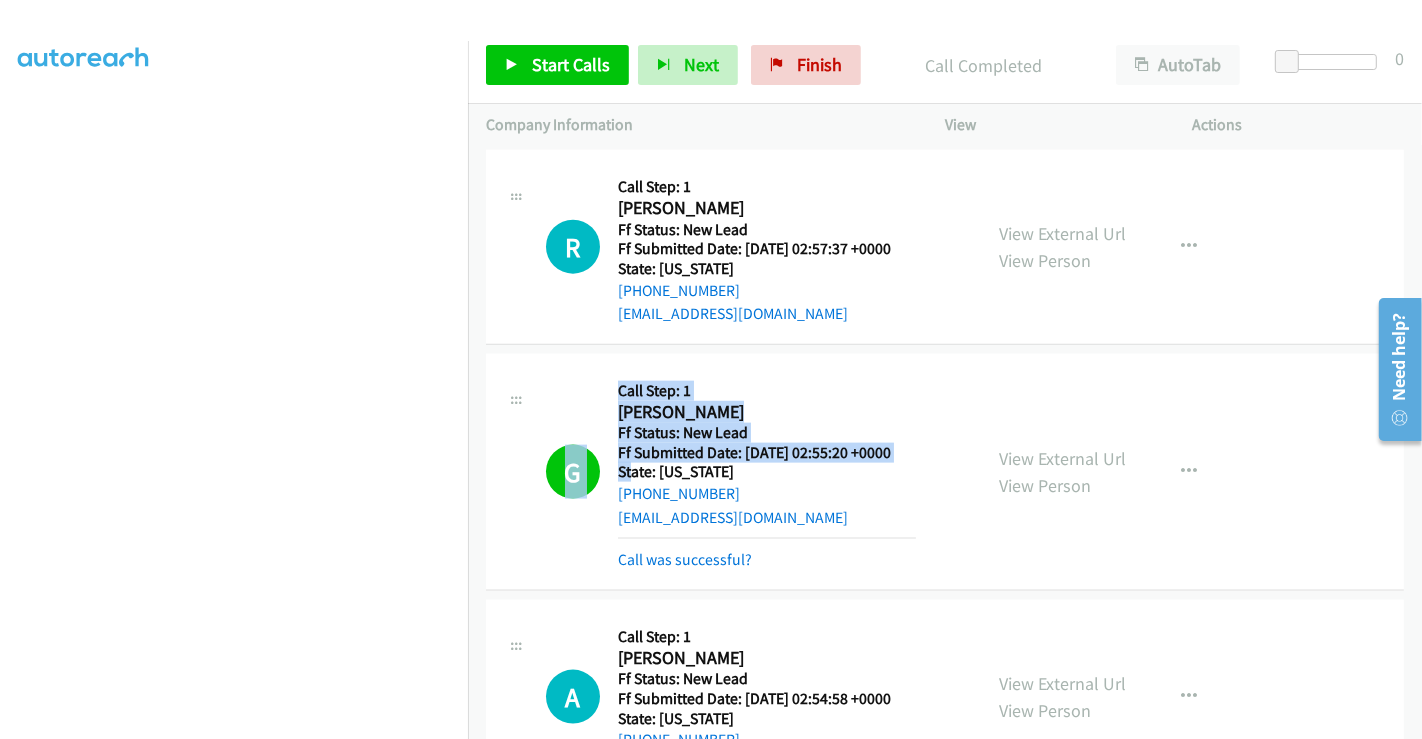 click on "G
Callback Scheduled
Call Step: 1
Gary Bock
America/Chicago
Ff Status: New Lead
Ff Submitted Date: 2025-07-22 02:55:20 +0000
State: Minnesota
+1 701-238-5245
gebock50@gmail.com
Call was successful?" at bounding box center (754, 472) 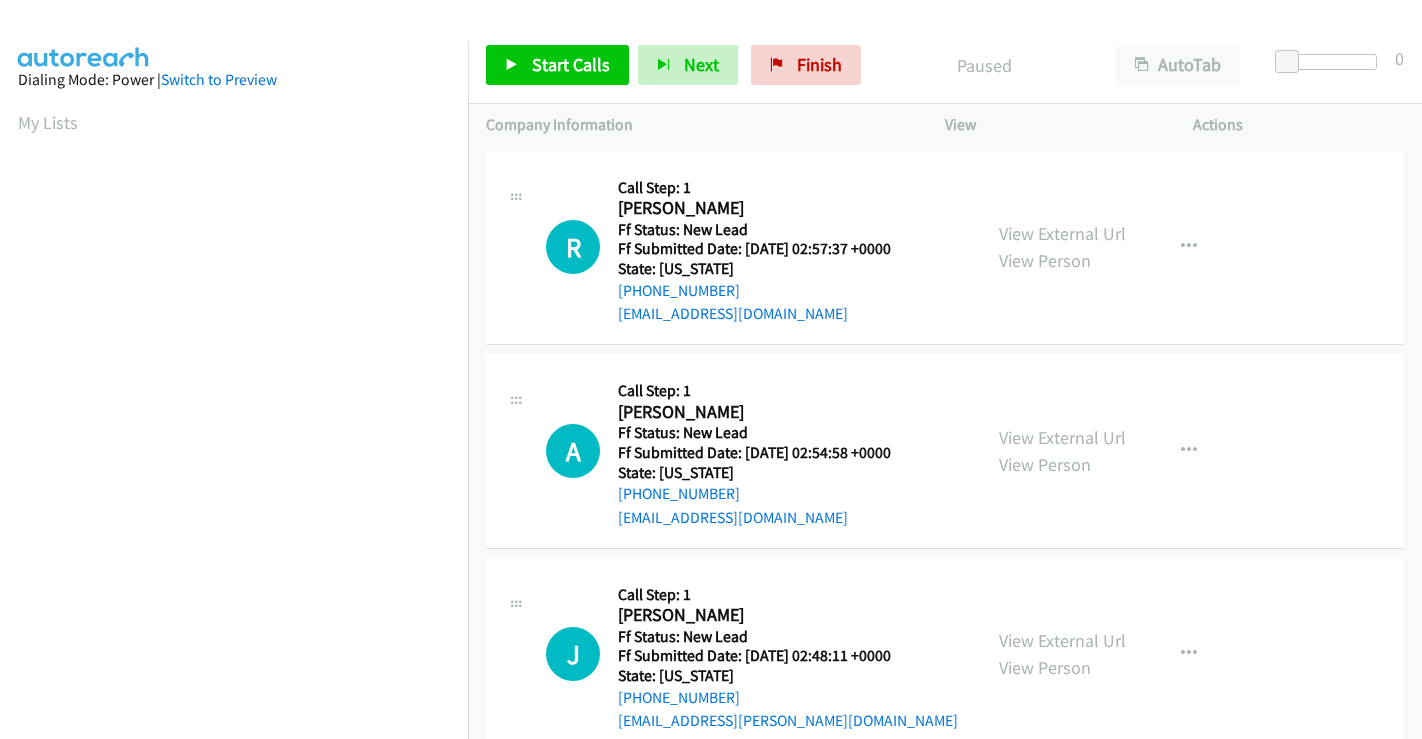 scroll, scrollTop: 0, scrollLeft: 0, axis: both 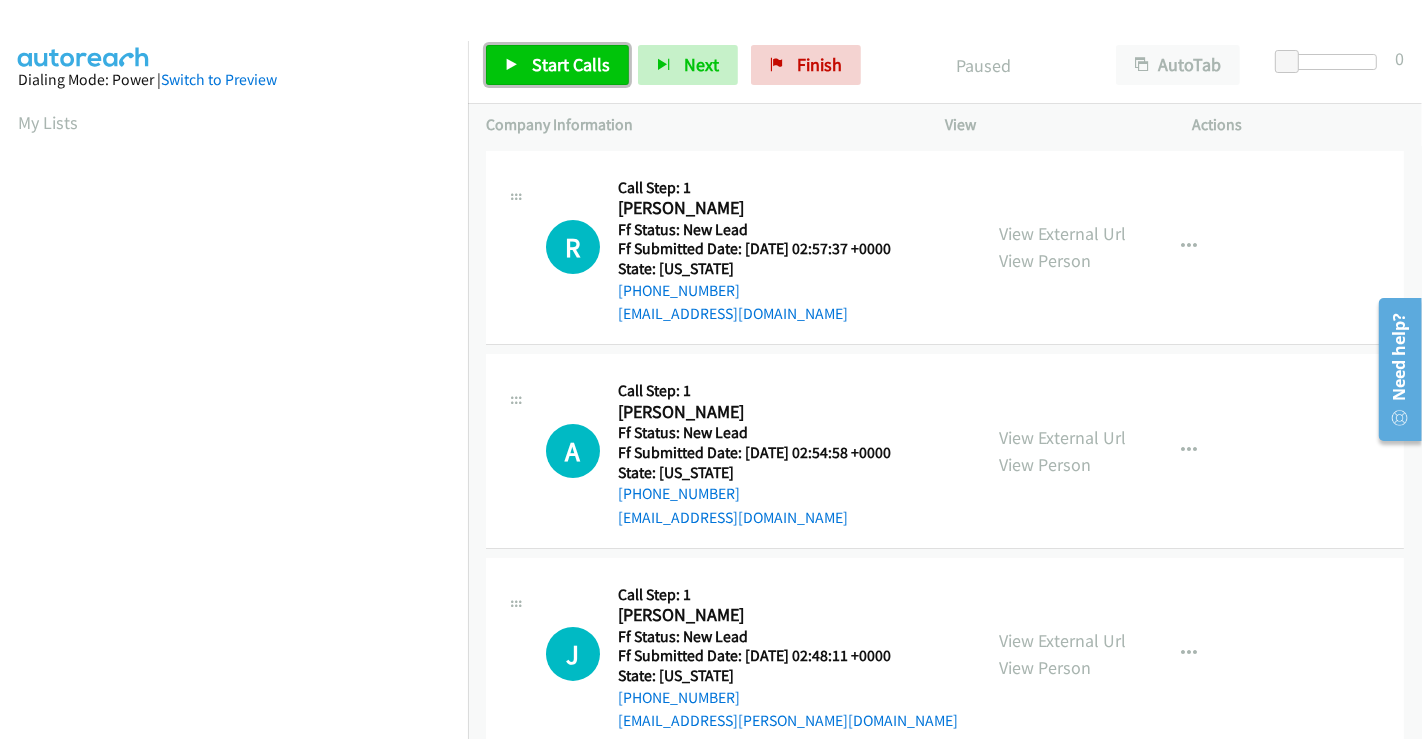 click on "Start Calls" at bounding box center (571, 64) 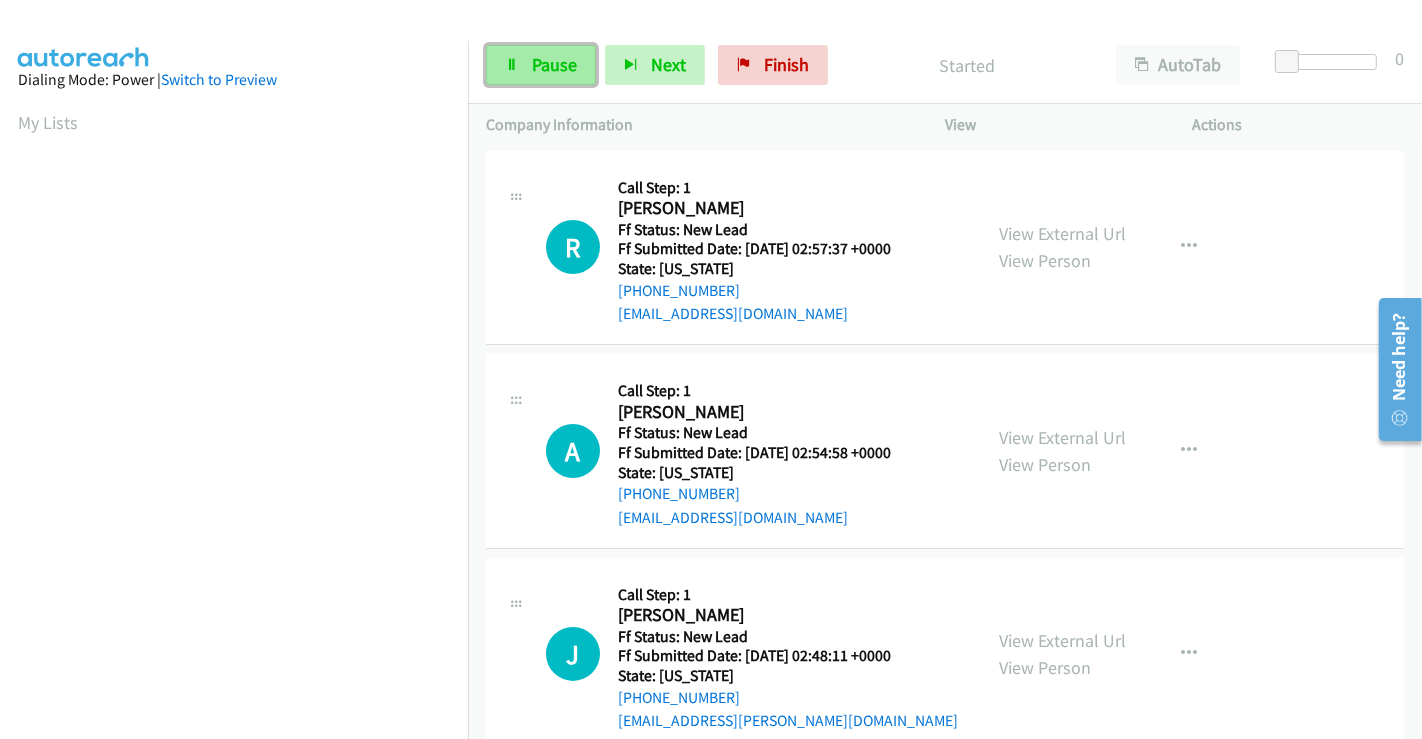 click on "Pause" at bounding box center [554, 64] 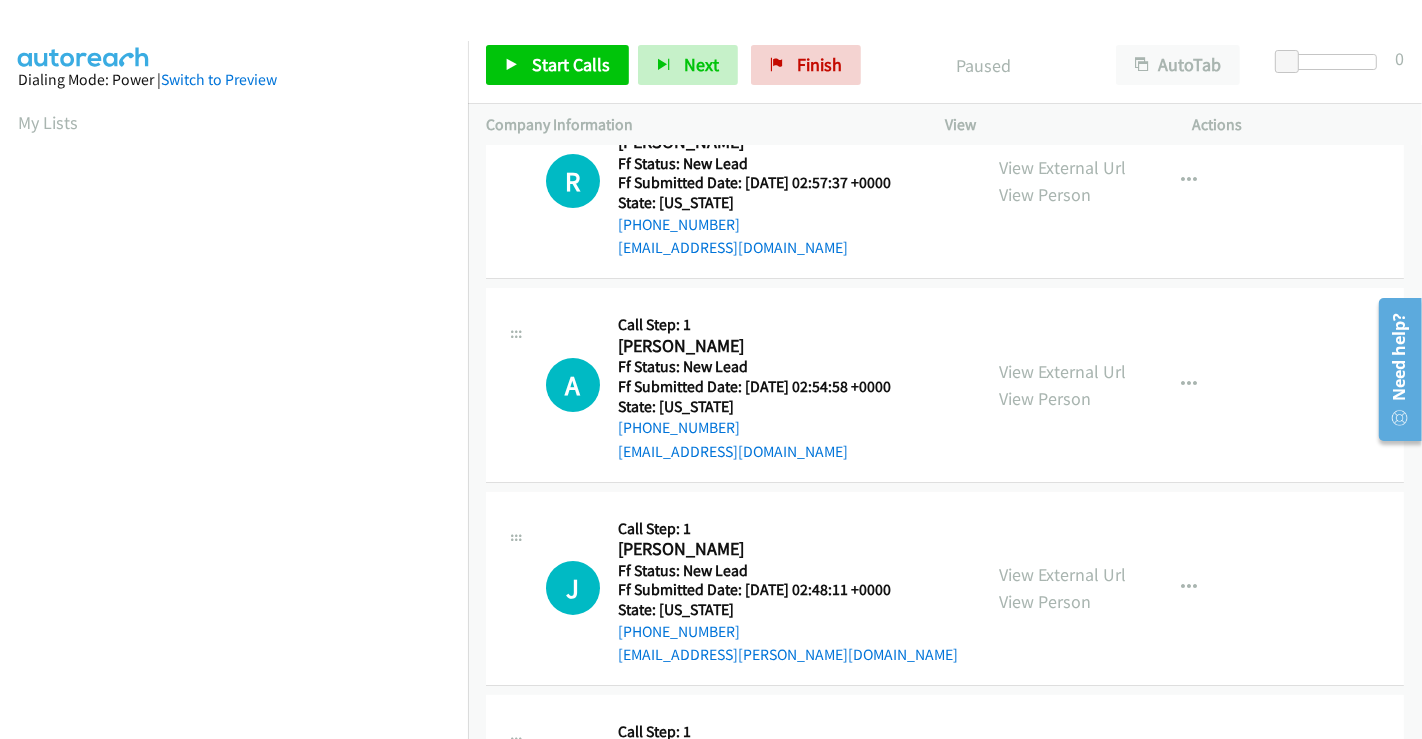 scroll, scrollTop: 222, scrollLeft: 0, axis: vertical 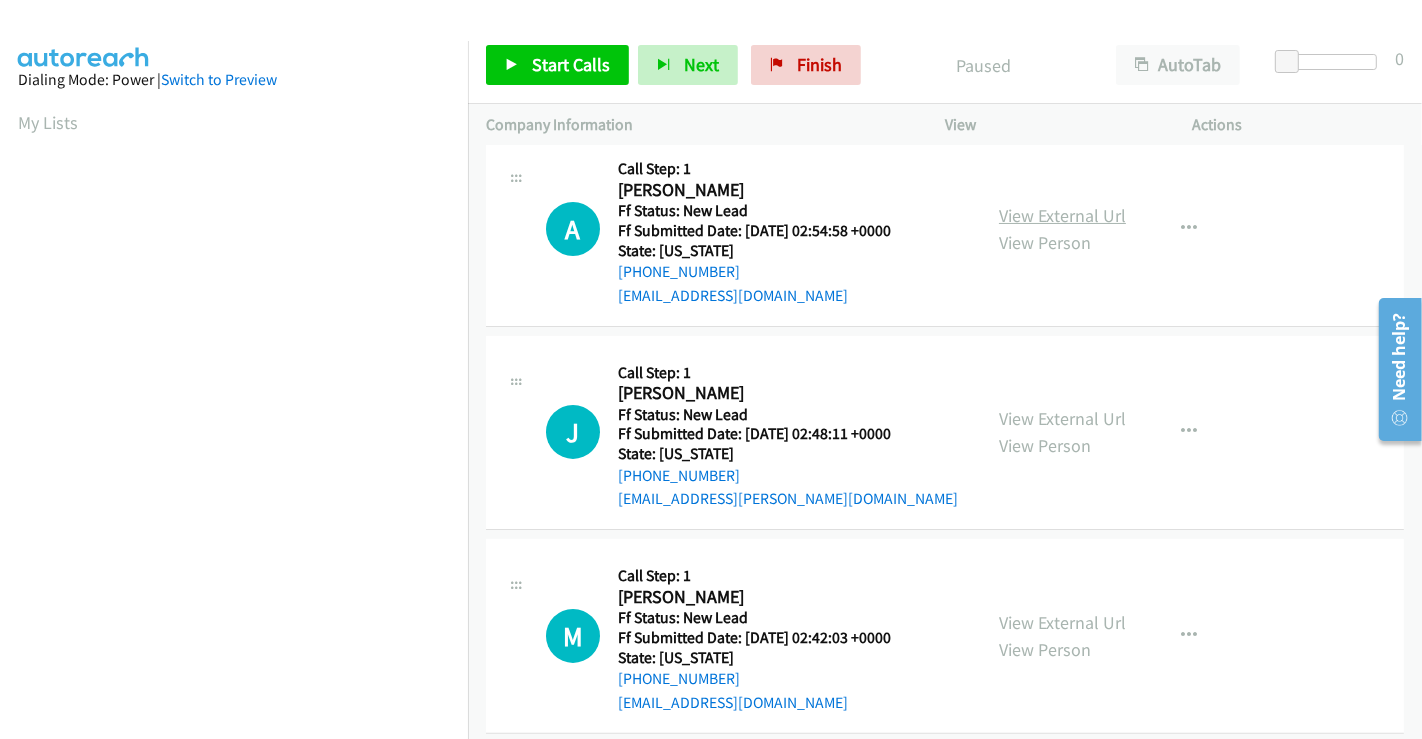 click on "View External Url" at bounding box center (1062, 215) 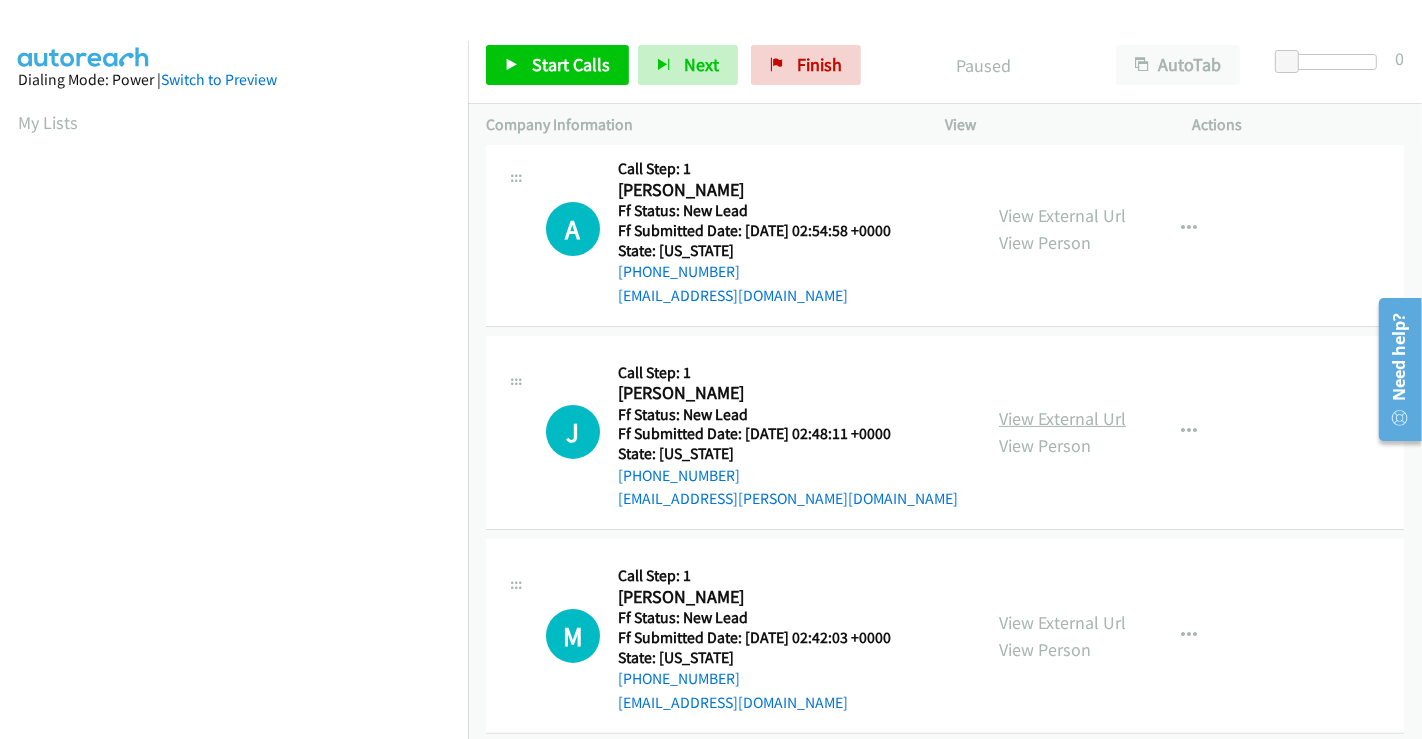 click on "View External Url" at bounding box center [1062, 418] 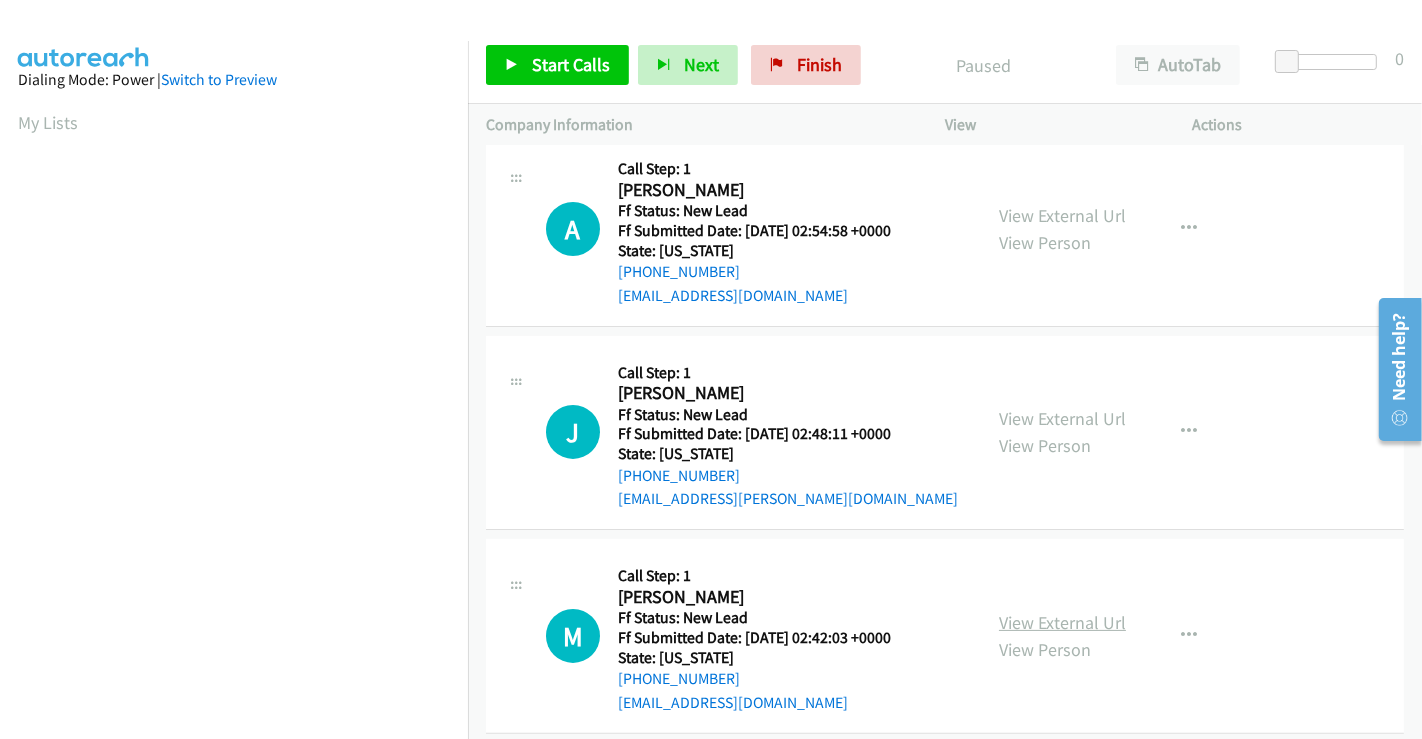 click on "View External Url" at bounding box center [1062, 622] 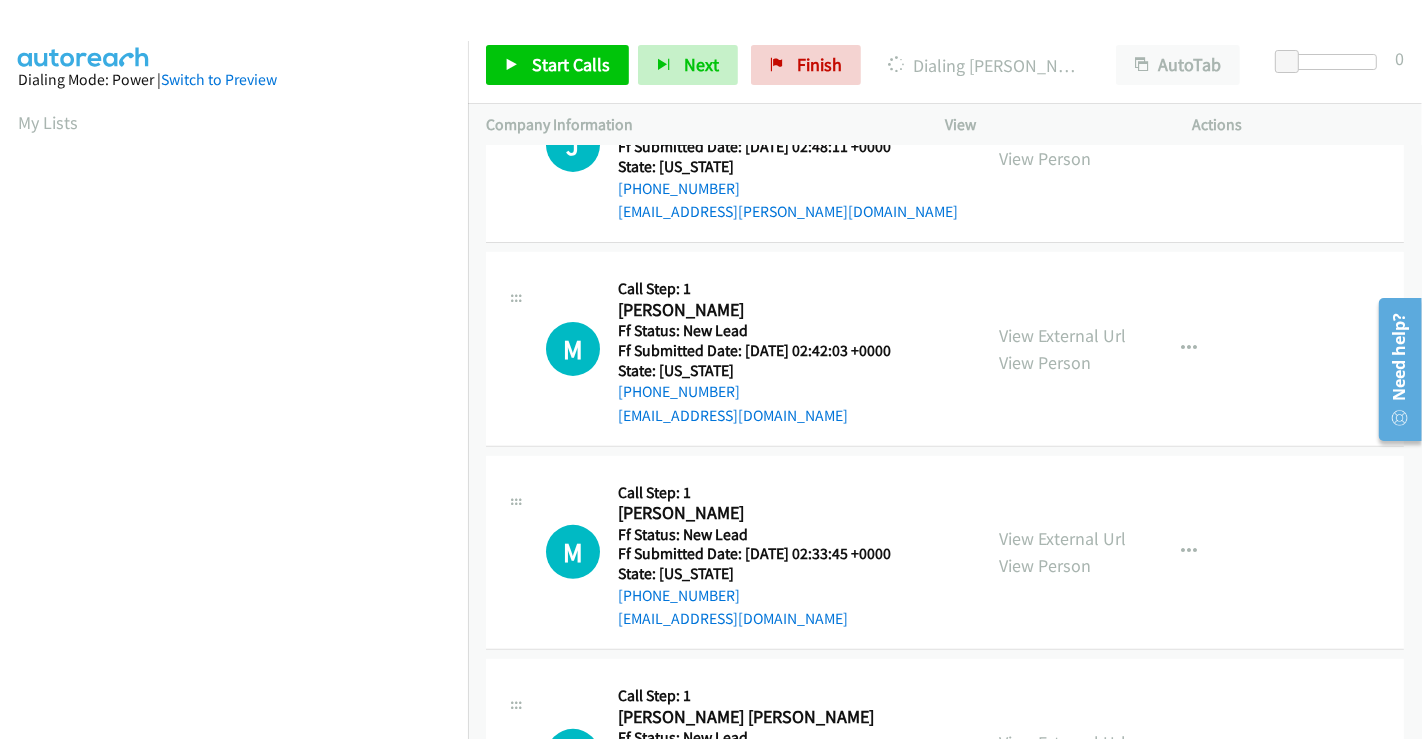 scroll, scrollTop: 555, scrollLeft: 0, axis: vertical 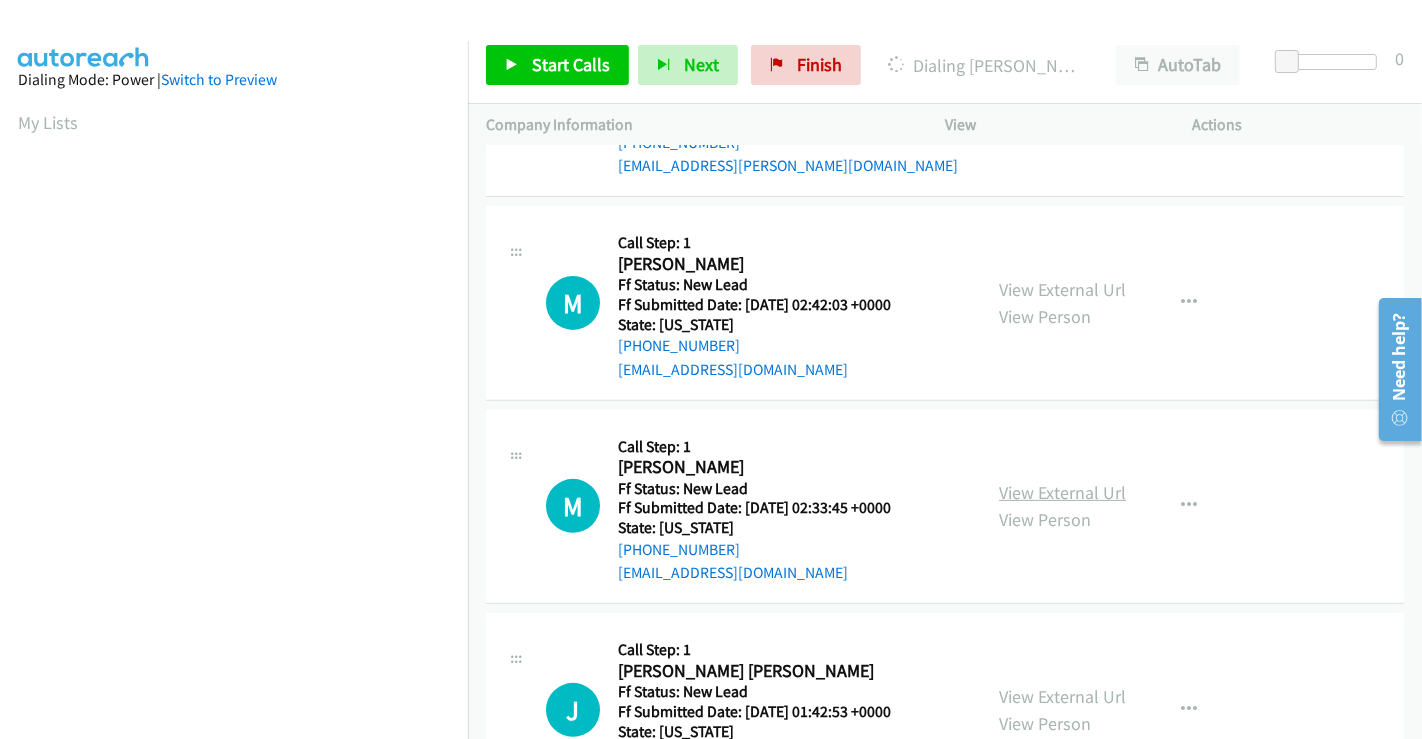 click on "View External Url" at bounding box center (1062, 492) 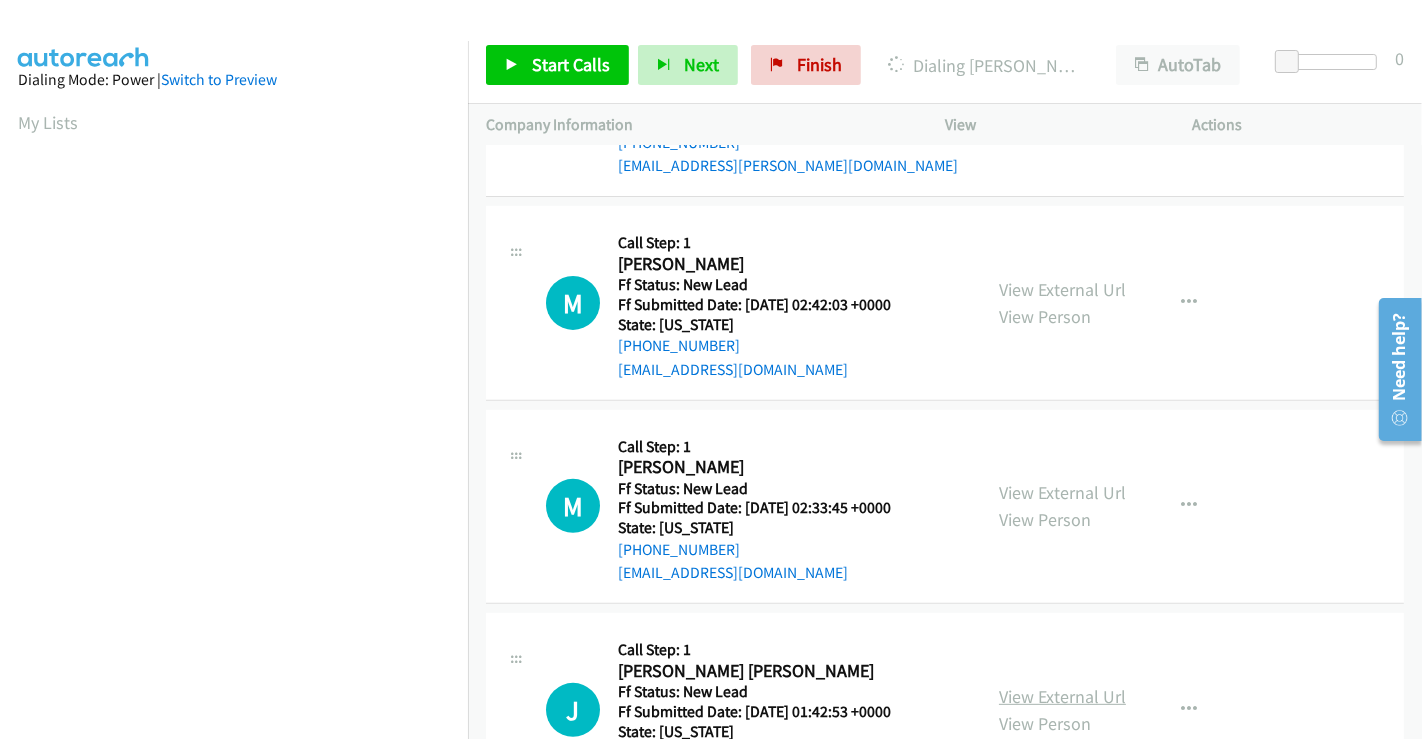 click on "View External Url" at bounding box center (1062, 696) 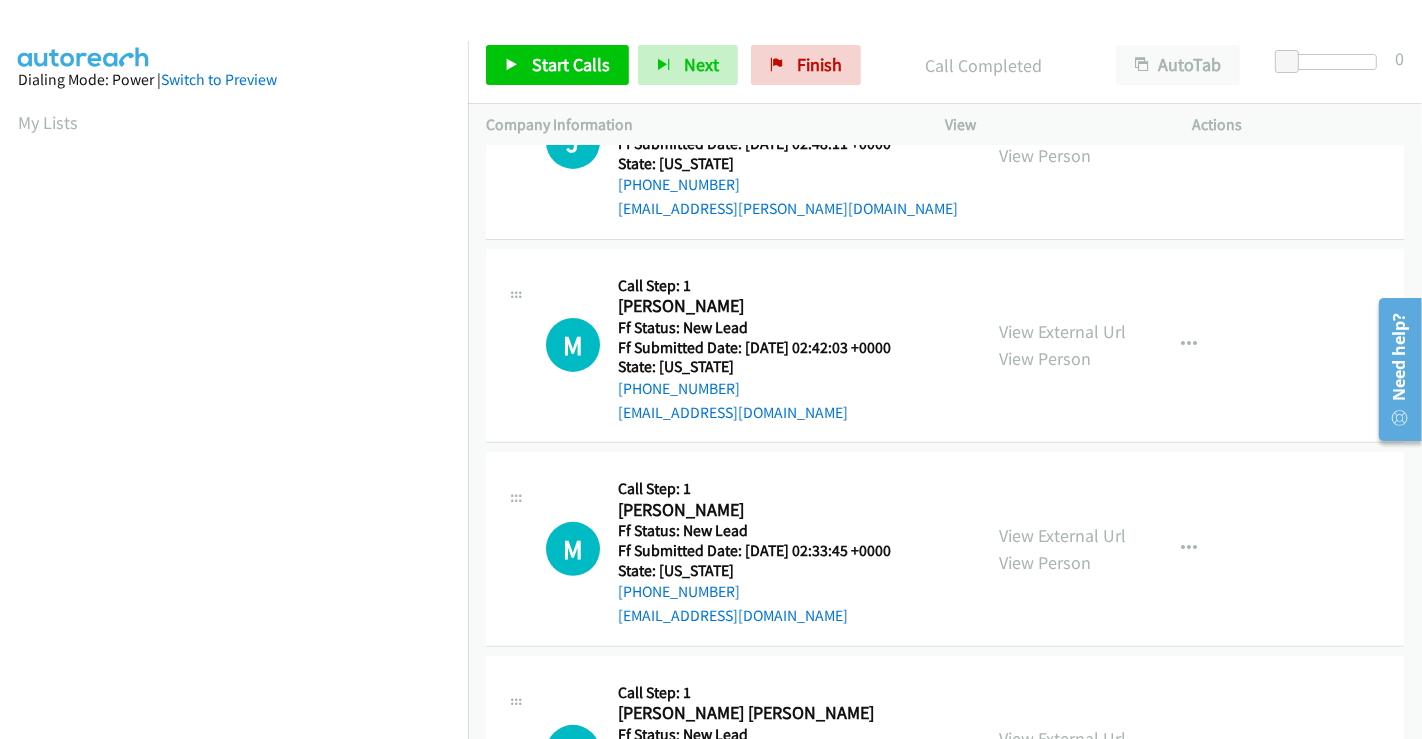 scroll, scrollTop: 385, scrollLeft: 0, axis: vertical 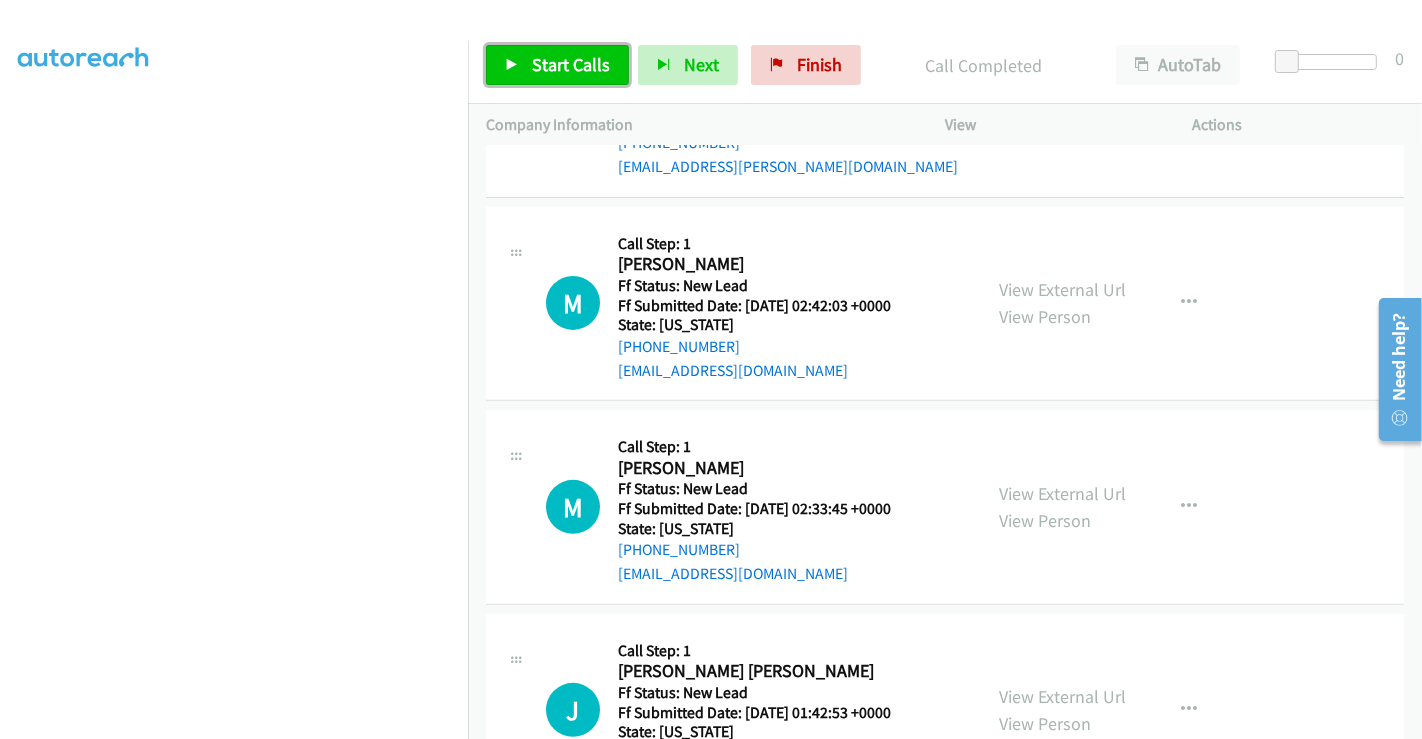 click on "Start Calls" at bounding box center [571, 64] 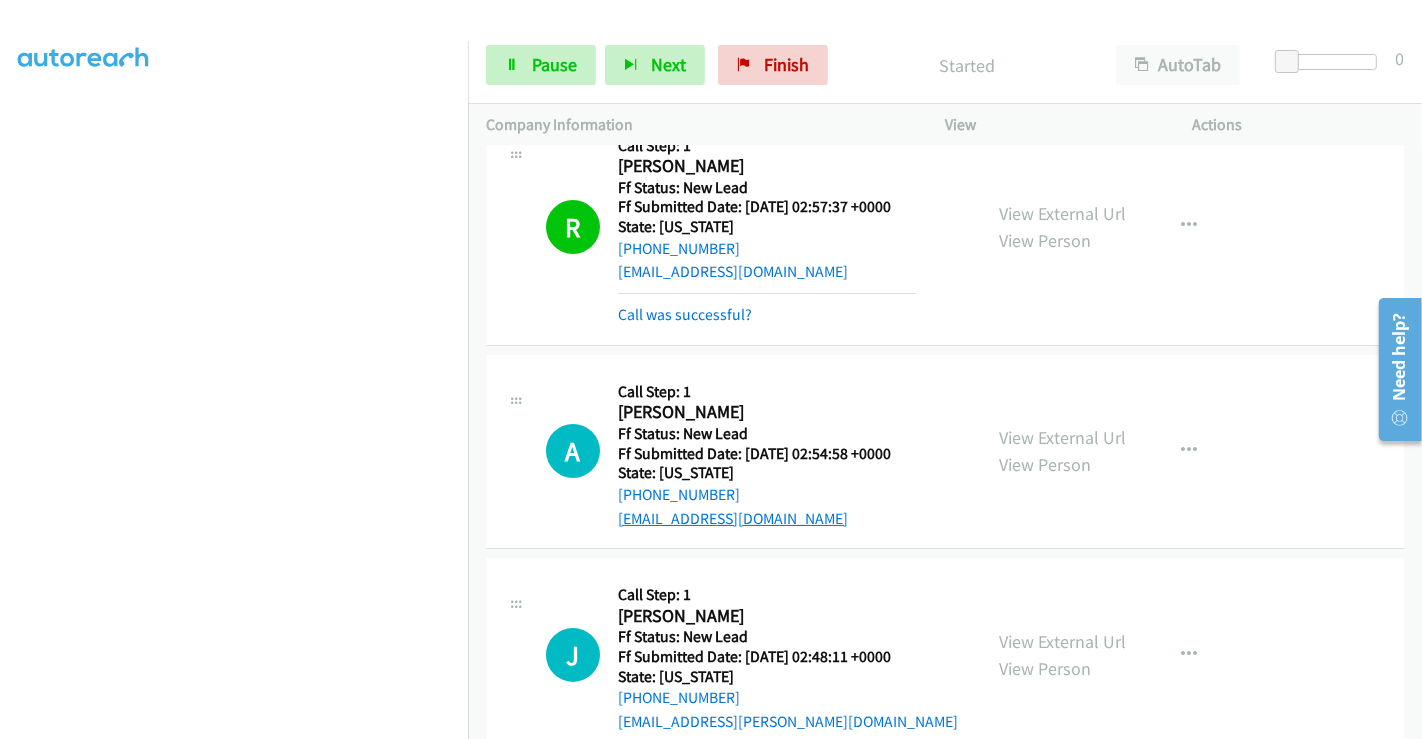 scroll, scrollTop: 153, scrollLeft: 0, axis: vertical 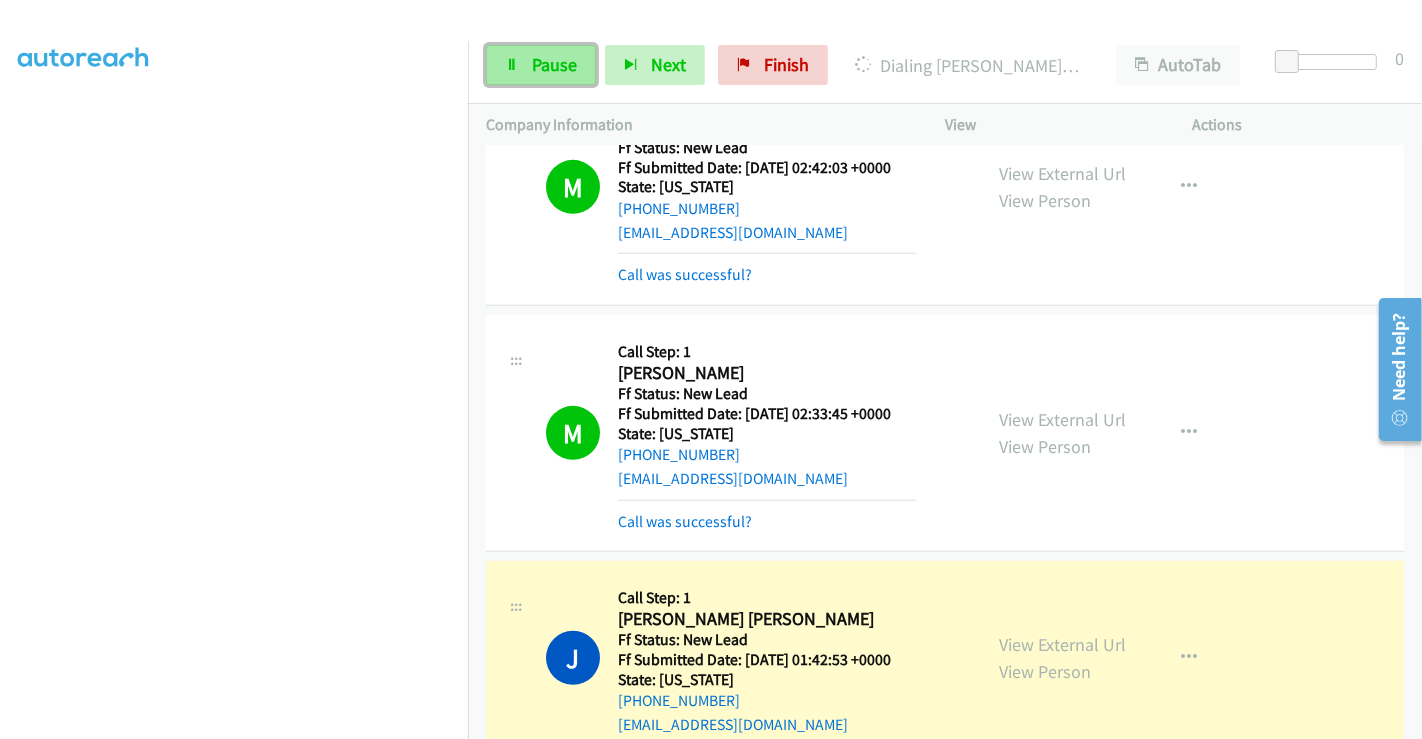 click on "Pause" at bounding box center (541, 65) 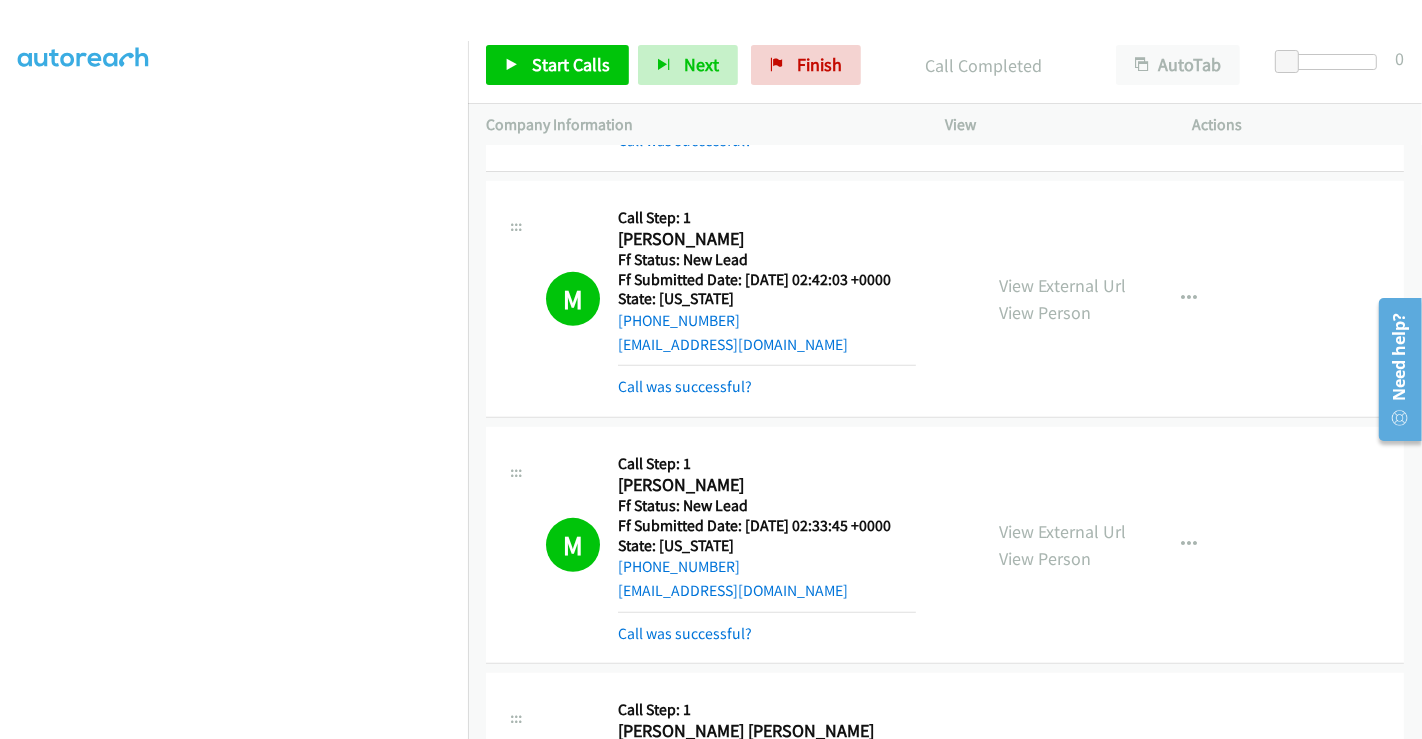 scroll, scrollTop: 931, scrollLeft: 0, axis: vertical 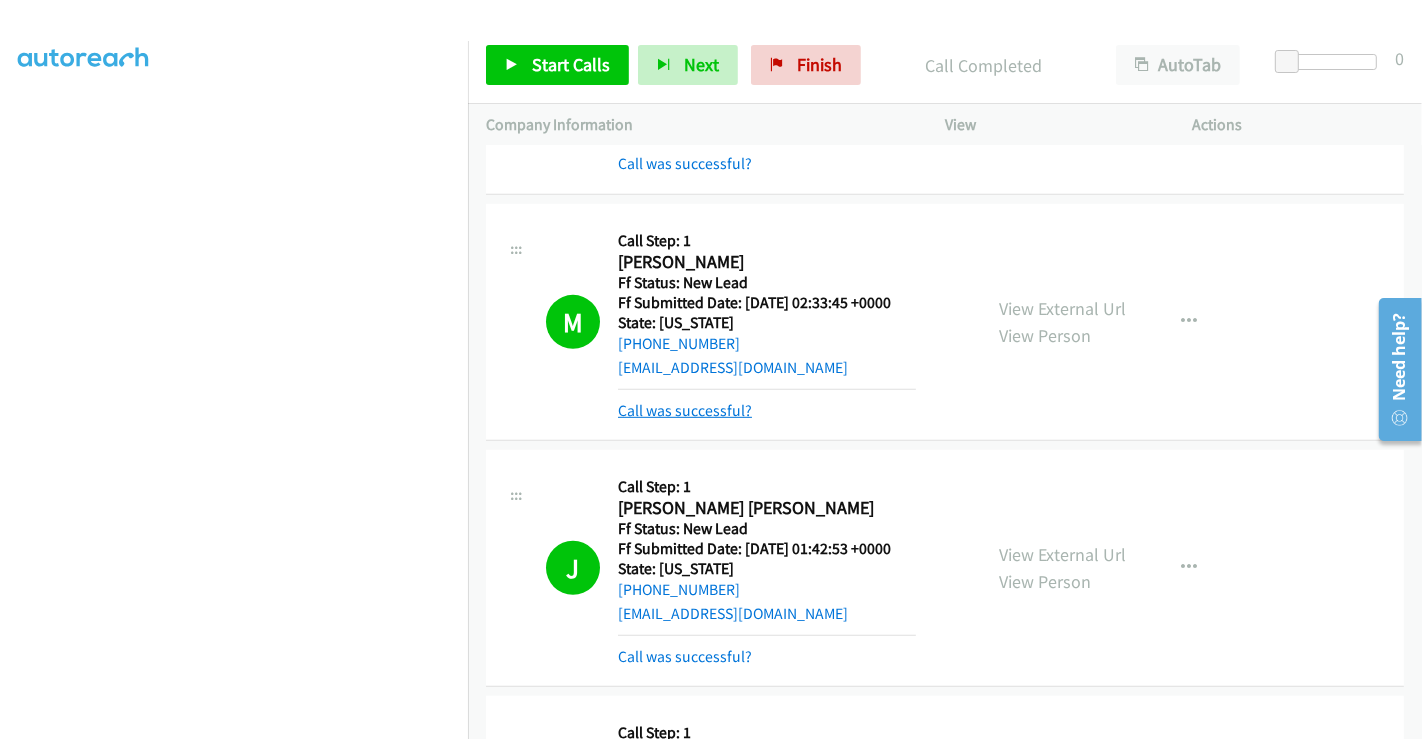 click on "Call was successful?" at bounding box center [685, 410] 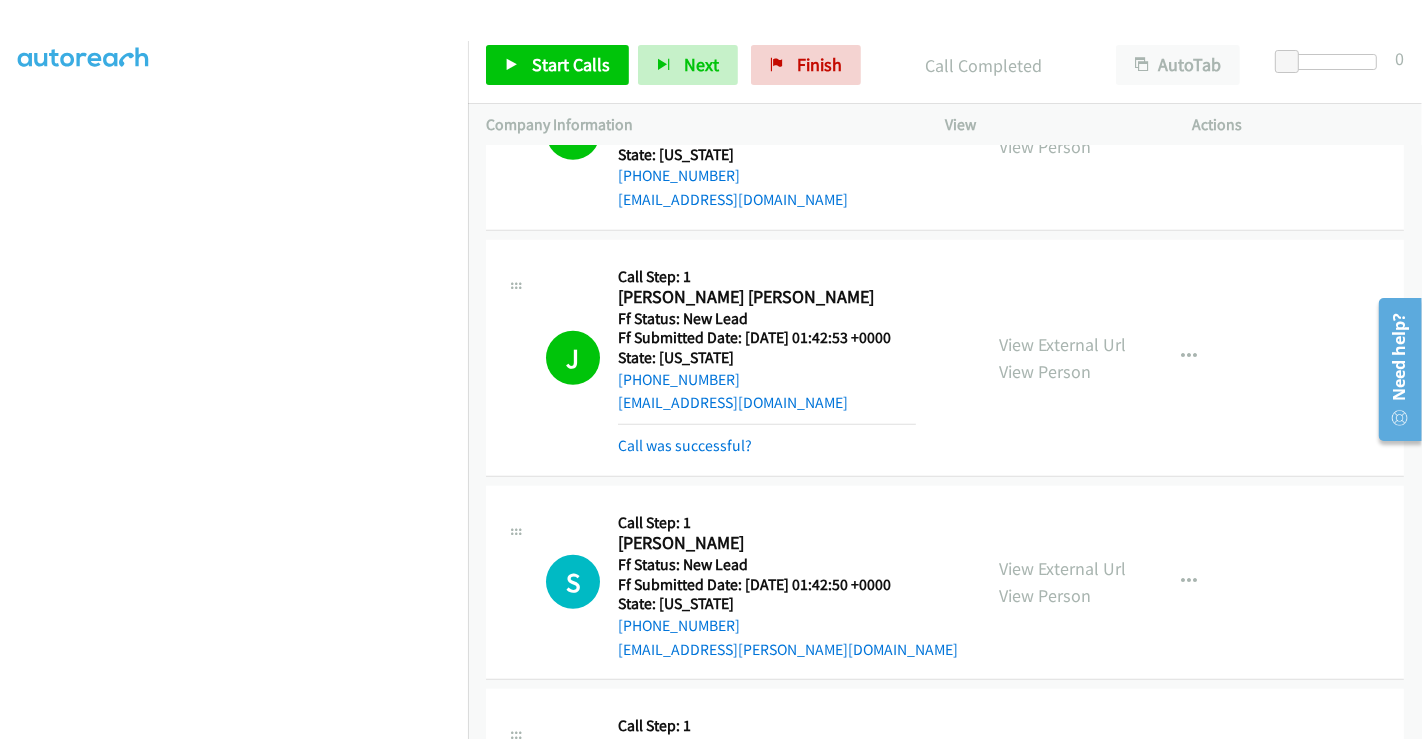 scroll, scrollTop: 1375, scrollLeft: 0, axis: vertical 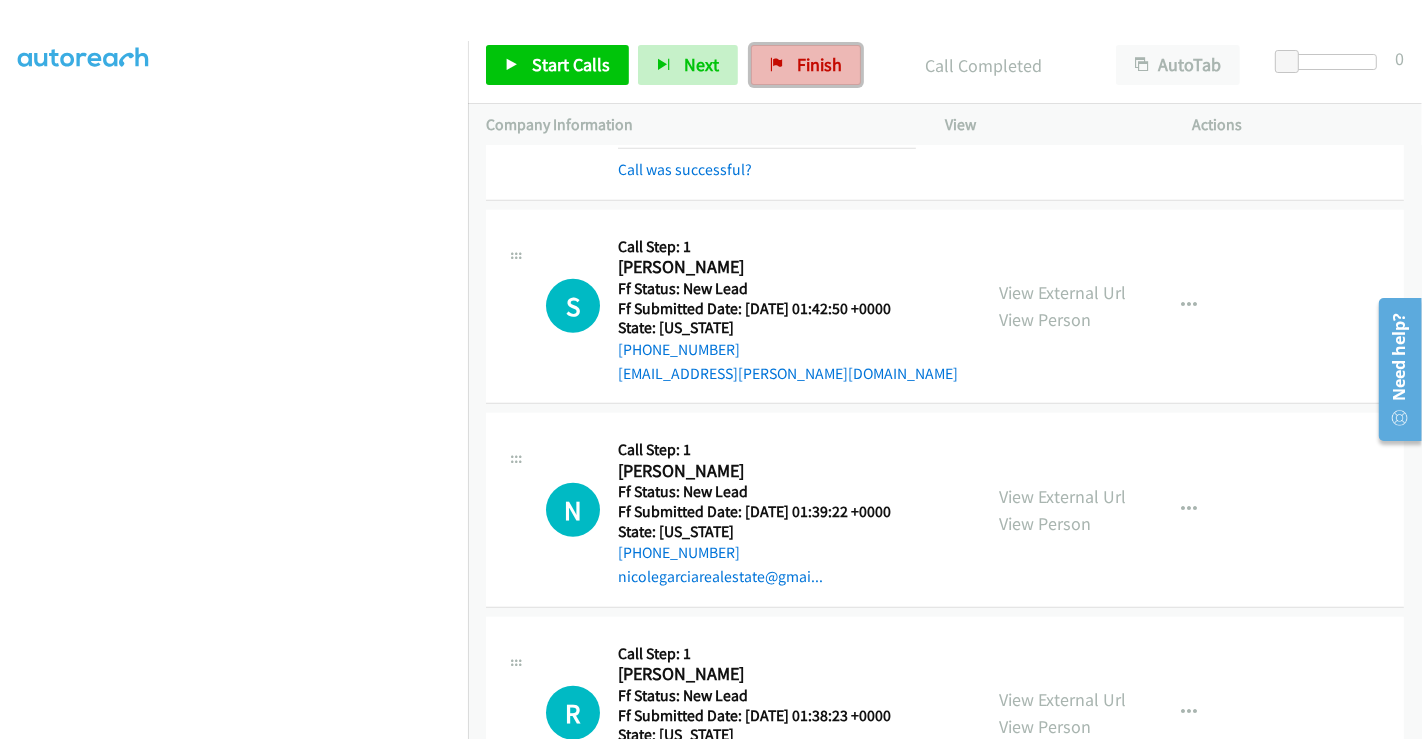 click on "Finish" at bounding box center (806, 65) 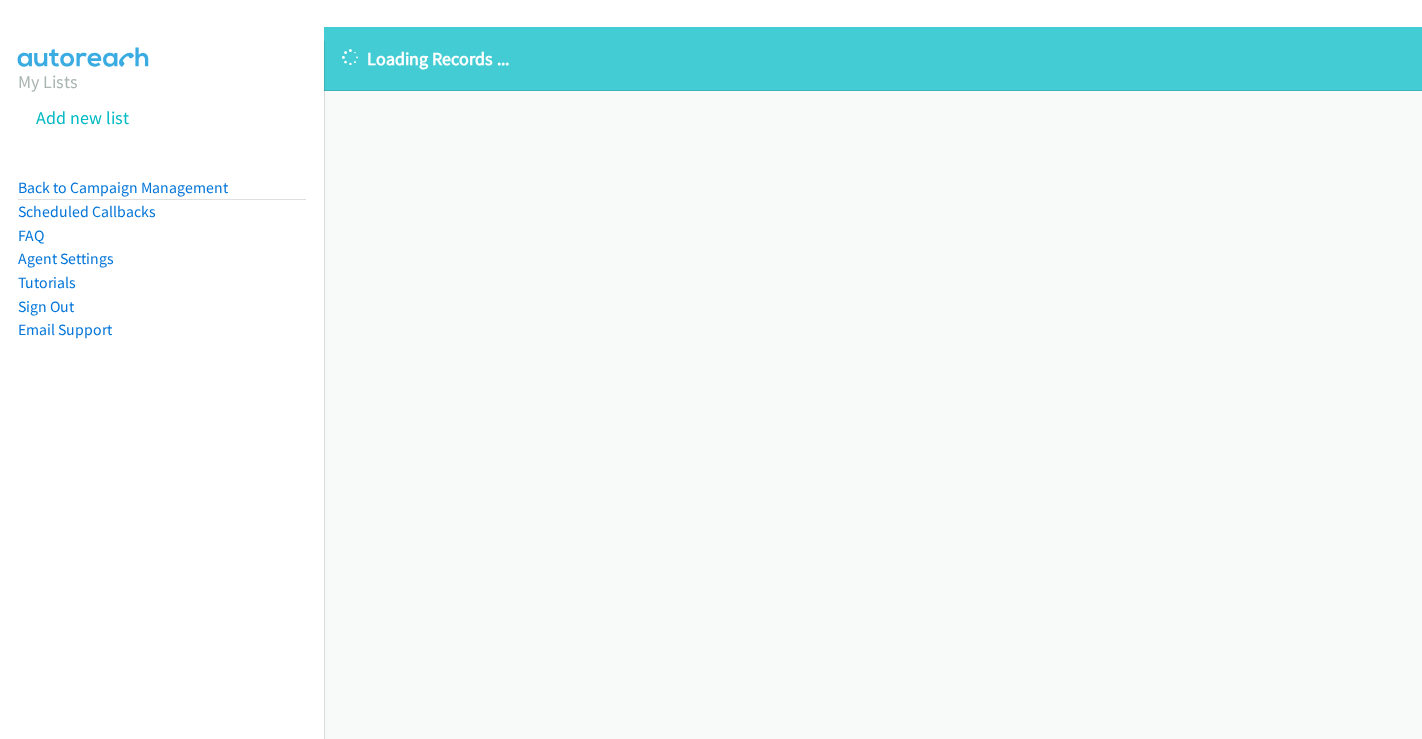 scroll, scrollTop: 0, scrollLeft: 0, axis: both 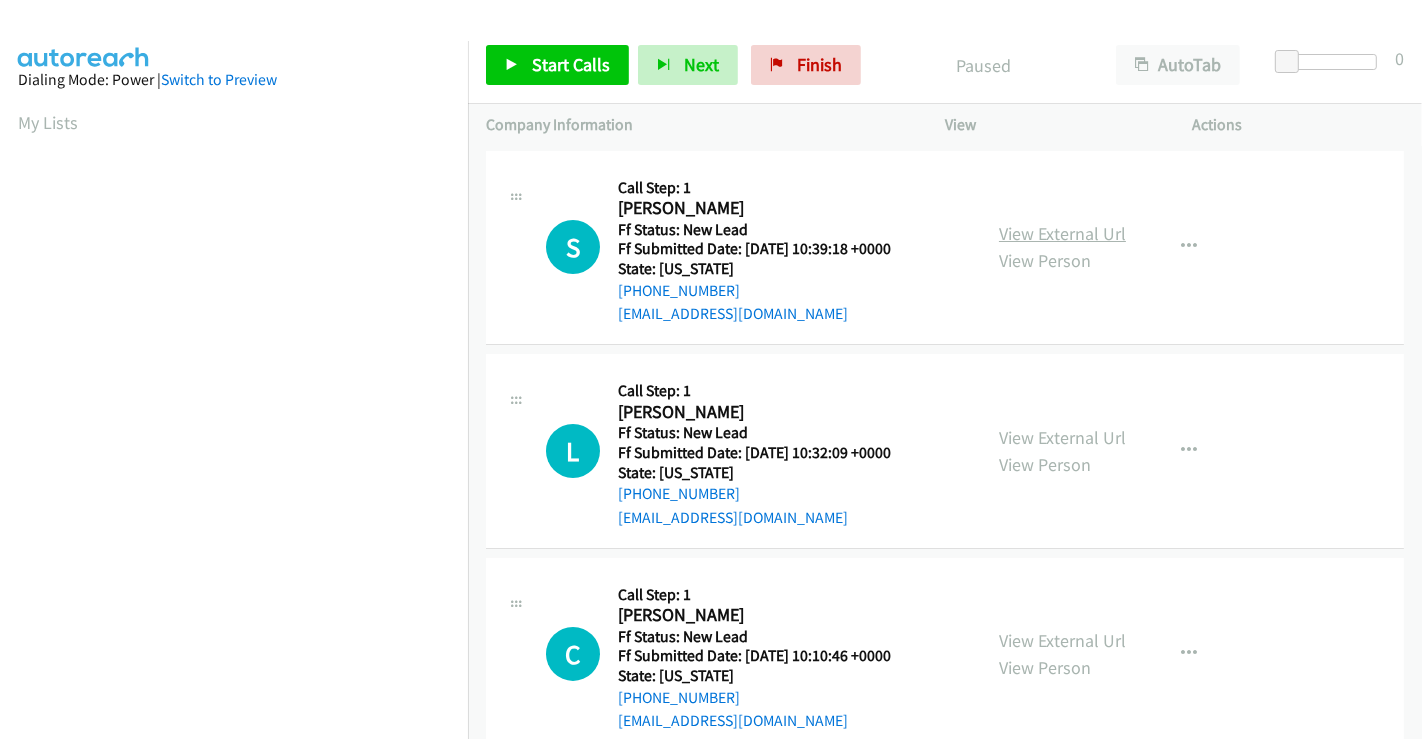 click on "View External Url" at bounding box center [1062, 233] 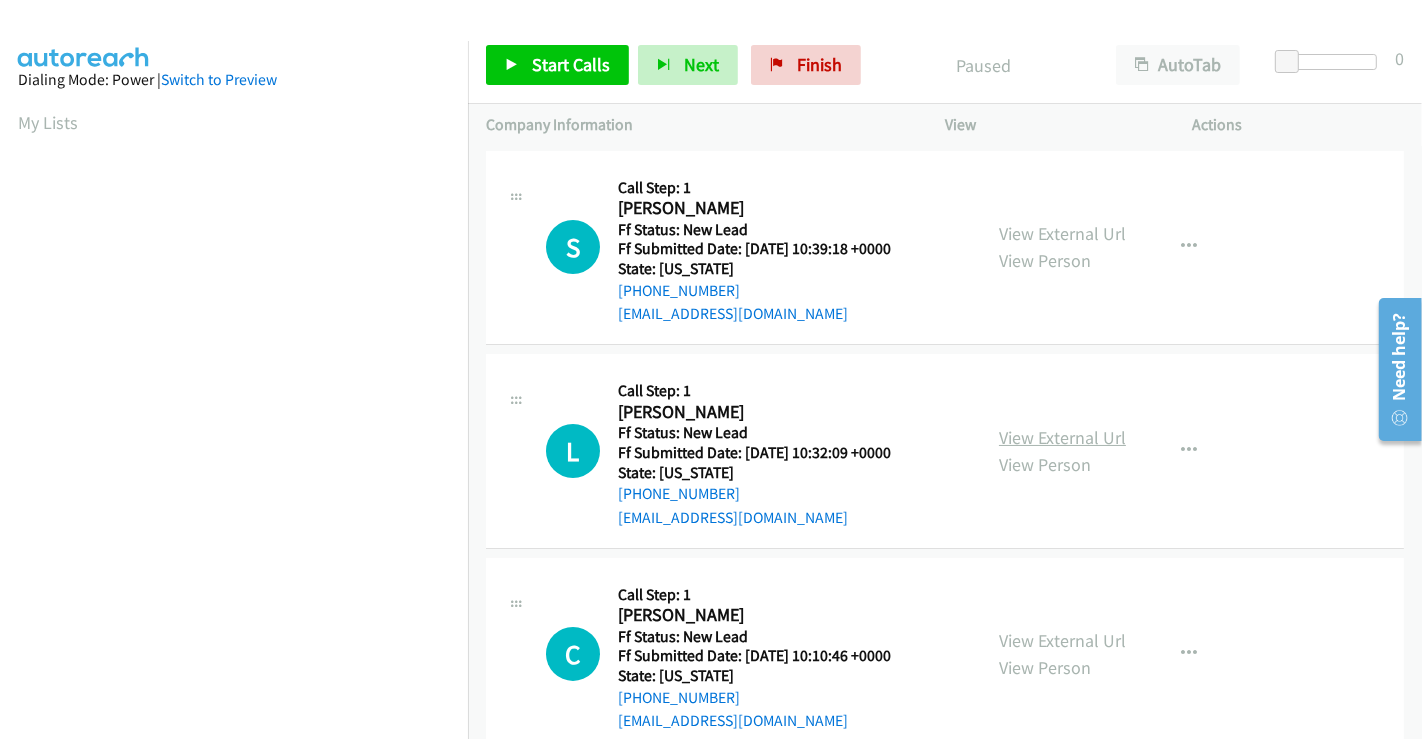 click on "View External Url" at bounding box center (1062, 437) 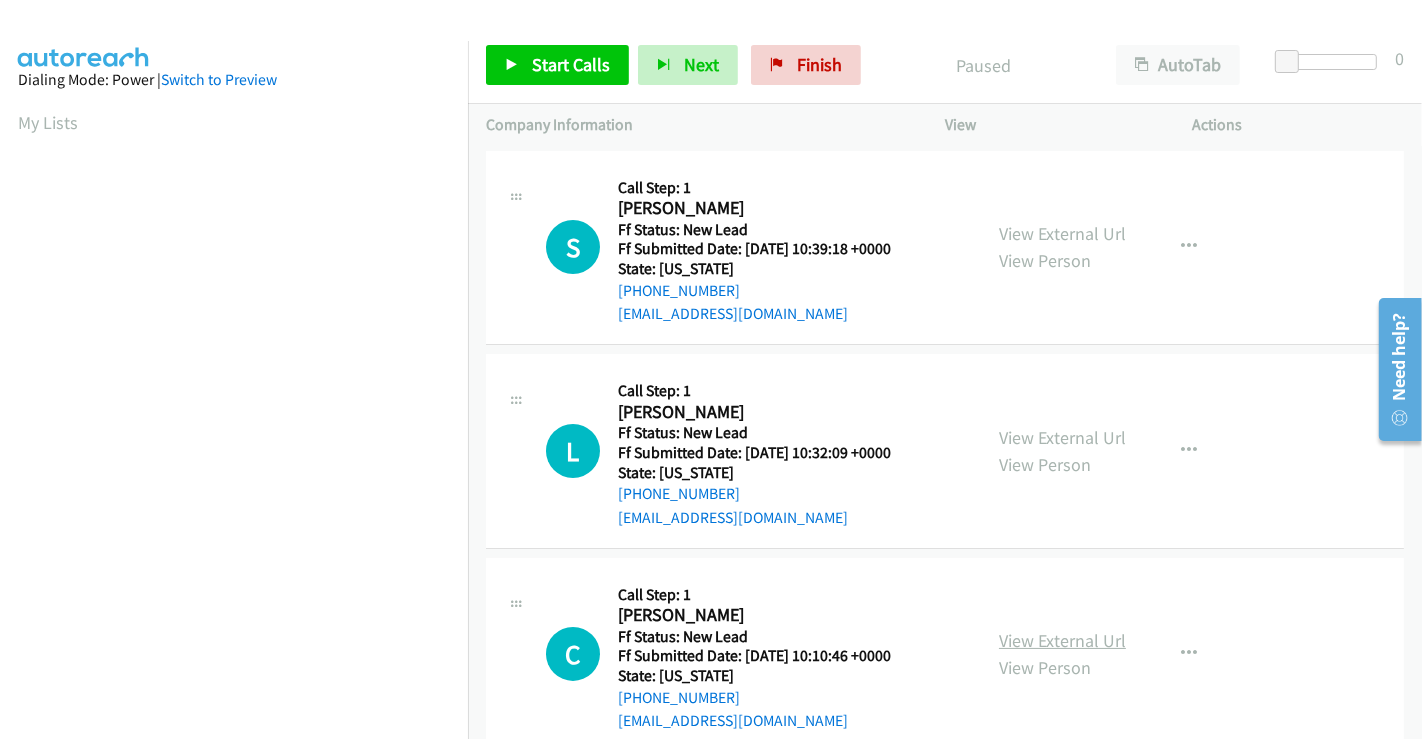 click on "View External Url" at bounding box center (1062, 640) 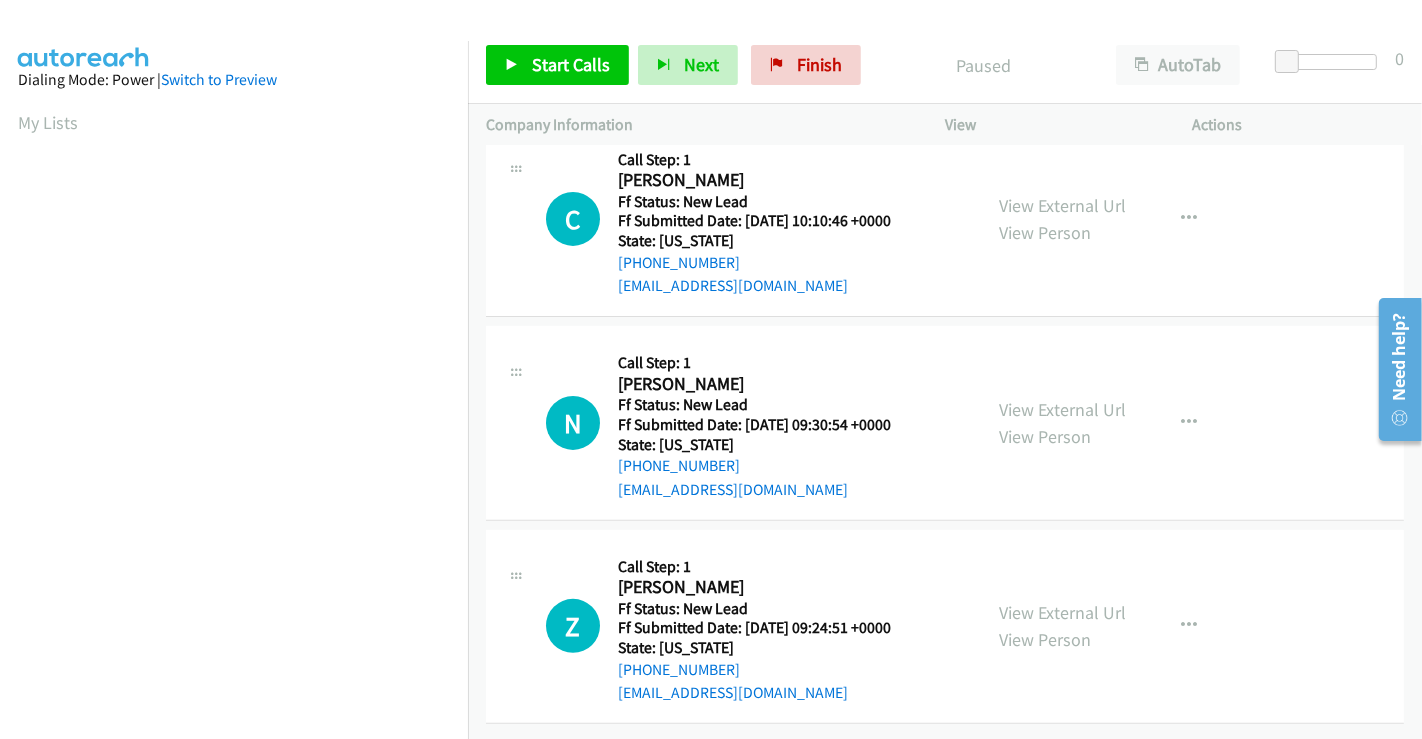 scroll, scrollTop: 449, scrollLeft: 0, axis: vertical 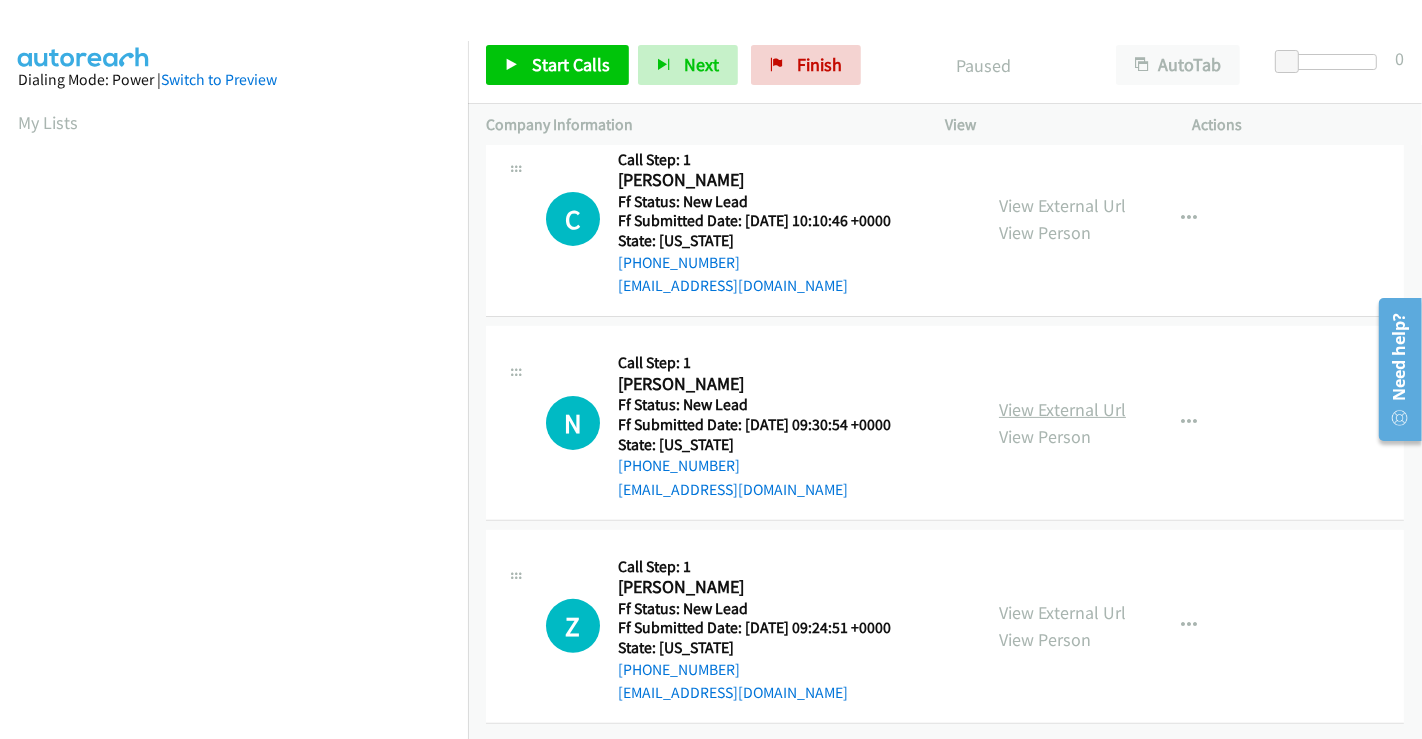 click on "View External Url" at bounding box center [1062, 409] 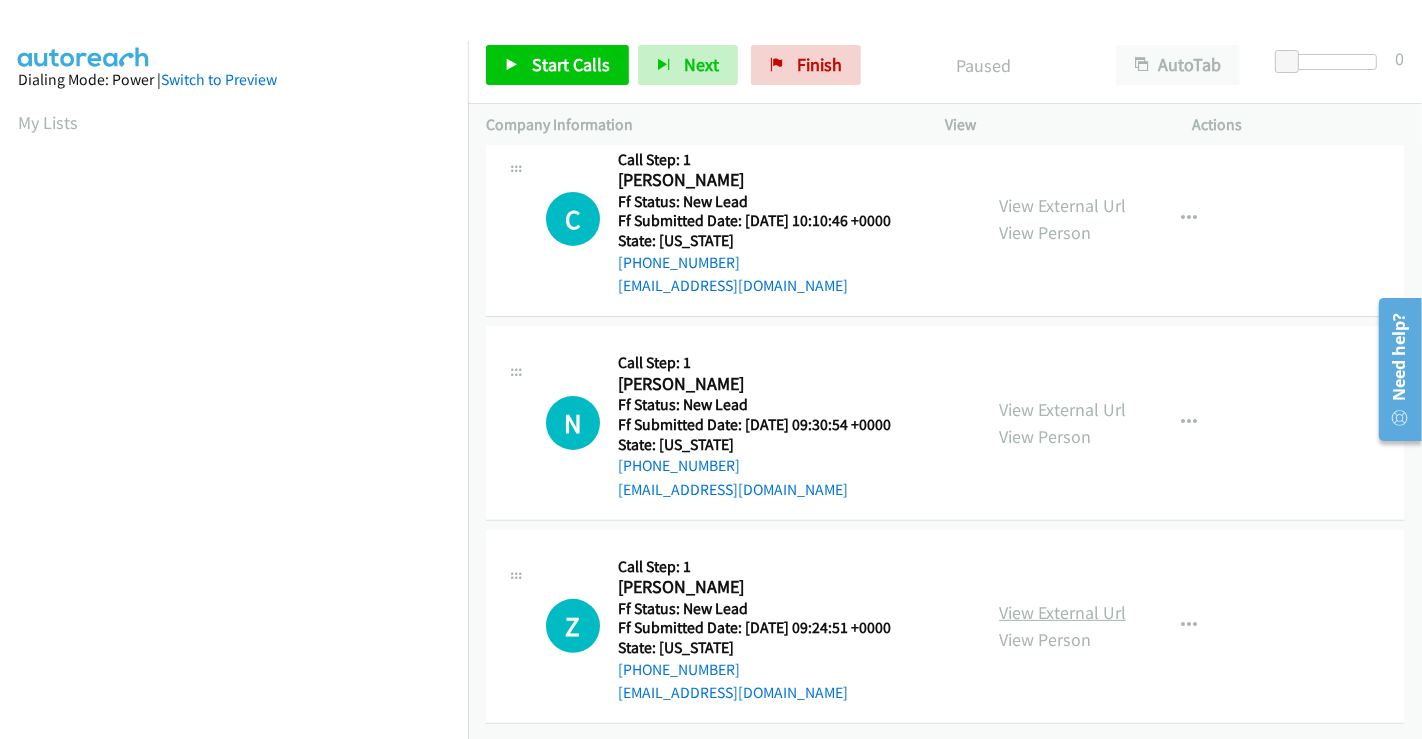 click on "View External Url" at bounding box center [1062, 612] 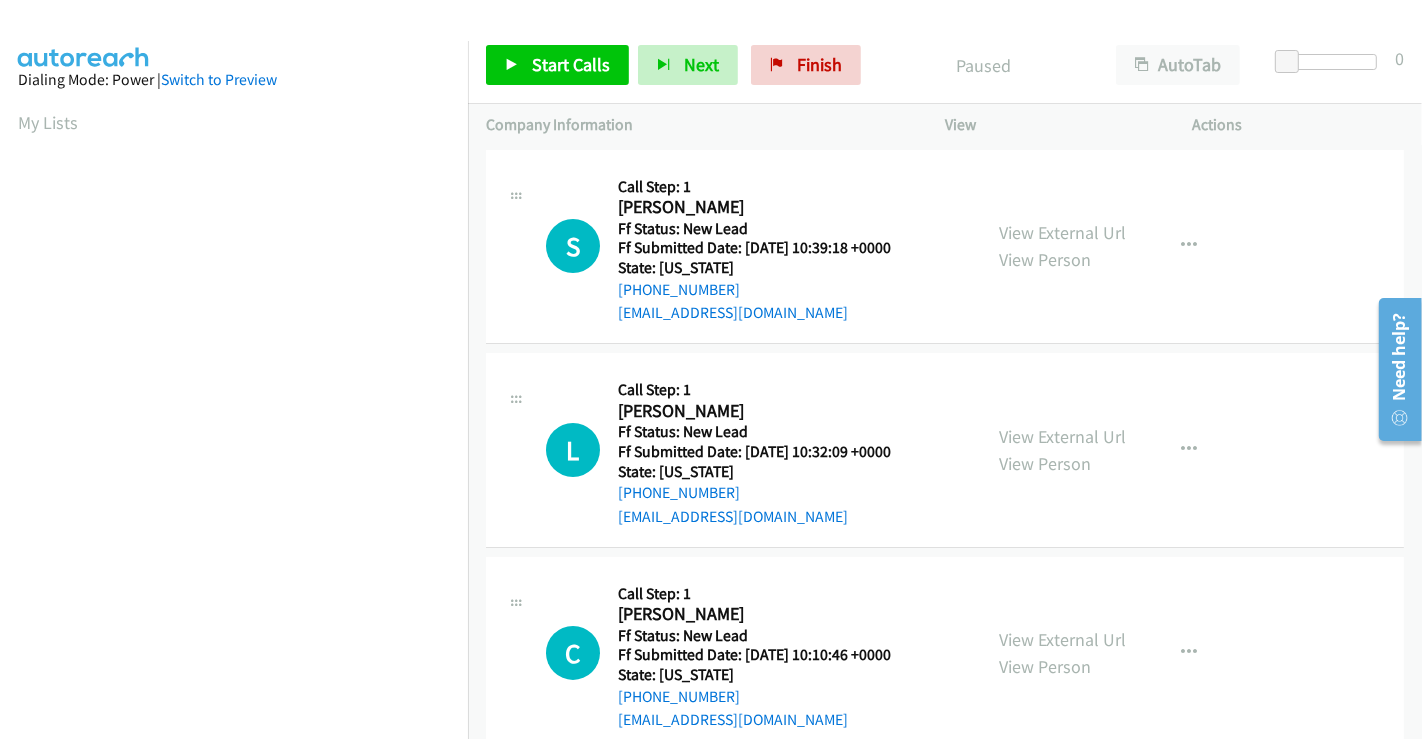 scroll, scrollTop: 0, scrollLeft: 0, axis: both 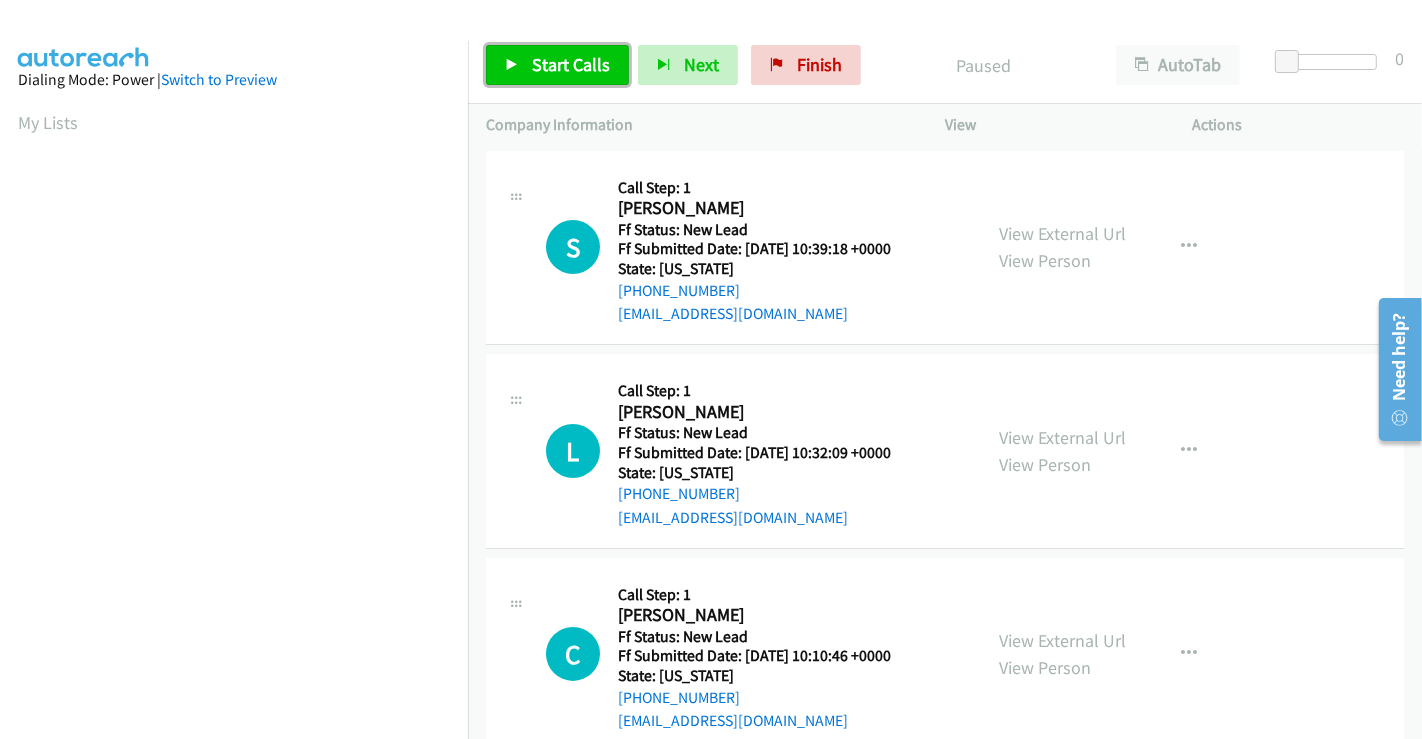 click on "Start Calls" at bounding box center [571, 64] 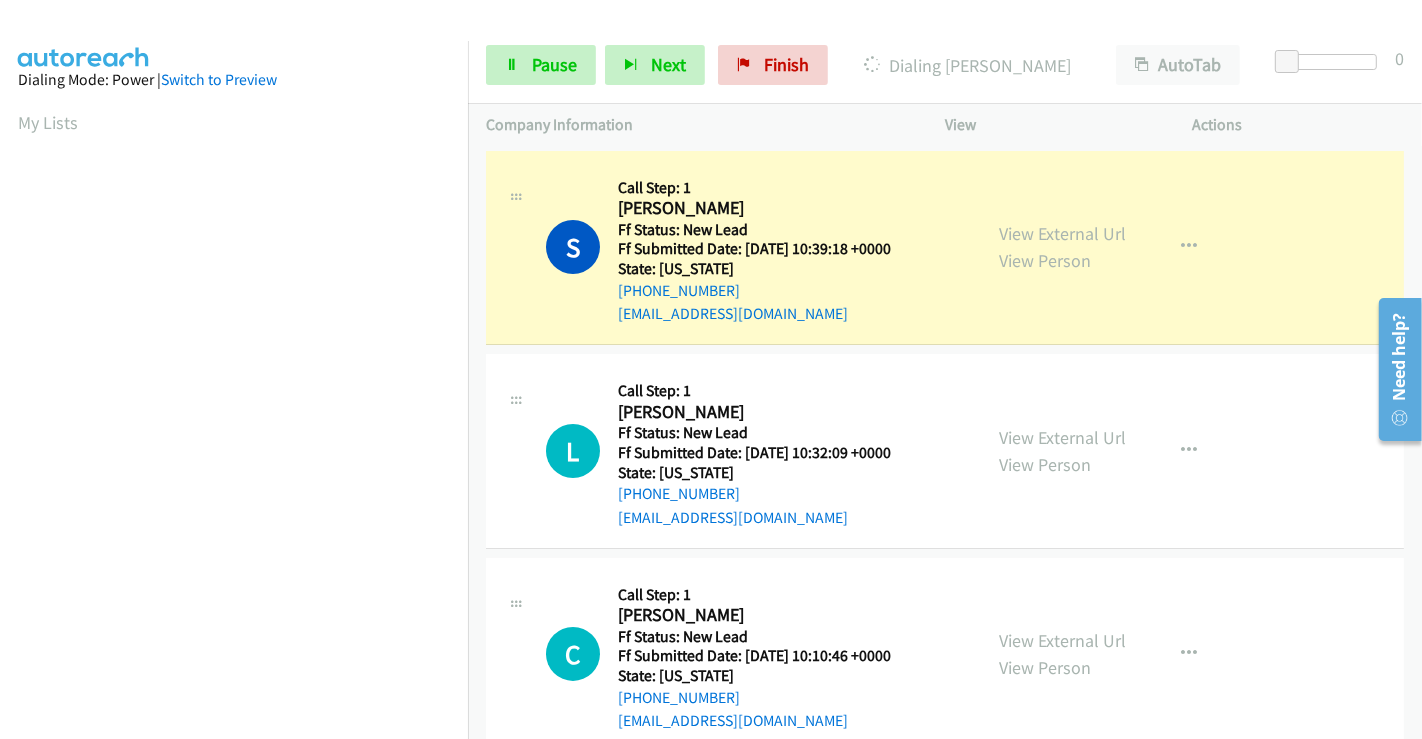 scroll, scrollTop: 385, scrollLeft: 0, axis: vertical 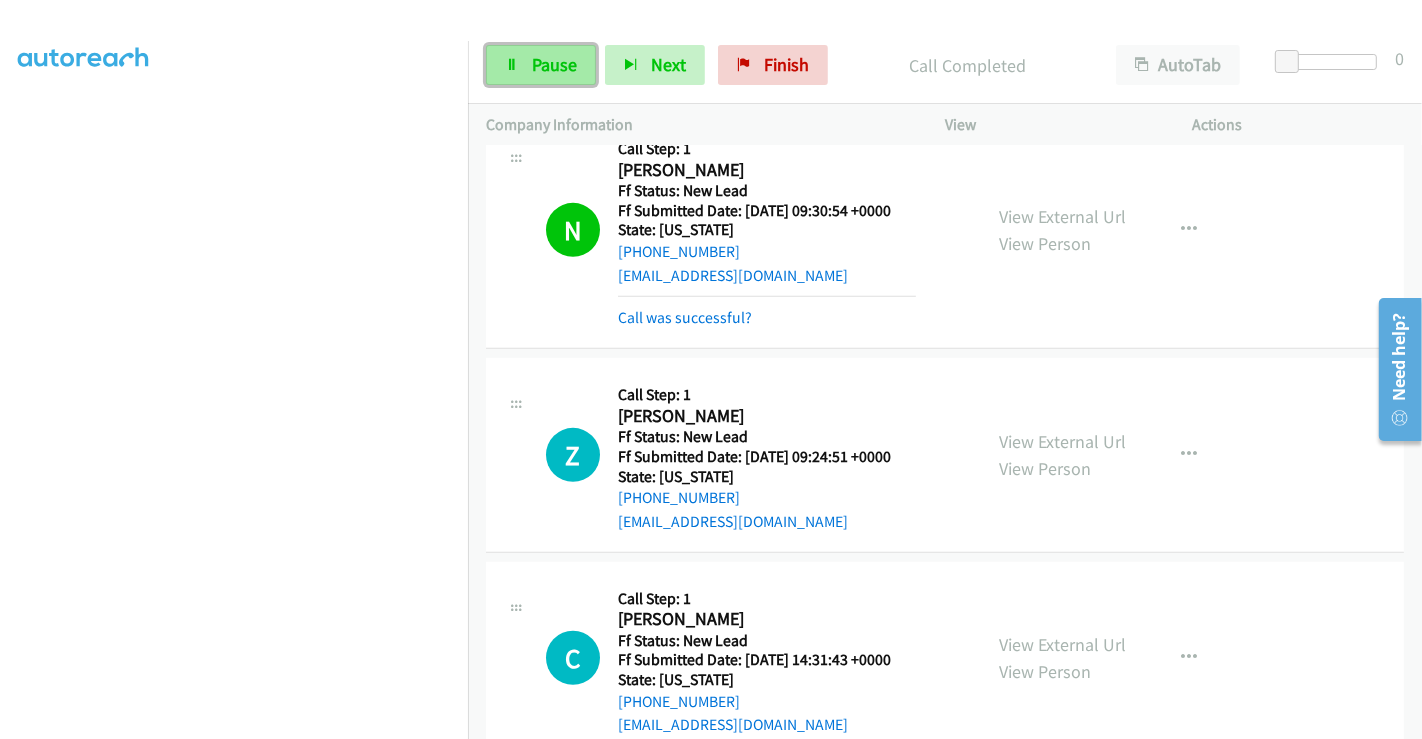 click on "Pause" at bounding box center [554, 64] 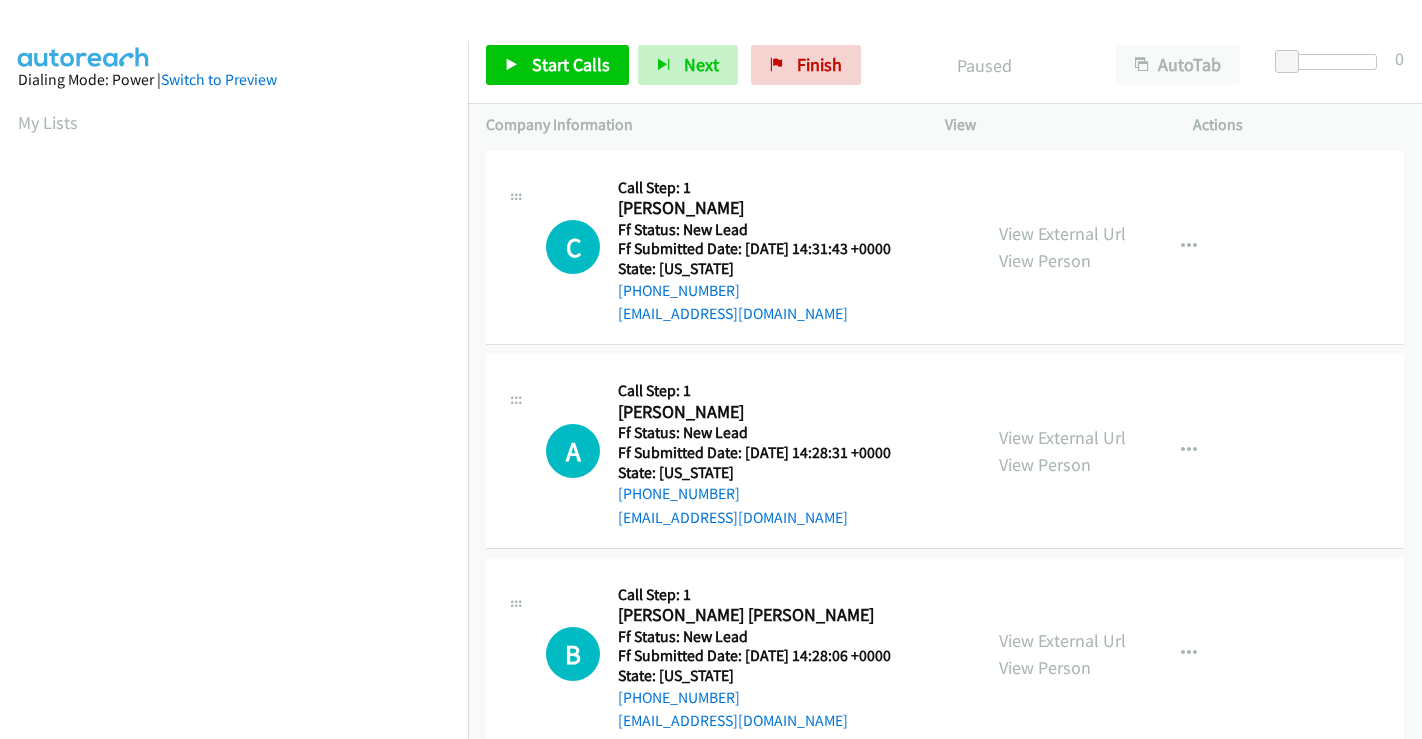 scroll, scrollTop: 0, scrollLeft: 0, axis: both 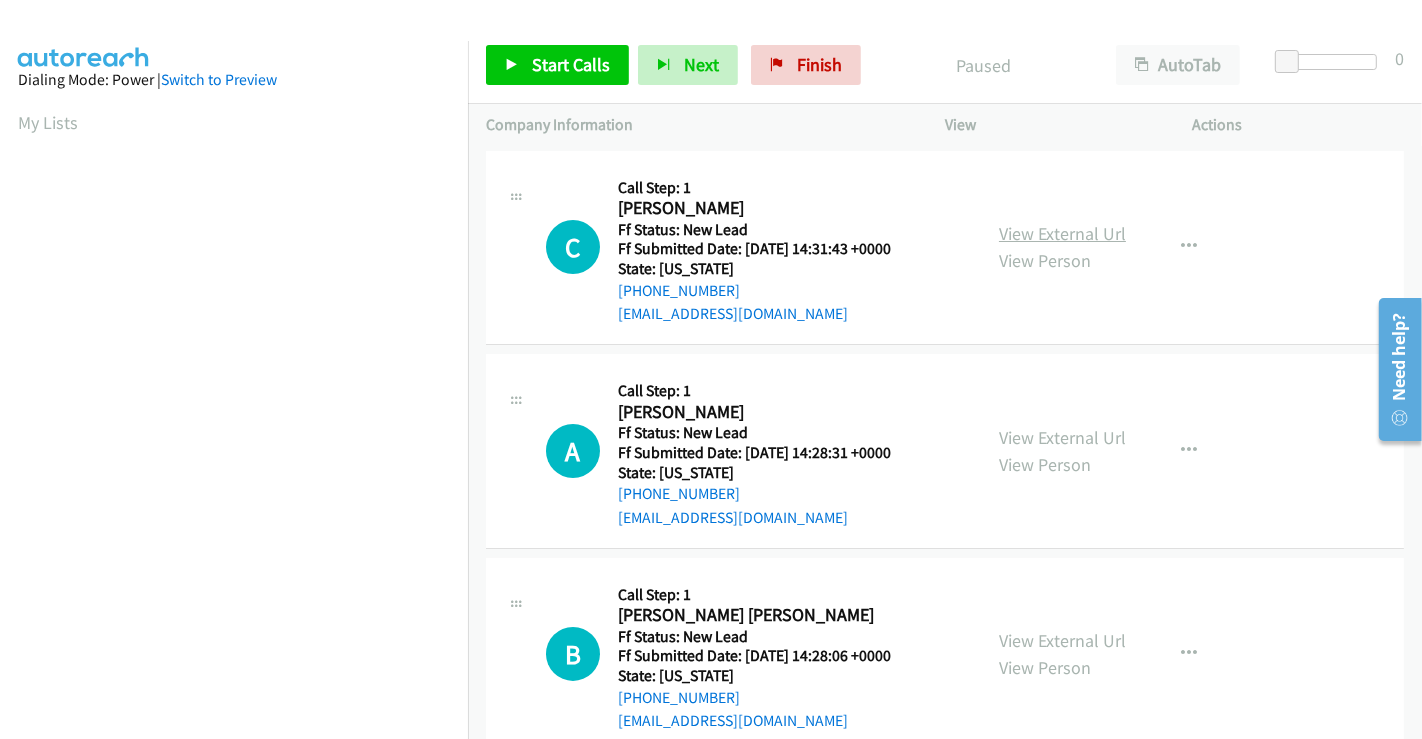 click on "View External Url" at bounding box center [1062, 233] 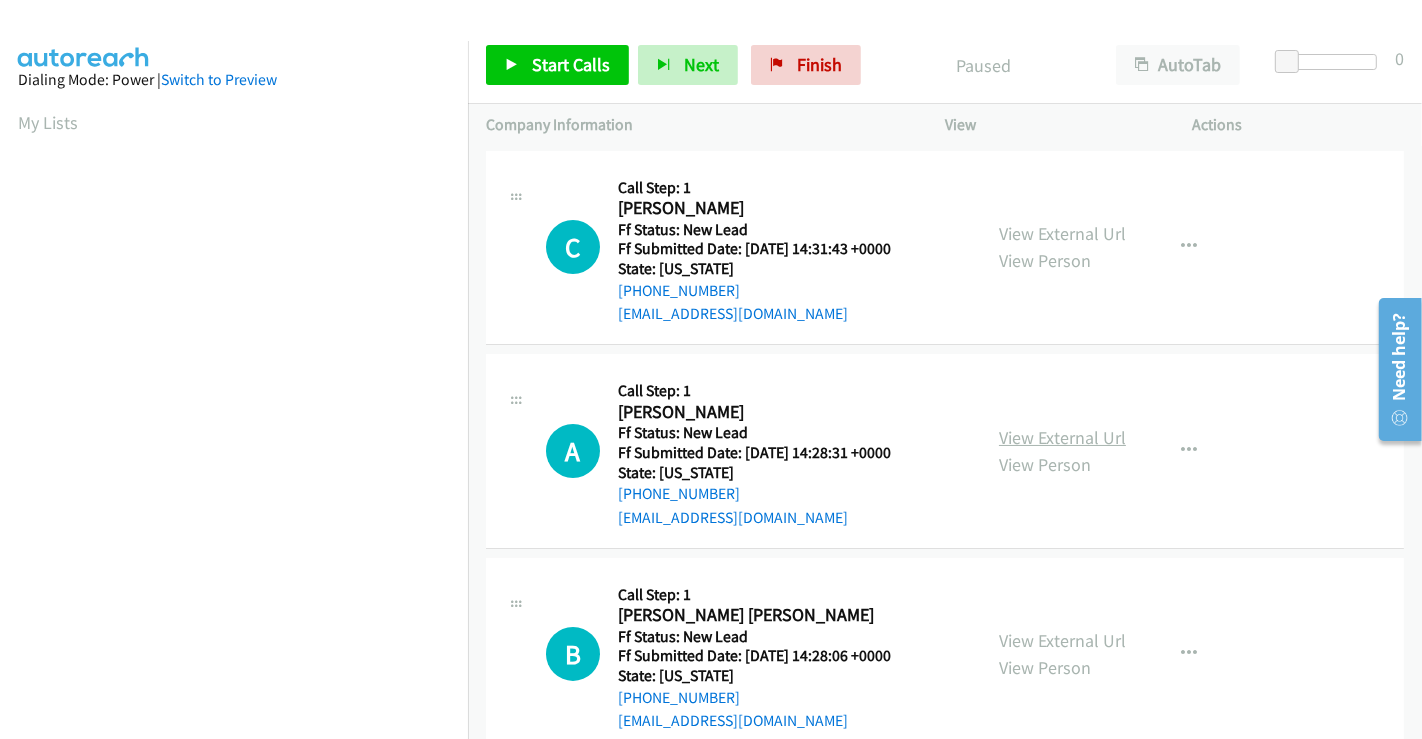 click on "View External Url" at bounding box center [1062, 437] 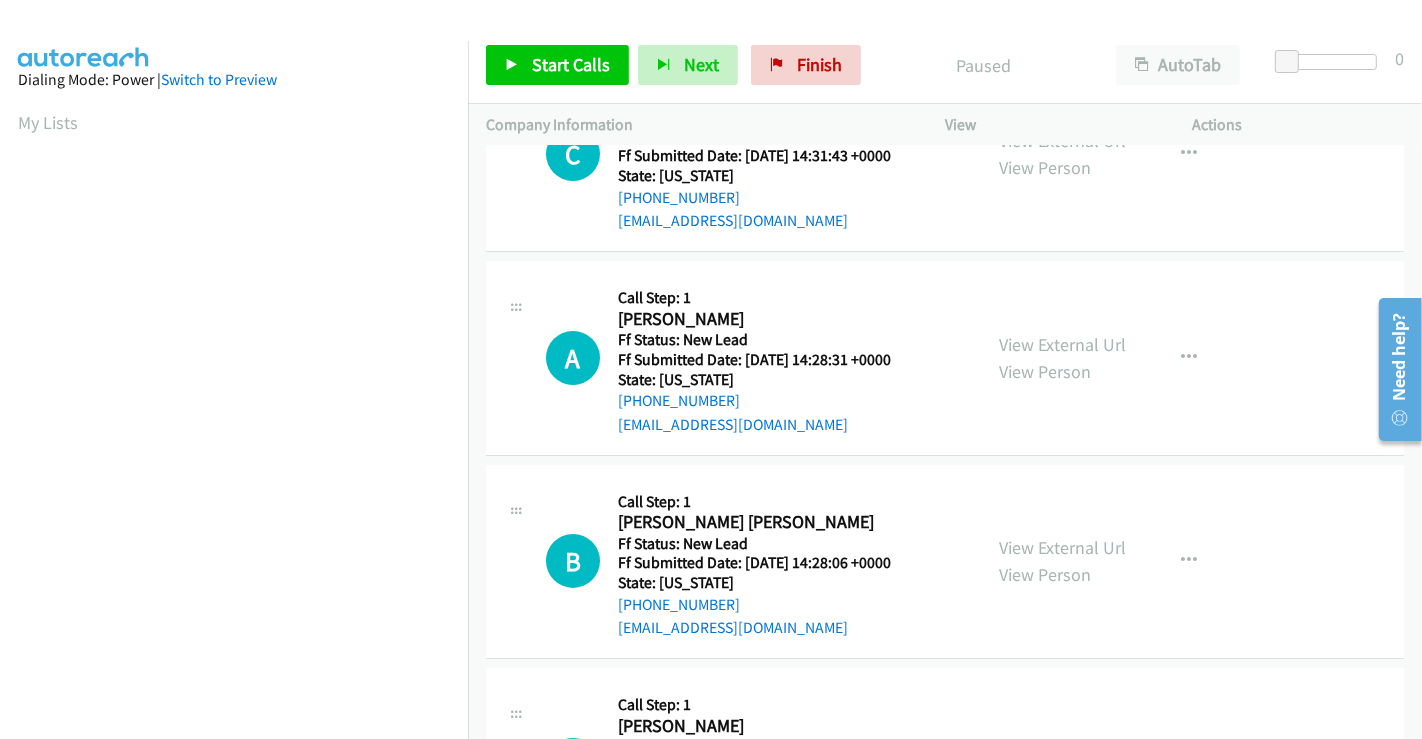 scroll, scrollTop: 222, scrollLeft: 0, axis: vertical 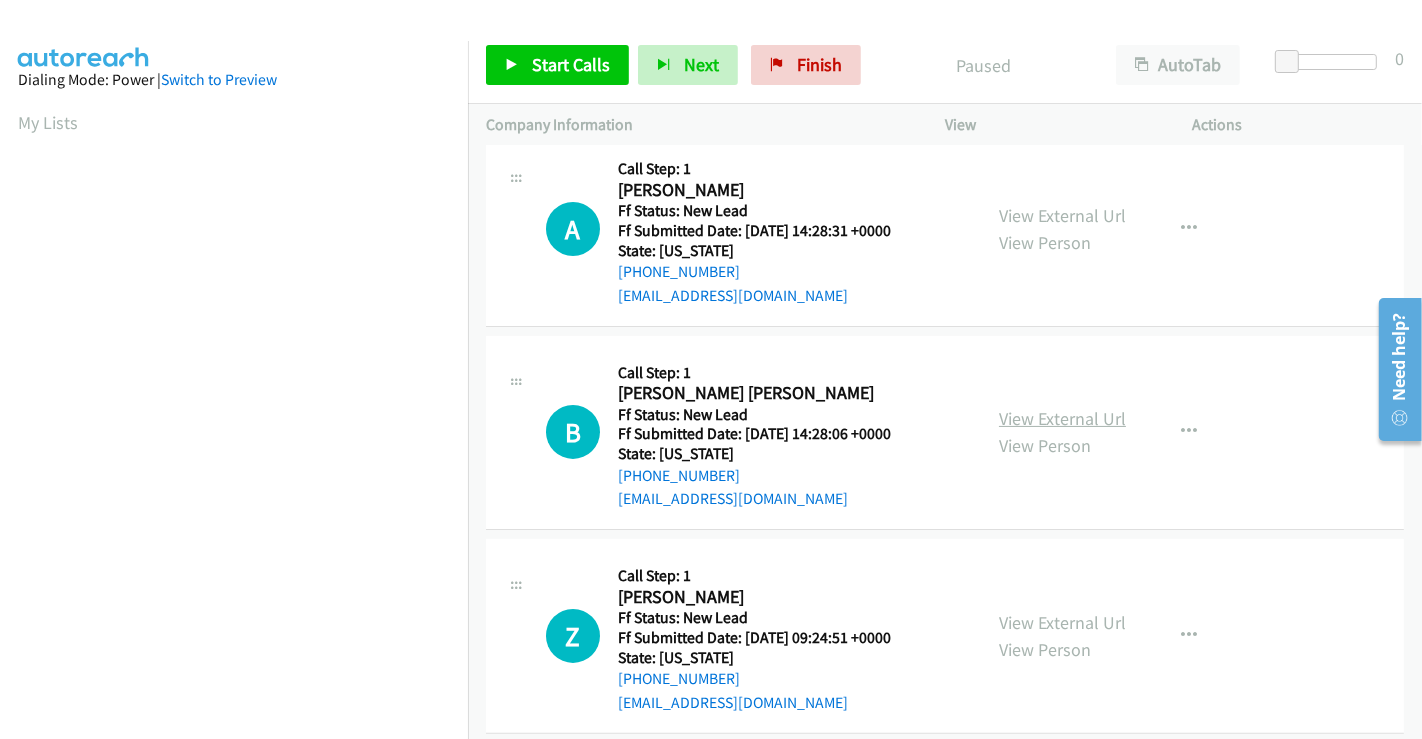 click on "View External Url" at bounding box center [1062, 418] 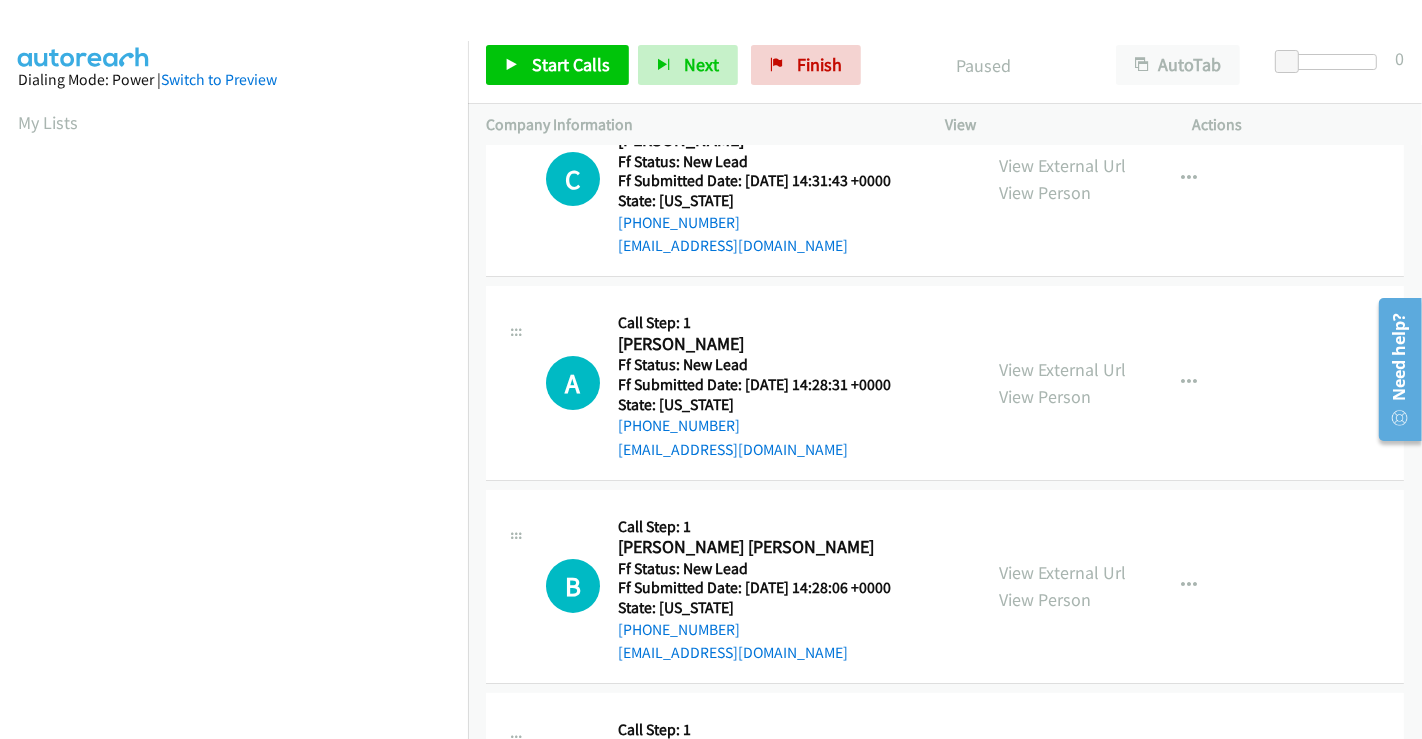 scroll, scrollTop: 0, scrollLeft: 0, axis: both 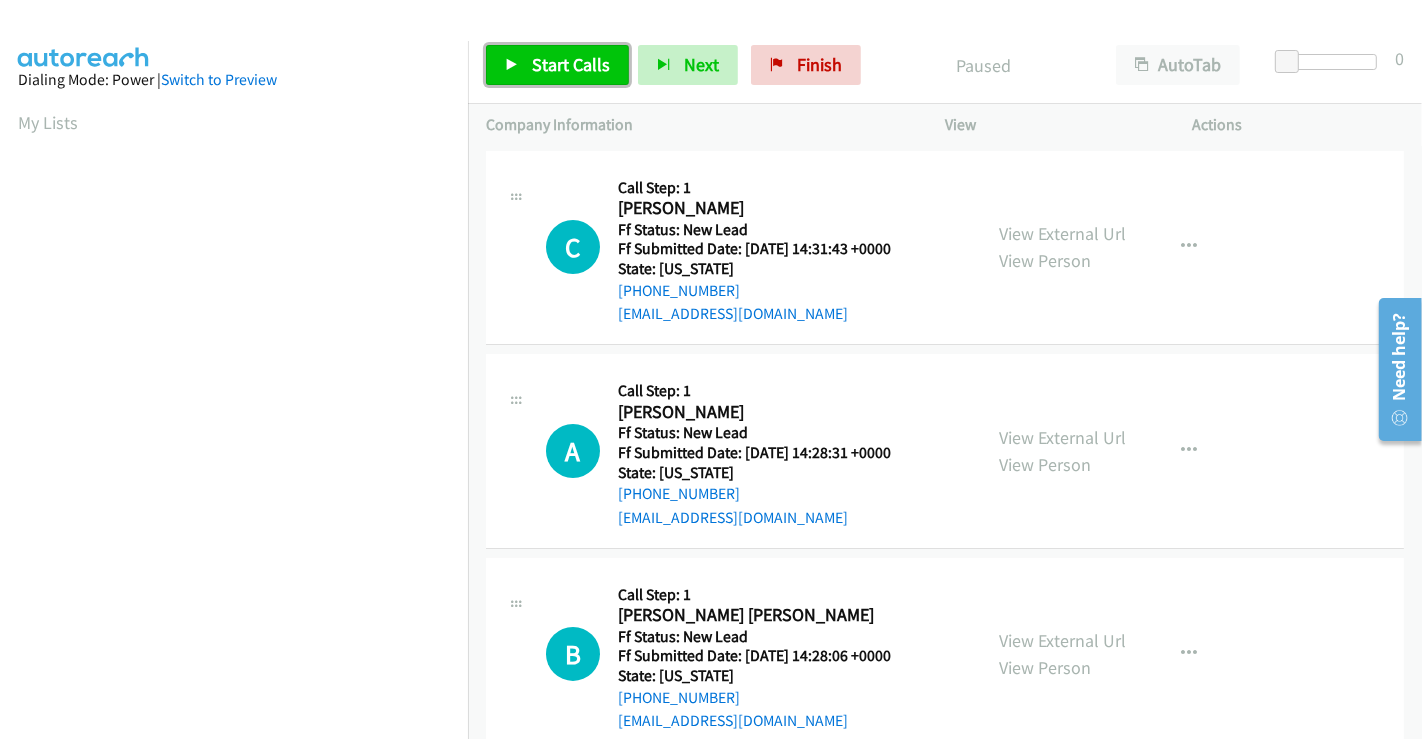click on "Start Calls" at bounding box center (571, 64) 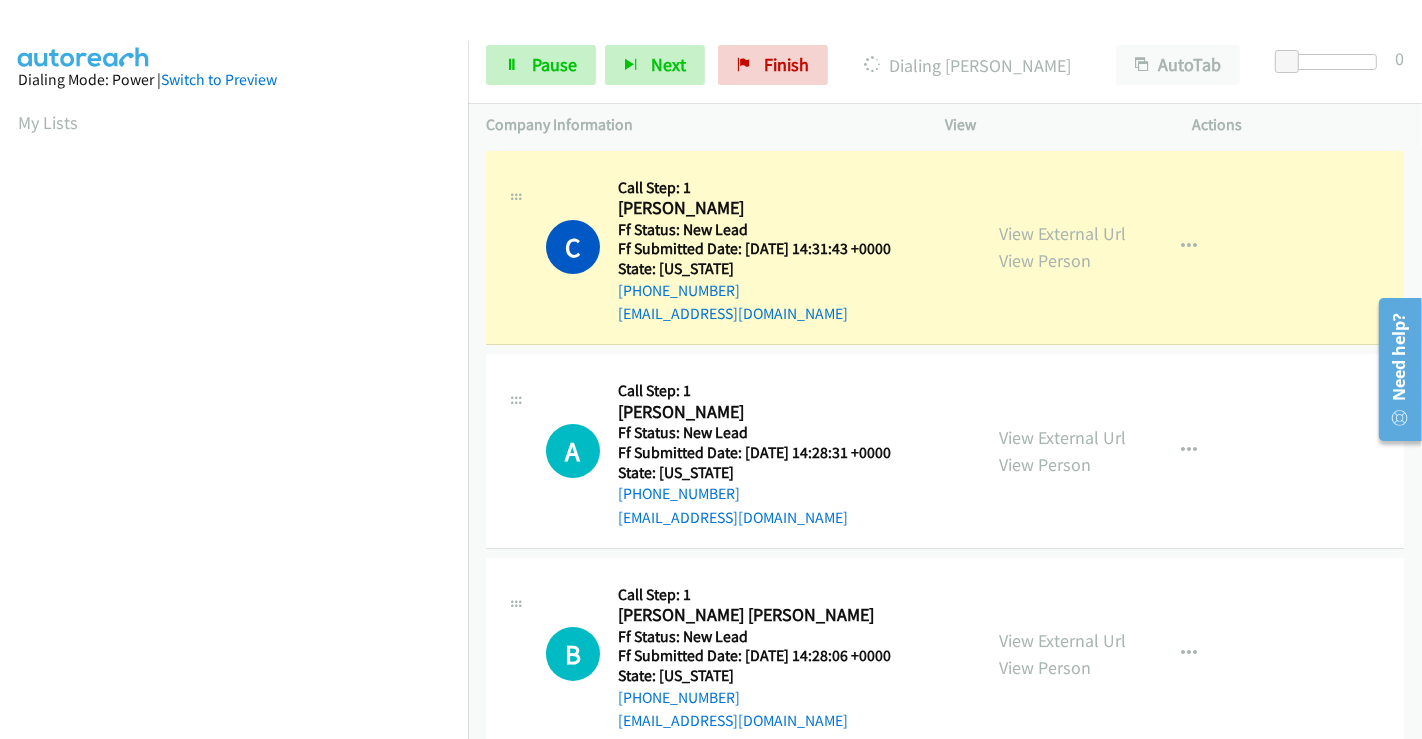 scroll, scrollTop: 385, scrollLeft: 0, axis: vertical 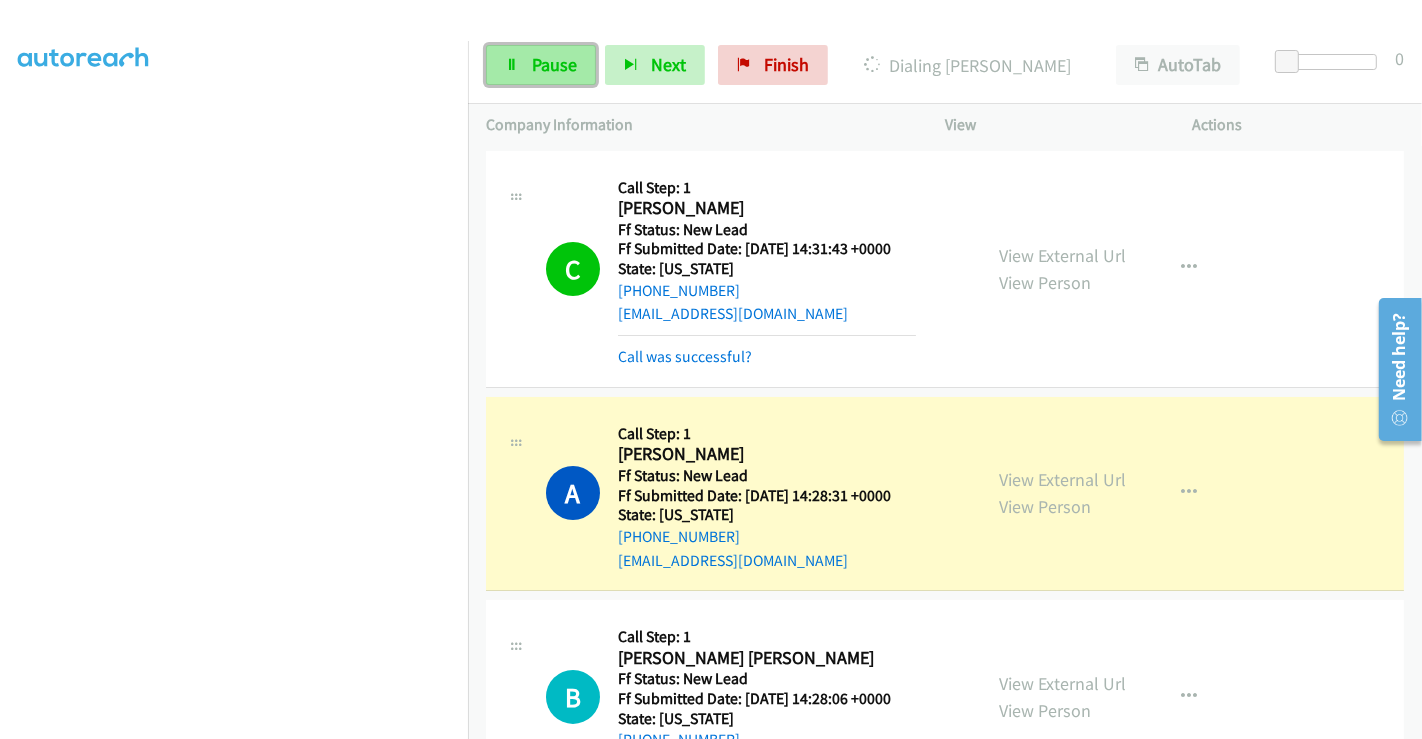 click at bounding box center [512, 66] 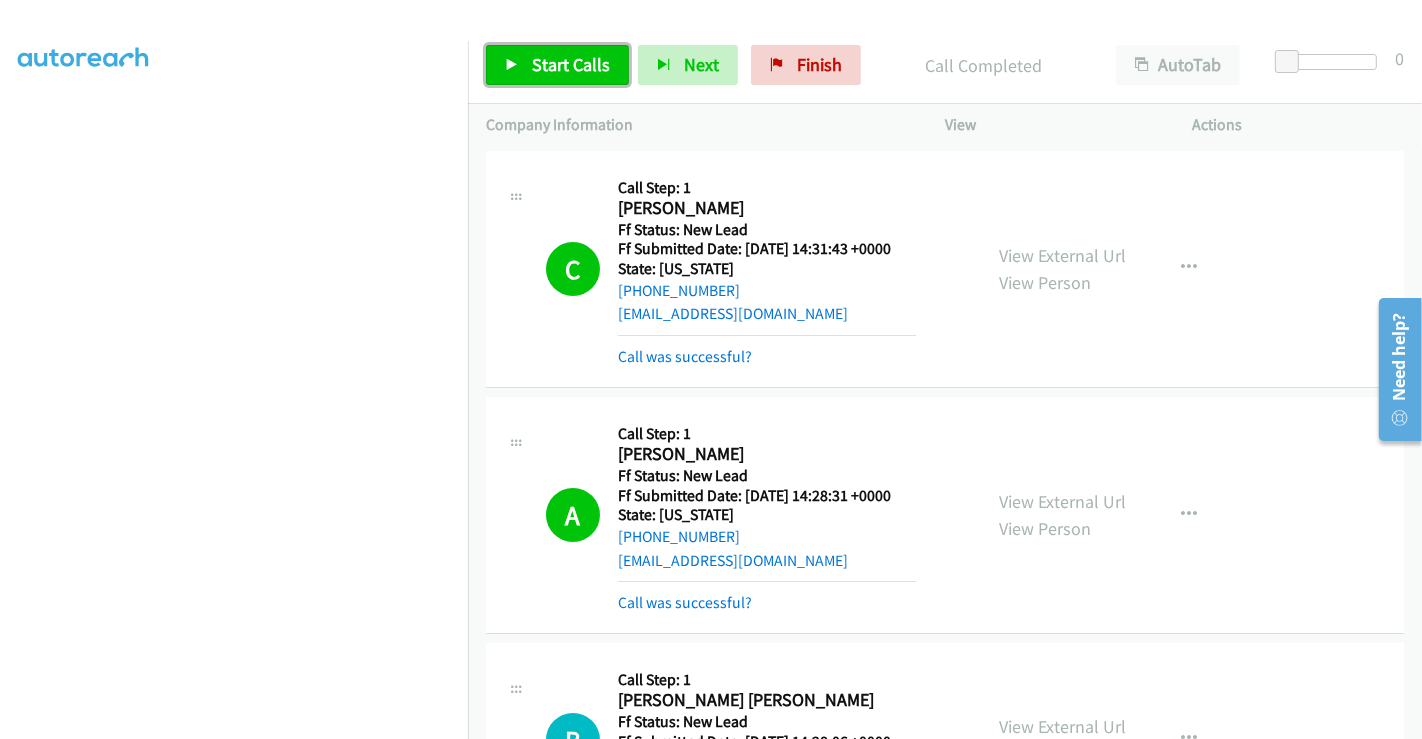 click on "Start Calls" at bounding box center (571, 64) 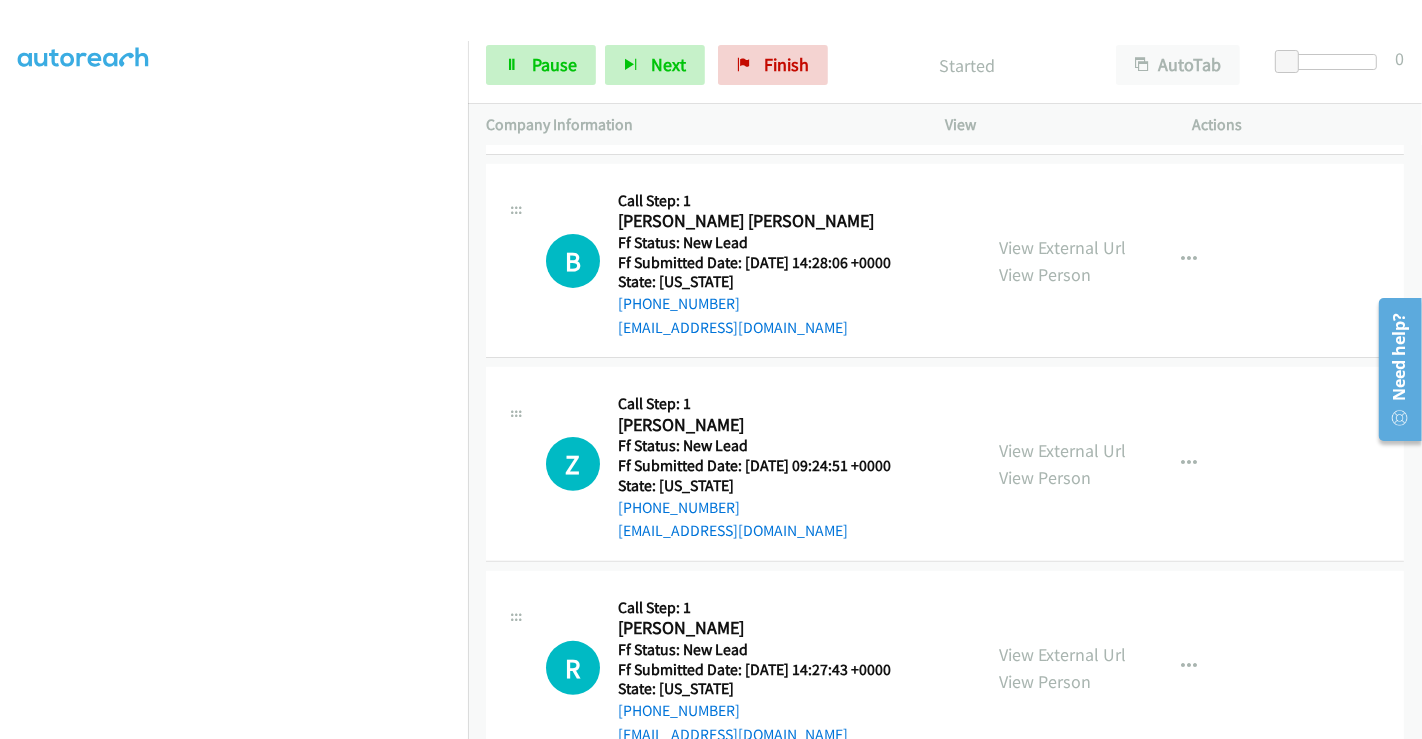 scroll, scrollTop: 444, scrollLeft: 0, axis: vertical 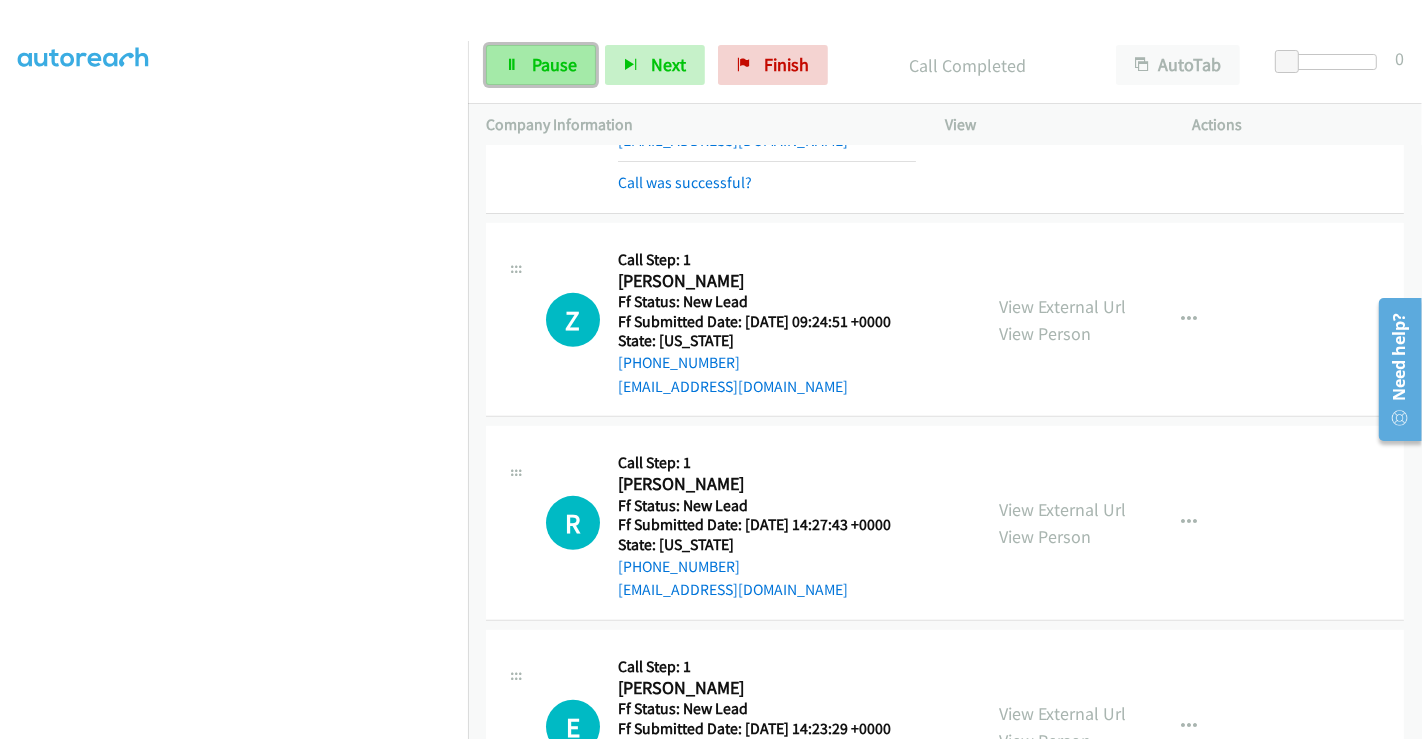 click on "Pause" at bounding box center (554, 64) 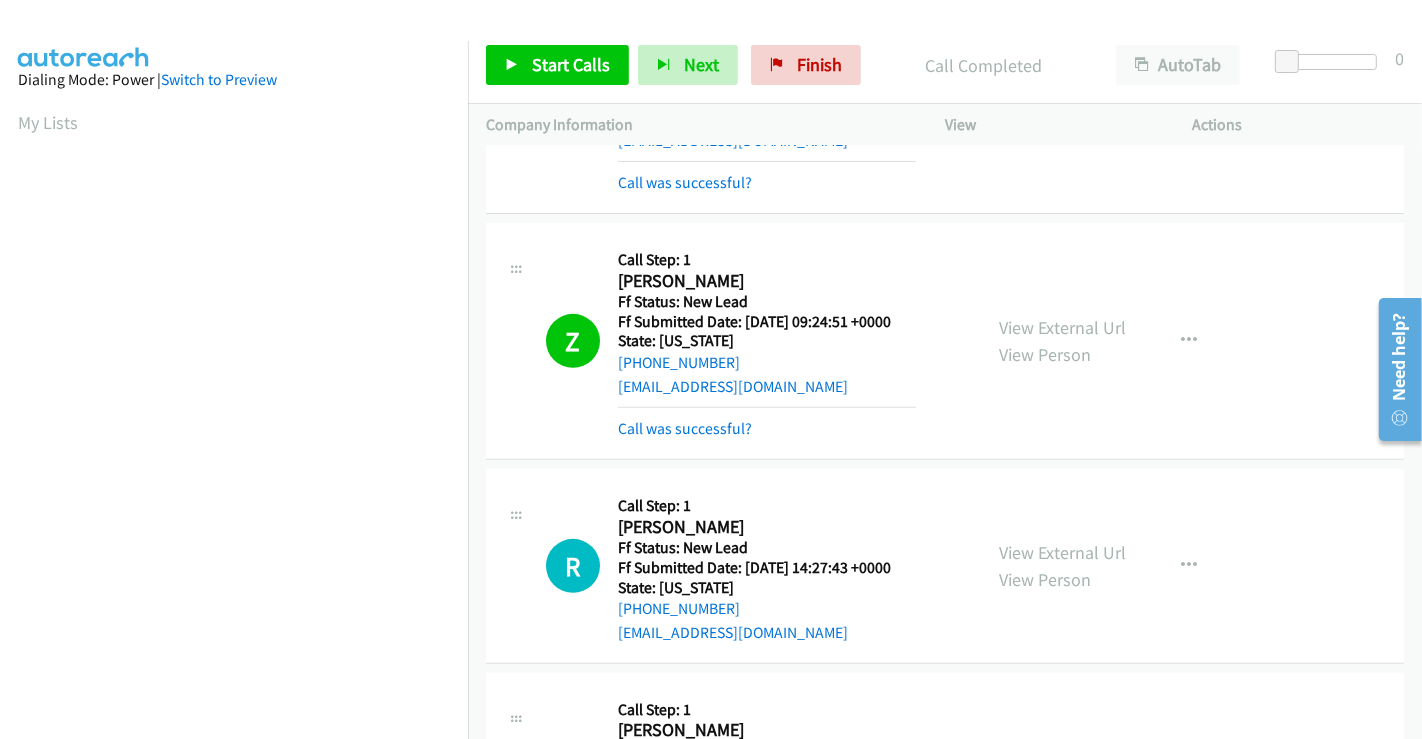 scroll, scrollTop: 385, scrollLeft: 0, axis: vertical 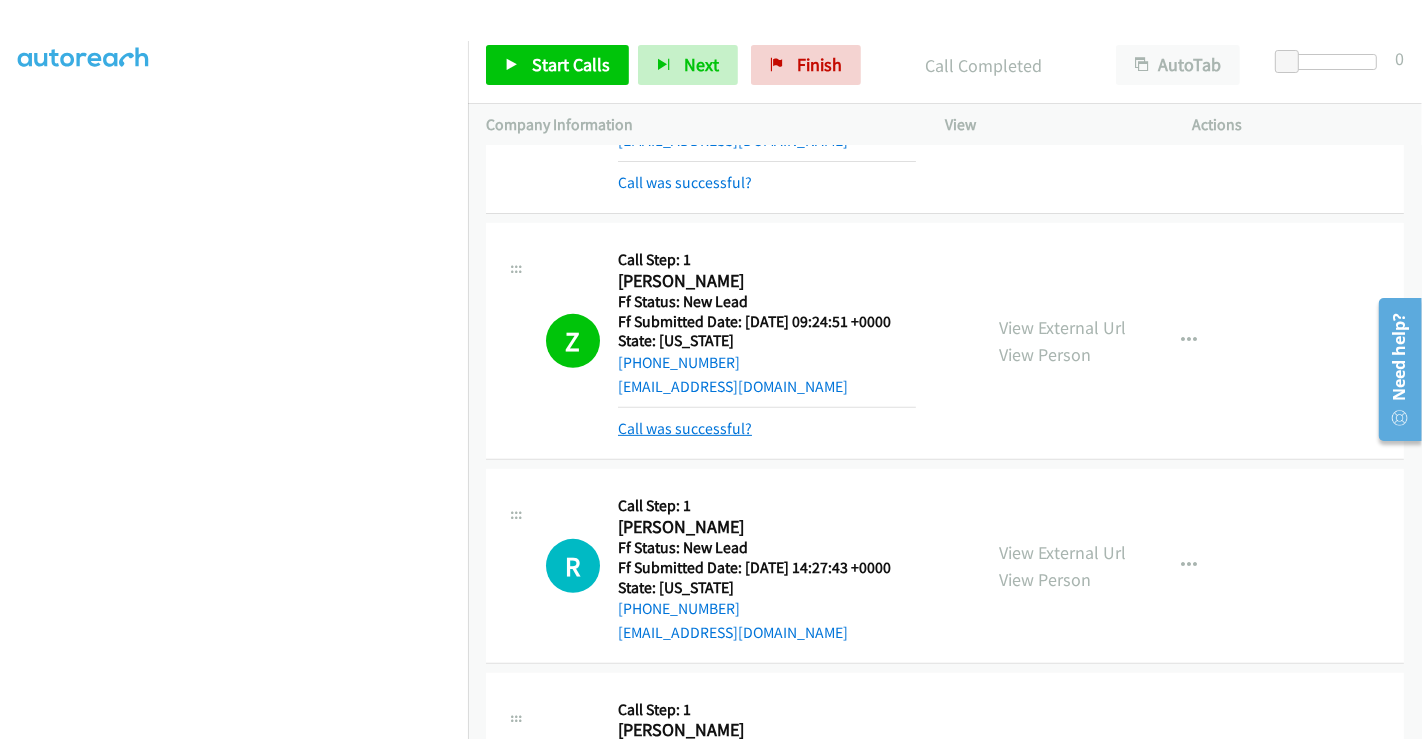 click on "Call was successful?" at bounding box center [685, 428] 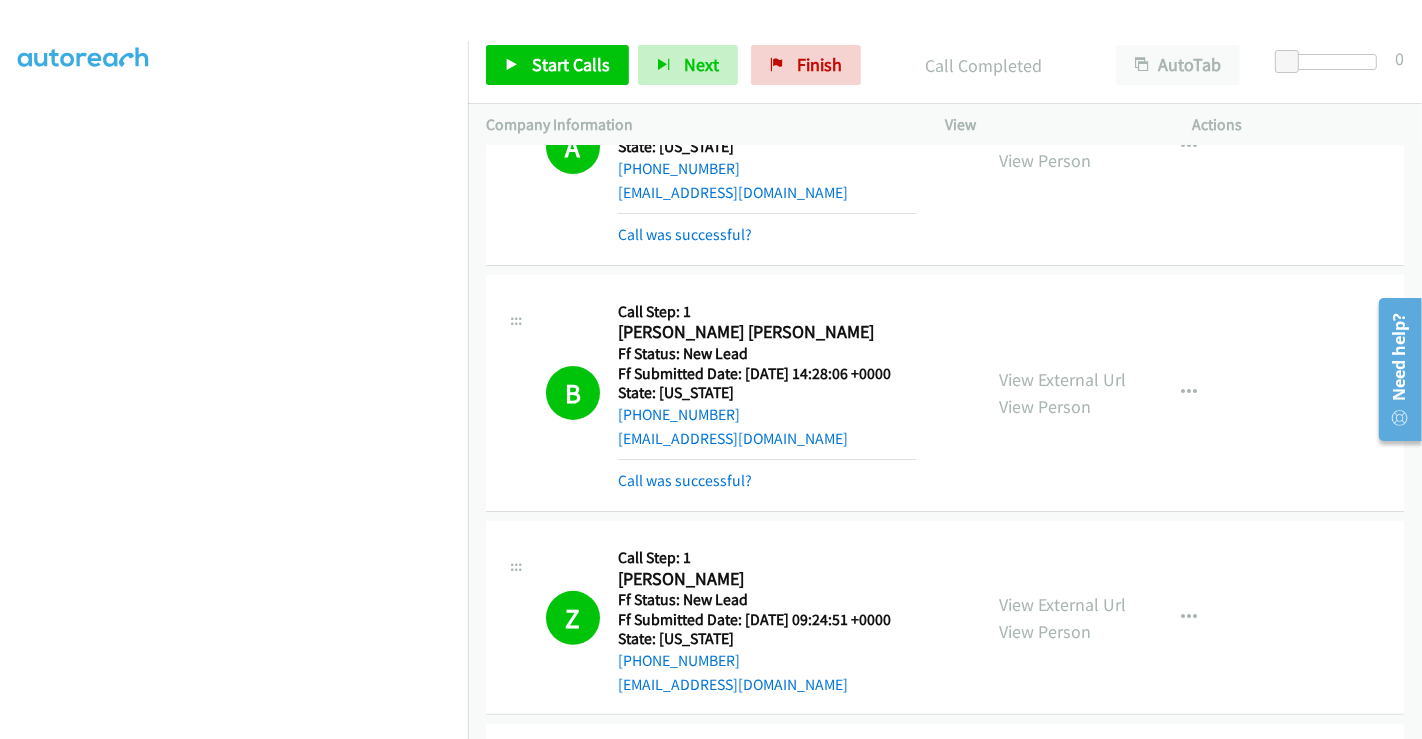scroll, scrollTop: 333, scrollLeft: 0, axis: vertical 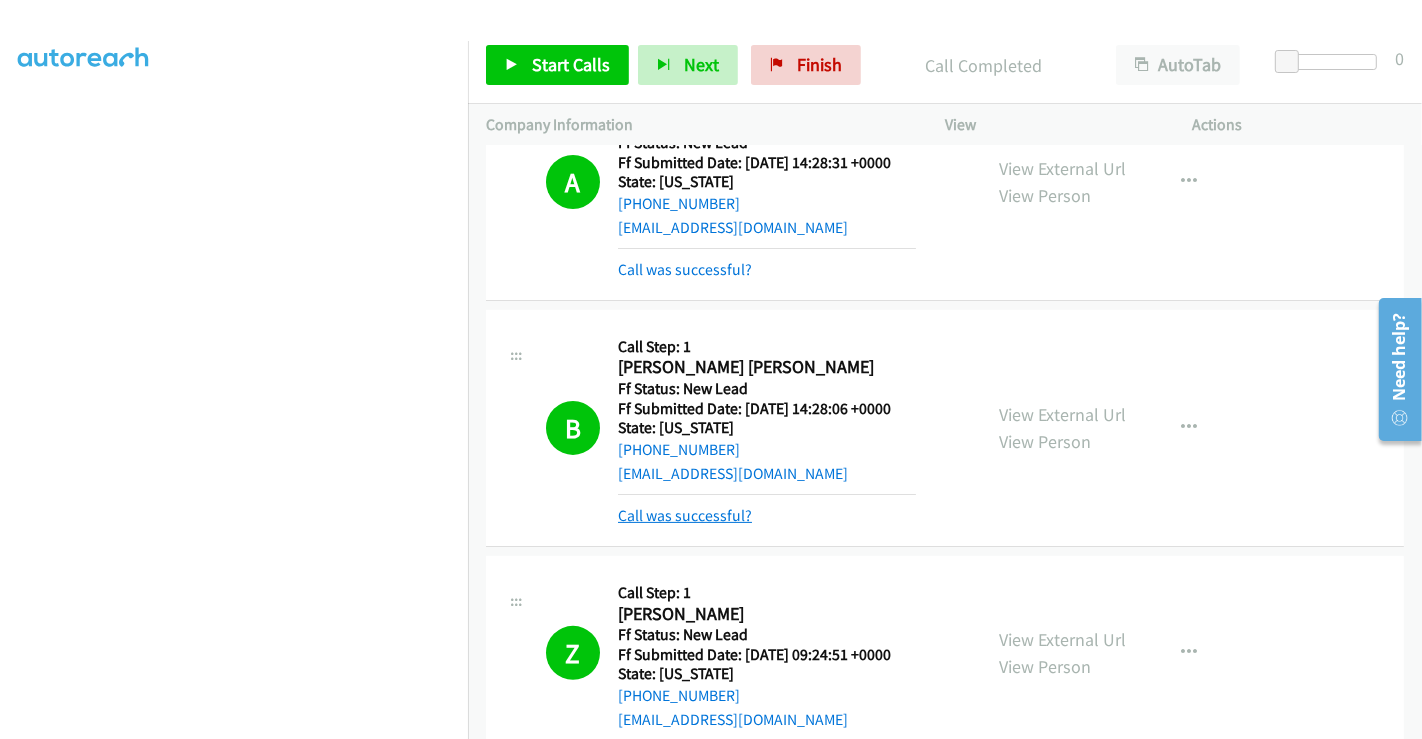 click on "Call was successful?" at bounding box center (685, 515) 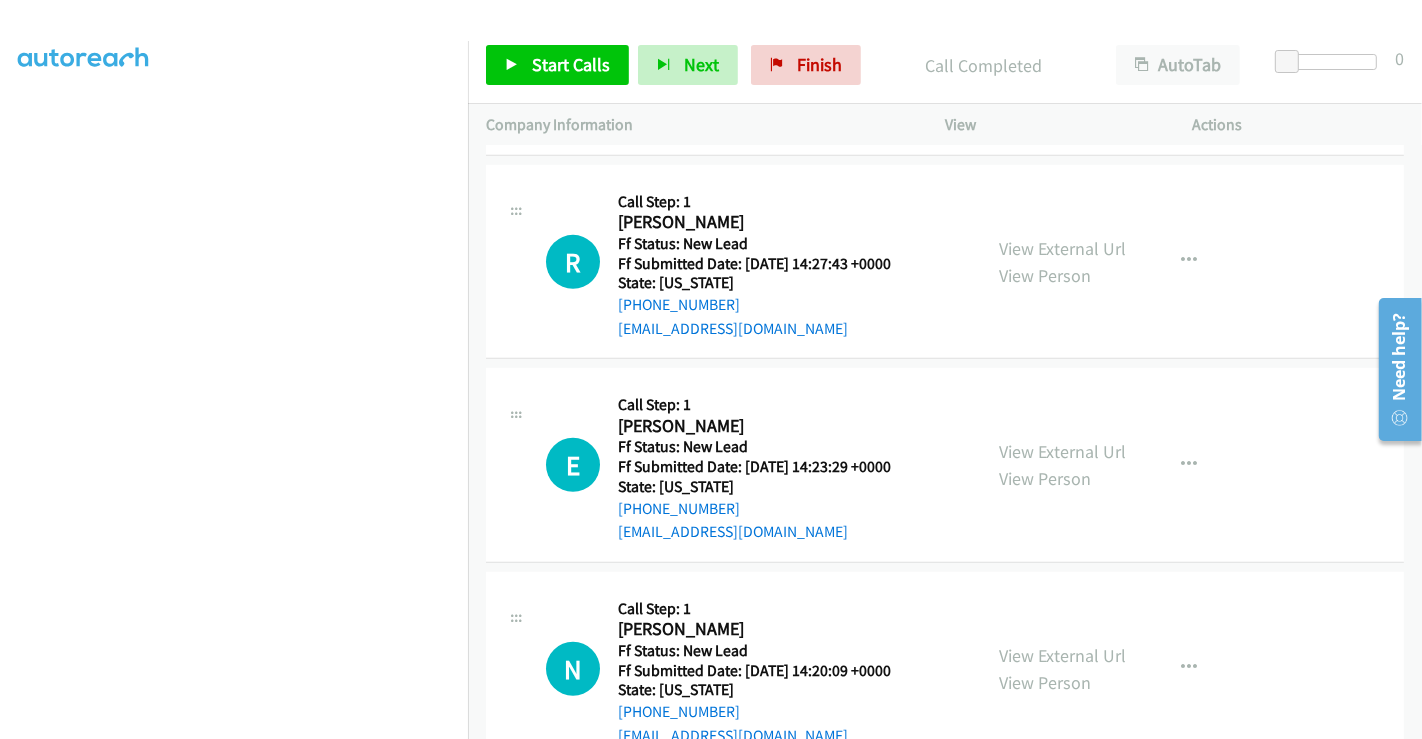 scroll, scrollTop: 888, scrollLeft: 0, axis: vertical 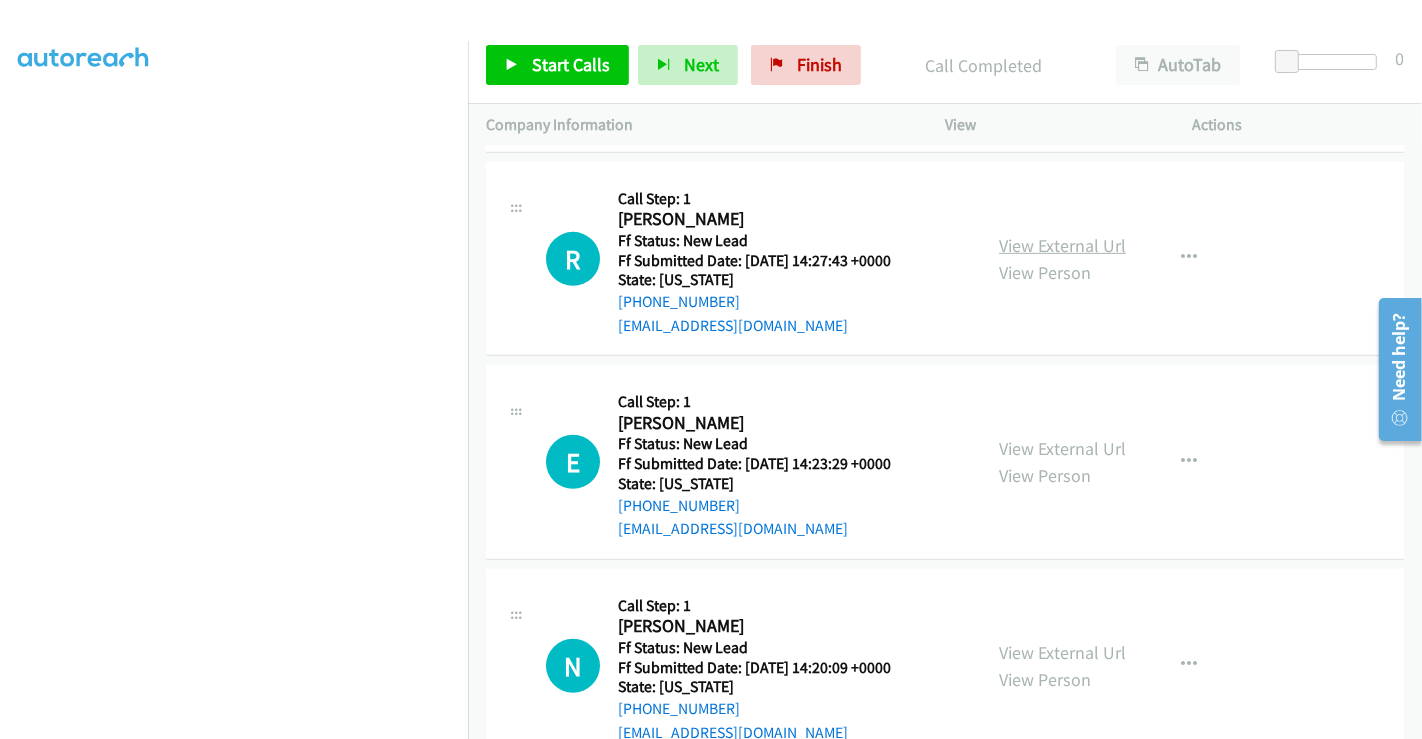 click on "View External Url" at bounding box center [1062, 245] 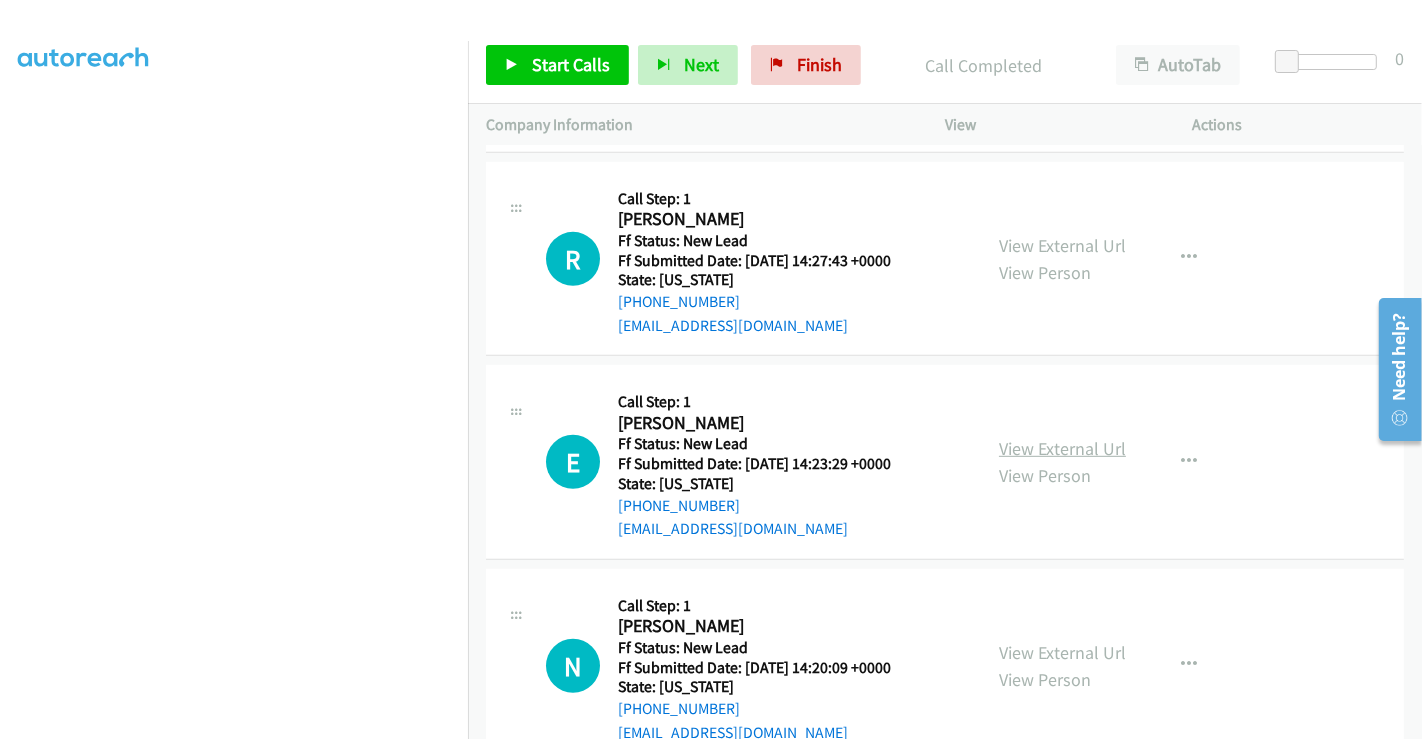 click on "View External Url" at bounding box center [1062, 448] 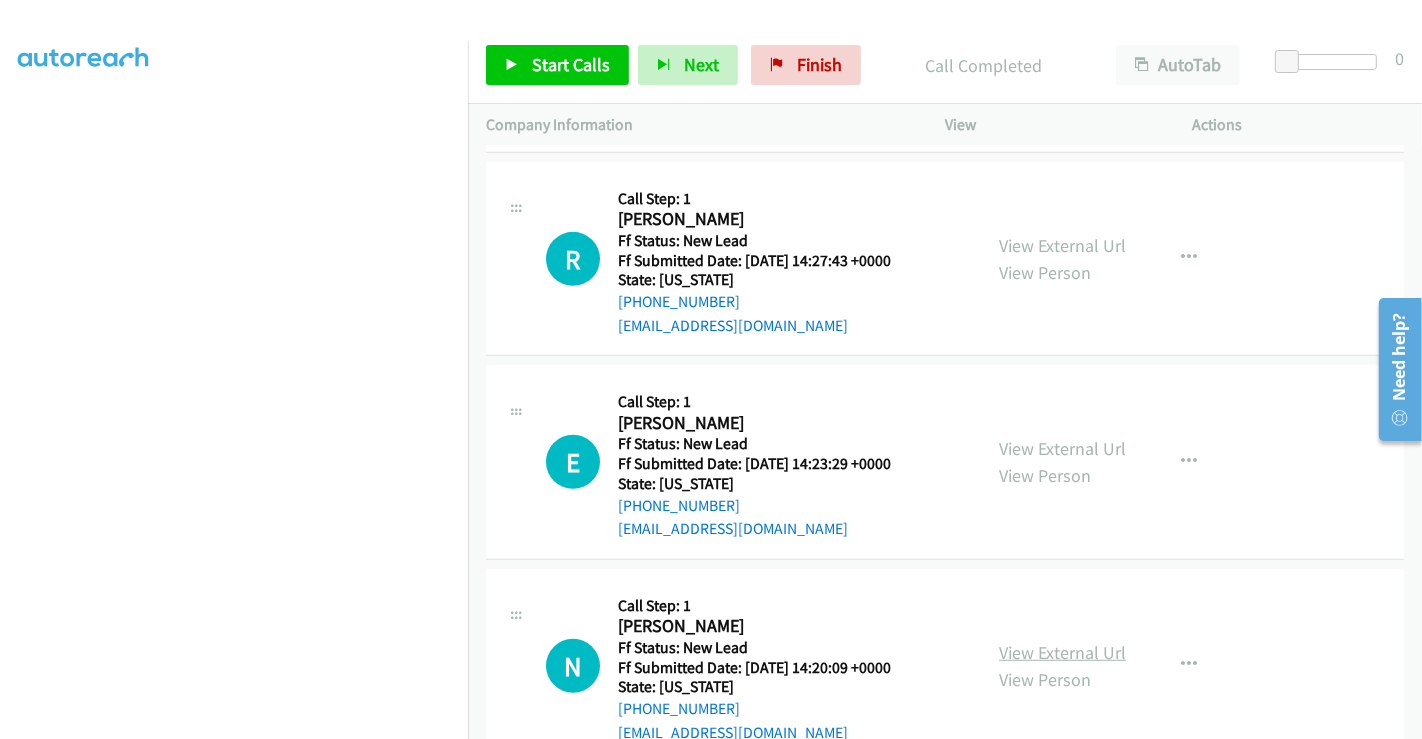 click on "View External Url" at bounding box center [1062, 652] 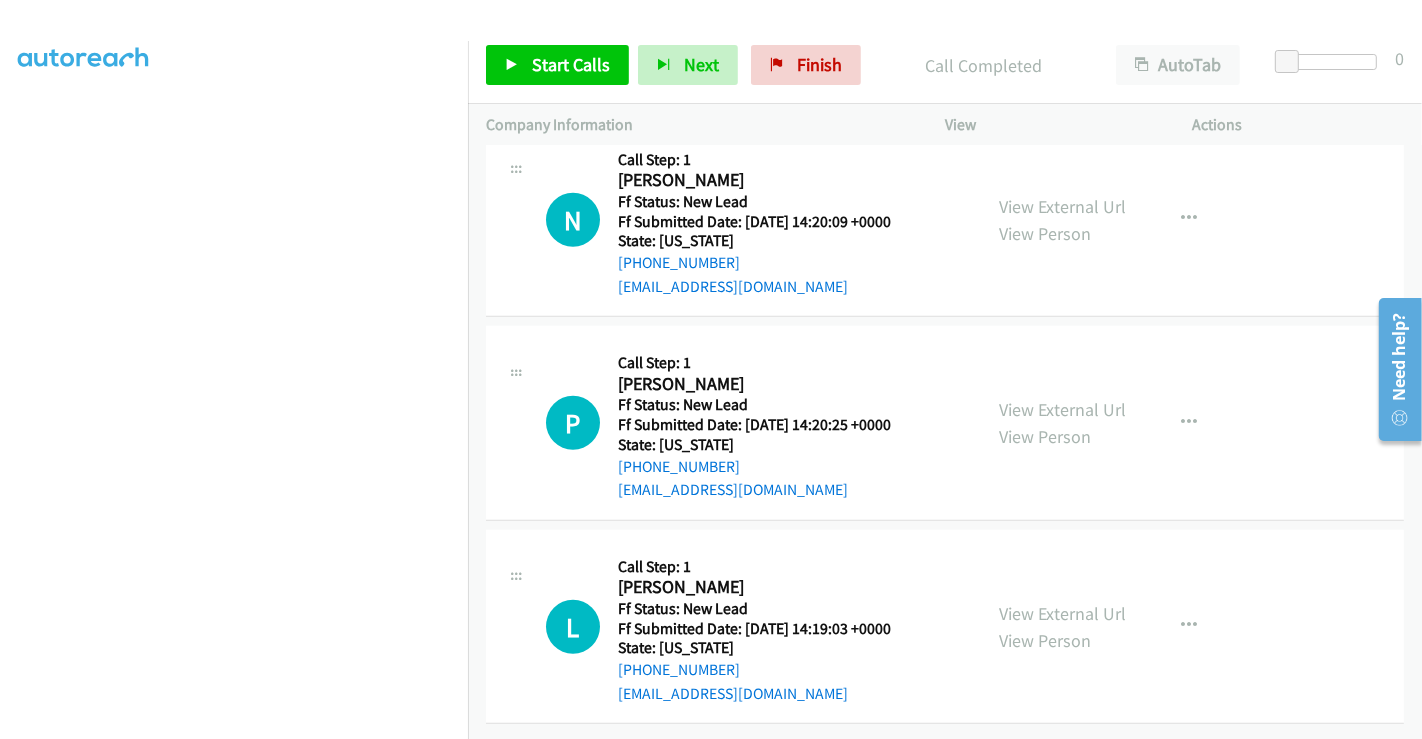 scroll, scrollTop: 1347, scrollLeft: 0, axis: vertical 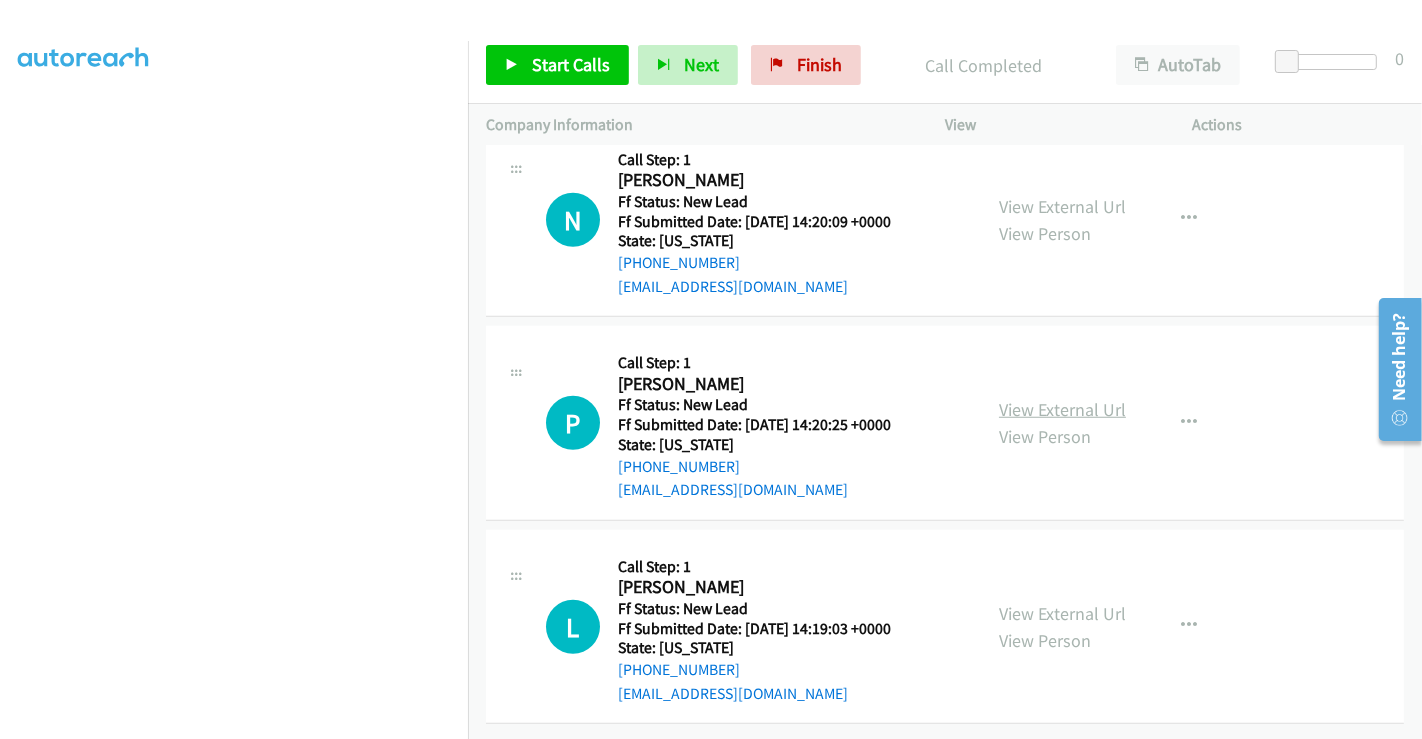click on "View External Url" at bounding box center [1062, 409] 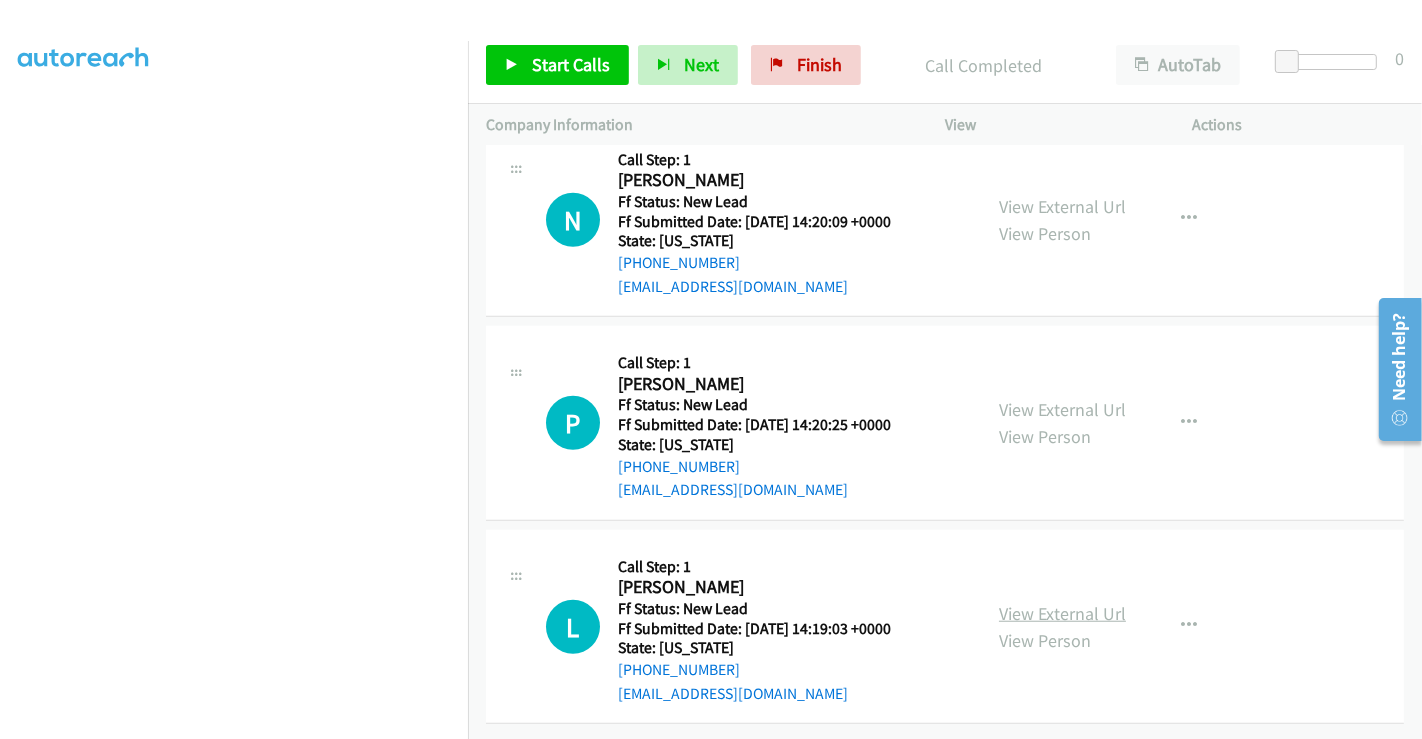 click on "View External Url" at bounding box center (1062, 613) 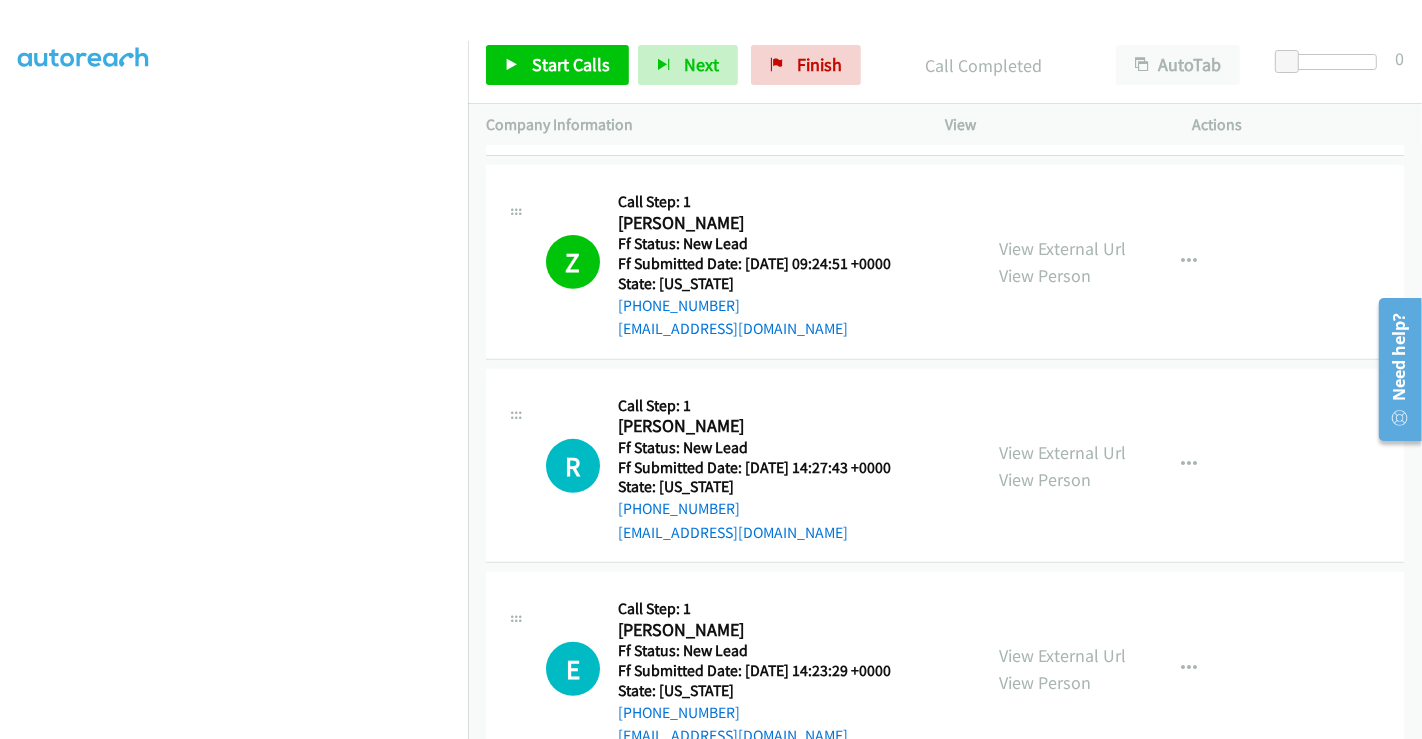 scroll, scrollTop: 902, scrollLeft: 0, axis: vertical 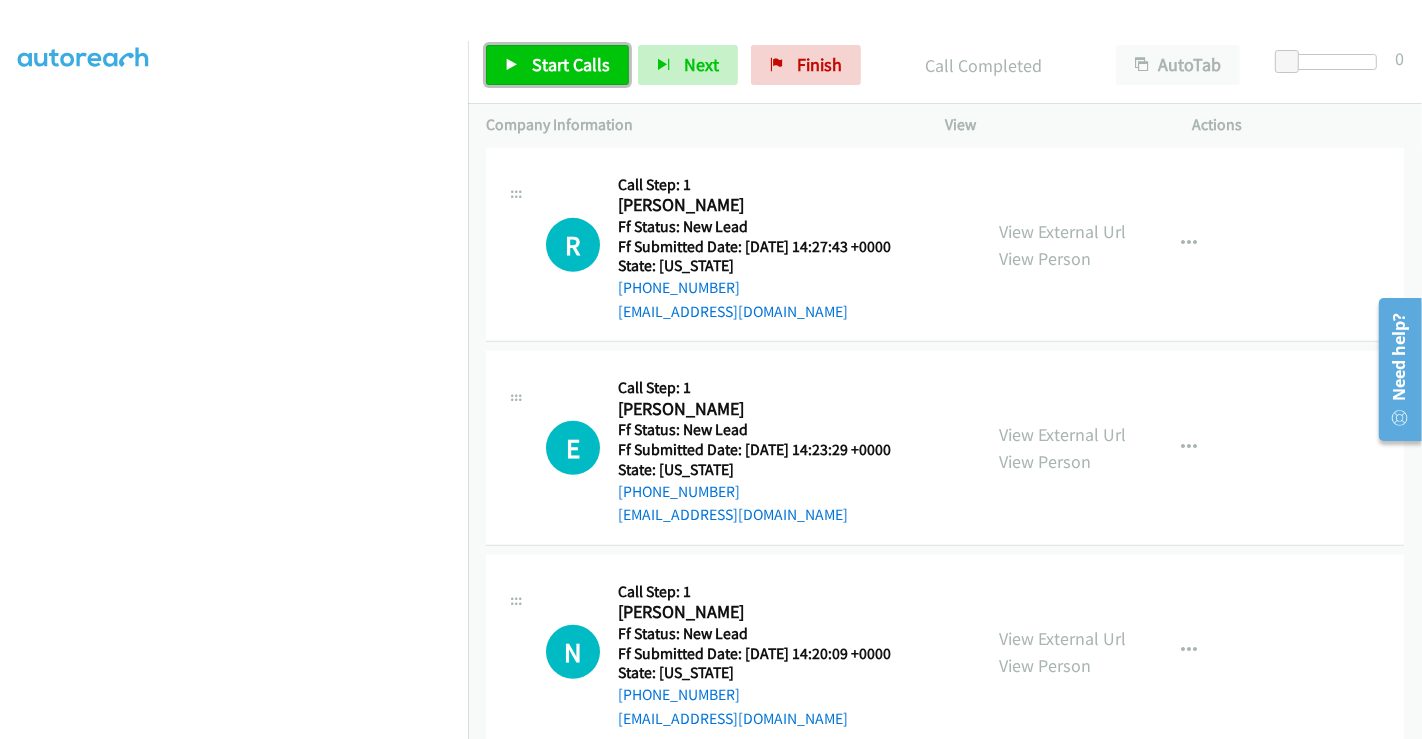 click on "Start Calls" at bounding box center (571, 64) 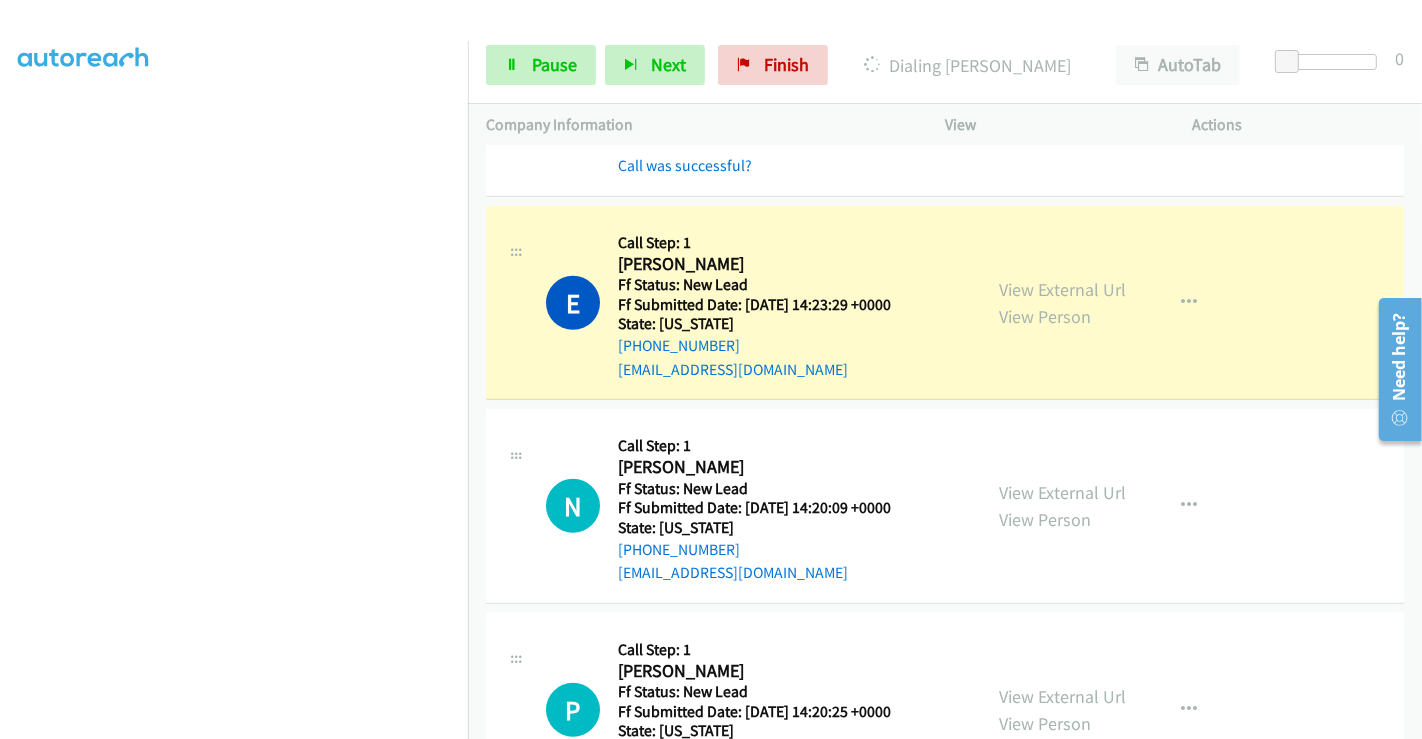 scroll, scrollTop: 1125, scrollLeft: 0, axis: vertical 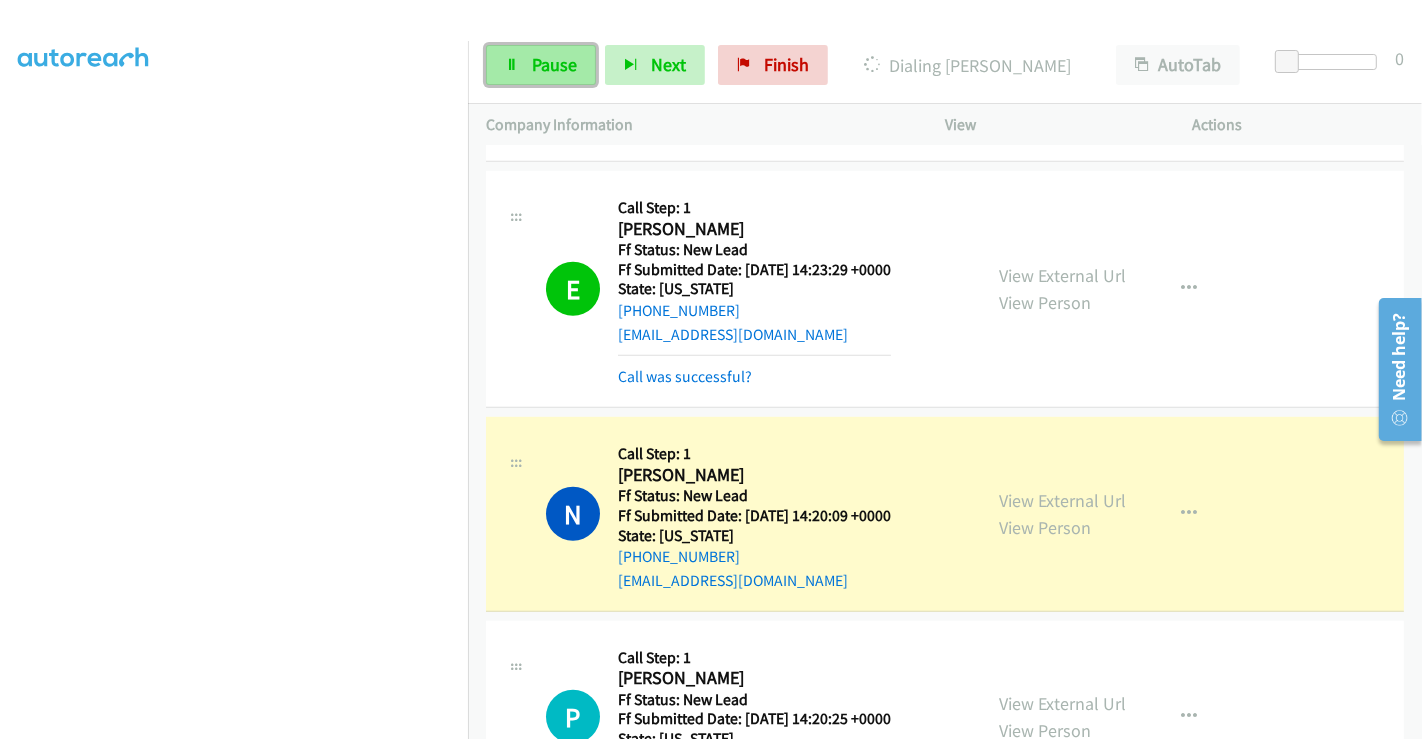 click on "Pause" at bounding box center (554, 64) 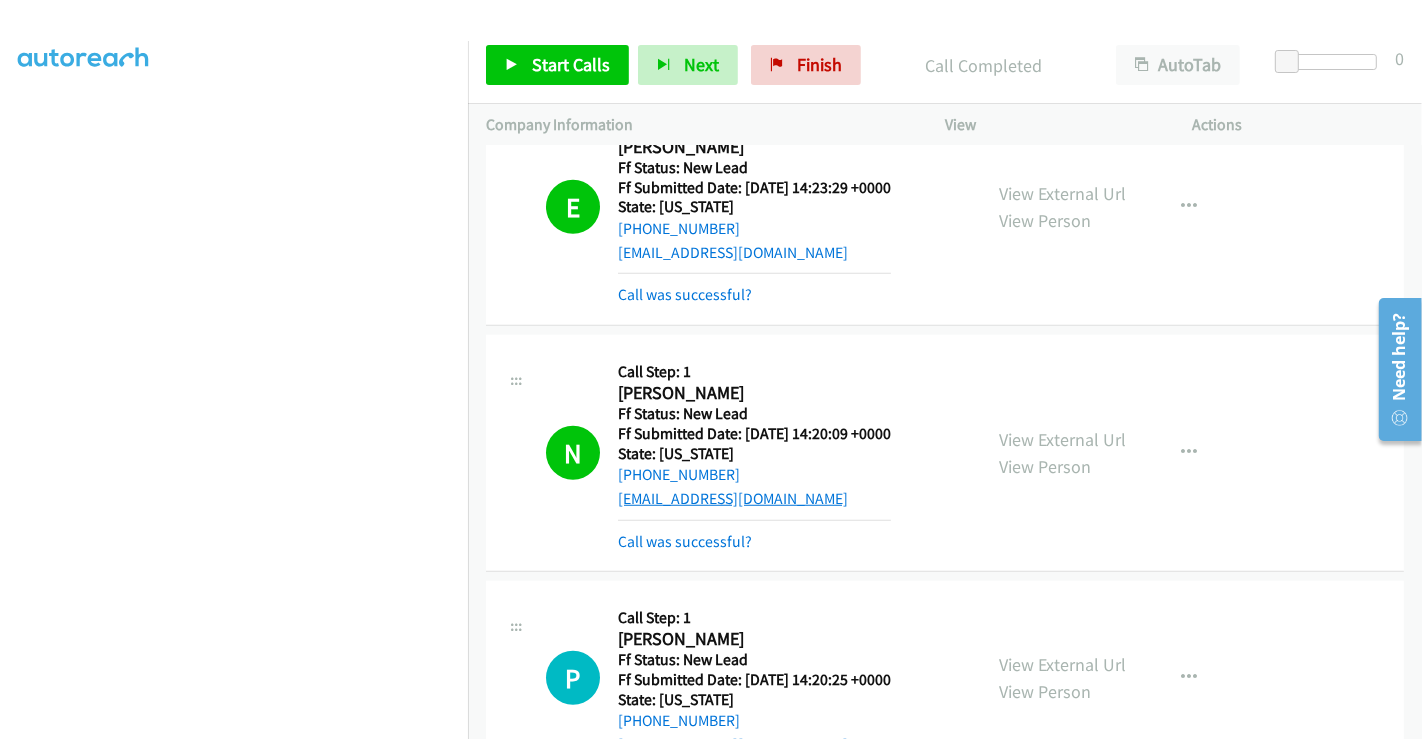 scroll, scrollTop: 1347, scrollLeft: 0, axis: vertical 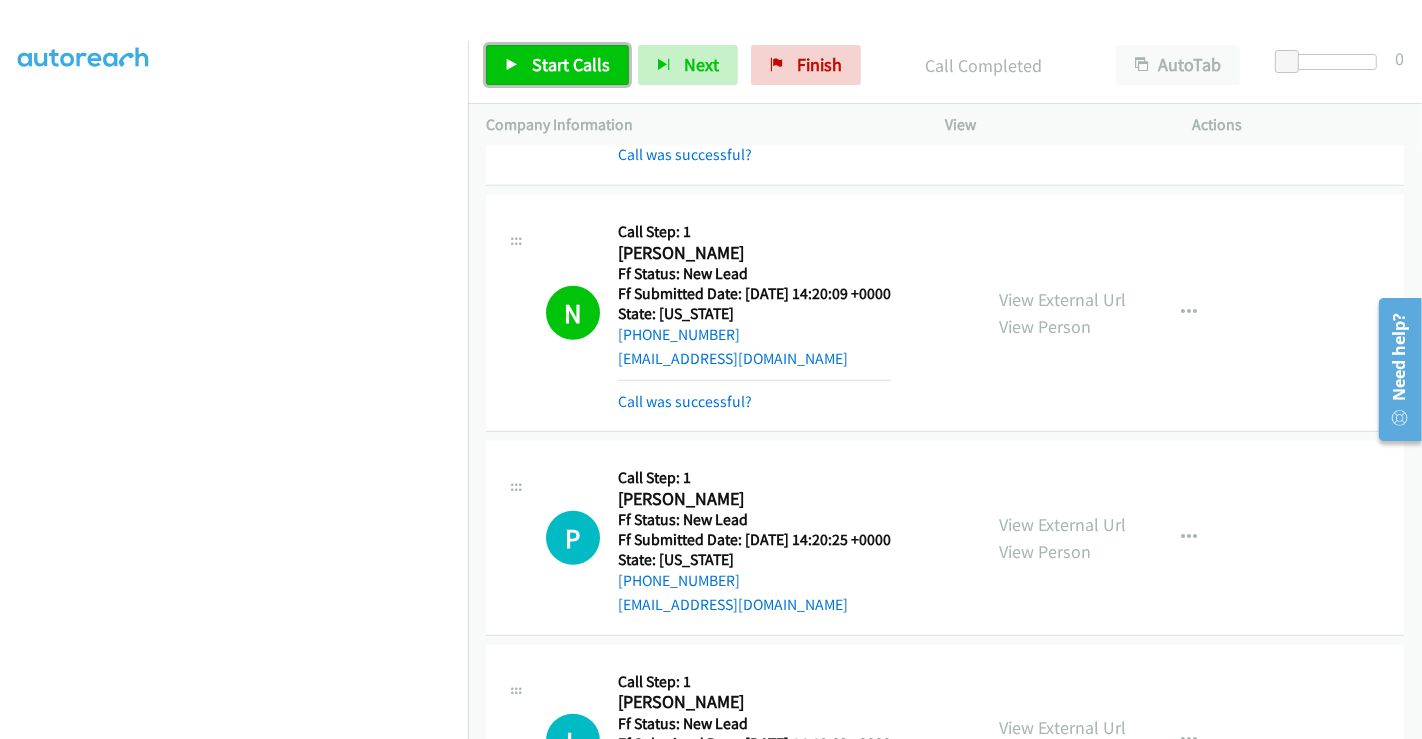 click on "Start Calls" at bounding box center (571, 64) 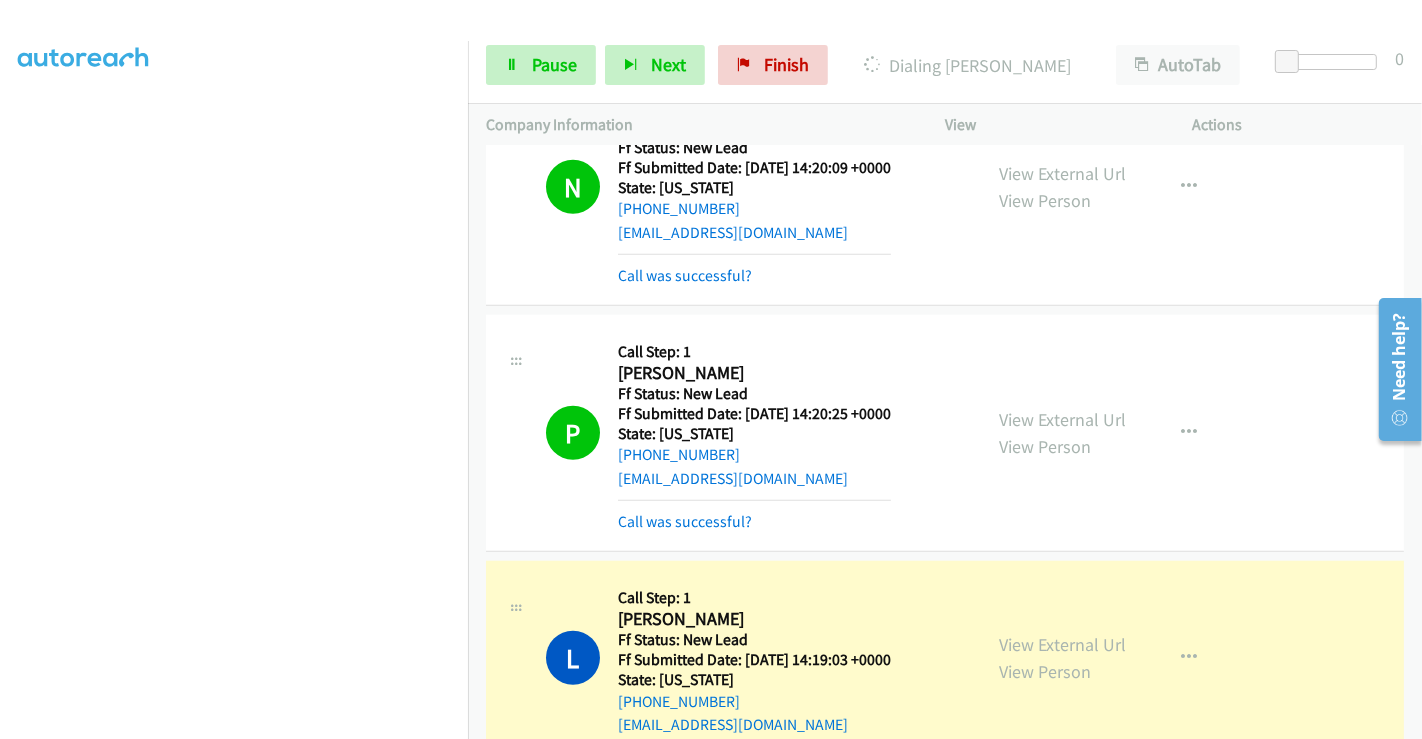 scroll, scrollTop: 1680, scrollLeft: 0, axis: vertical 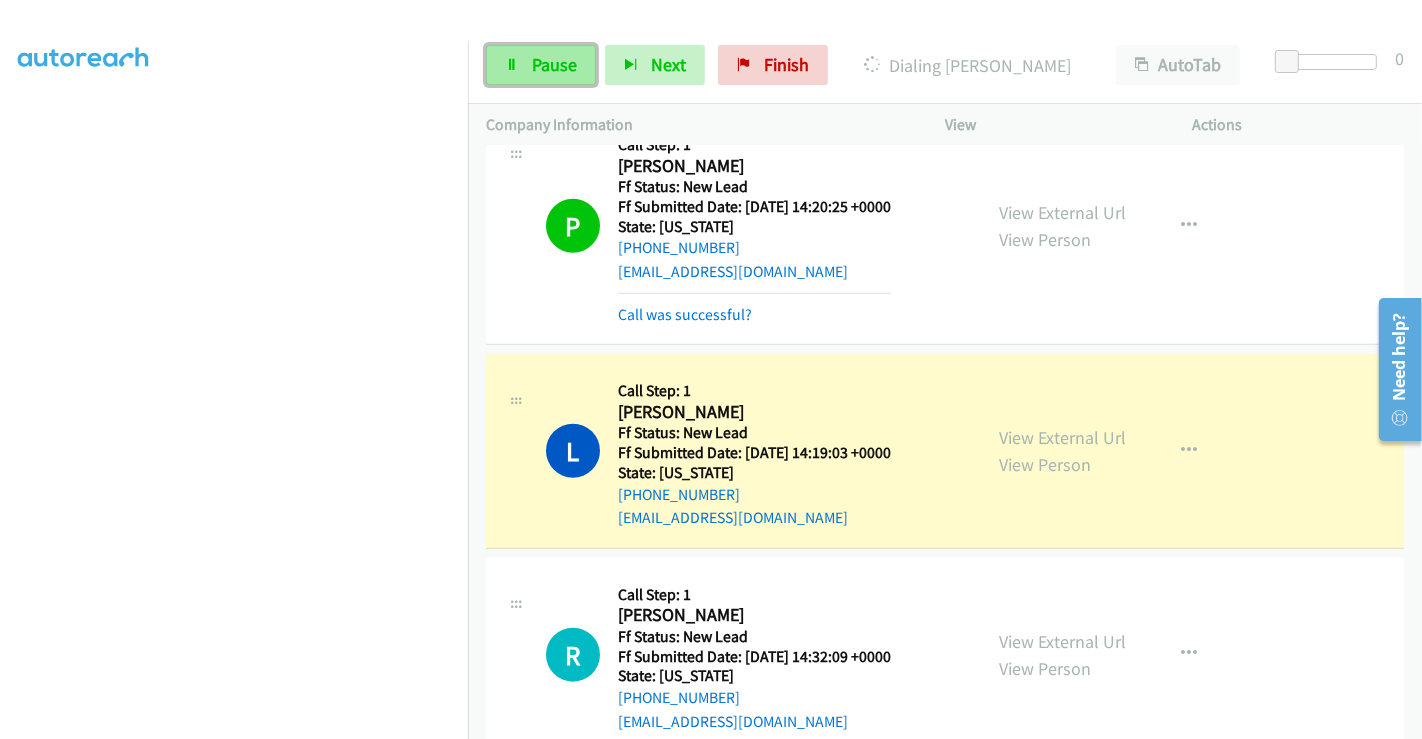 click on "Pause" at bounding box center [554, 64] 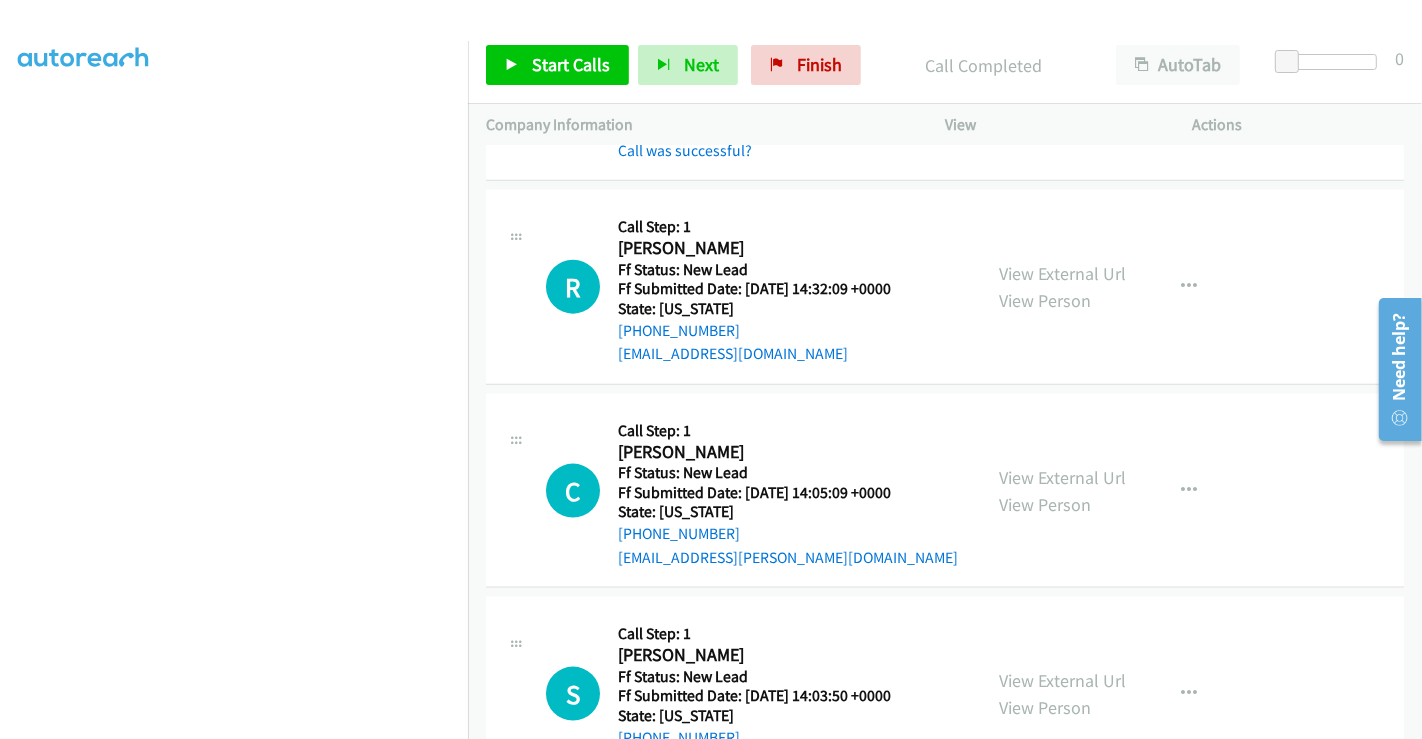 scroll, scrollTop: 2125, scrollLeft: 0, axis: vertical 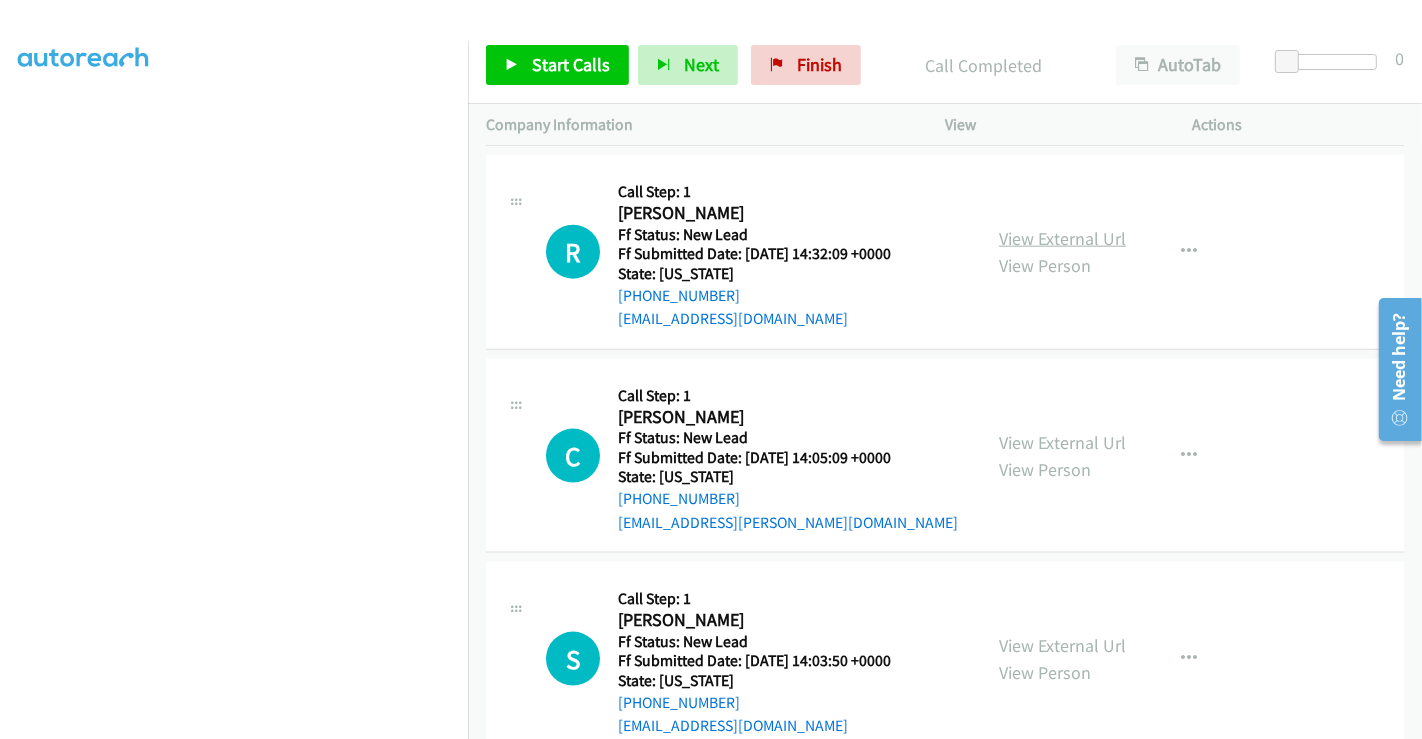 click on "View External Url" at bounding box center (1062, 238) 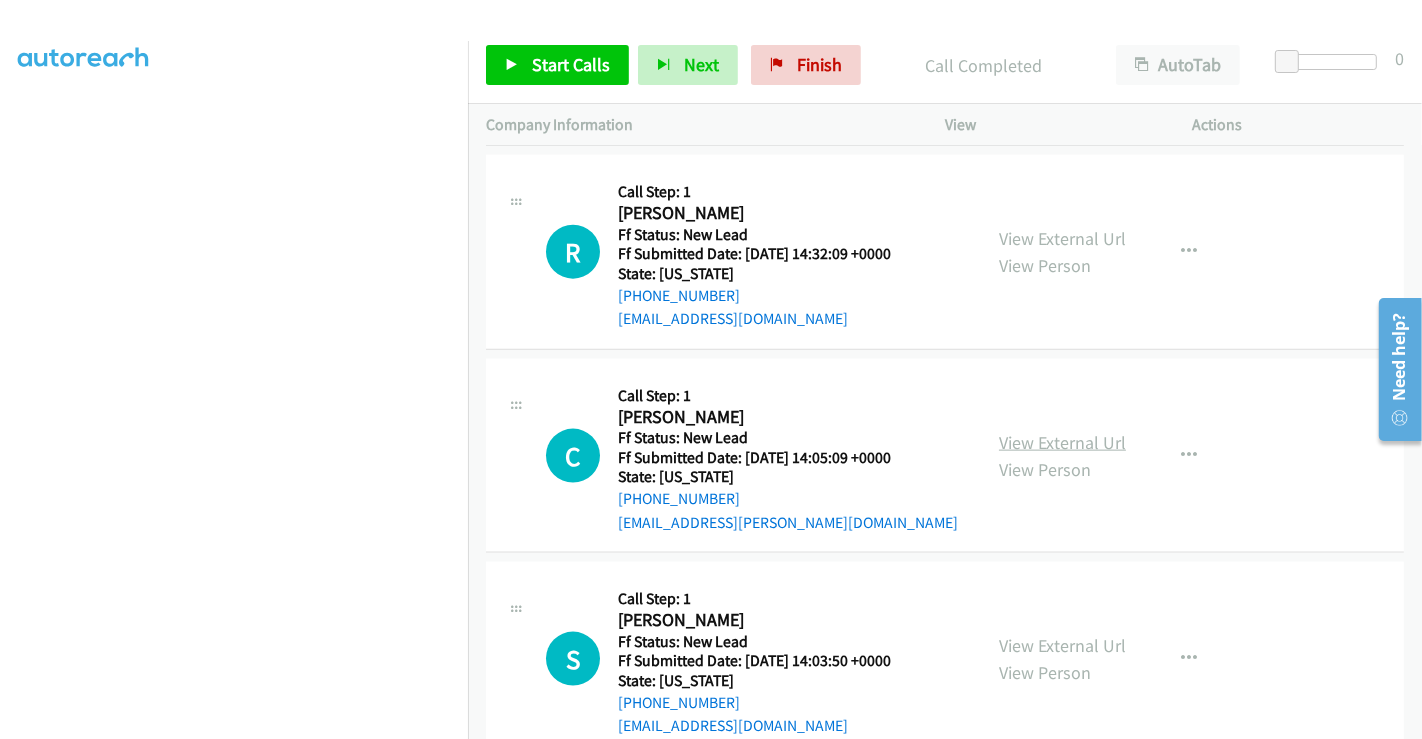 click on "View External Url" at bounding box center (1062, 442) 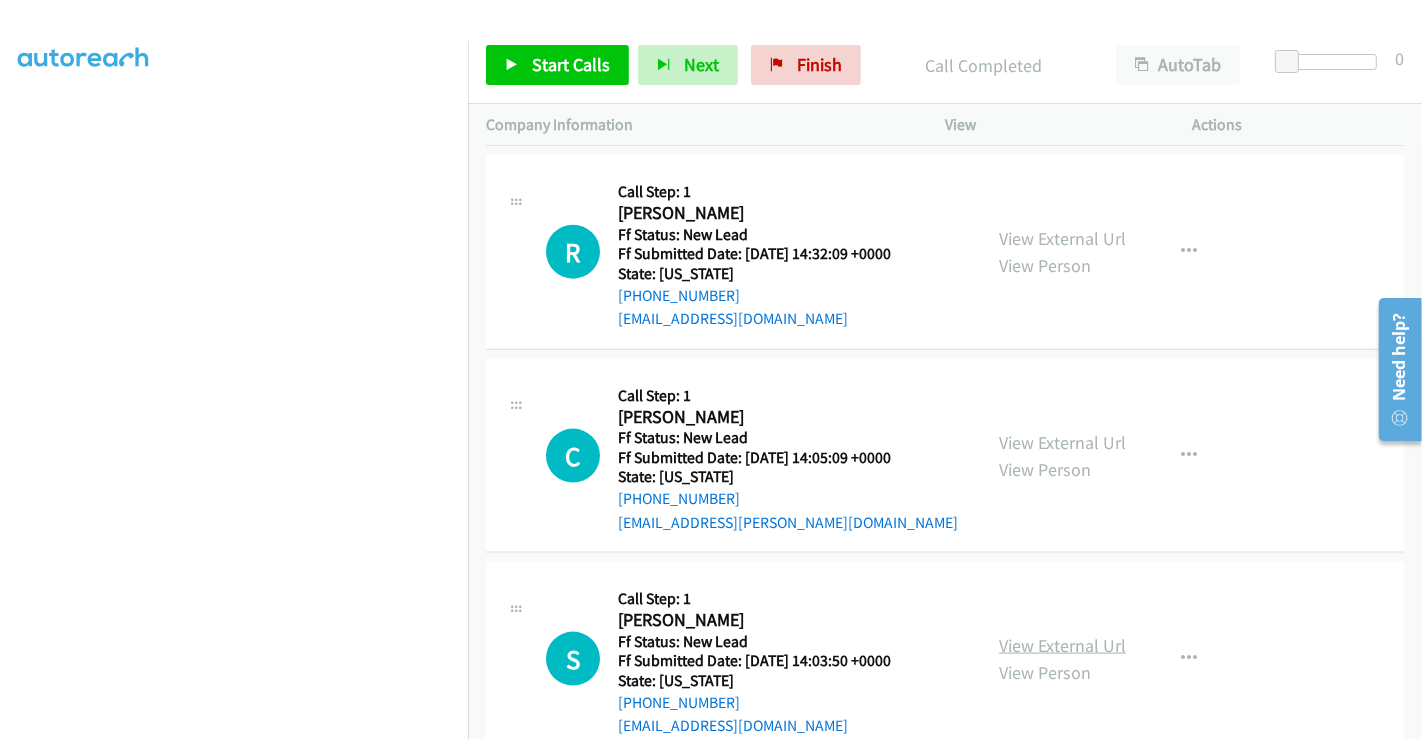 click on "View External Url" at bounding box center [1062, 645] 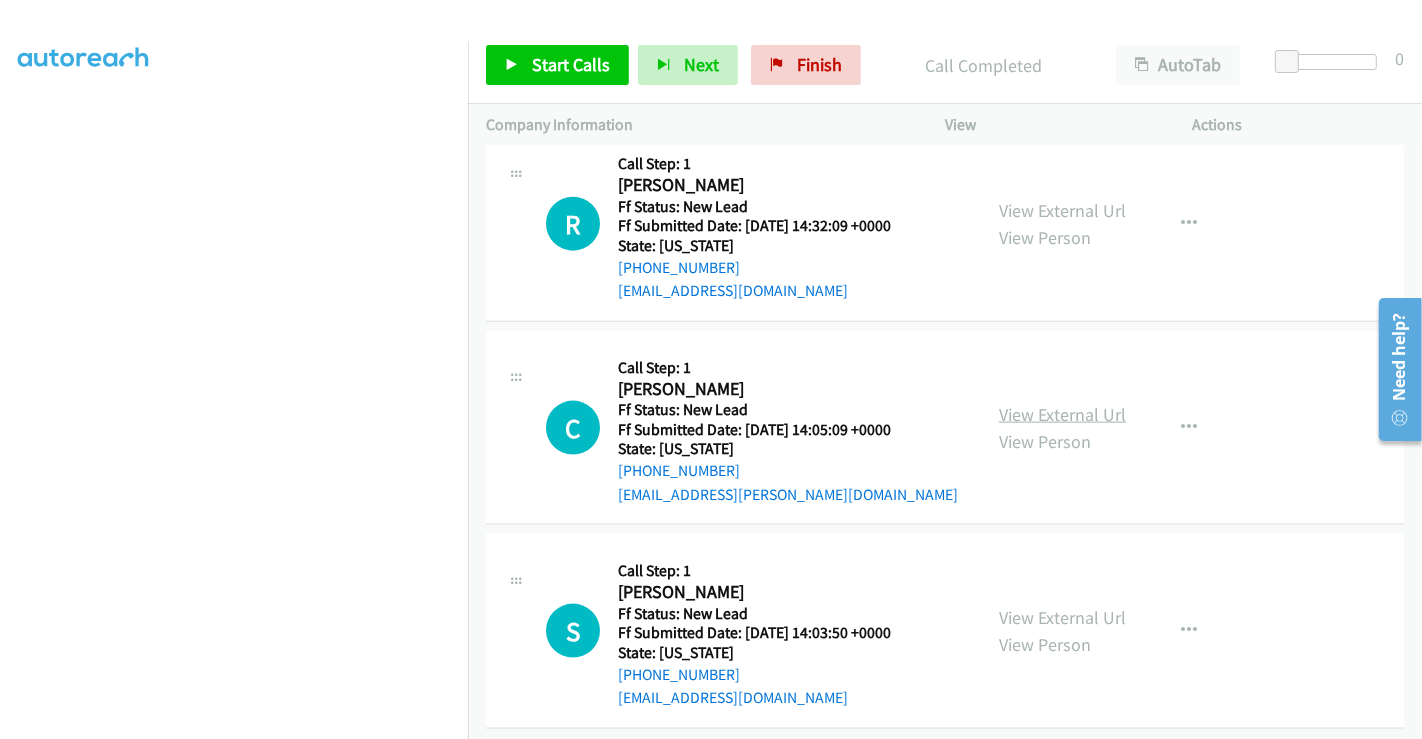 scroll, scrollTop: 2168, scrollLeft: 0, axis: vertical 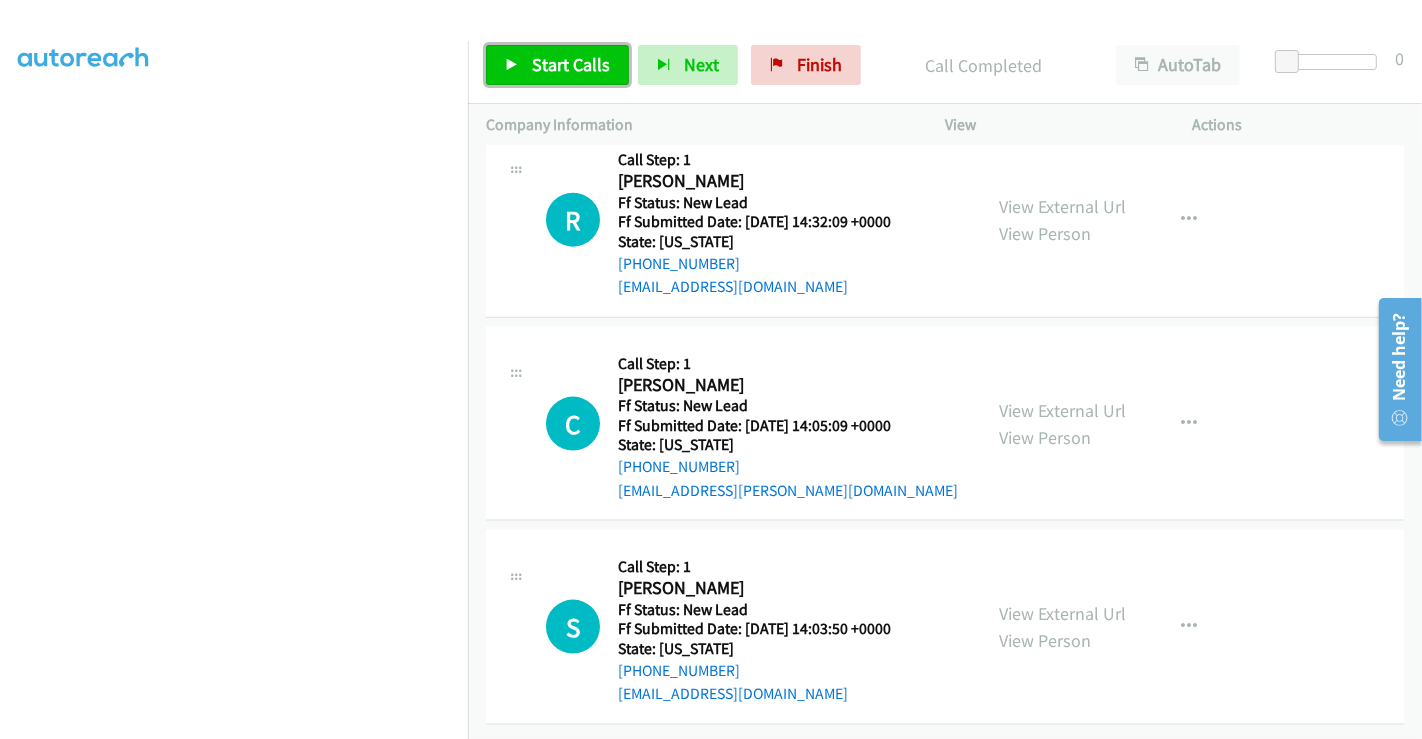 click on "Start Calls" at bounding box center [571, 64] 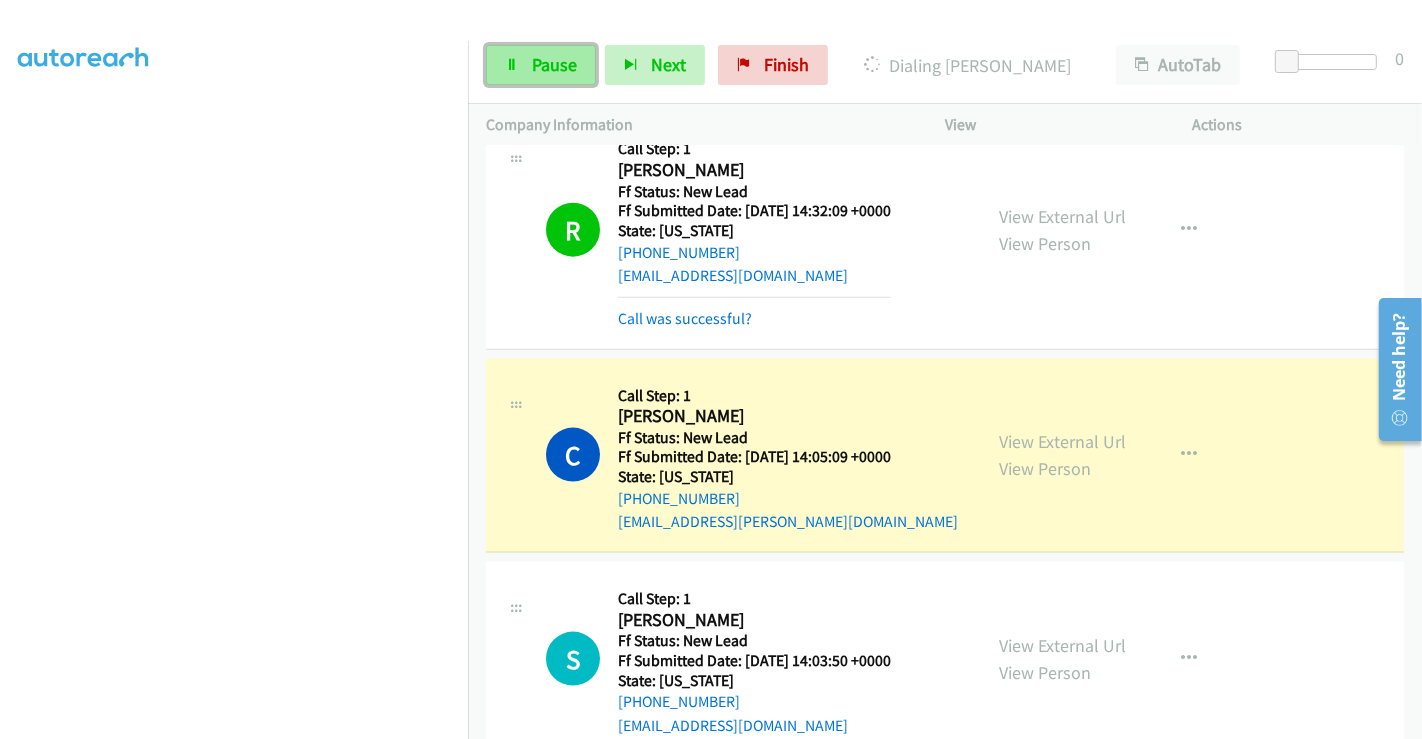click on "Pause" at bounding box center [554, 64] 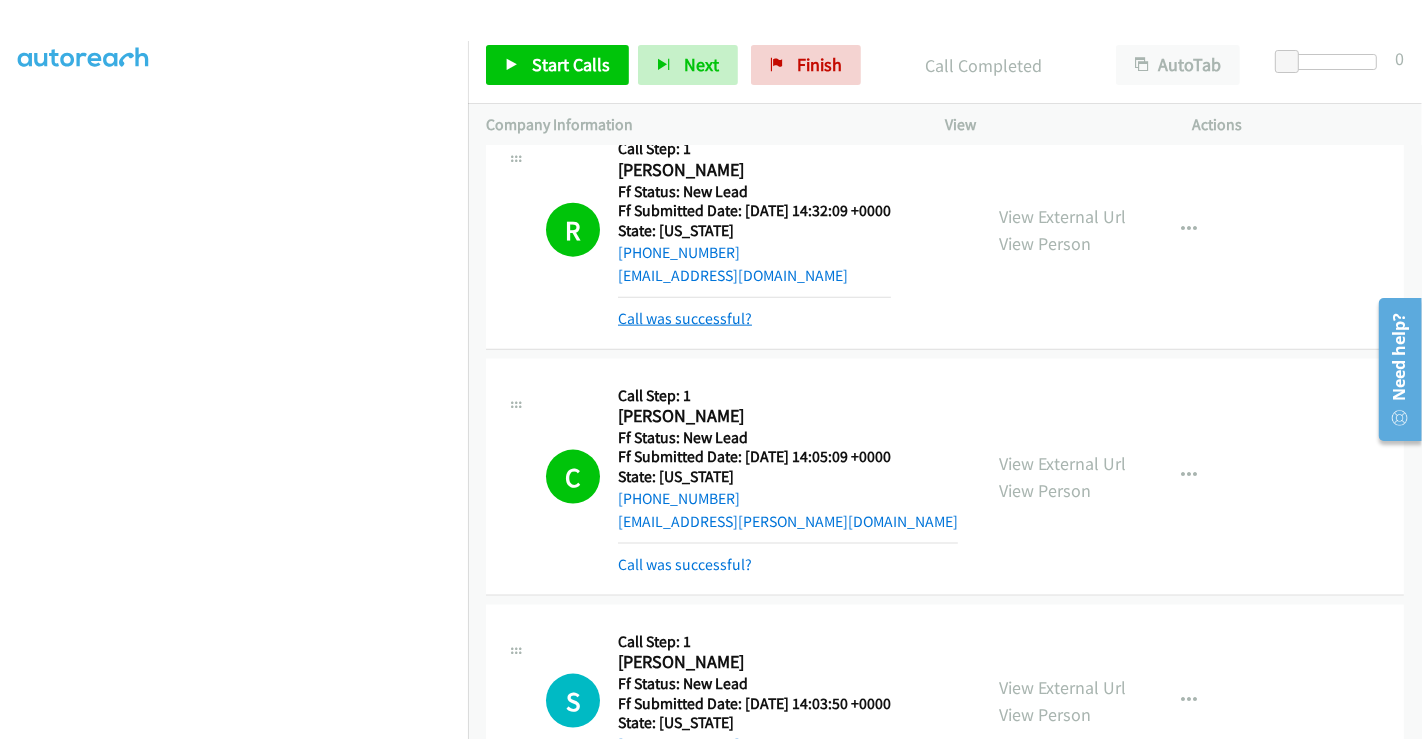 click on "Call was successful?" at bounding box center [685, 318] 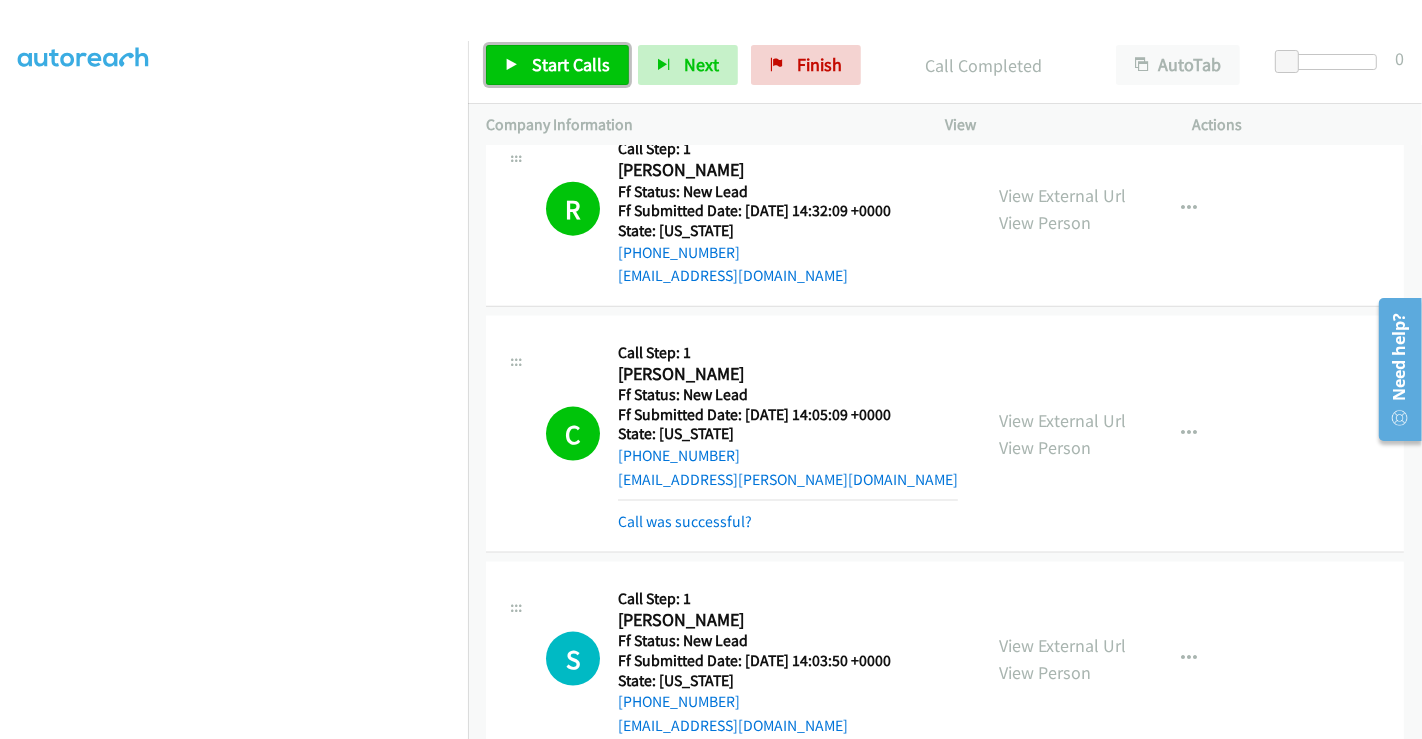 click on "Start Calls" at bounding box center (571, 64) 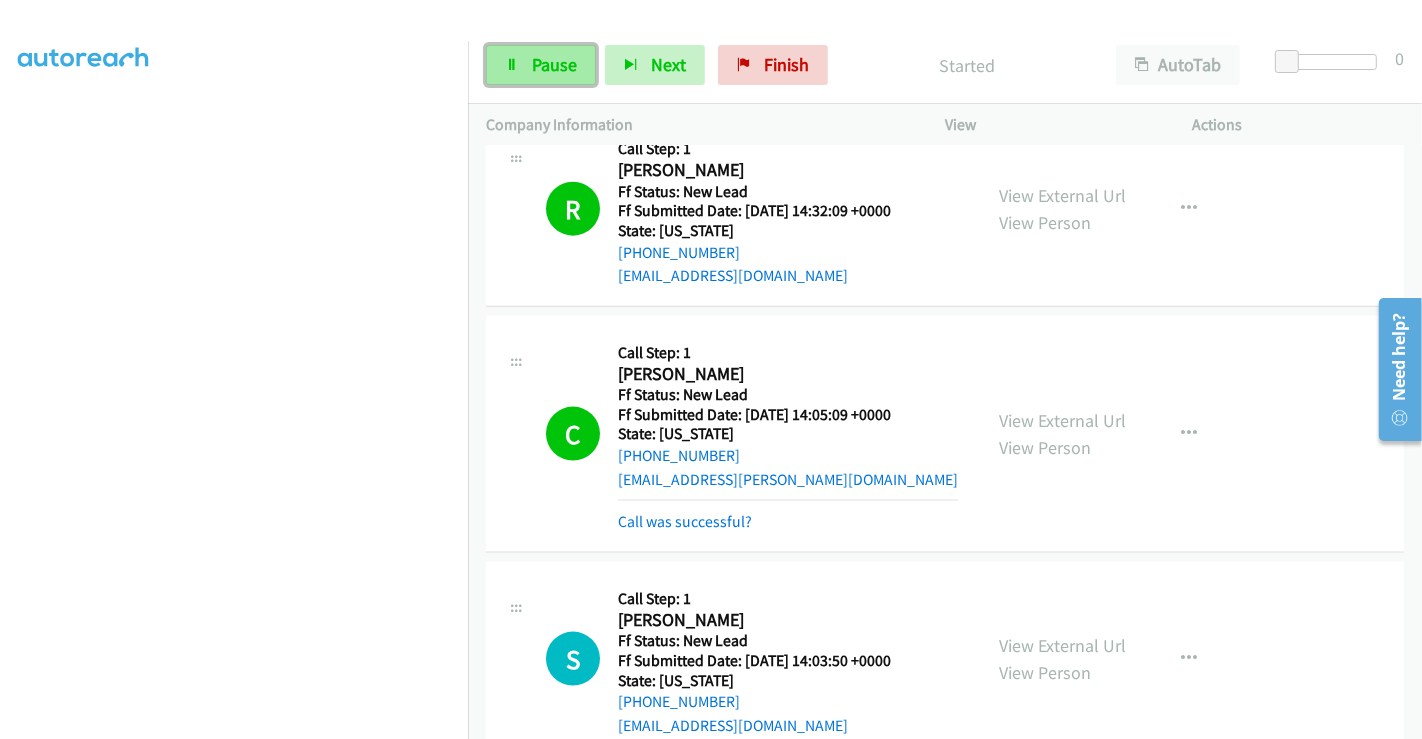 click on "Pause" at bounding box center [554, 64] 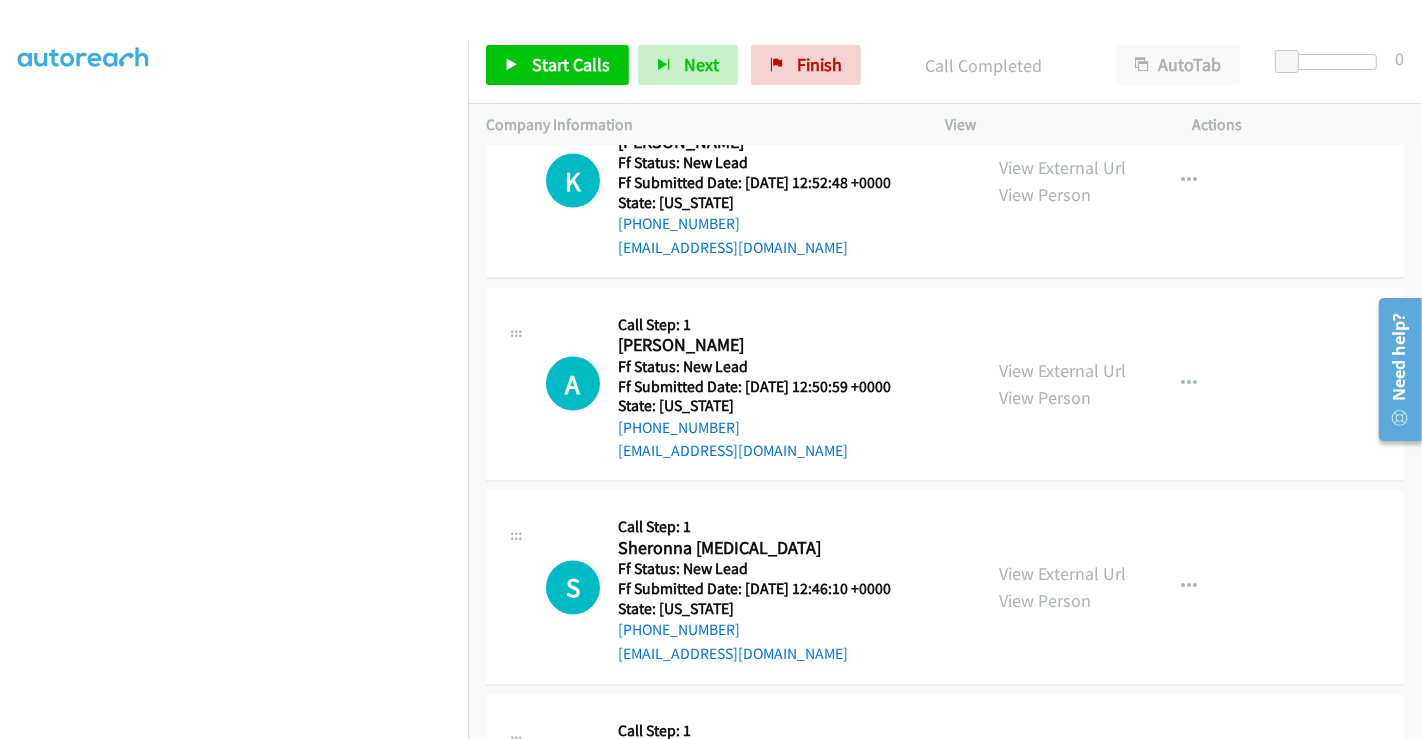 scroll, scrollTop: 2732, scrollLeft: 0, axis: vertical 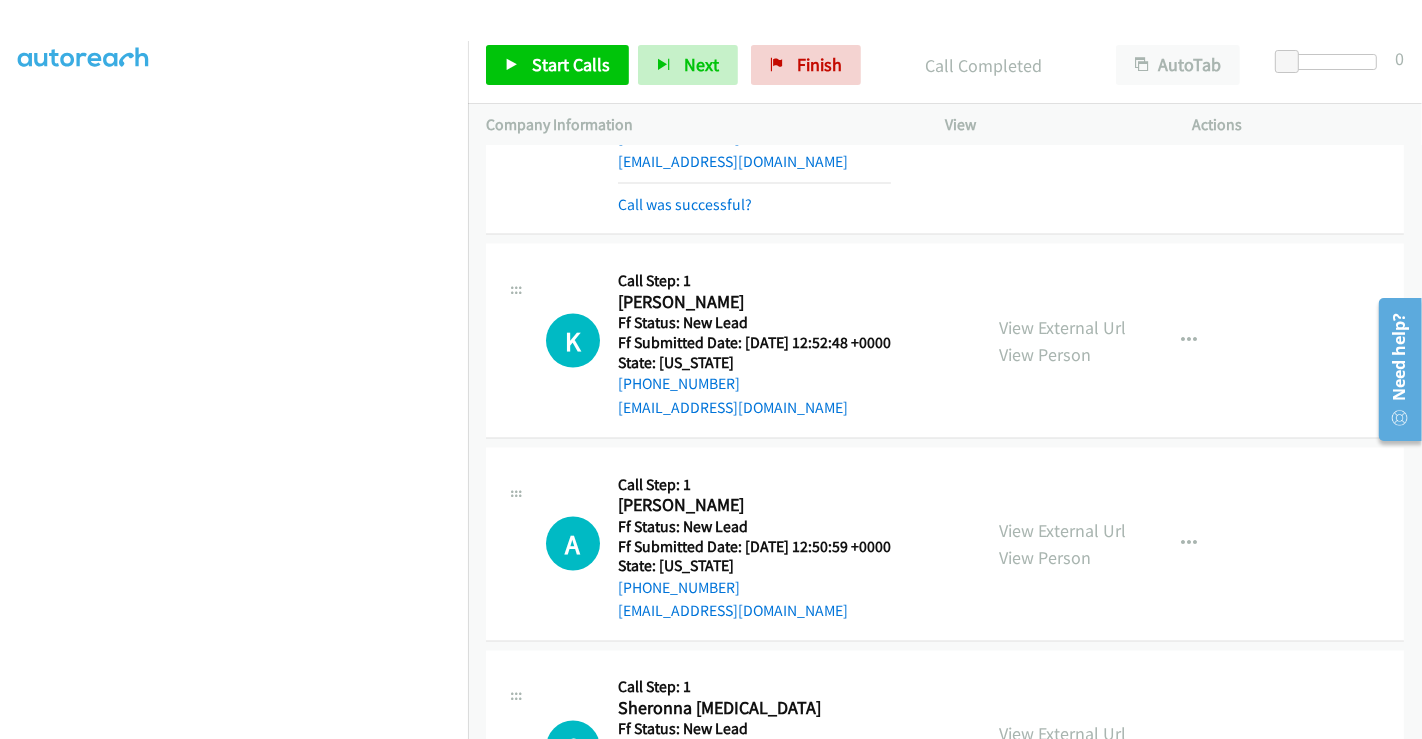 click on "View External Url
View Person" at bounding box center (1062, 341) 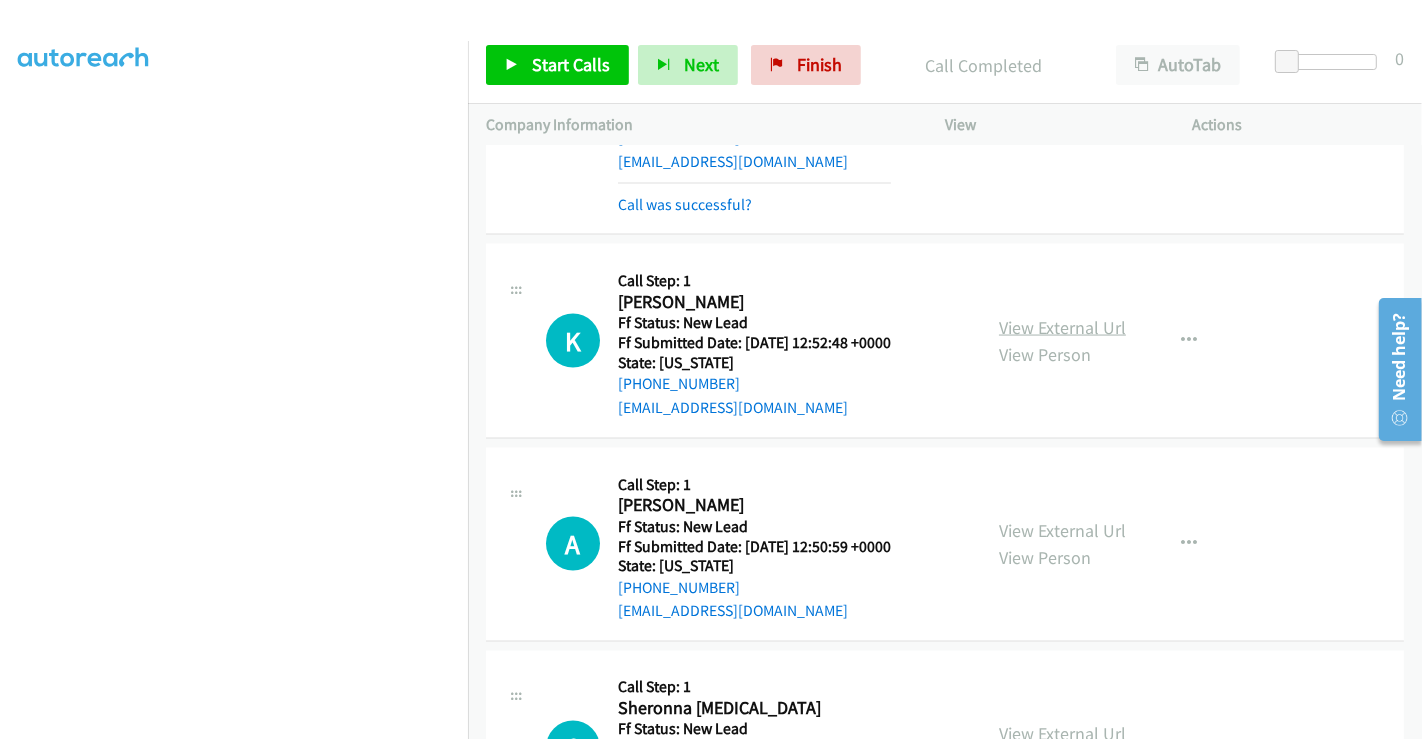 click on "View External Url" at bounding box center (1062, 327) 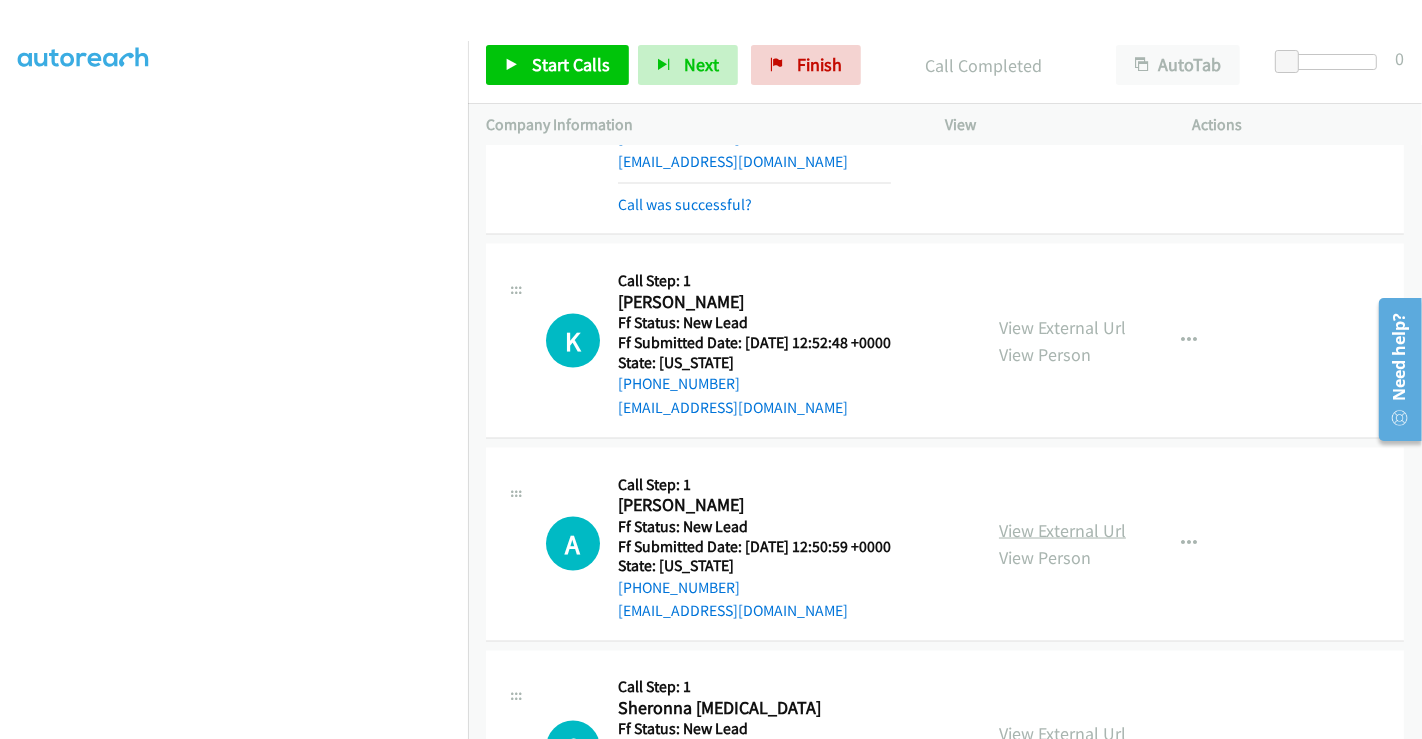 click on "View External Url" at bounding box center [1062, 530] 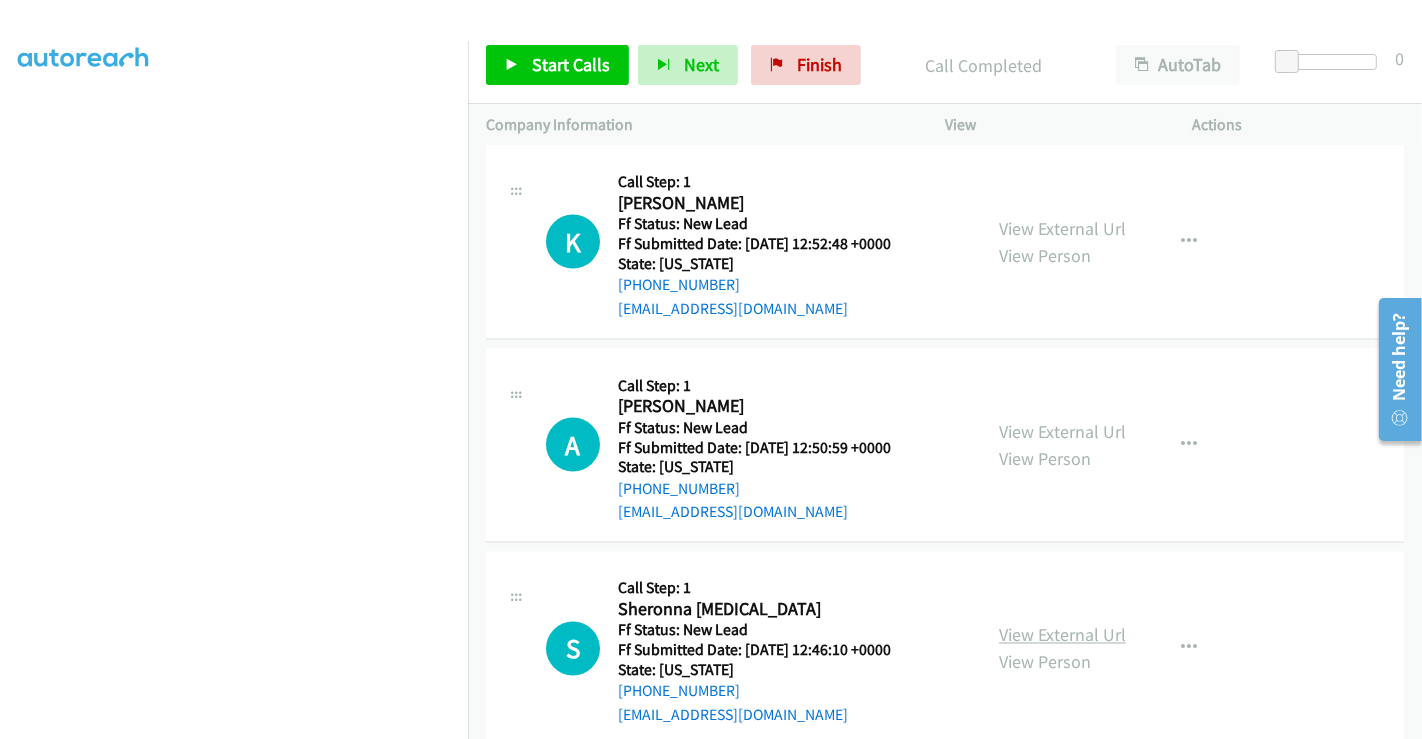 scroll, scrollTop: 3065, scrollLeft: 0, axis: vertical 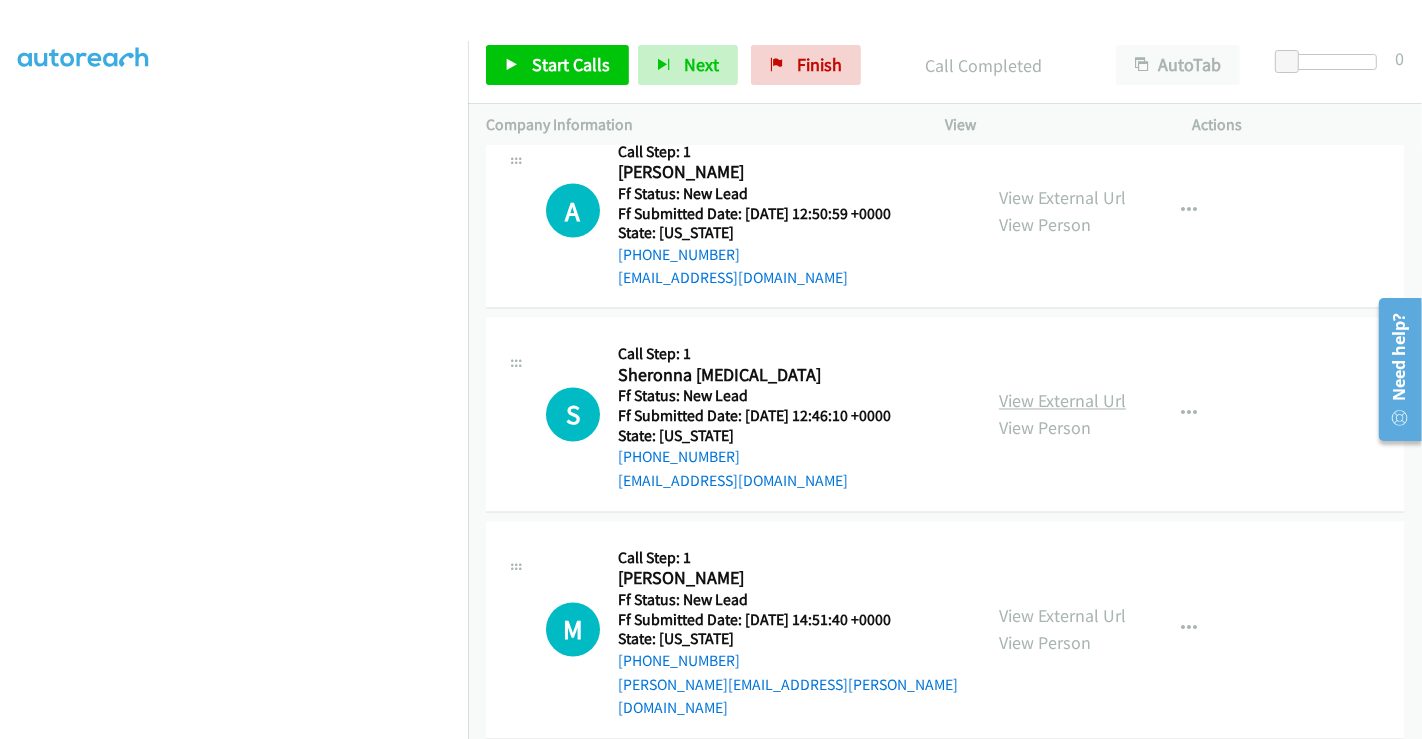 click on "View External Url" at bounding box center [1062, 401] 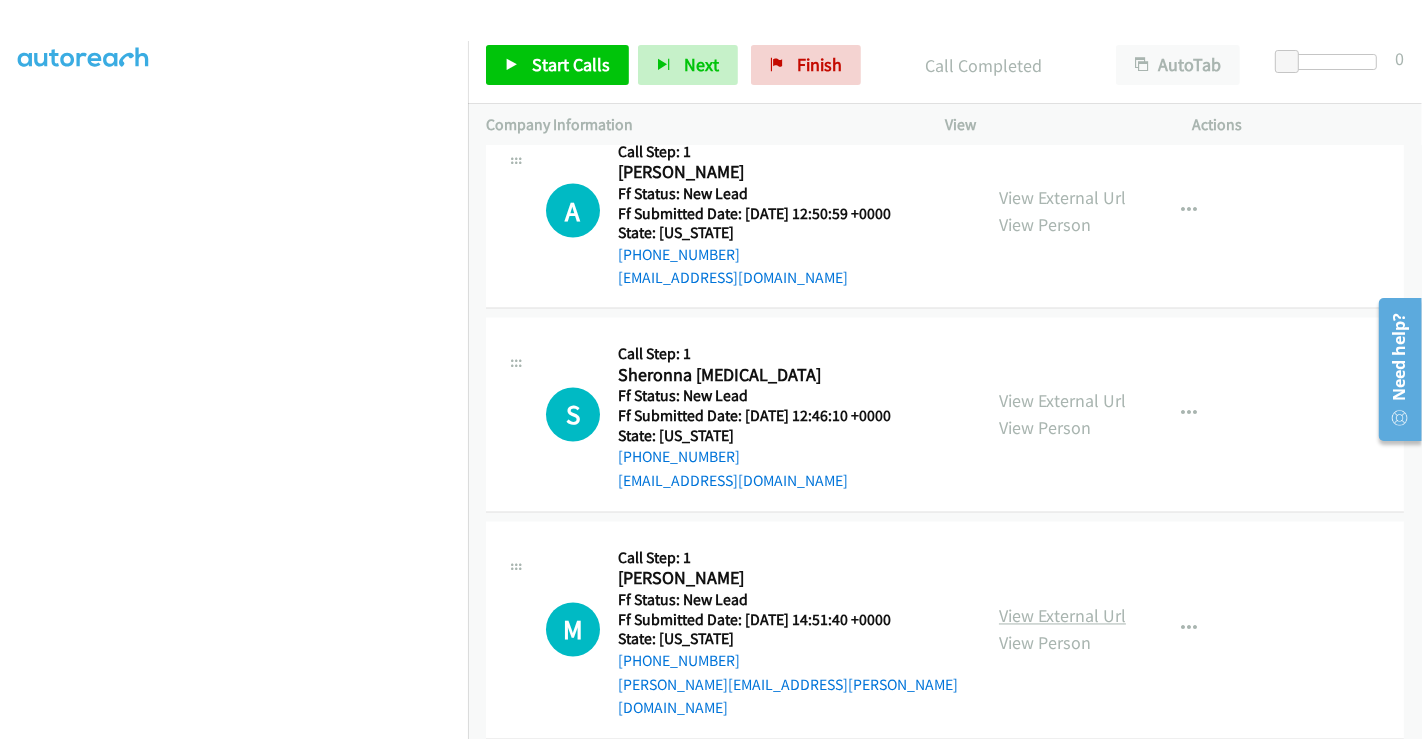 click on "View External Url" at bounding box center [1062, 616] 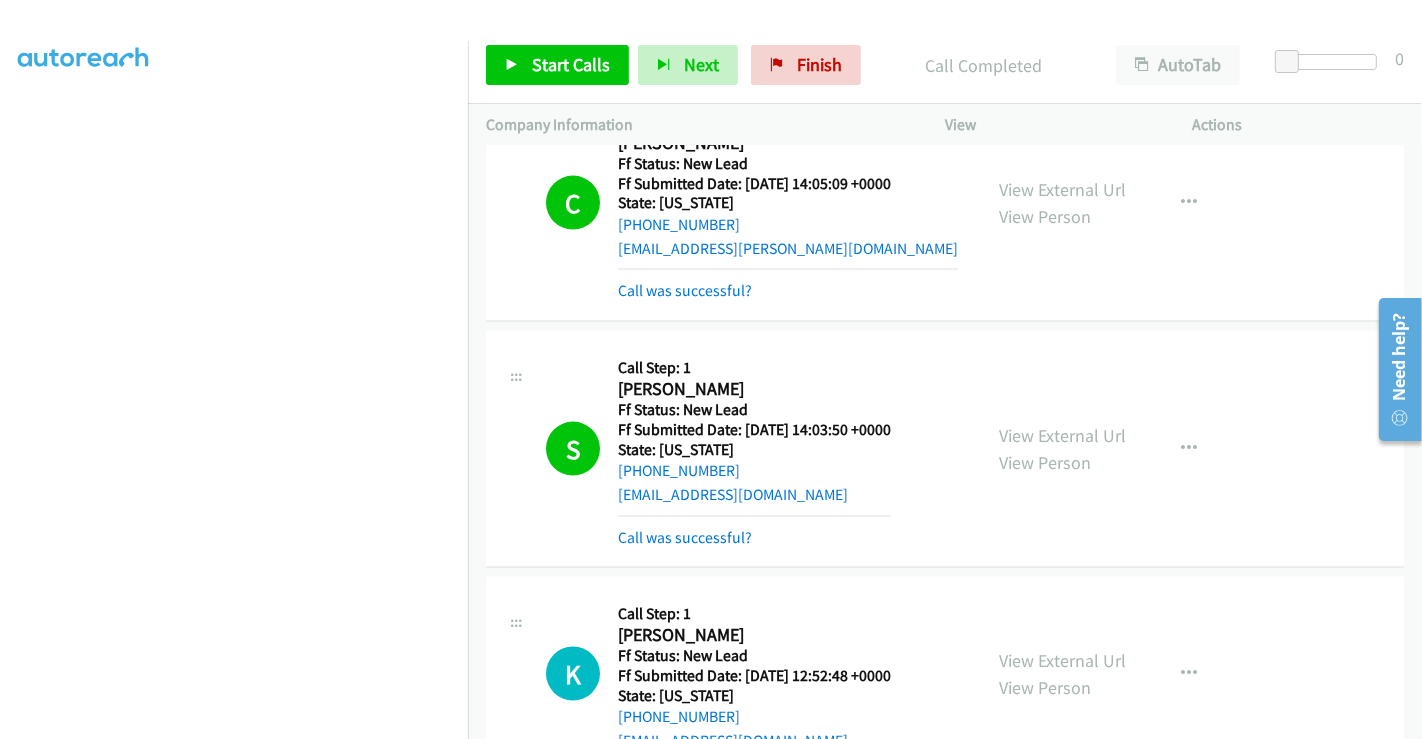 scroll, scrollTop: 2065, scrollLeft: 0, axis: vertical 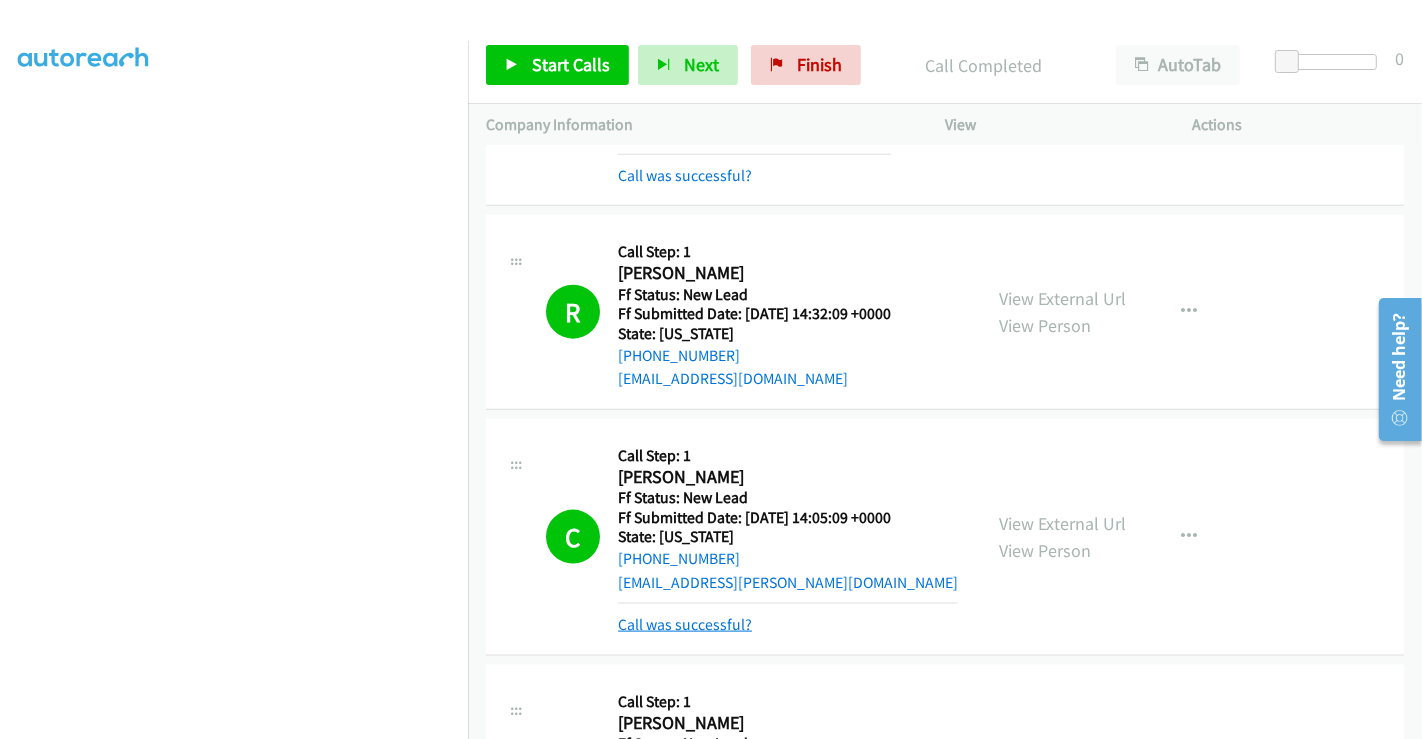 click on "Call was successful?" at bounding box center (685, 624) 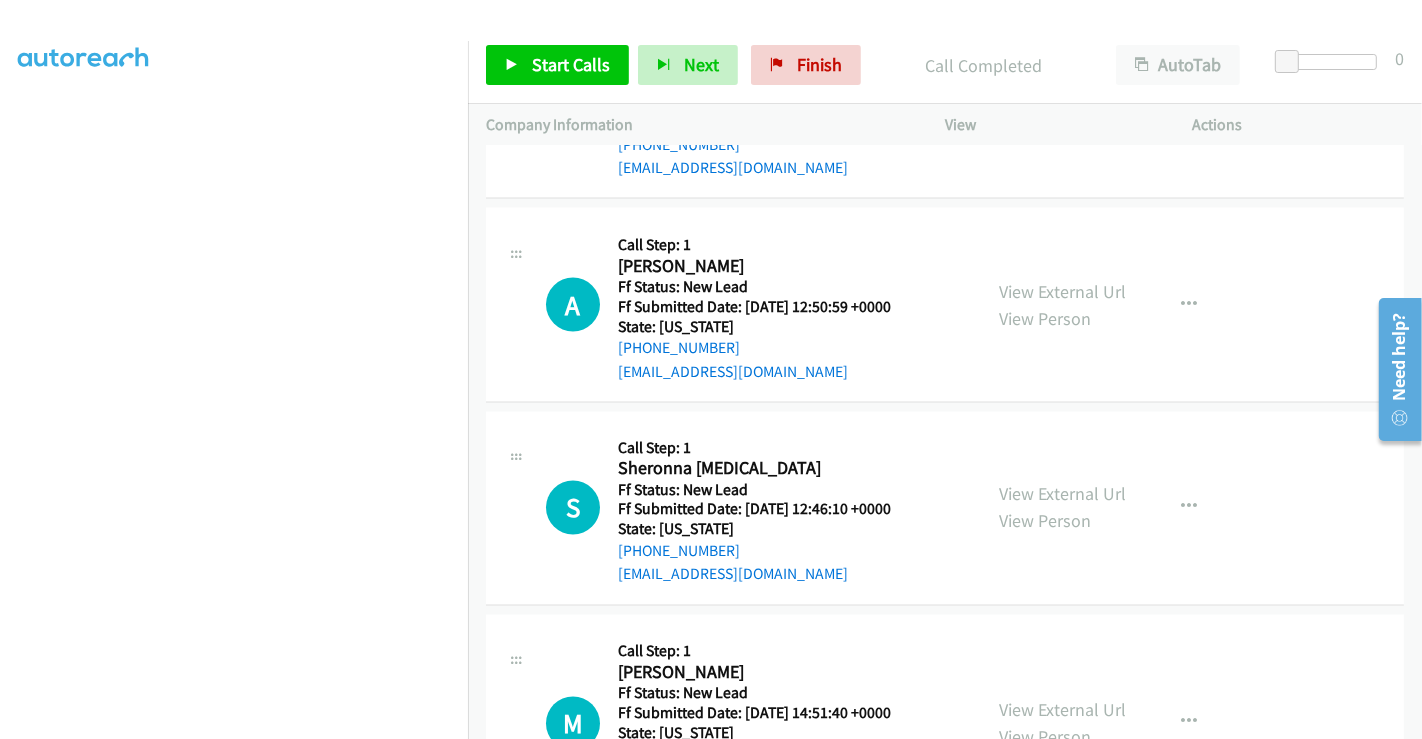 scroll, scrollTop: 2690, scrollLeft: 0, axis: vertical 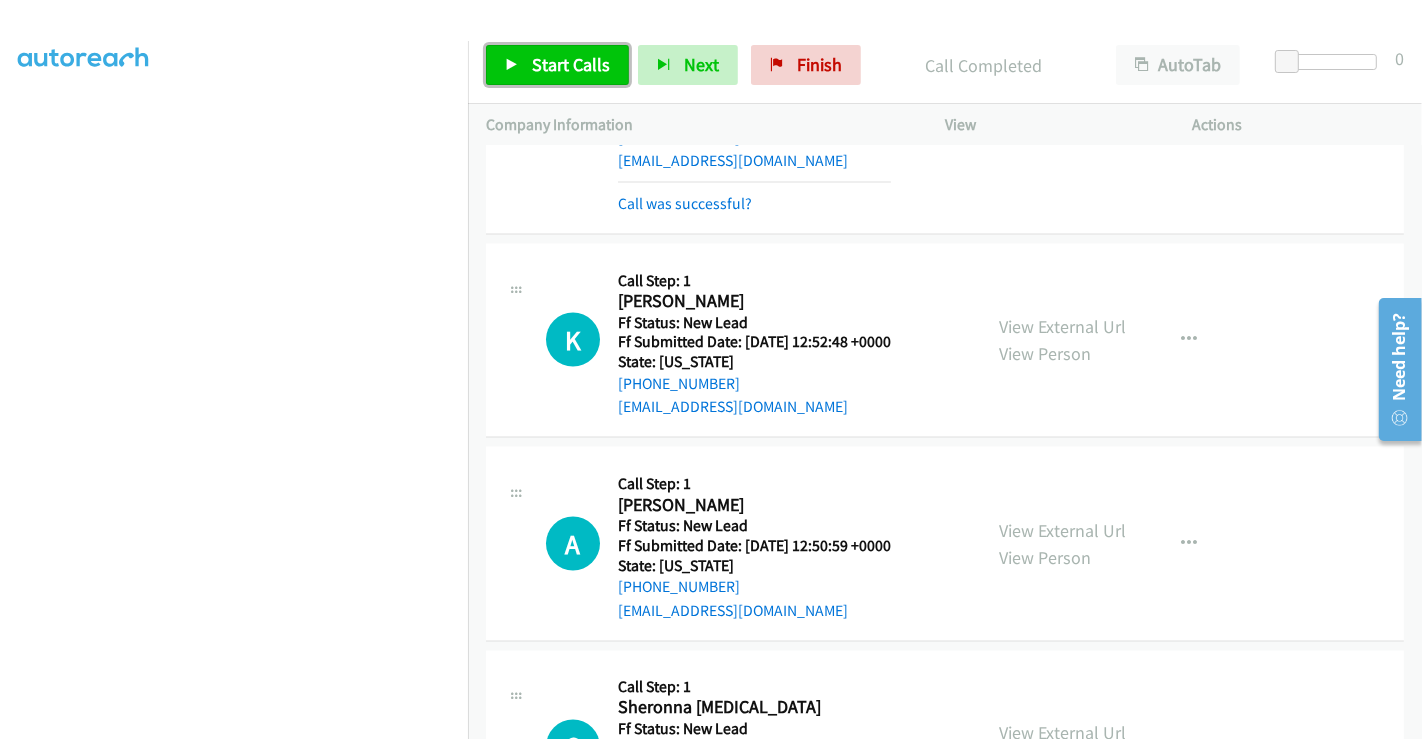 click on "Start Calls" at bounding box center [571, 64] 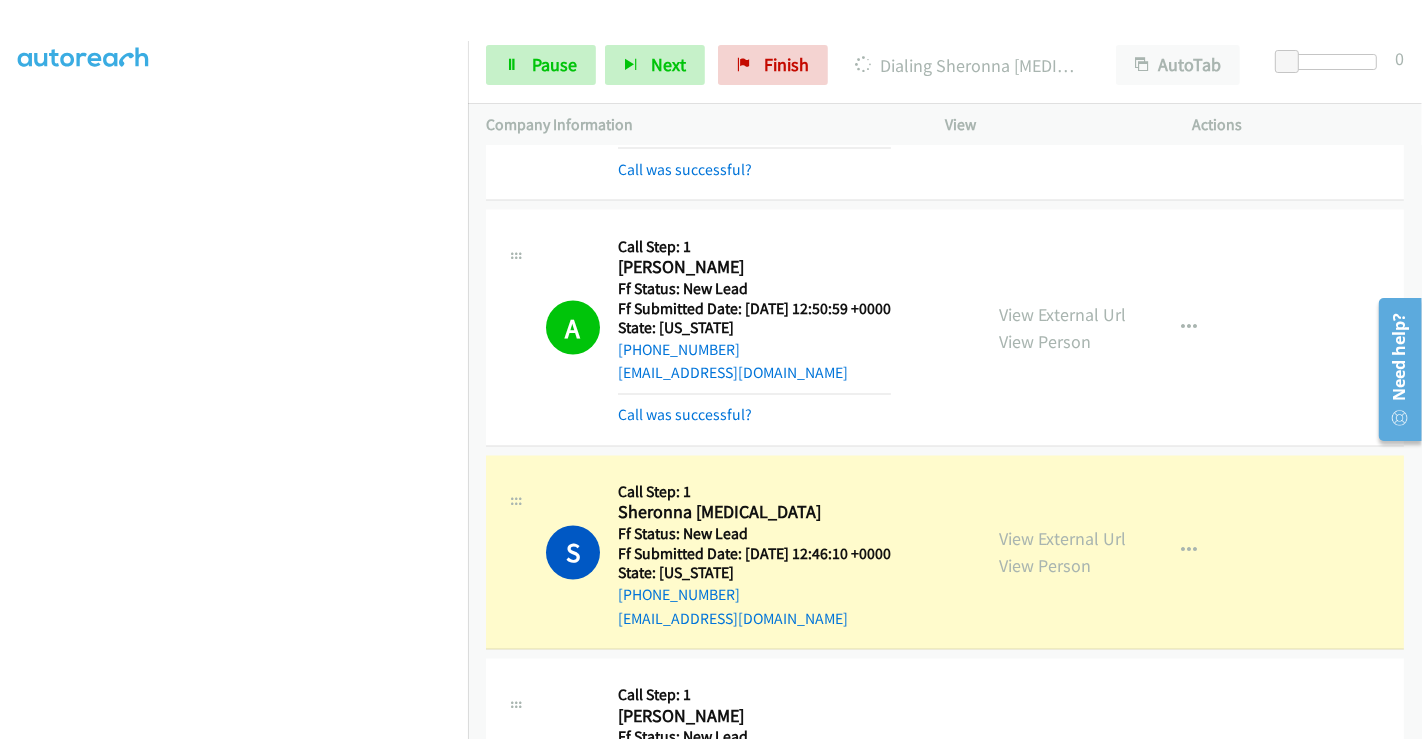 scroll, scrollTop: 3245, scrollLeft: 0, axis: vertical 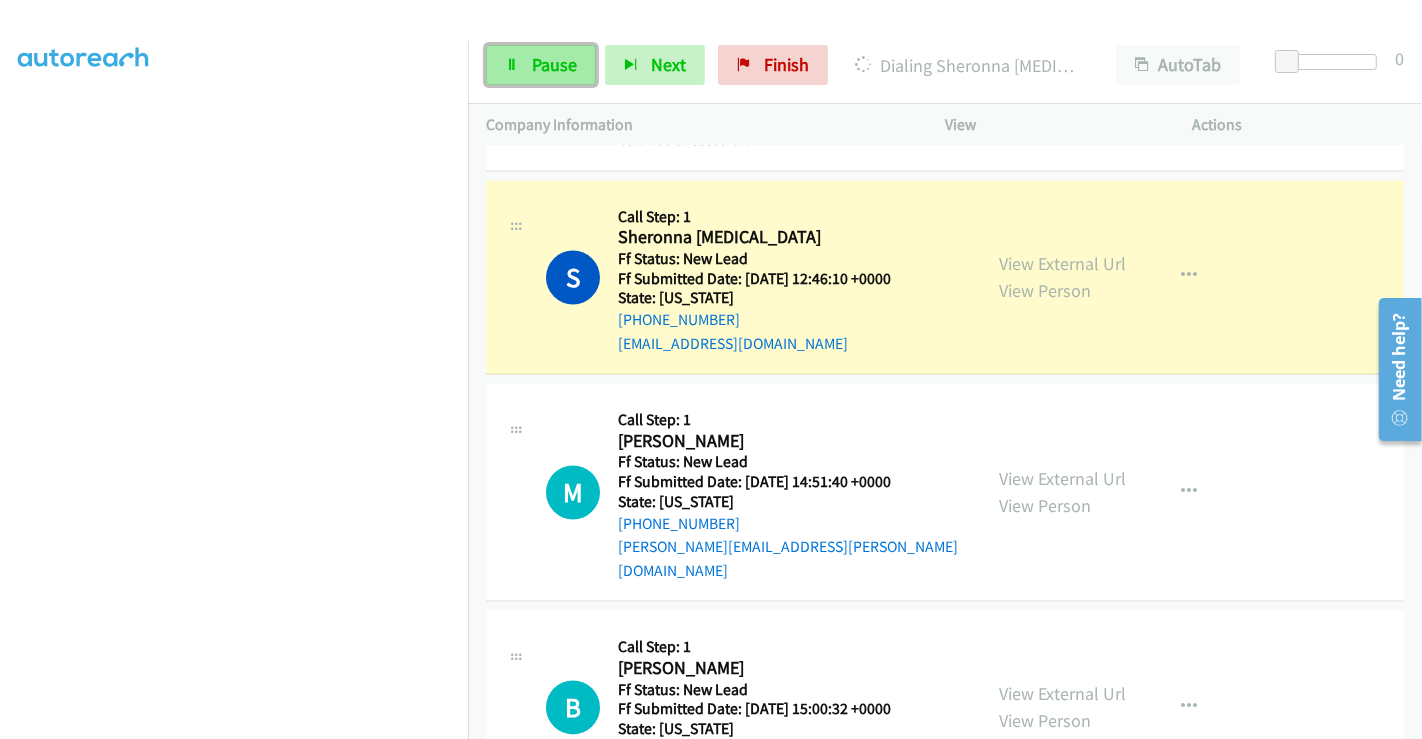 click on "Pause" at bounding box center (554, 64) 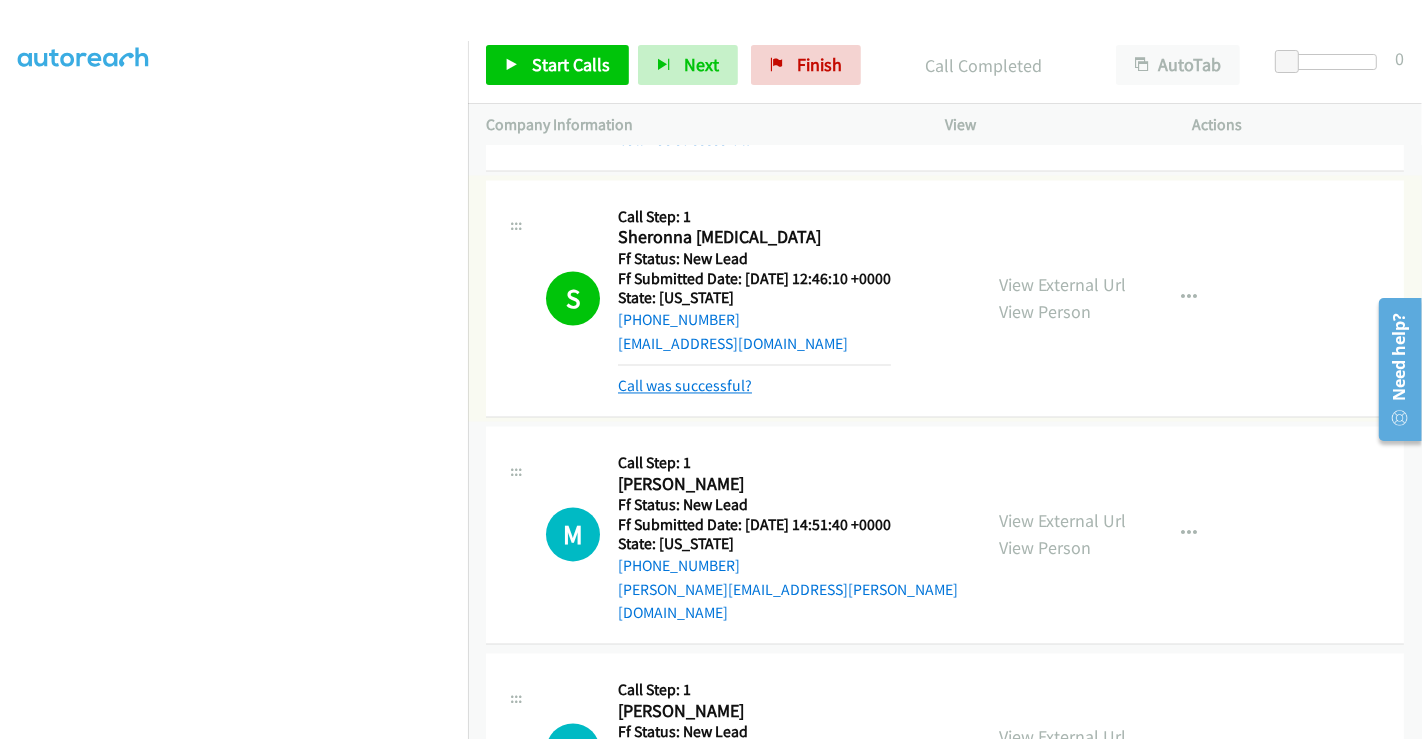 click on "Call was successful?" at bounding box center (685, 386) 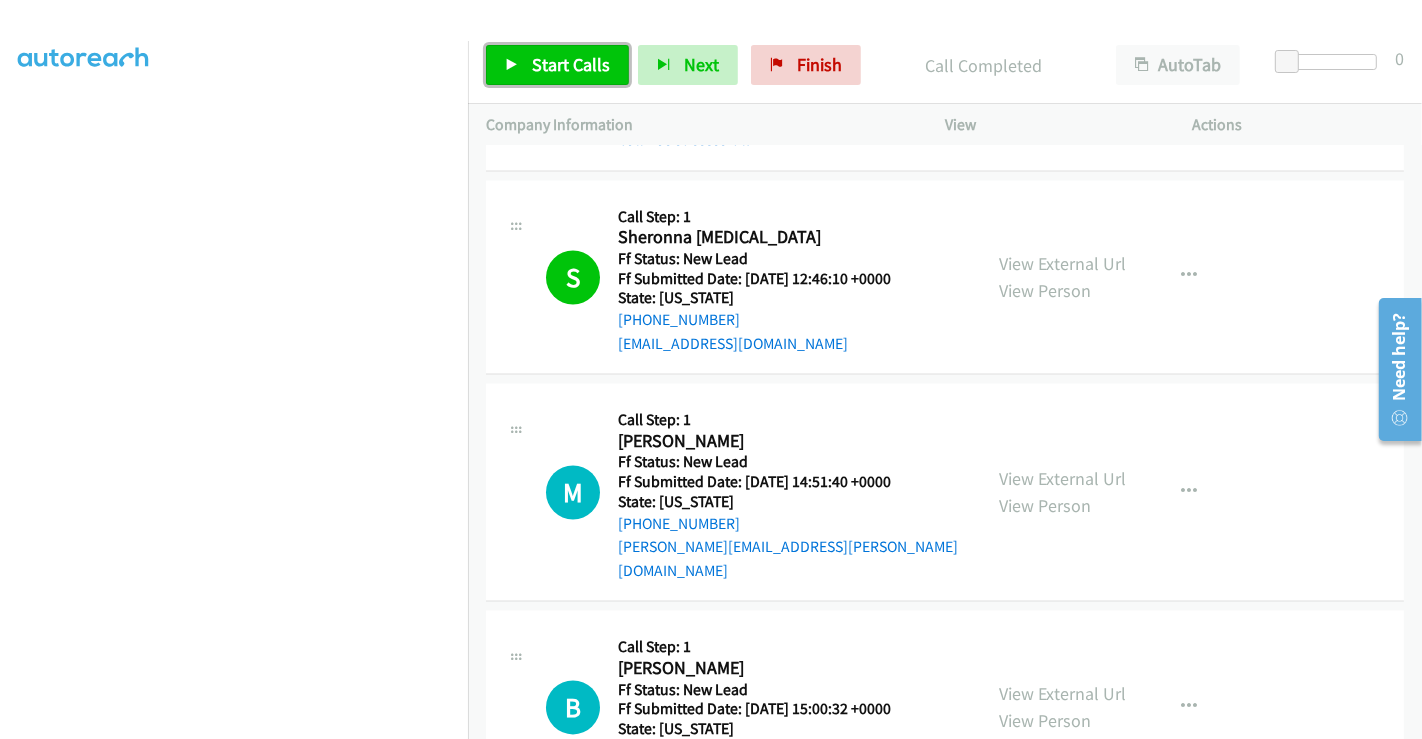 click on "Start Calls" at bounding box center (571, 64) 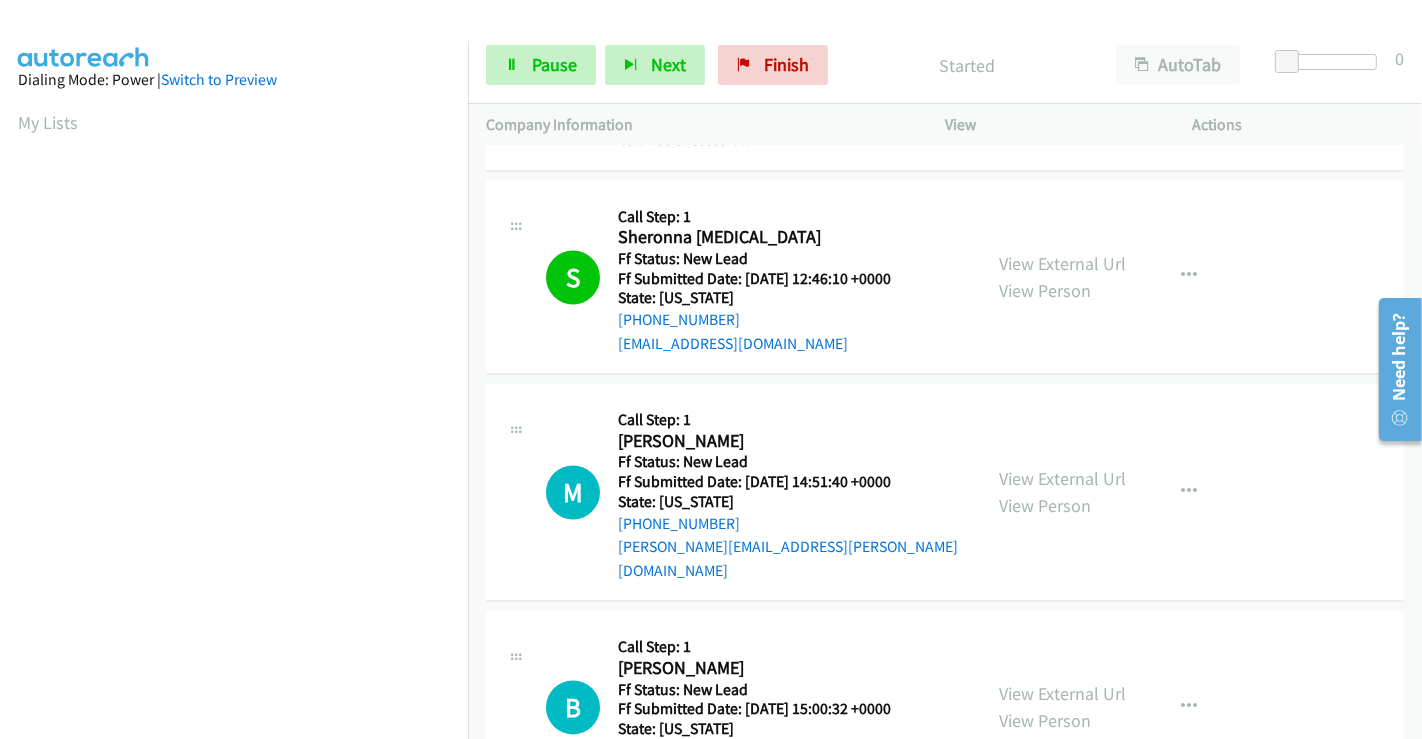 scroll, scrollTop: 0, scrollLeft: 0, axis: both 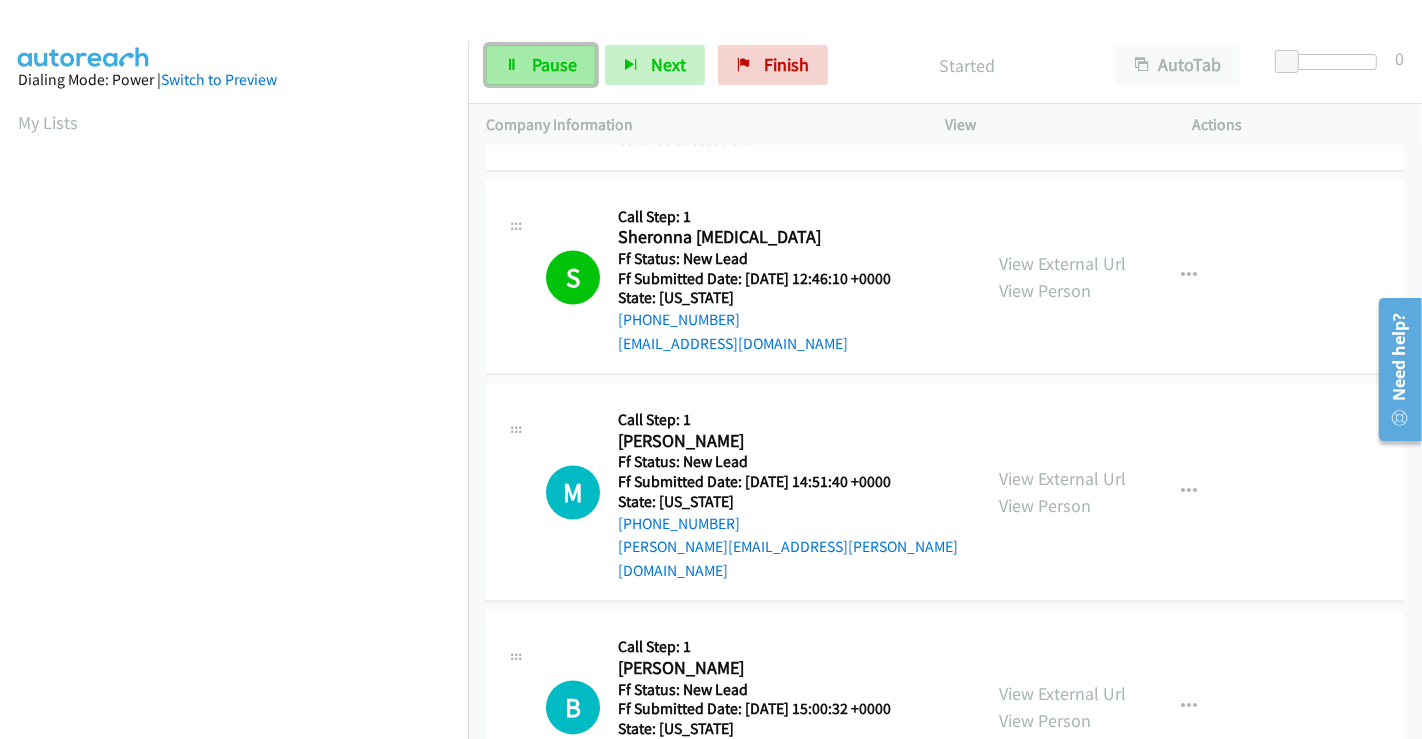 click on "Pause" at bounding box center [554, 64] 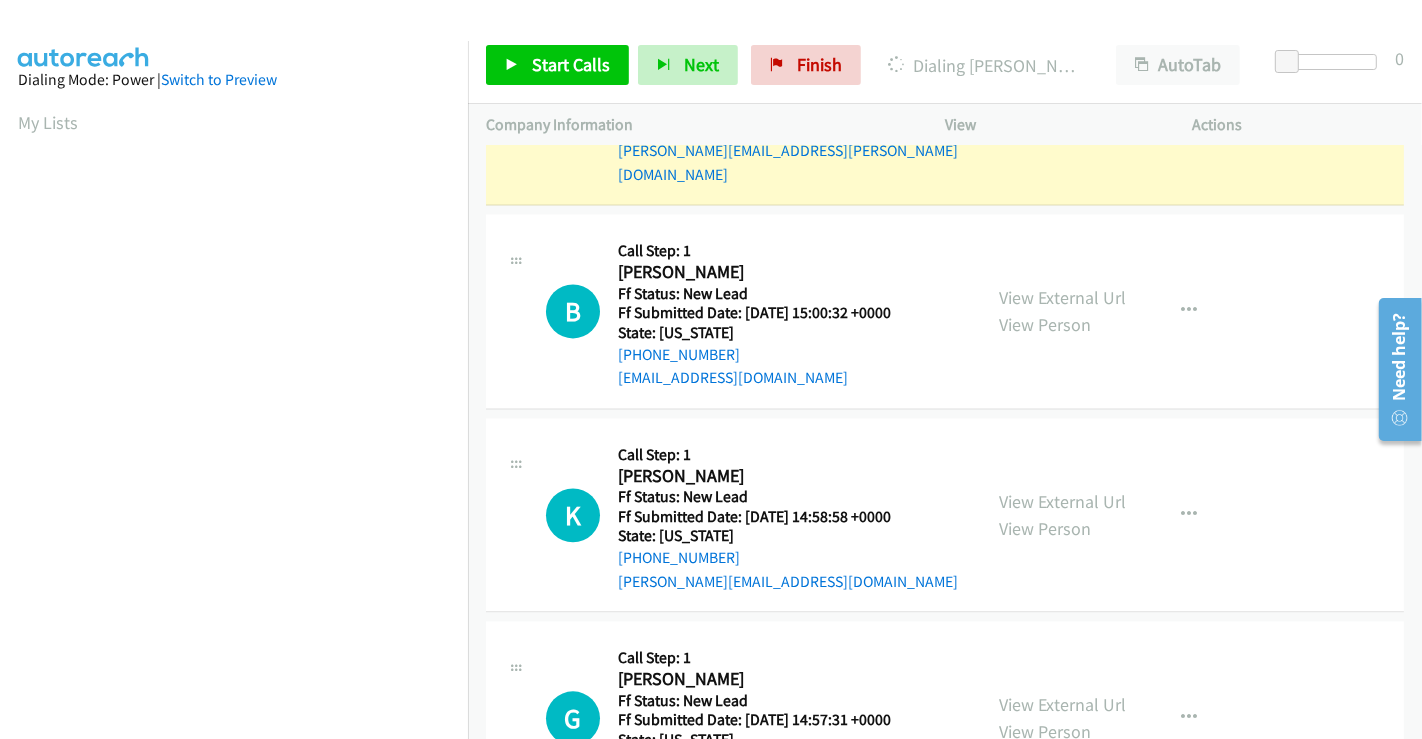 scroll, scrollTop: 3690, scrollLeft: 0, axis: vertical 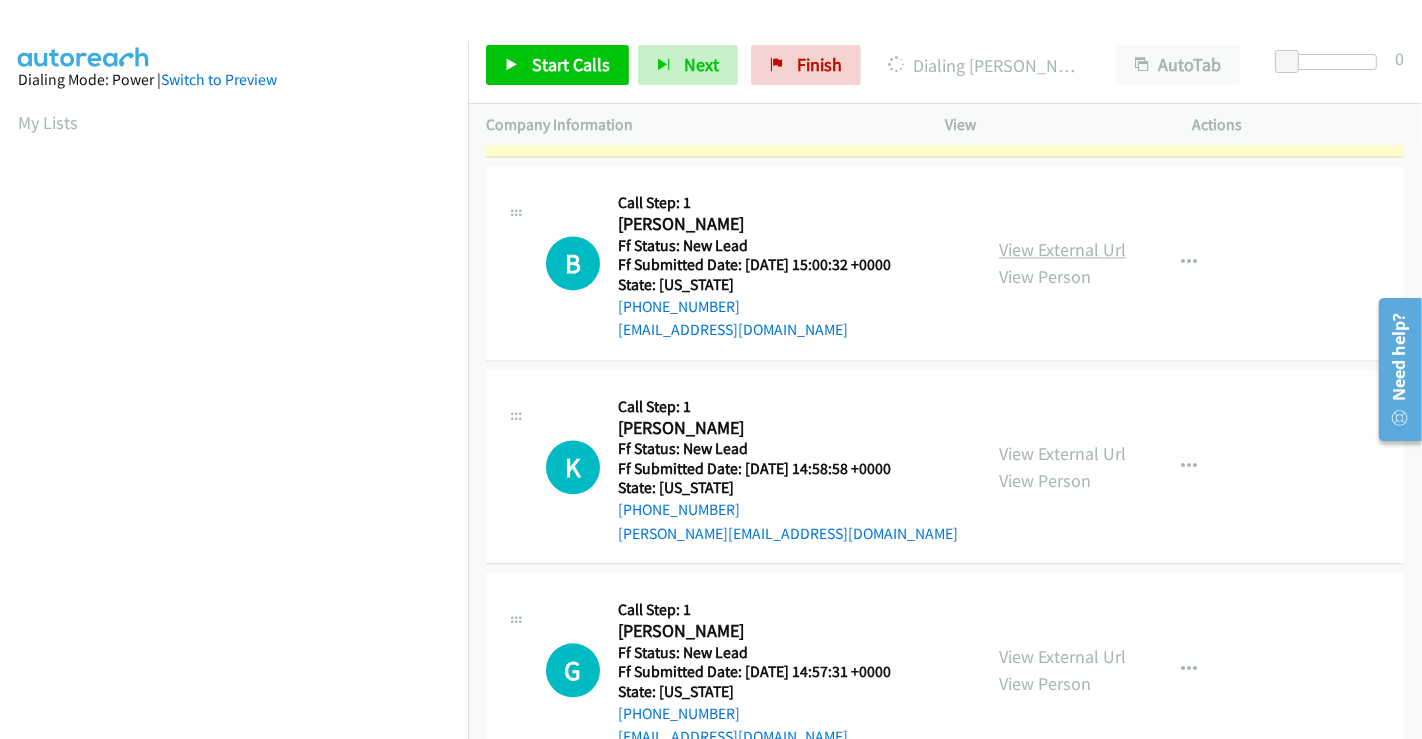 click on "View External Url" at bounding box center (1062, 249) 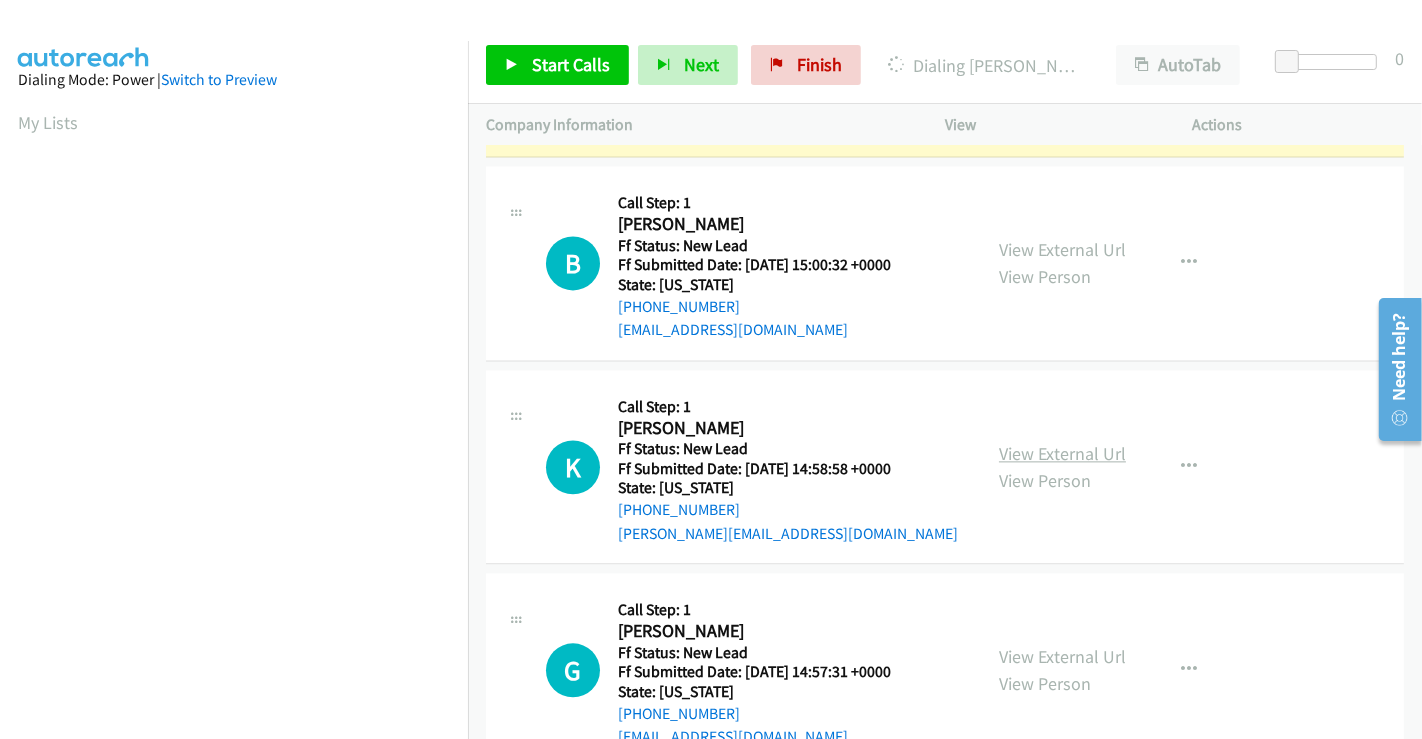 click on "View External Url" at bounding box center [1062, 453] 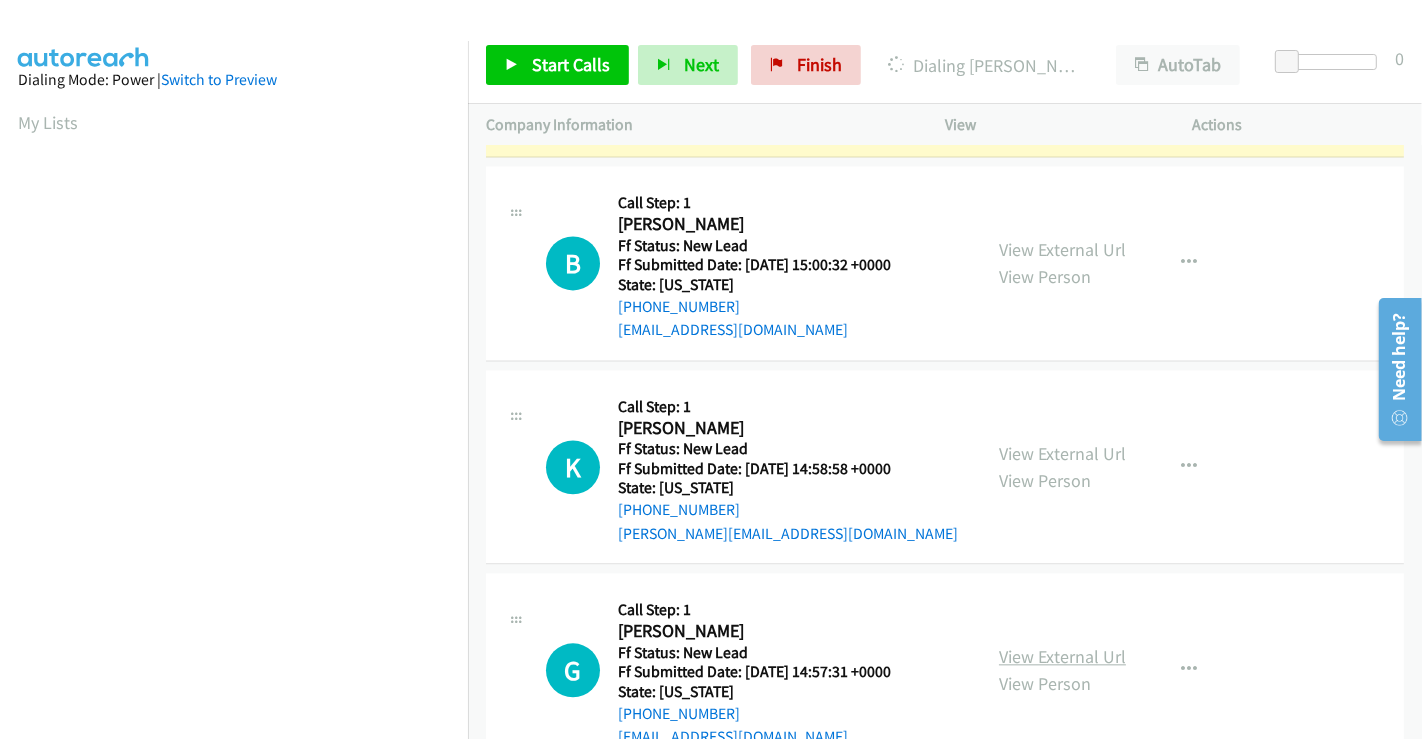 click on "View External Url" at bounding box center [1062, 656] 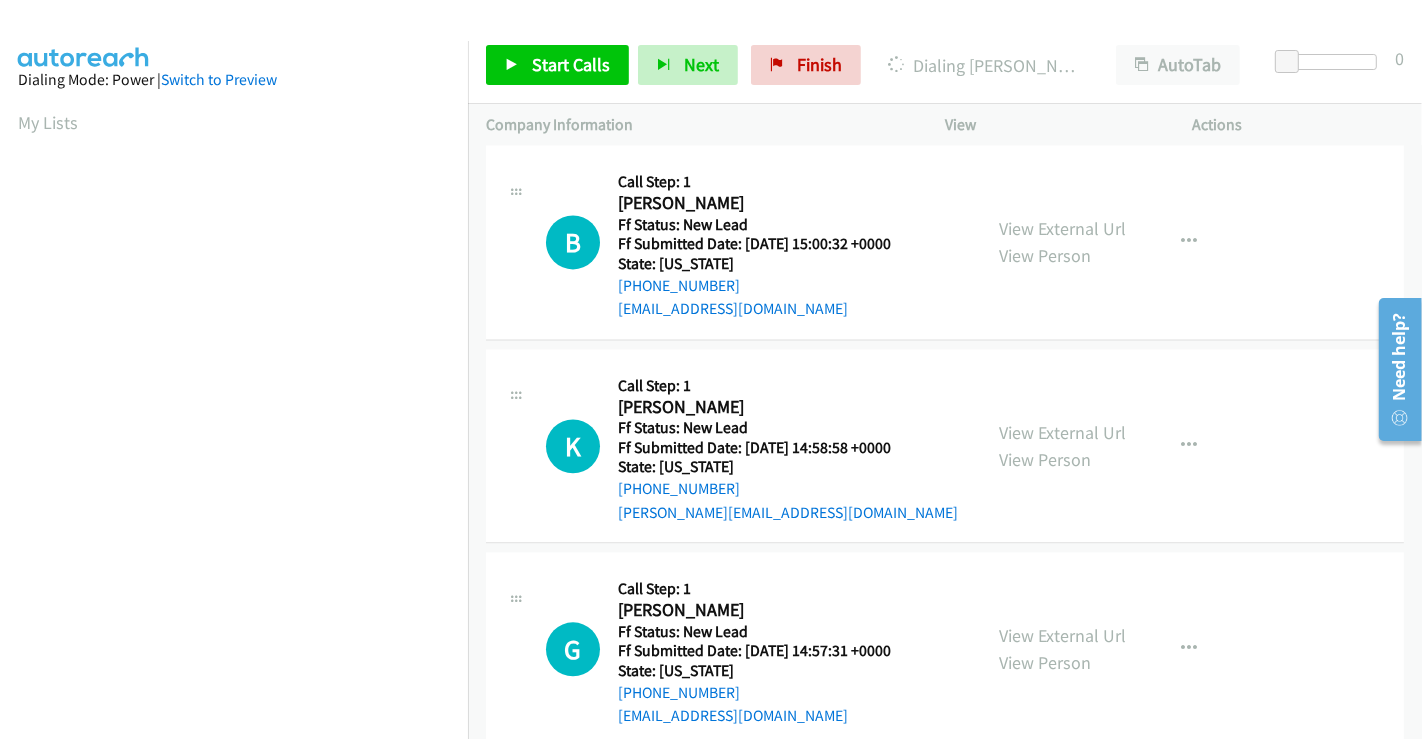 scroll, scrollTop: 3717, scrollLeft: 0, axis: vertical 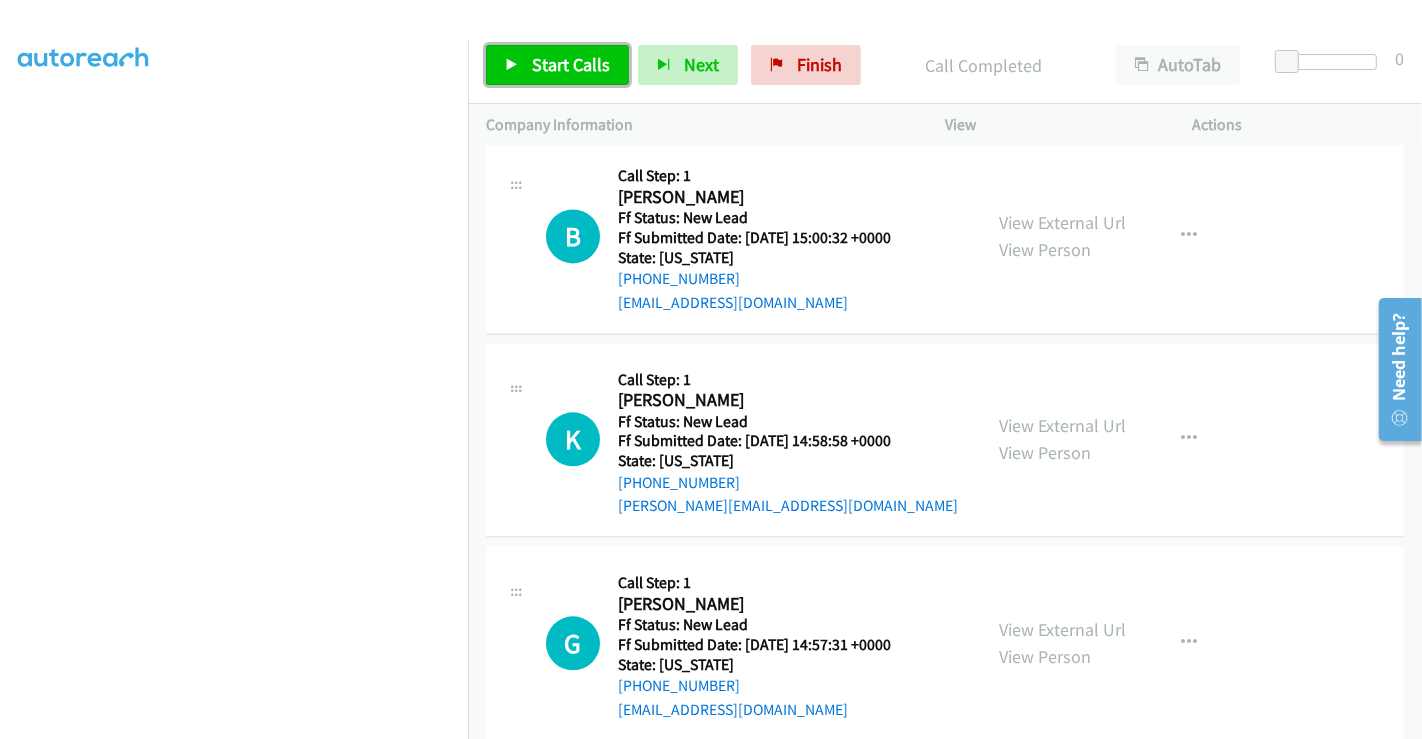 click on "Start Calls" at bounding box center (571, 64) 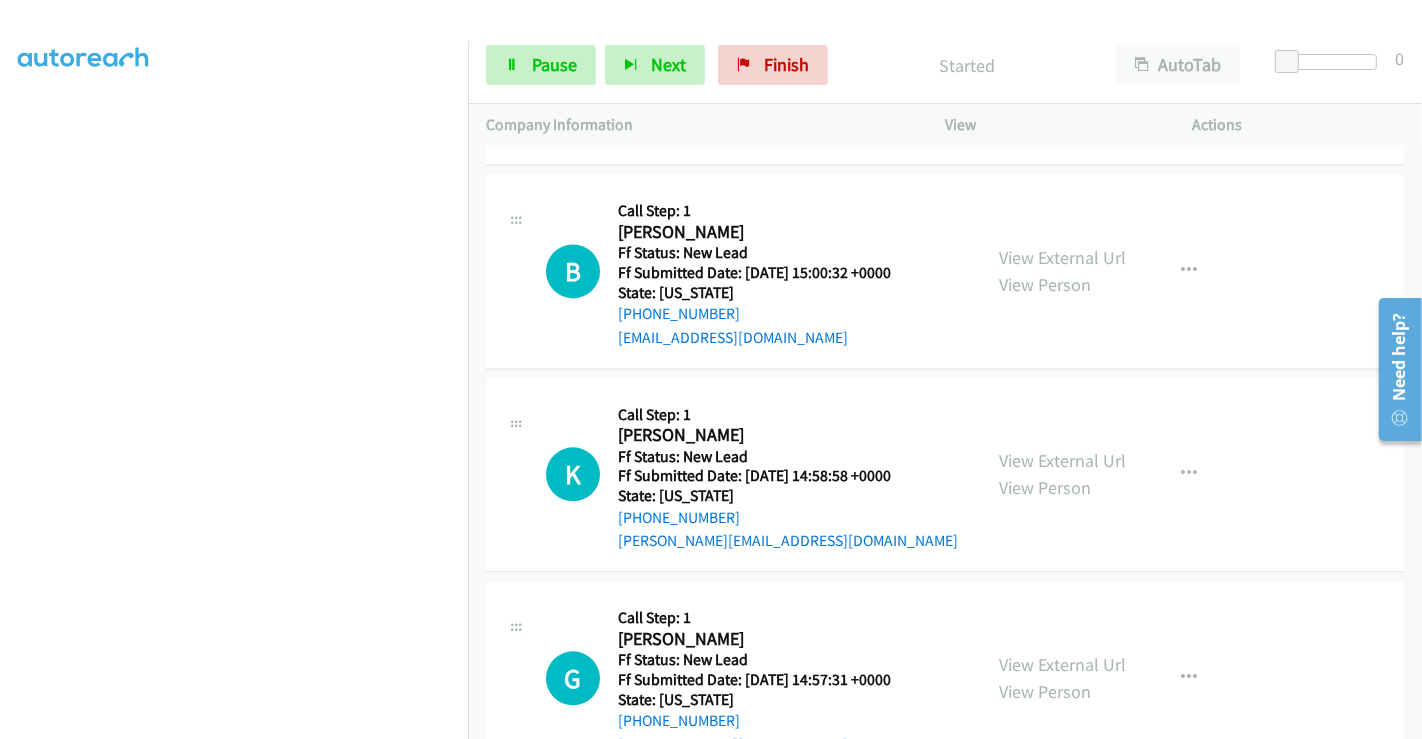 scroll, scrollTop: 3760, scrollLeft: 0, axis: vertical 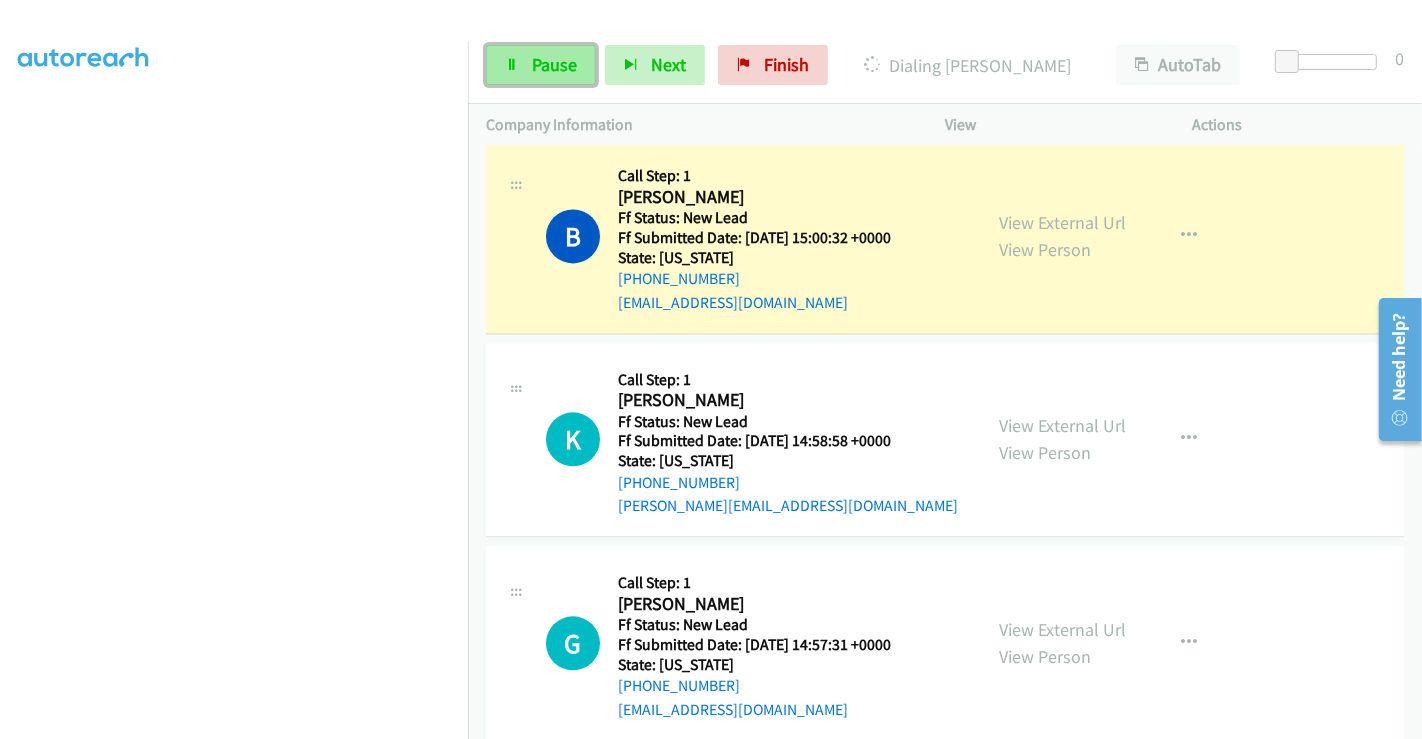 click on "Pause" at bounding box center [554, 64] 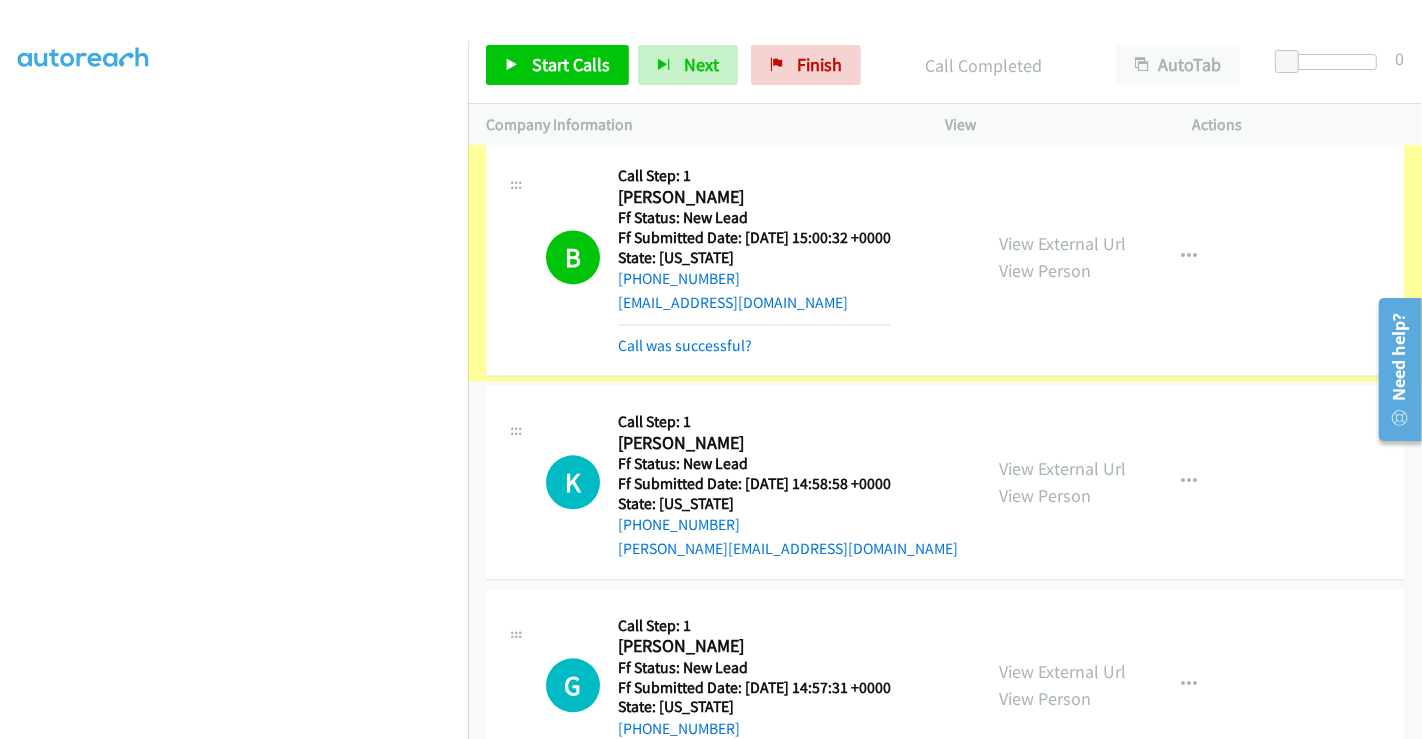 scroll, scrollTop: 3760, scrollLeft: 0, axis: vertical 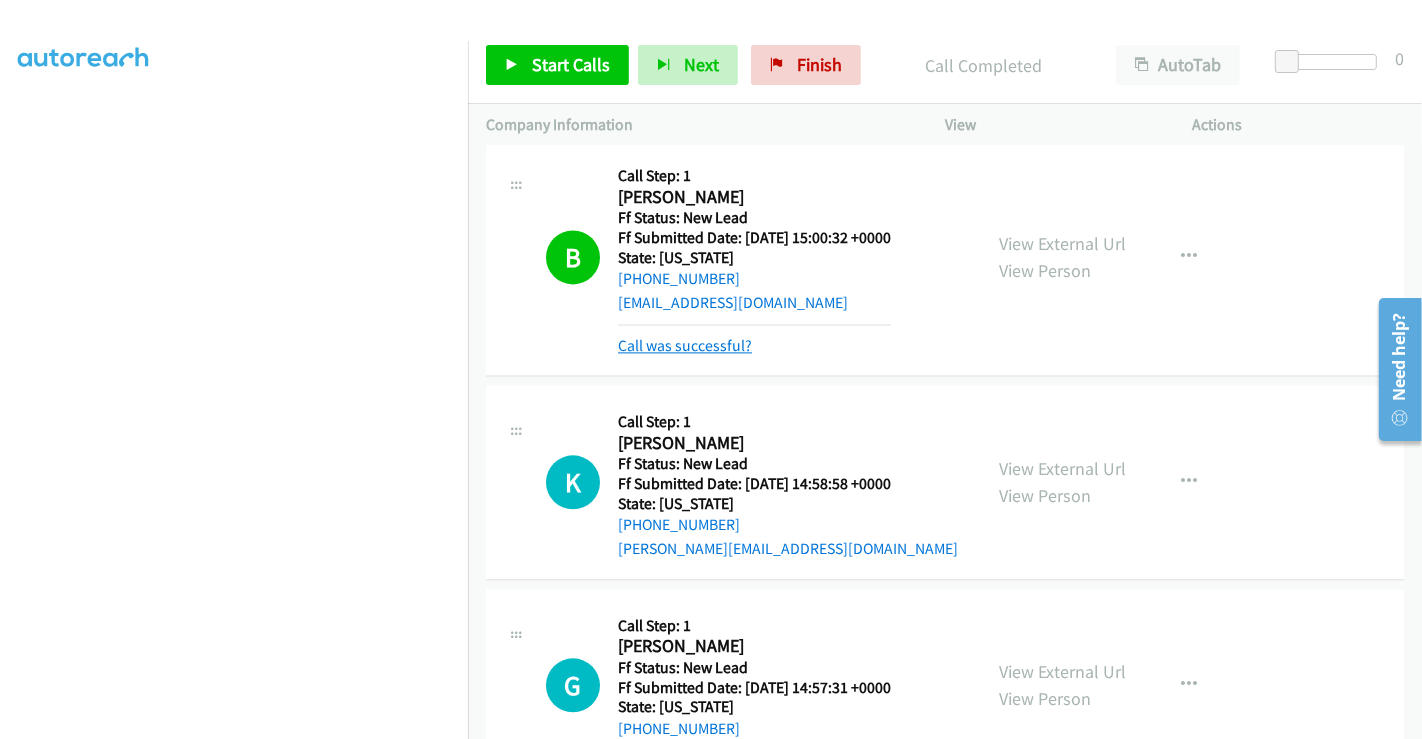 click on "Call was successful?" at bounding box center (685, 345) 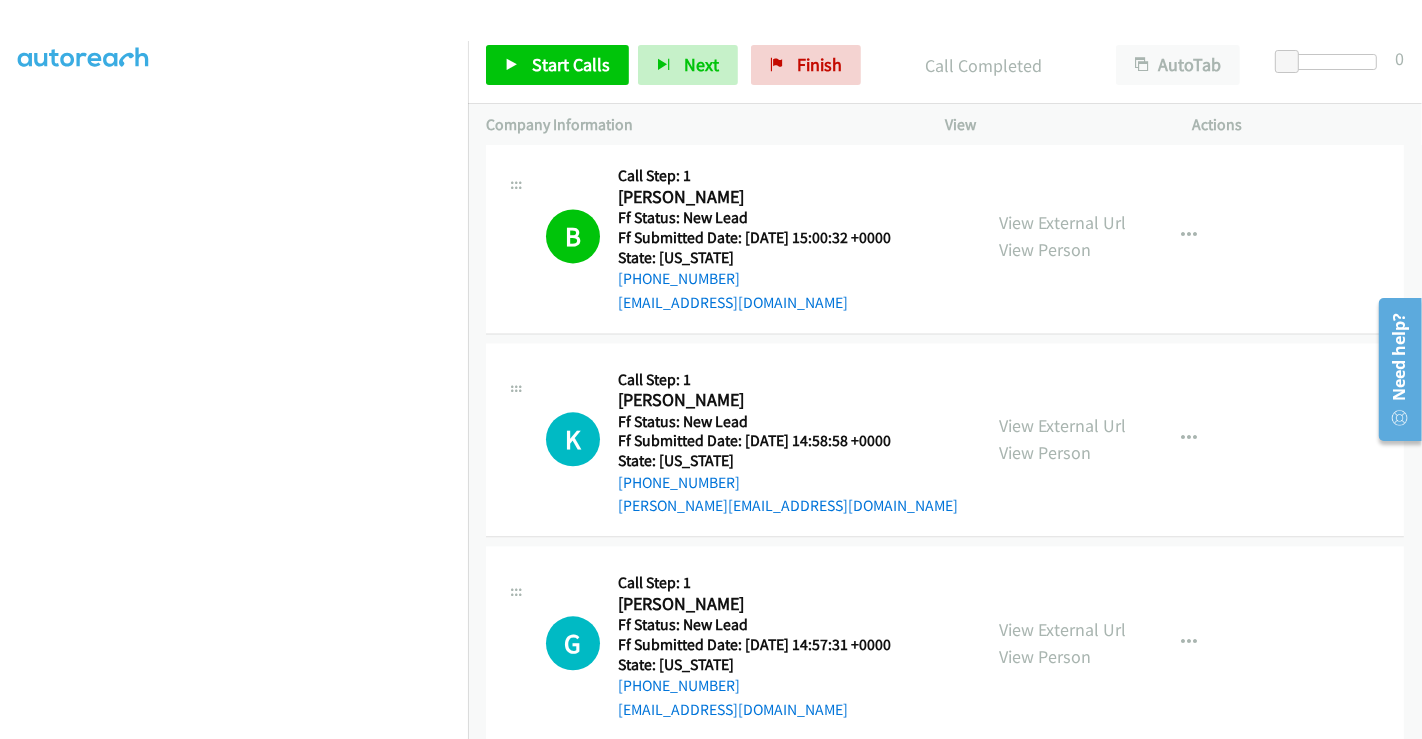 scroll, scrollTop: 3717, scrollLeft: 0, axis: vertical 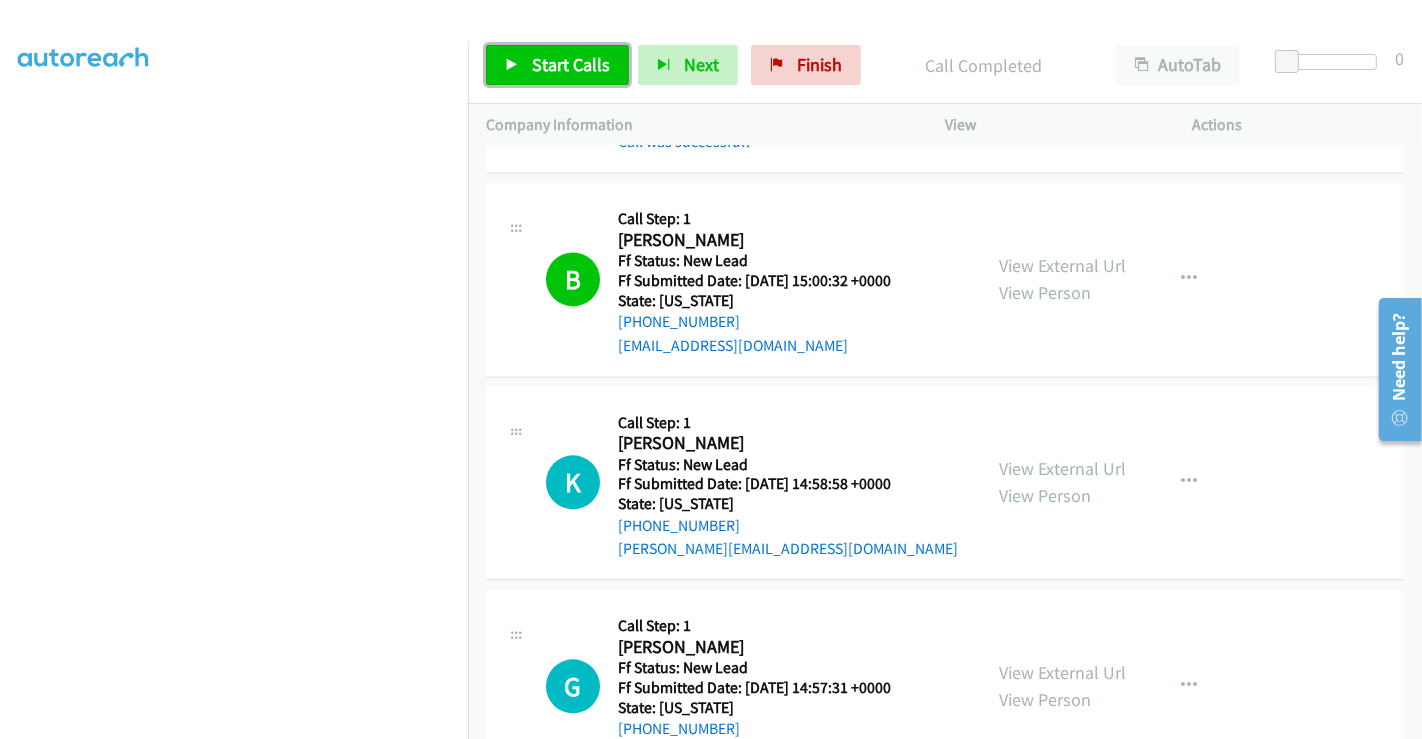 click on "Start Calls" at bounding box center [557, 65] 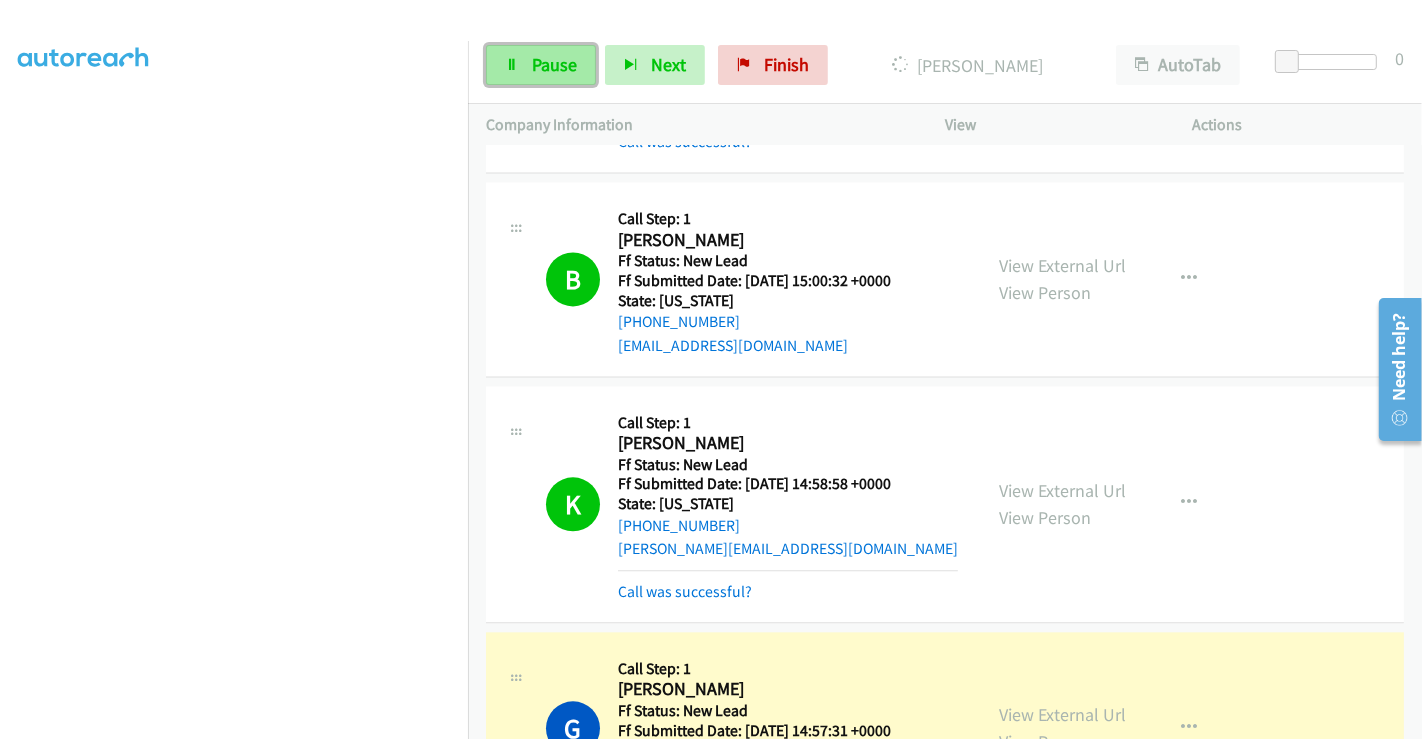 click on "Pause" at bounding box center (554, 64) 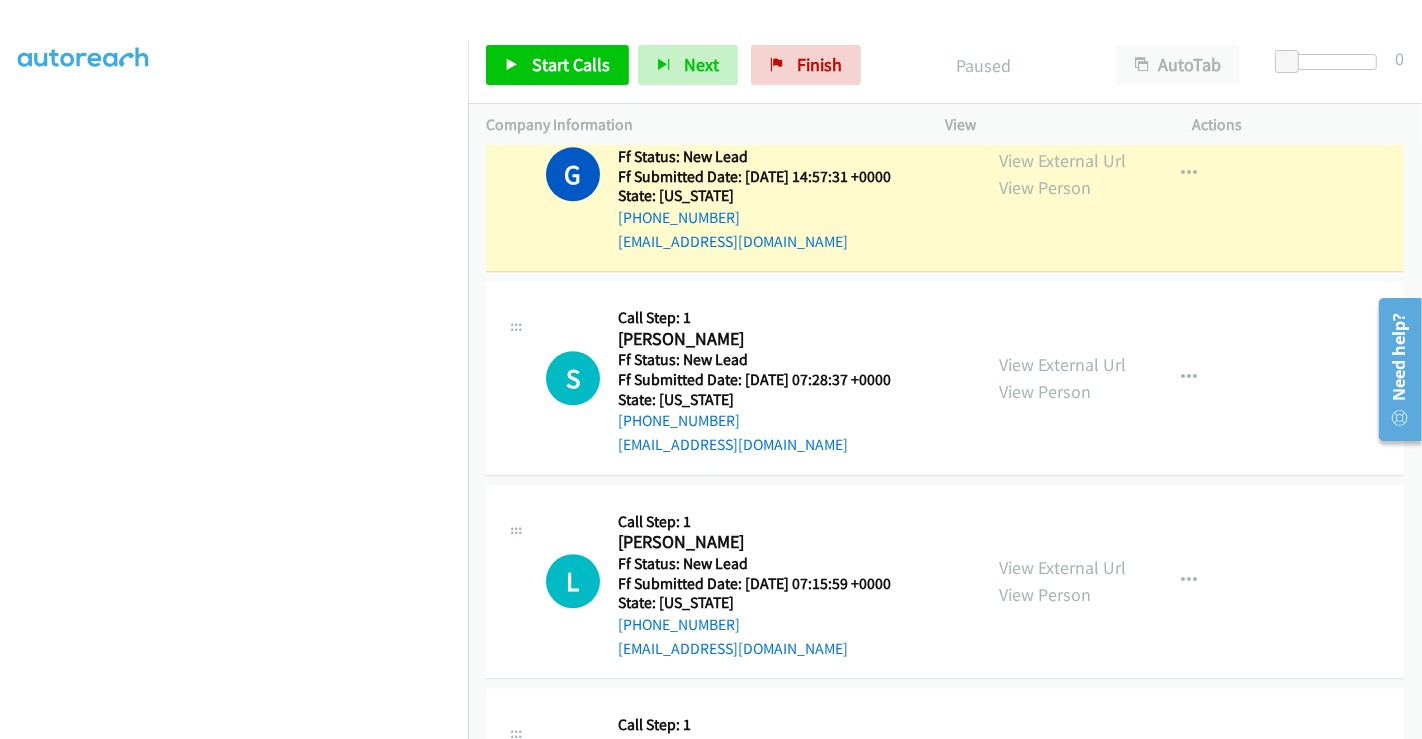 scroll, scrollTop: 4411, scrollLeft: 0, axis: vertical 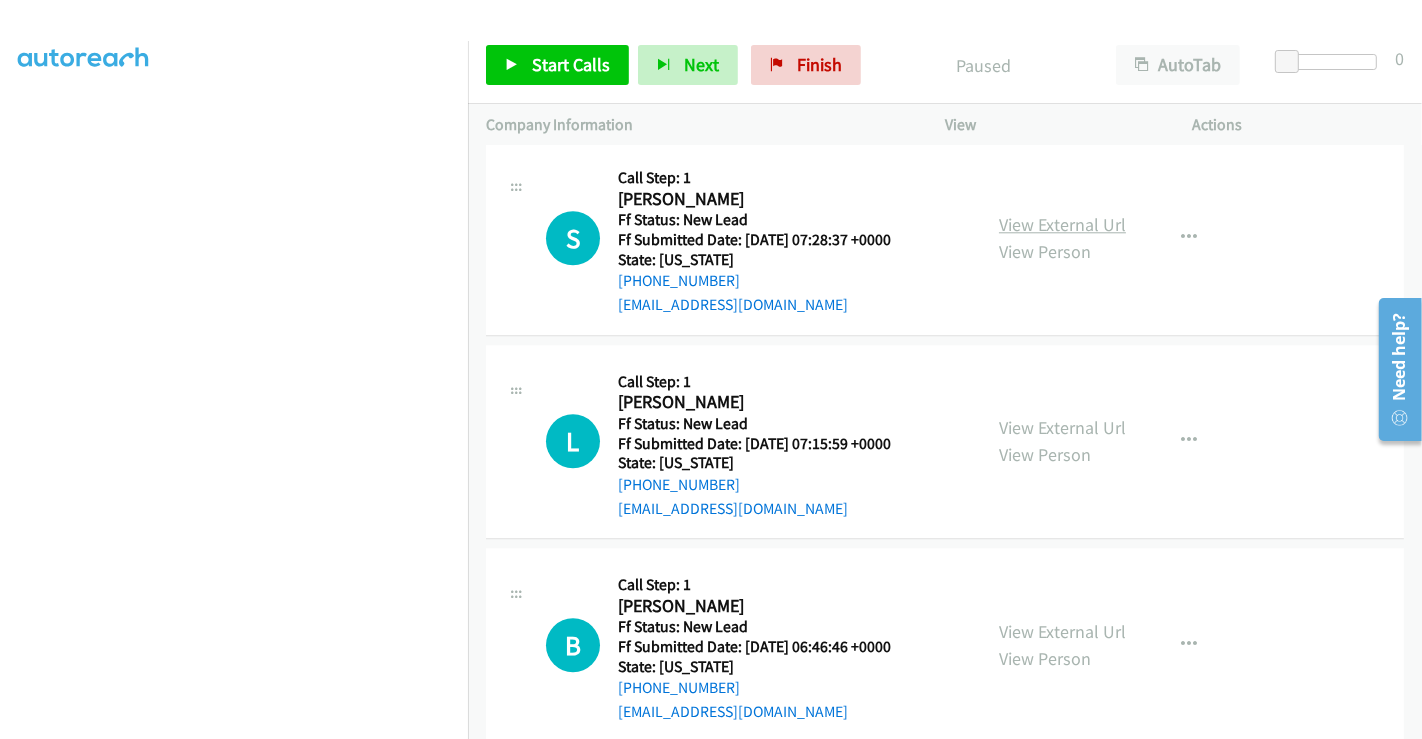 click on "View External Url" at bounding box center [1062, 224] 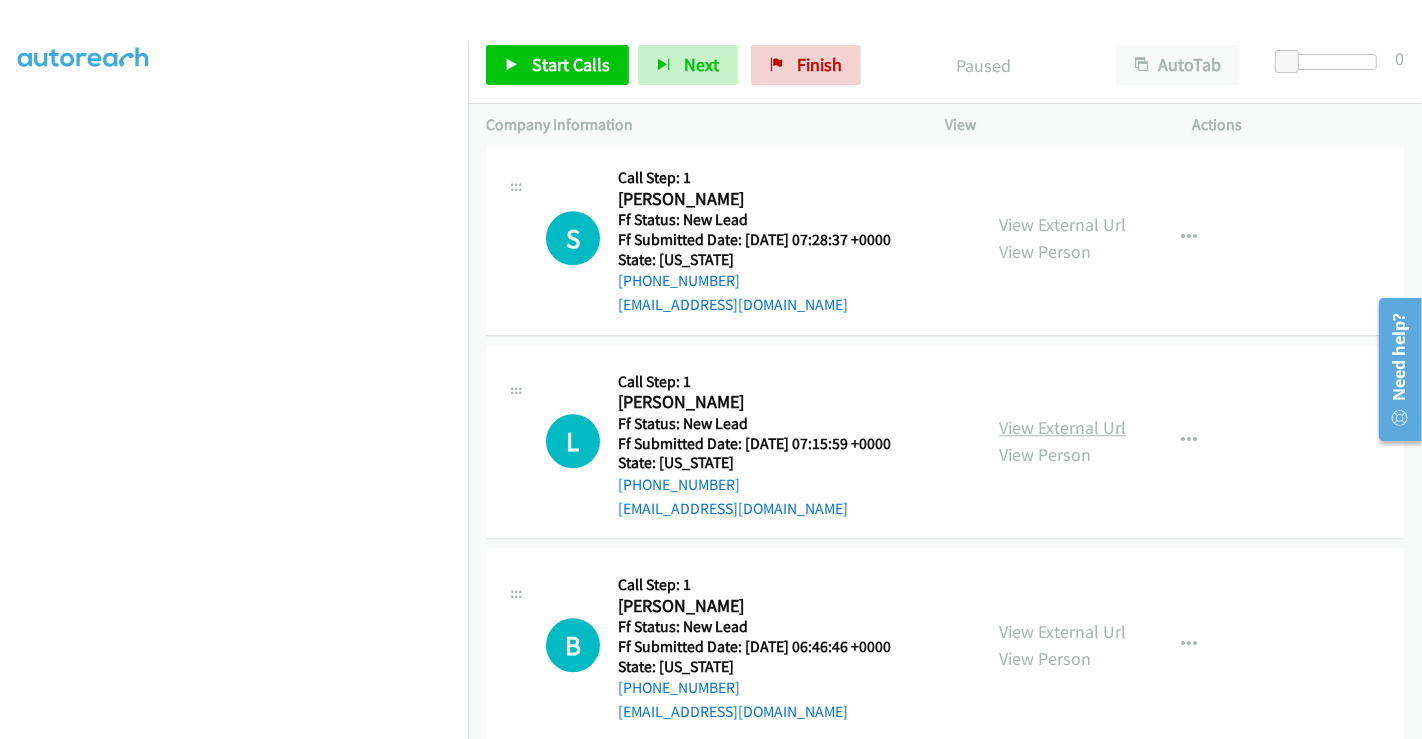 click on "View External Url" at bounding box center [1062, 427] 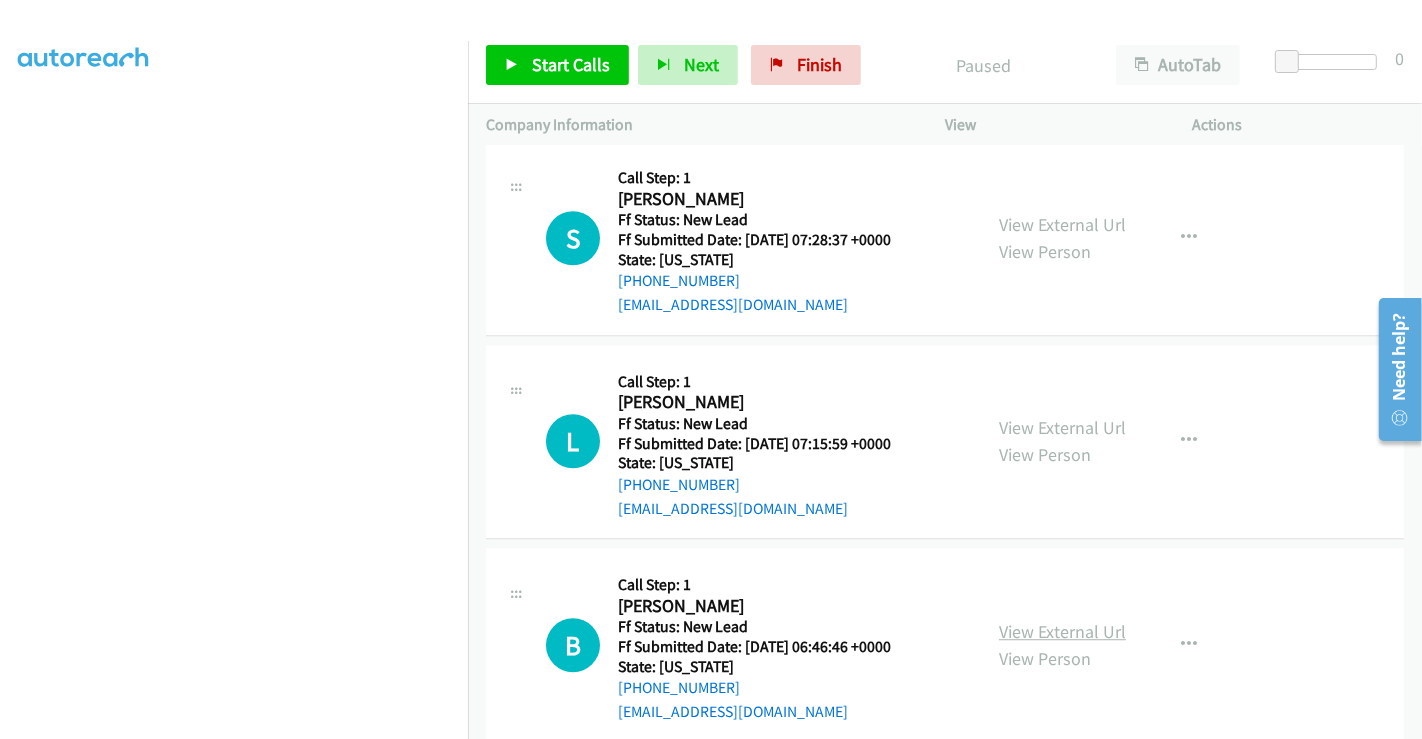 click on "View External Url" at bounding box center [1062, 631] 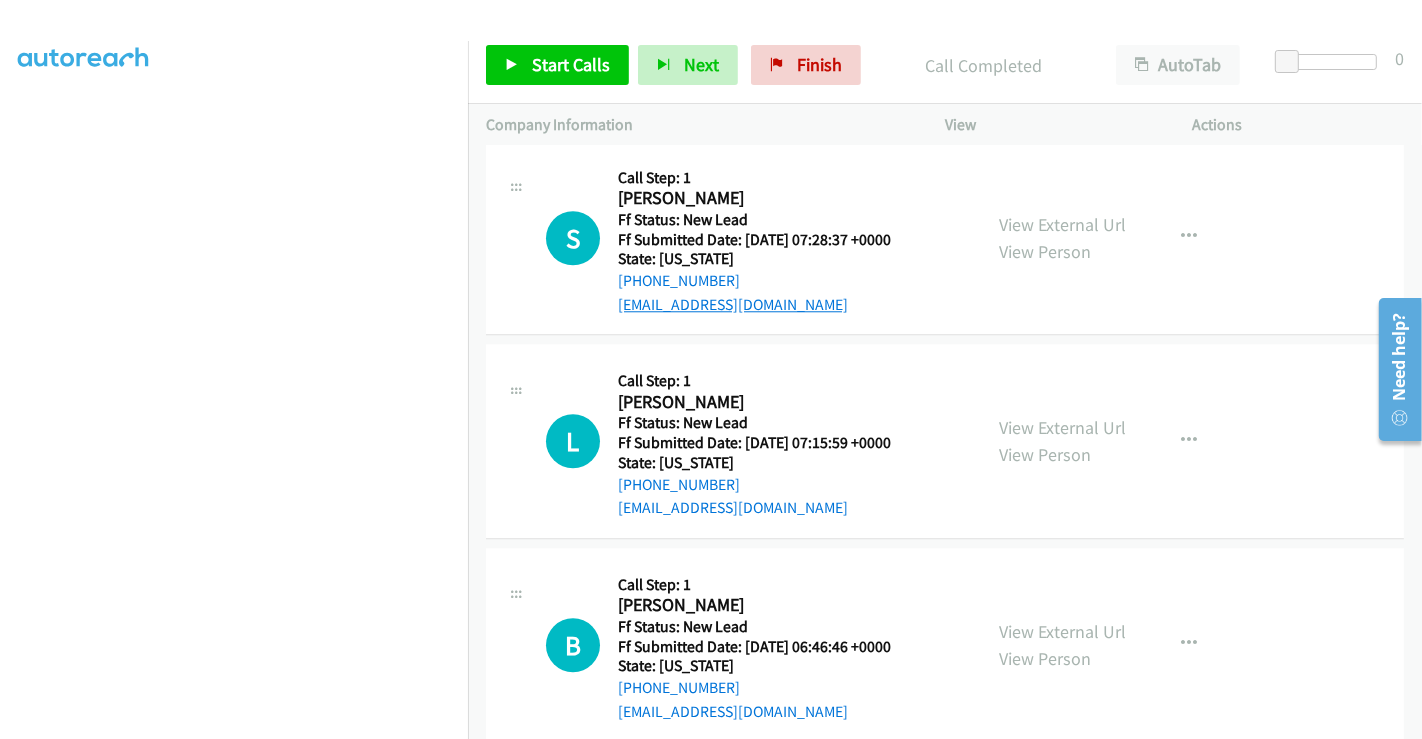 scroll, scrollTop: 4454, scrollLeft: 0, axis: vertical 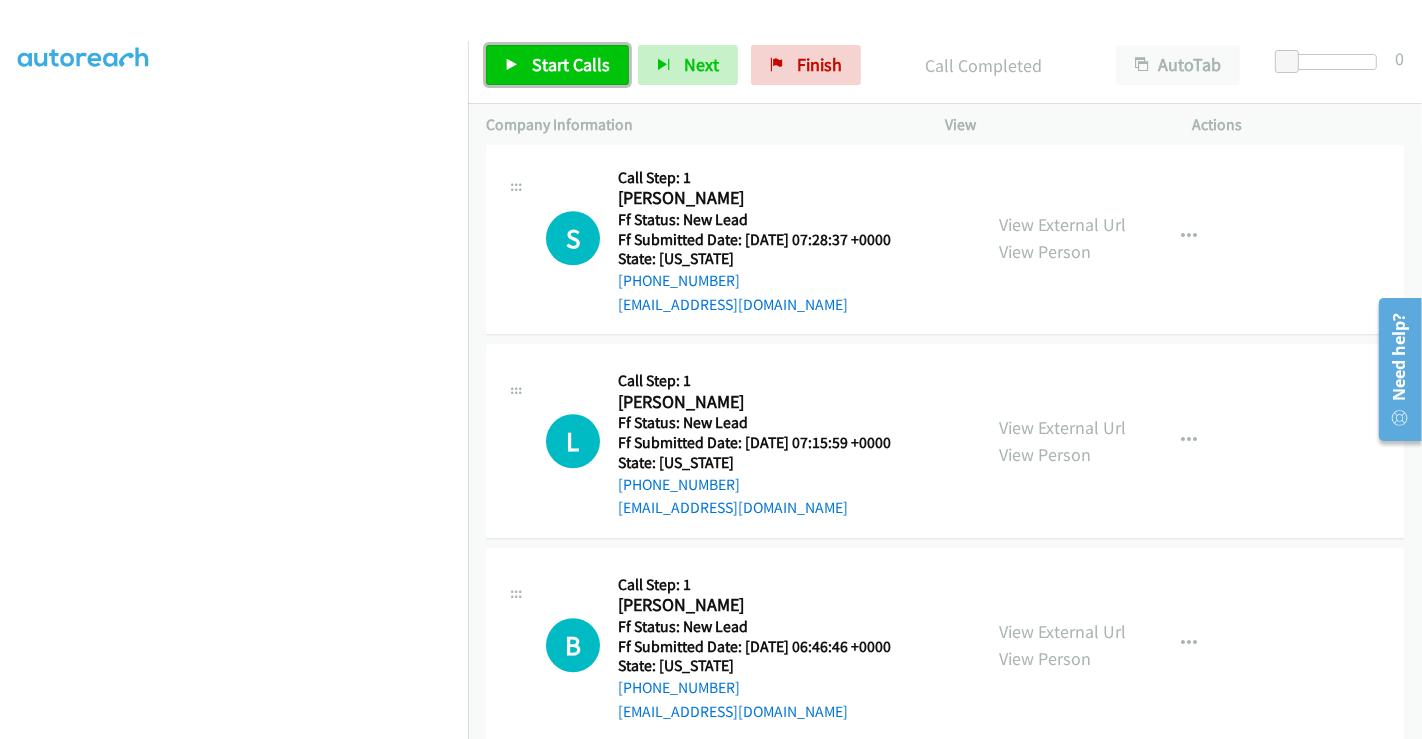 click on "Start Calls" at bounding box center [571, 64] 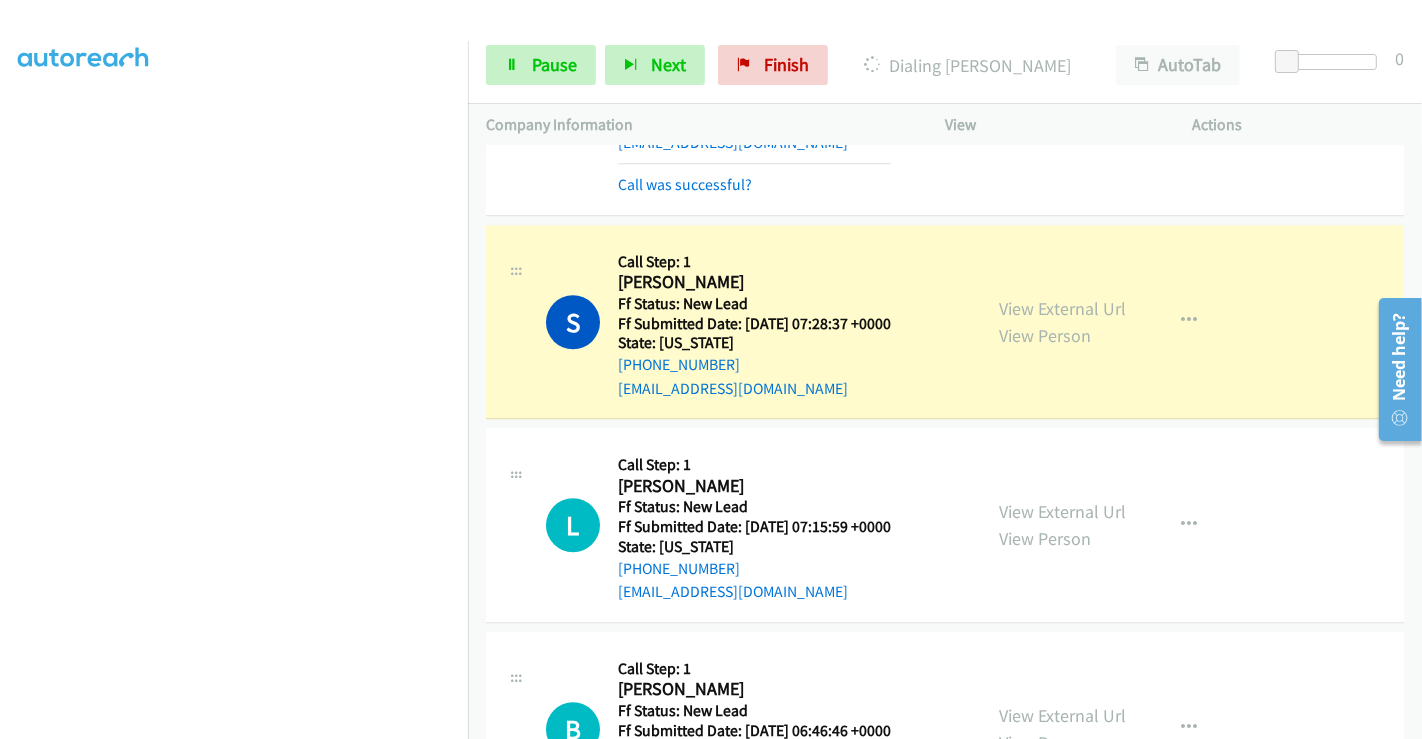 scroll, scrollTop: 4416, scrollLeft: 0, axis: vertical 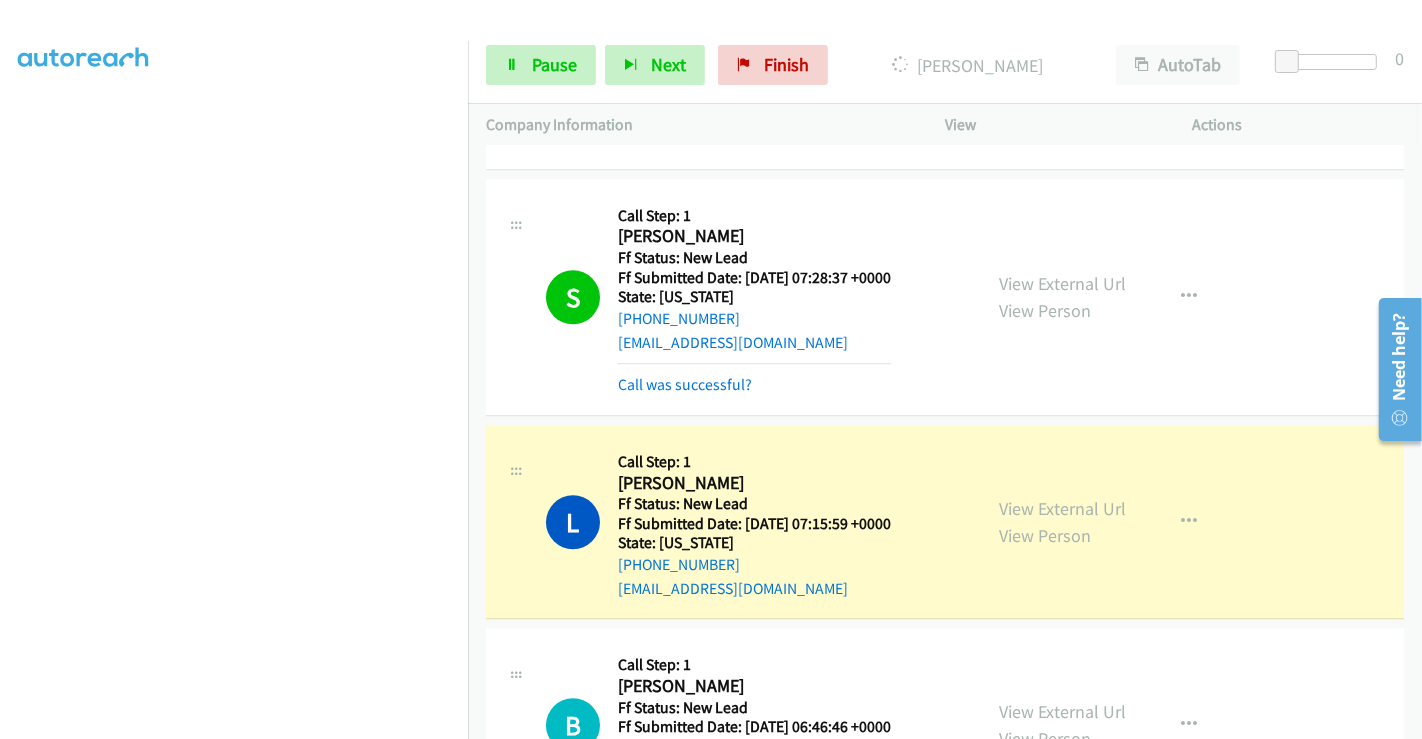click on "Ff Submitted Date: 2025-07-22 07:15:59 +0000" at bounding box center (754, 524) 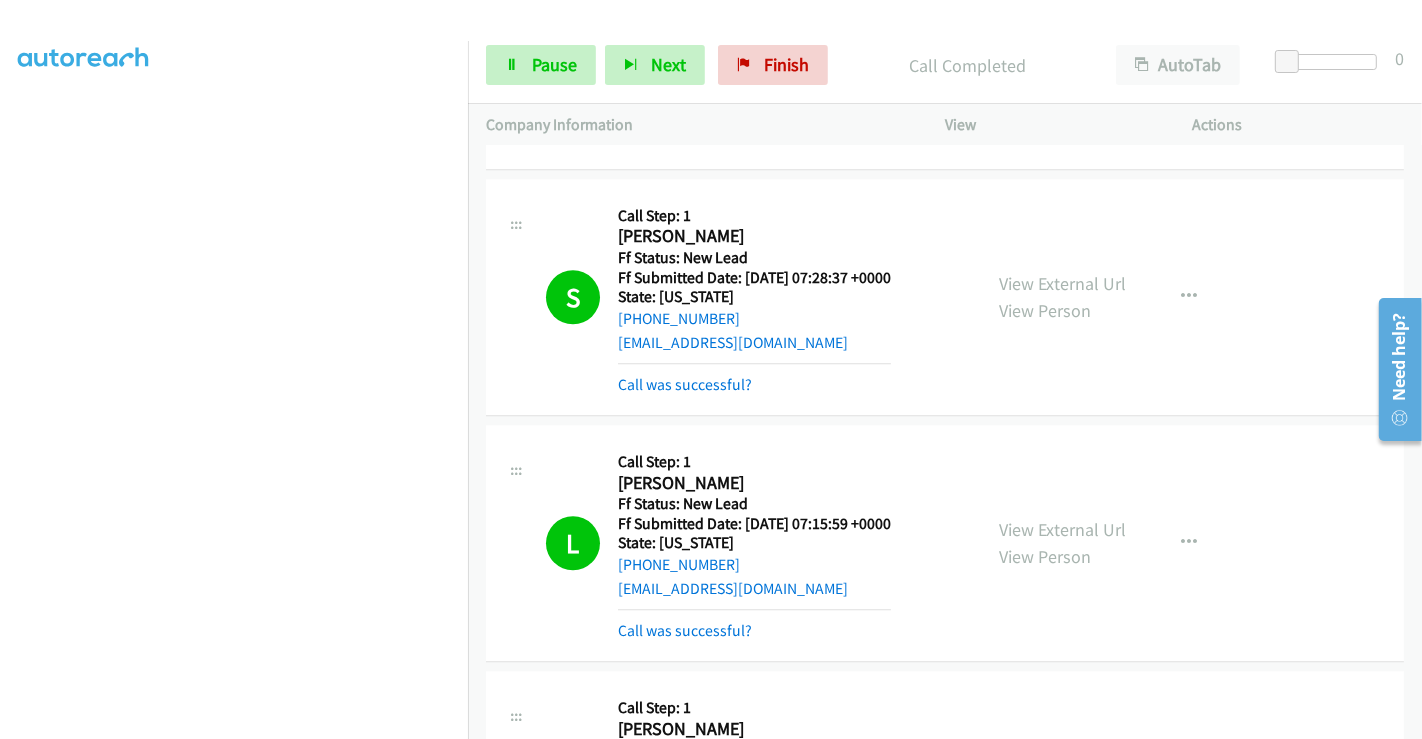 click on "View External Url
View Person
View External Url
Email
Schedule/Manage Callback
Skip Call
Add to do not call list" at bounding box center [1114, 543] 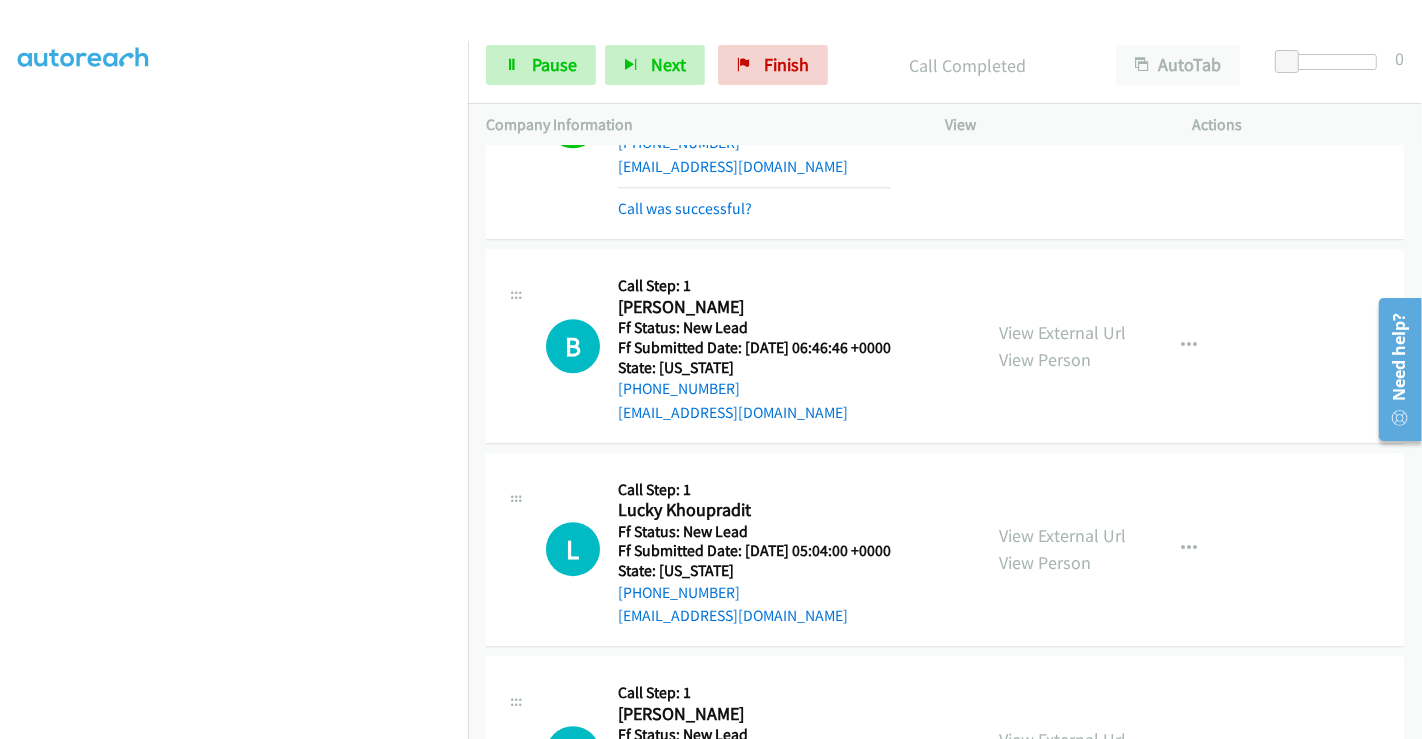 scroll, scrollTop: 4860, scrollLeft: 0, axis: vertical 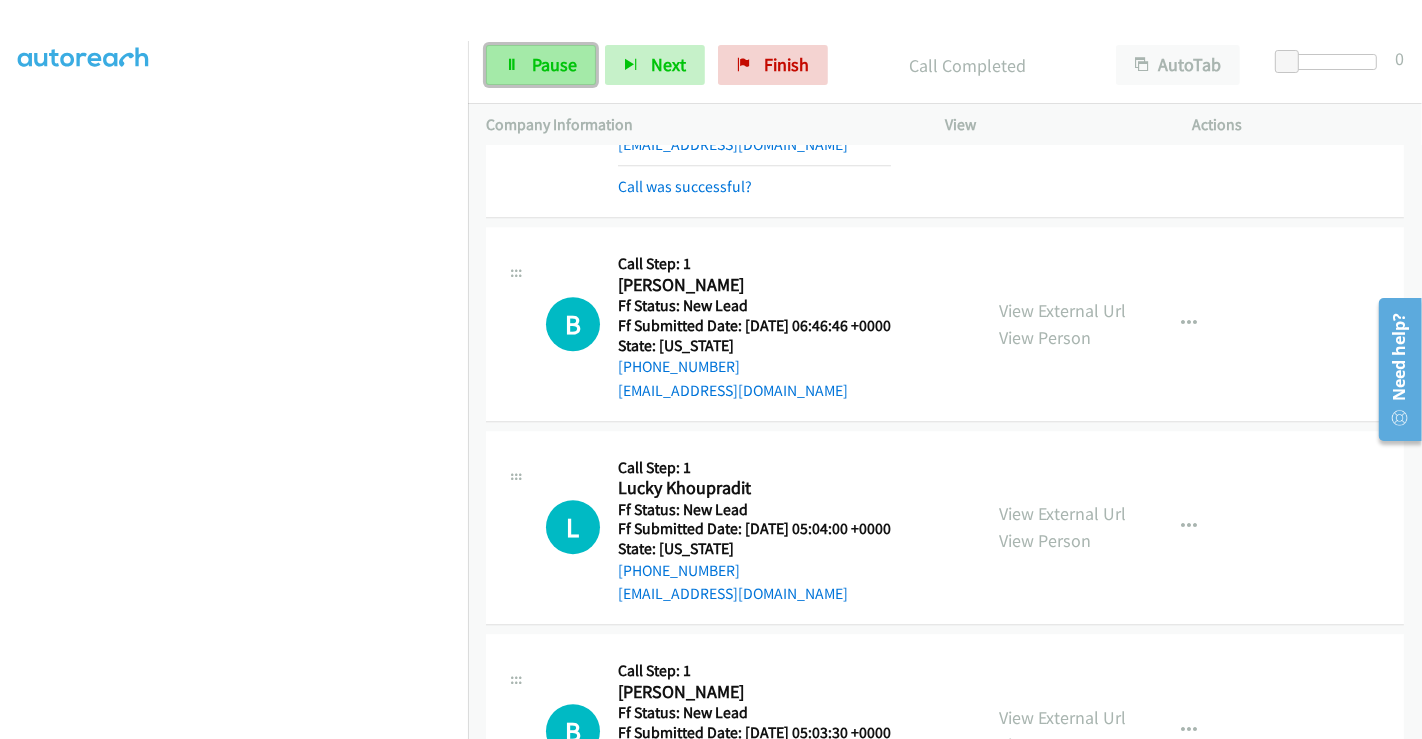 click on "Pause" at bounding box center [554, 64] 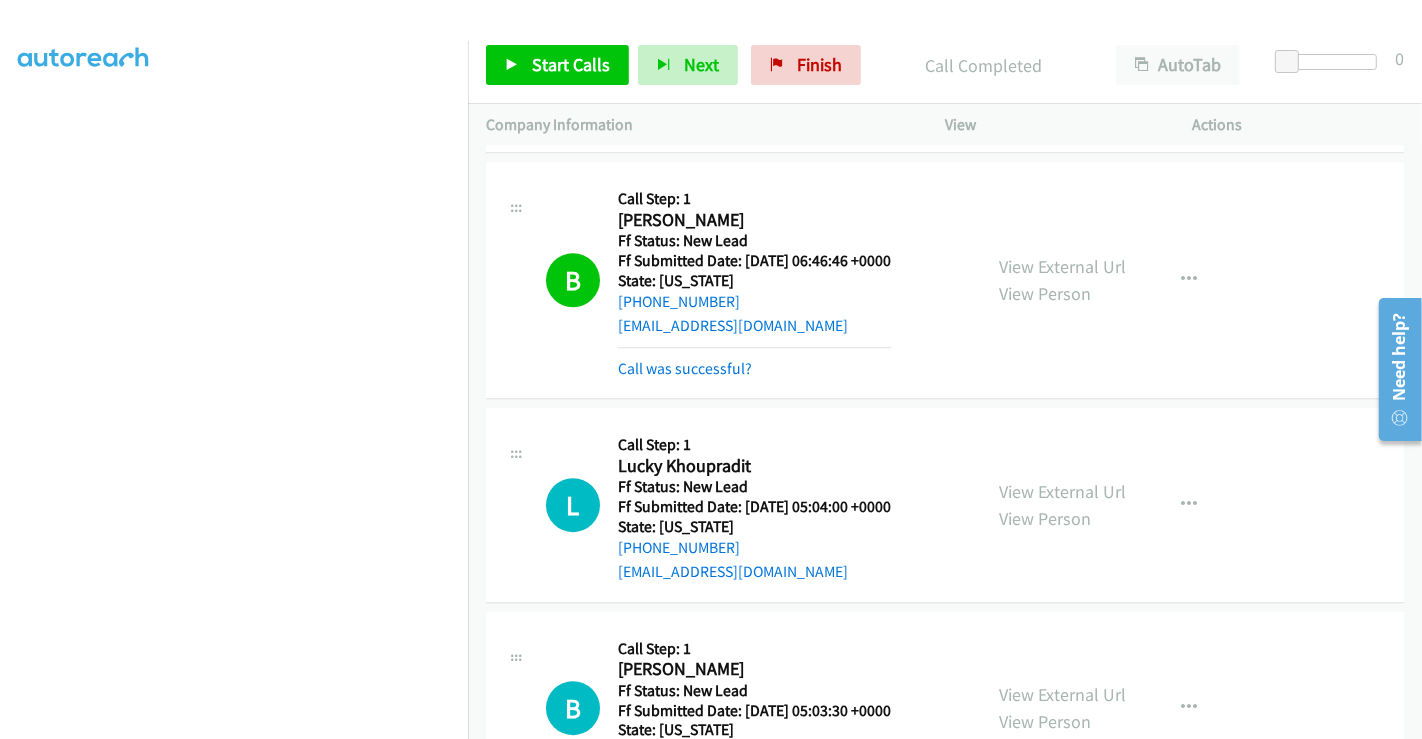 scroll, scrollTop: 4820, scrollLeft: 0, axis: vertical 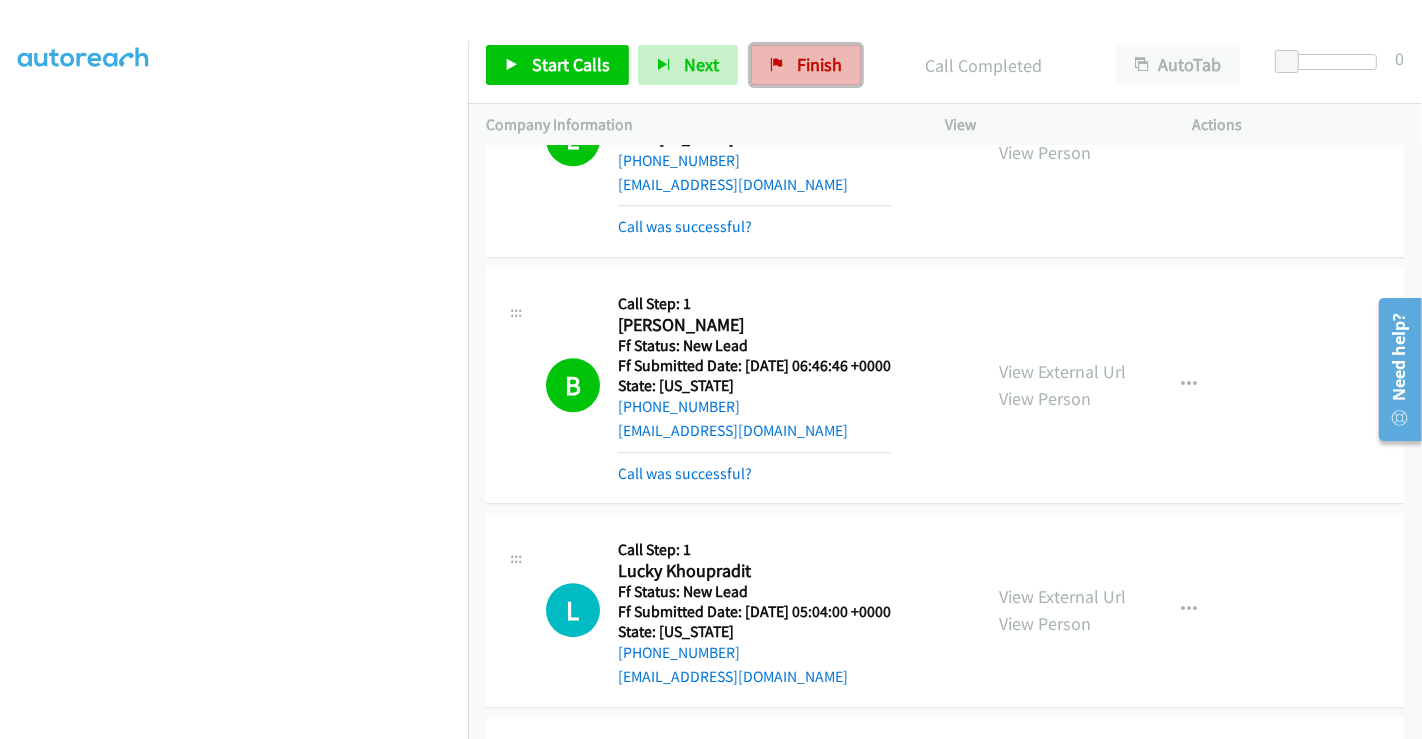 click on "Finish" at bounding box center [819, 64] 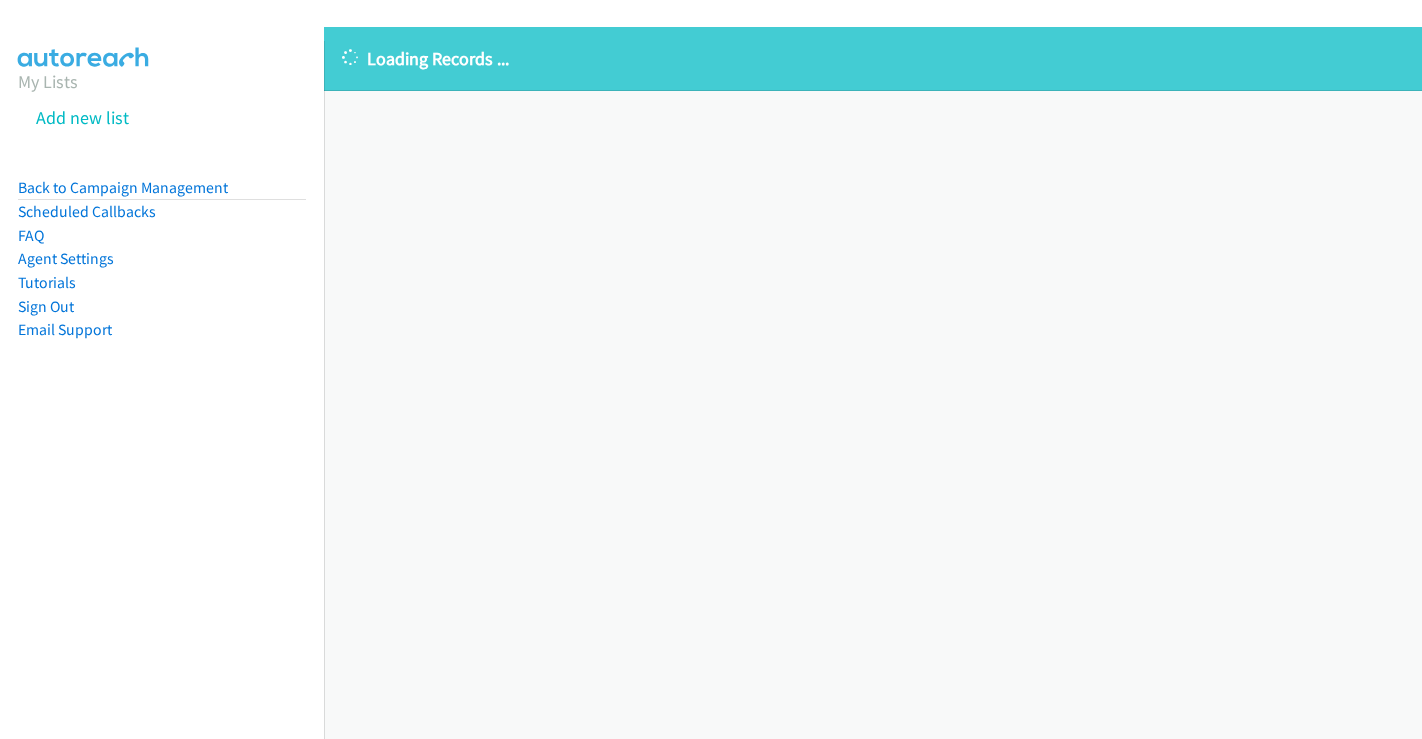 scroll, scrollTop: 0, scrollLeft: 0, axis: both 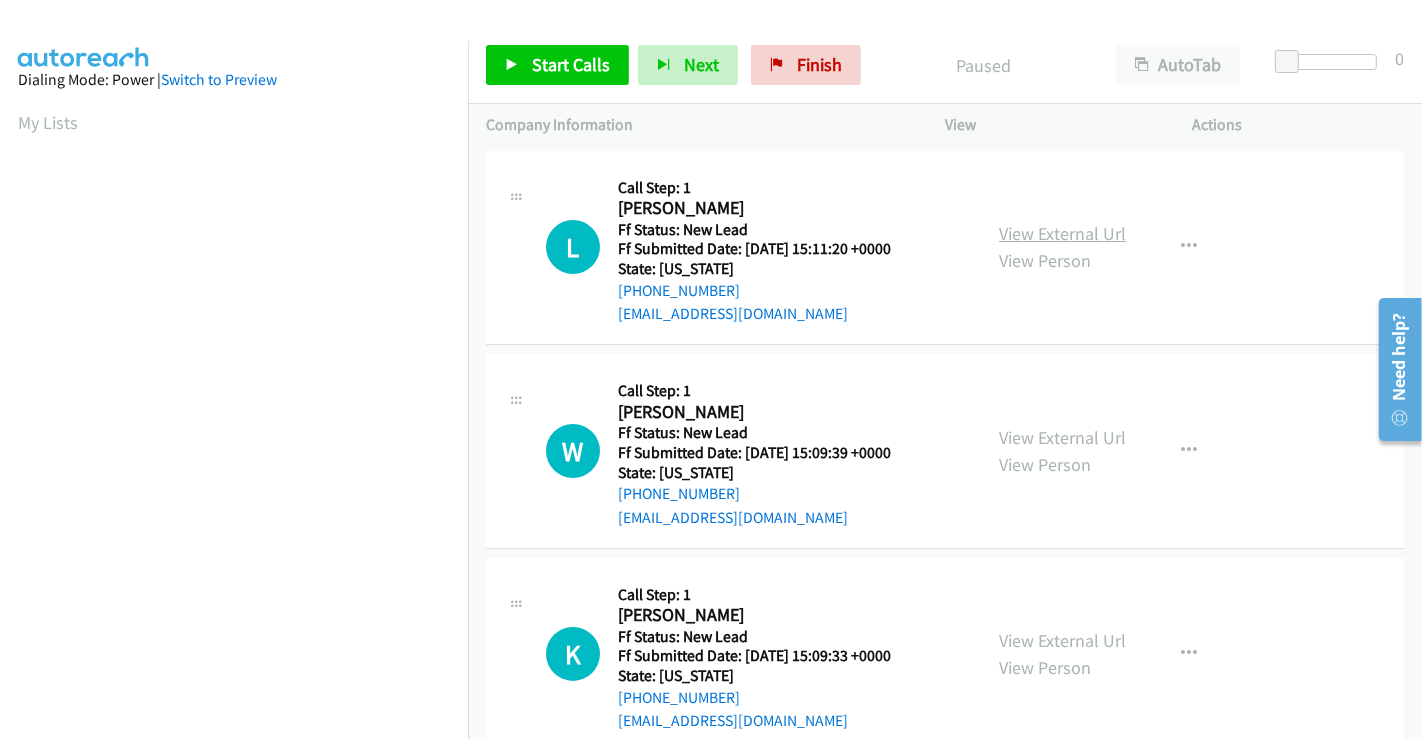 click on "View External Url" at bounding box center [1062, 233] 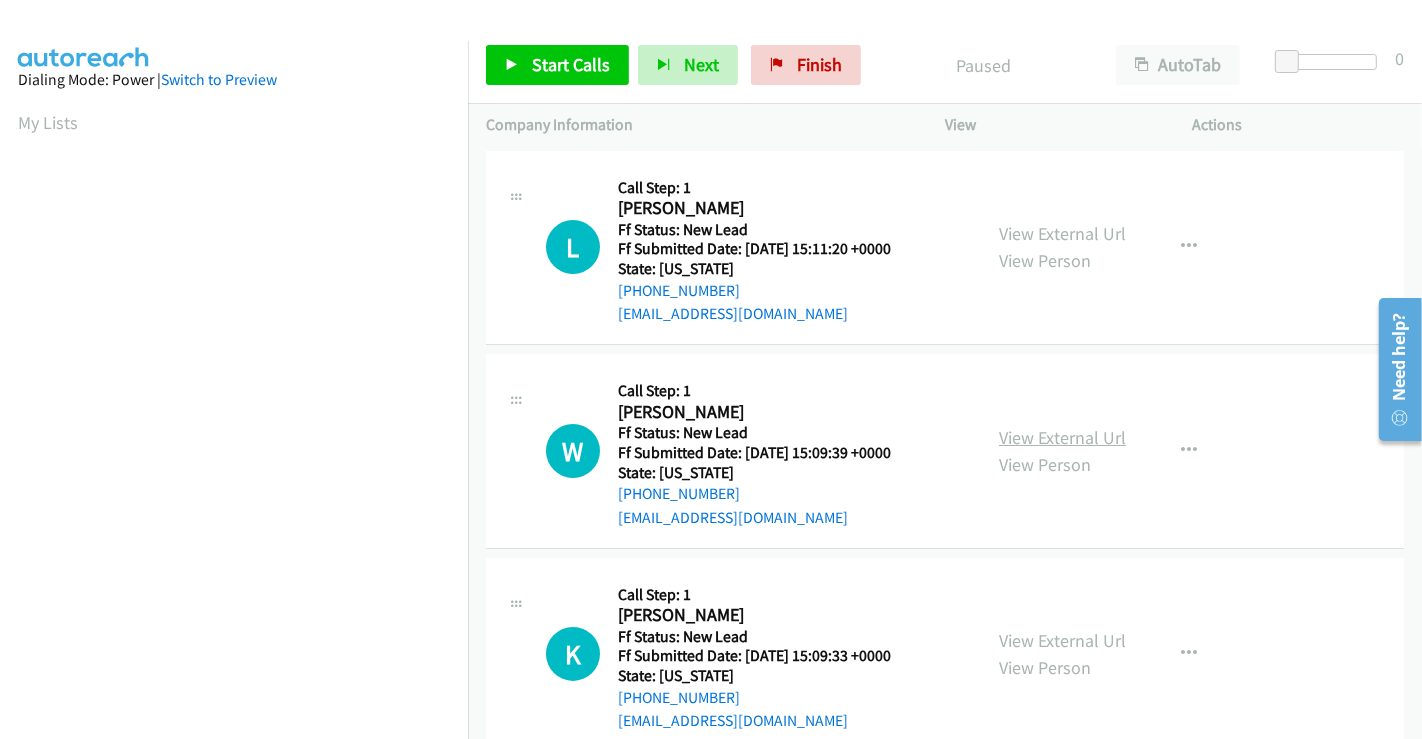 click on "View External Url" at bounding box center (1062, 437) 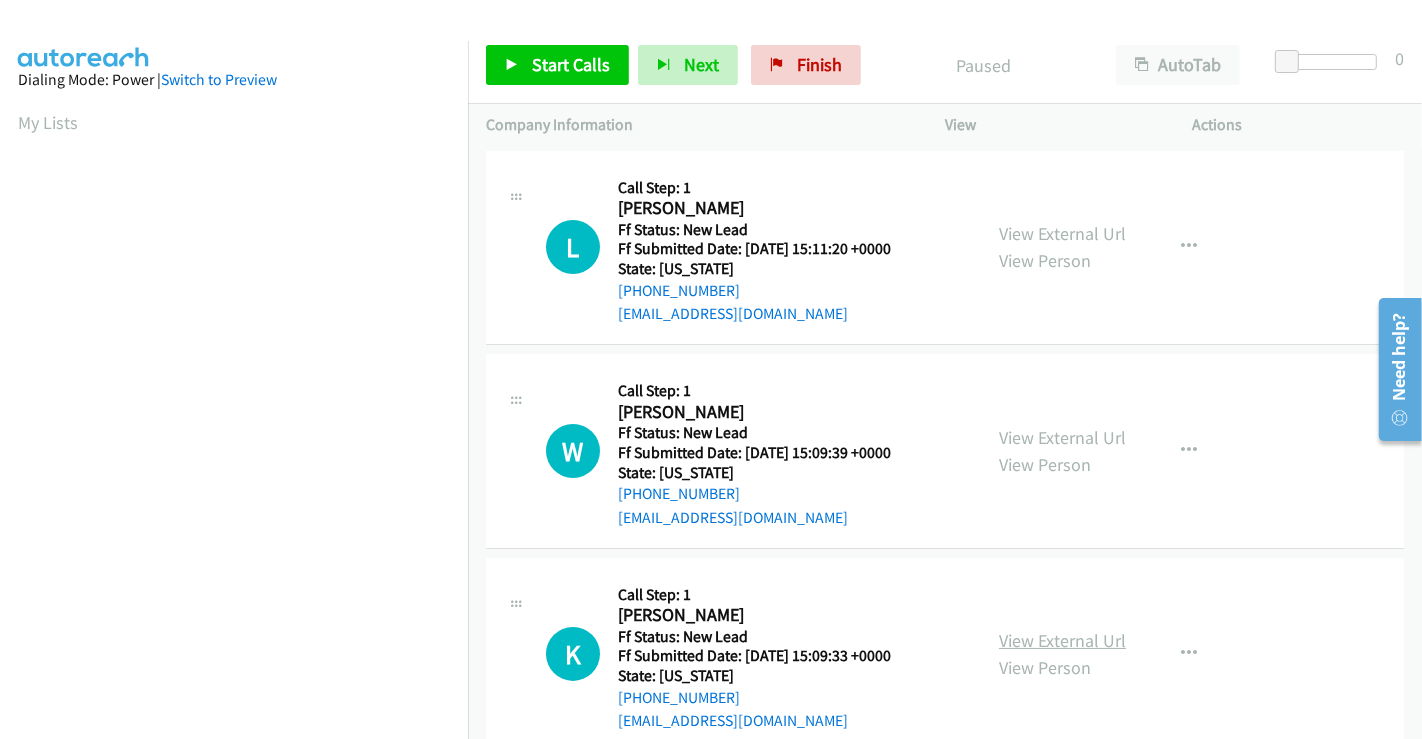 click on "View External Url" at bounding box center (1062, 640) 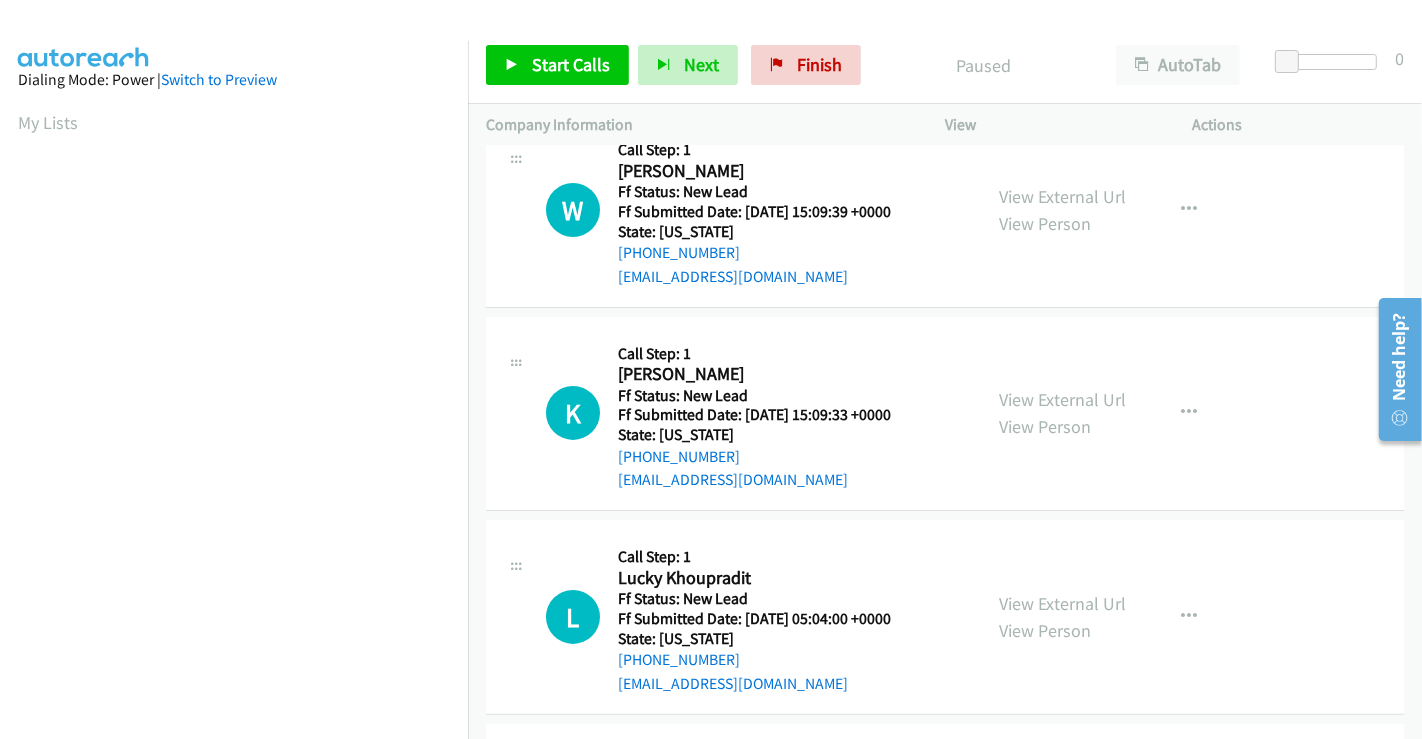 scroll, scrollTop: 444, scrollLeft: 0, axis: vertical 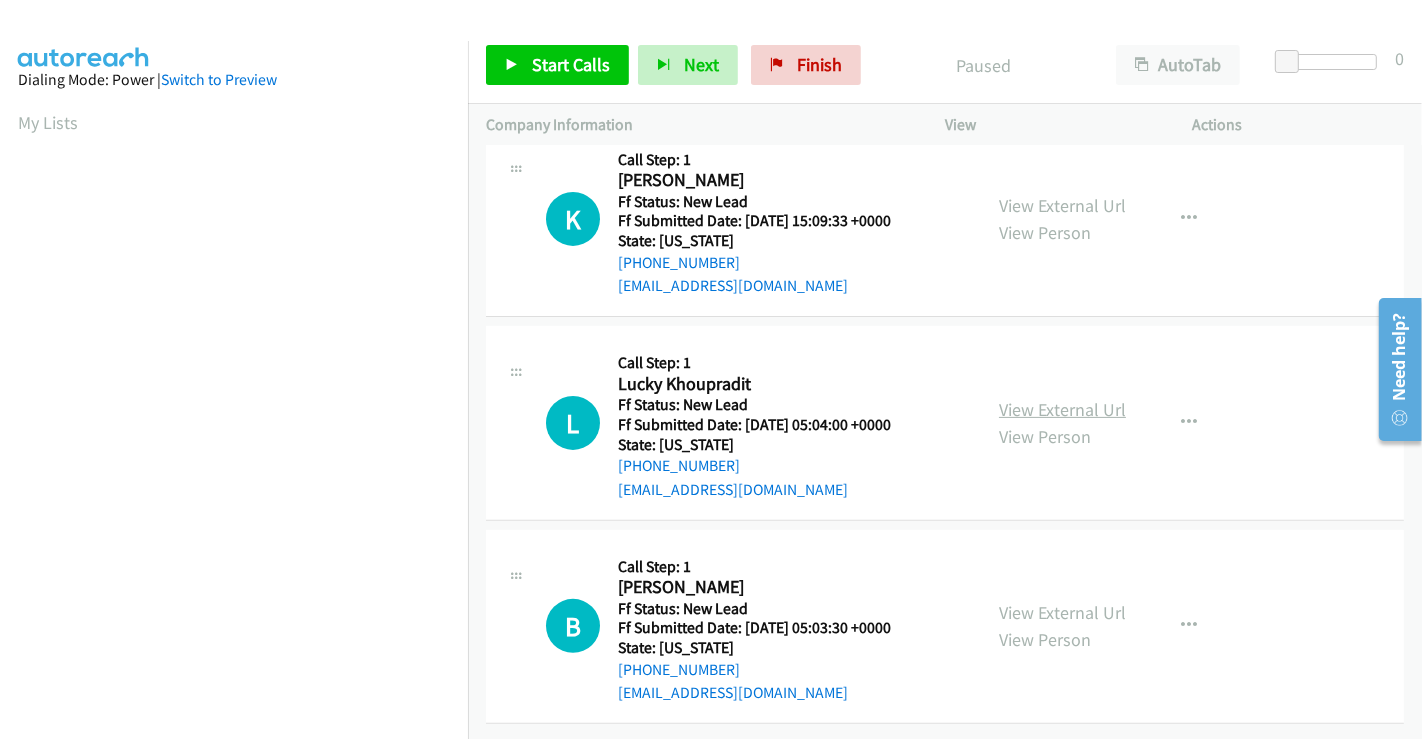 click on "View External Url" at bounding box center [1062, 409] 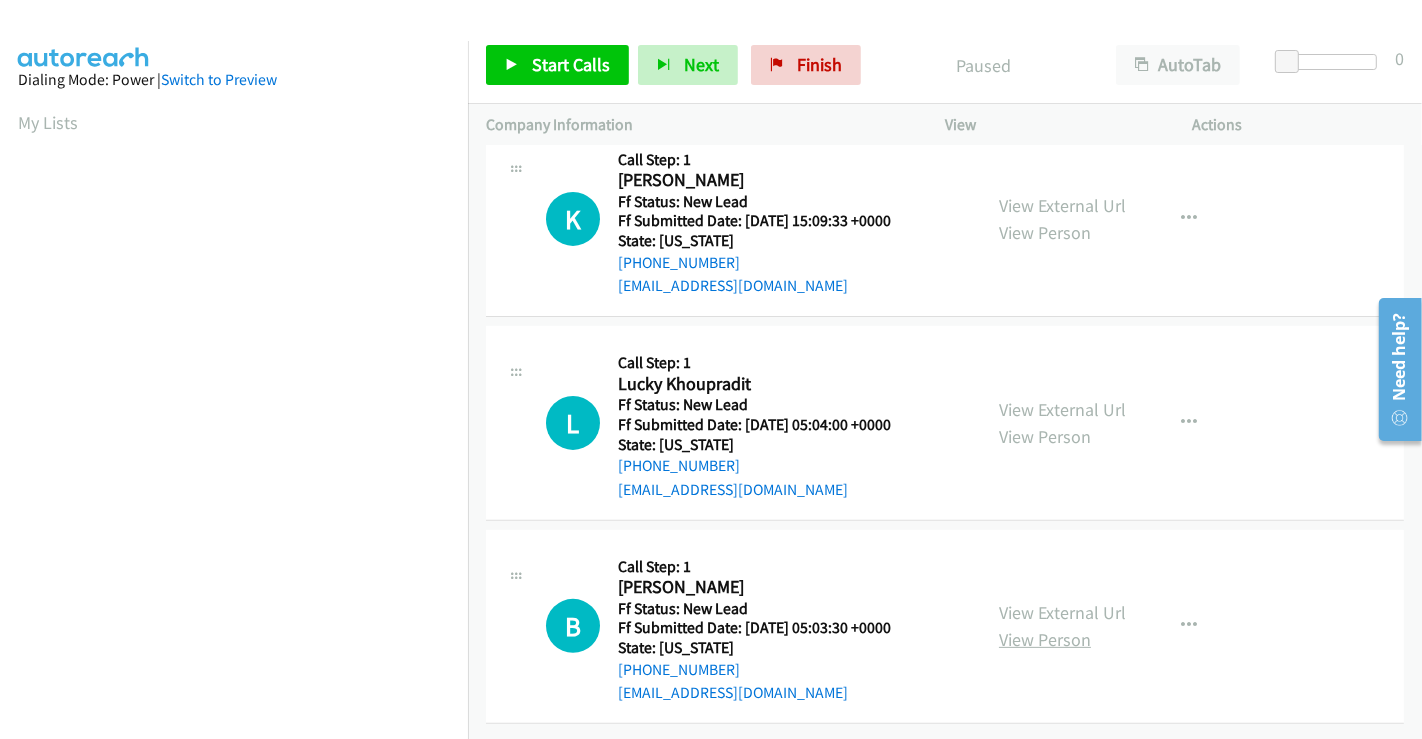 click on "View Person" at bounding box center [1045, 639] 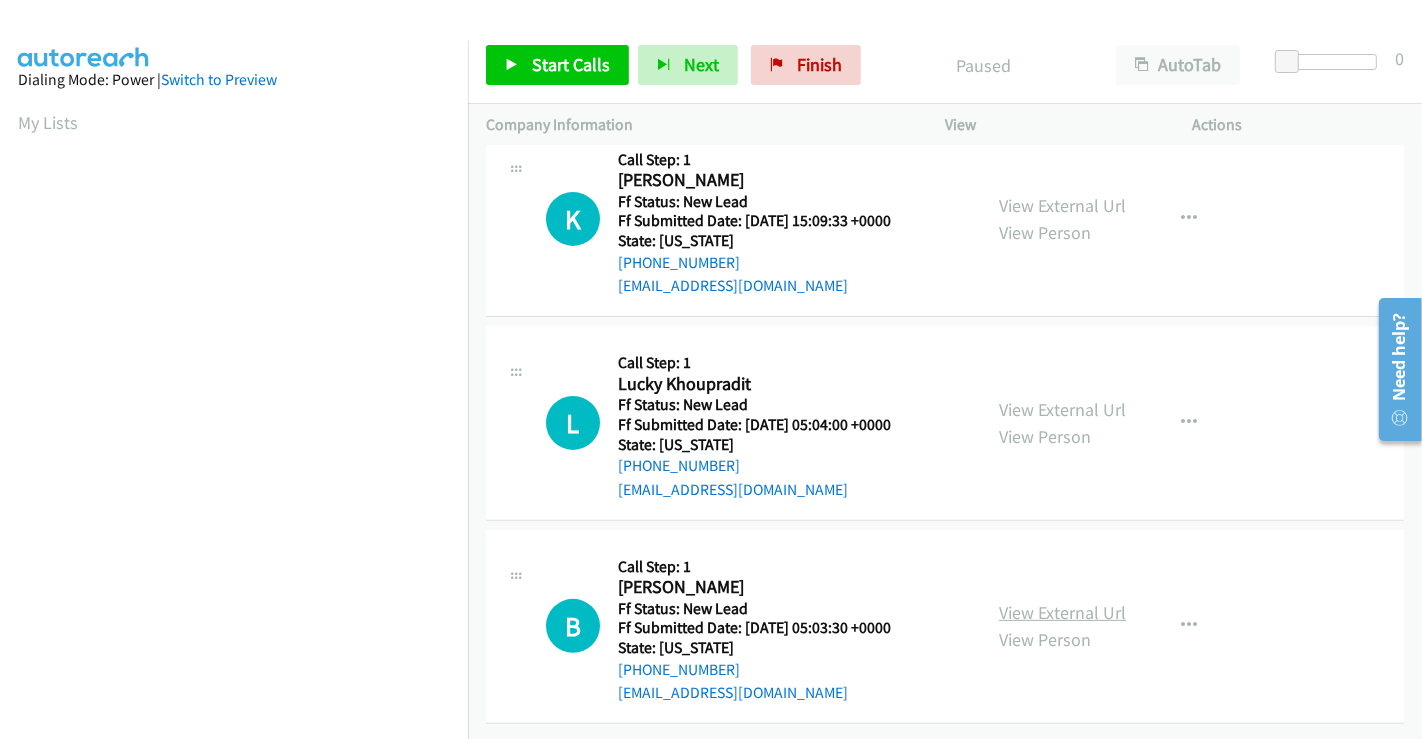 click on "View External Url" at bounding box center (1062, 612) 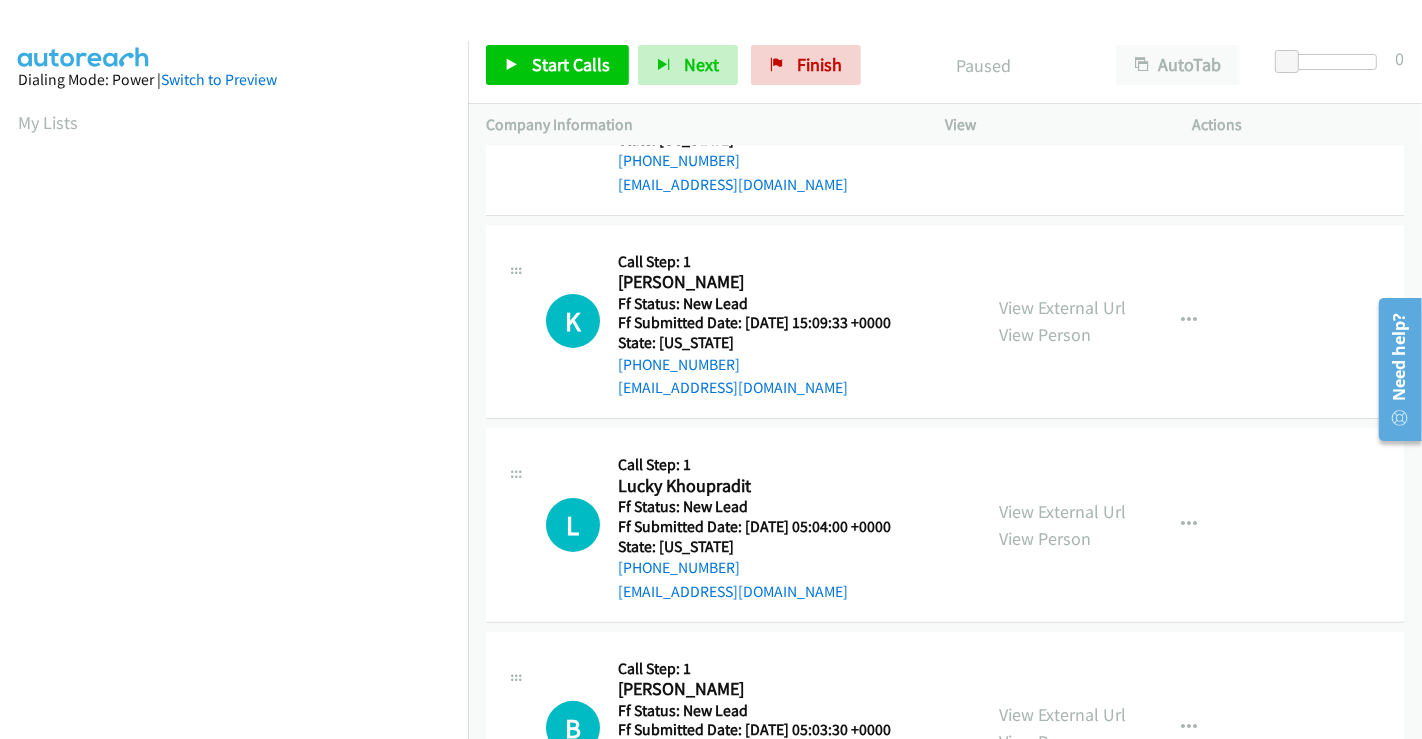 scroll, scrollTop: 0, scrollLeft: 0, axis: both 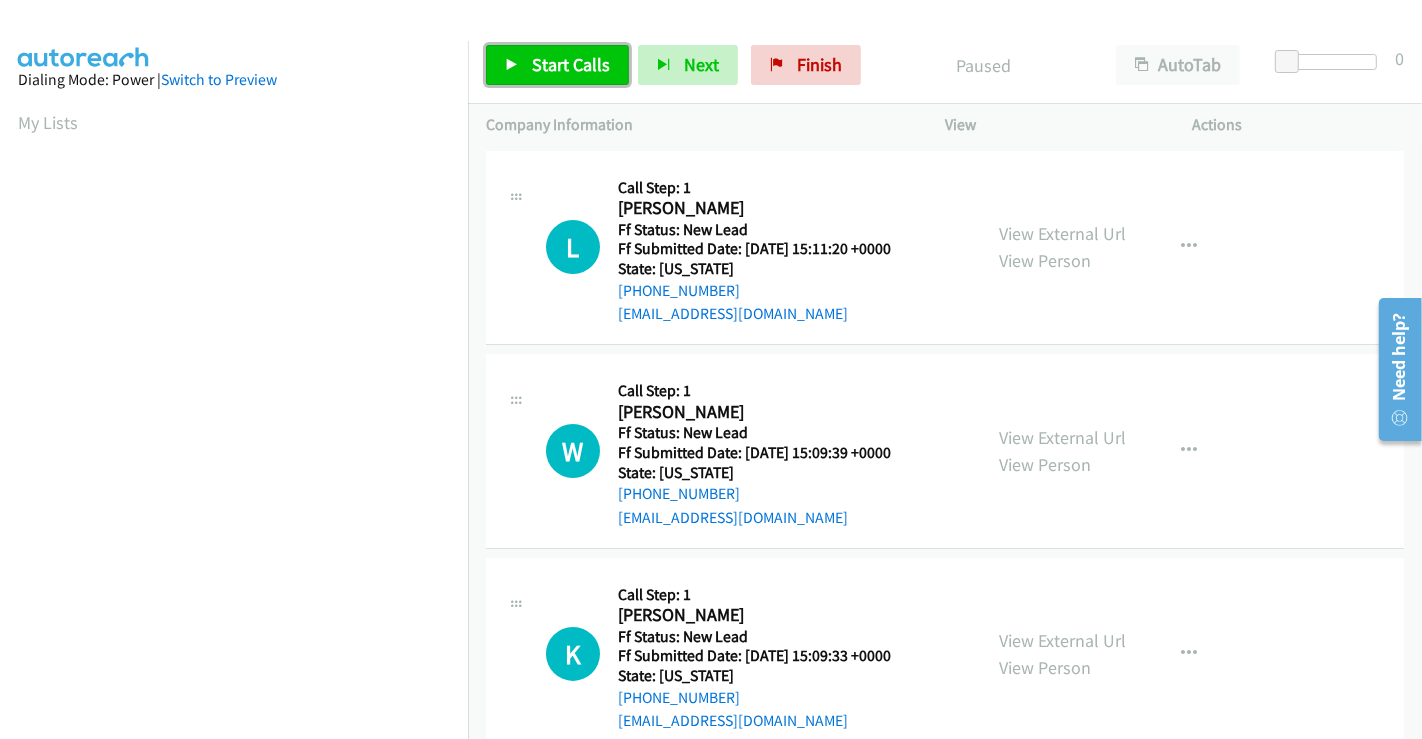 click on "Start Calls" at bounding box center (571, 64) 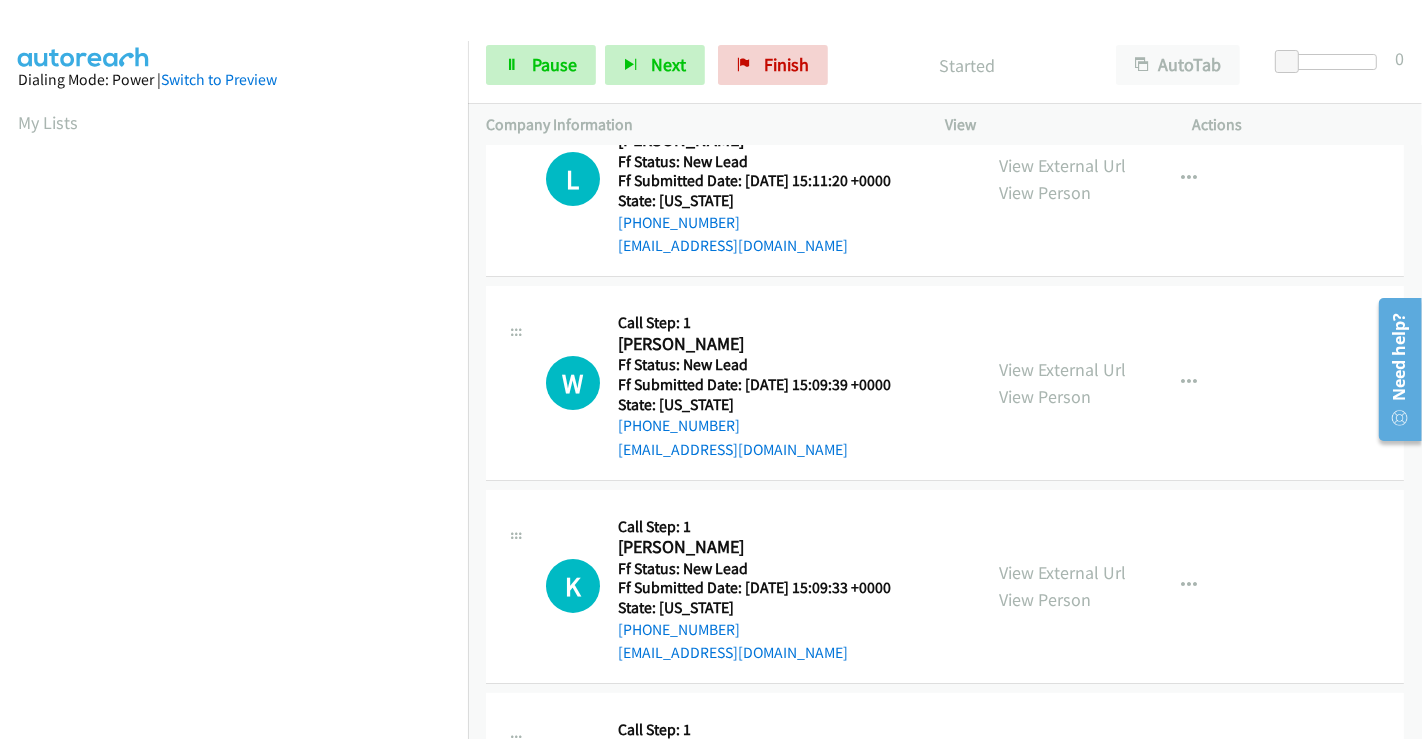 scroll, scrollTop: 0, scrollLeft: 0, axis: both 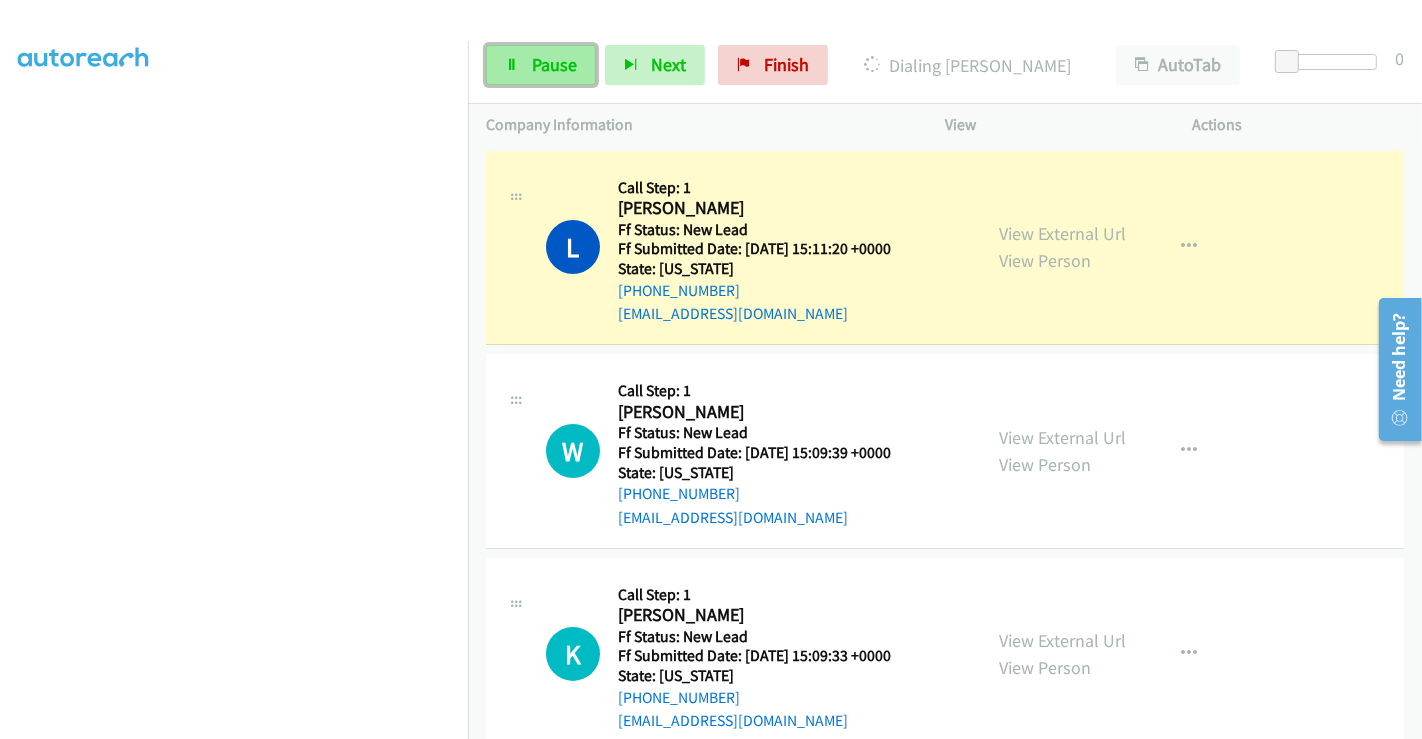 click on "Pause" at bounding box center (541, 65) 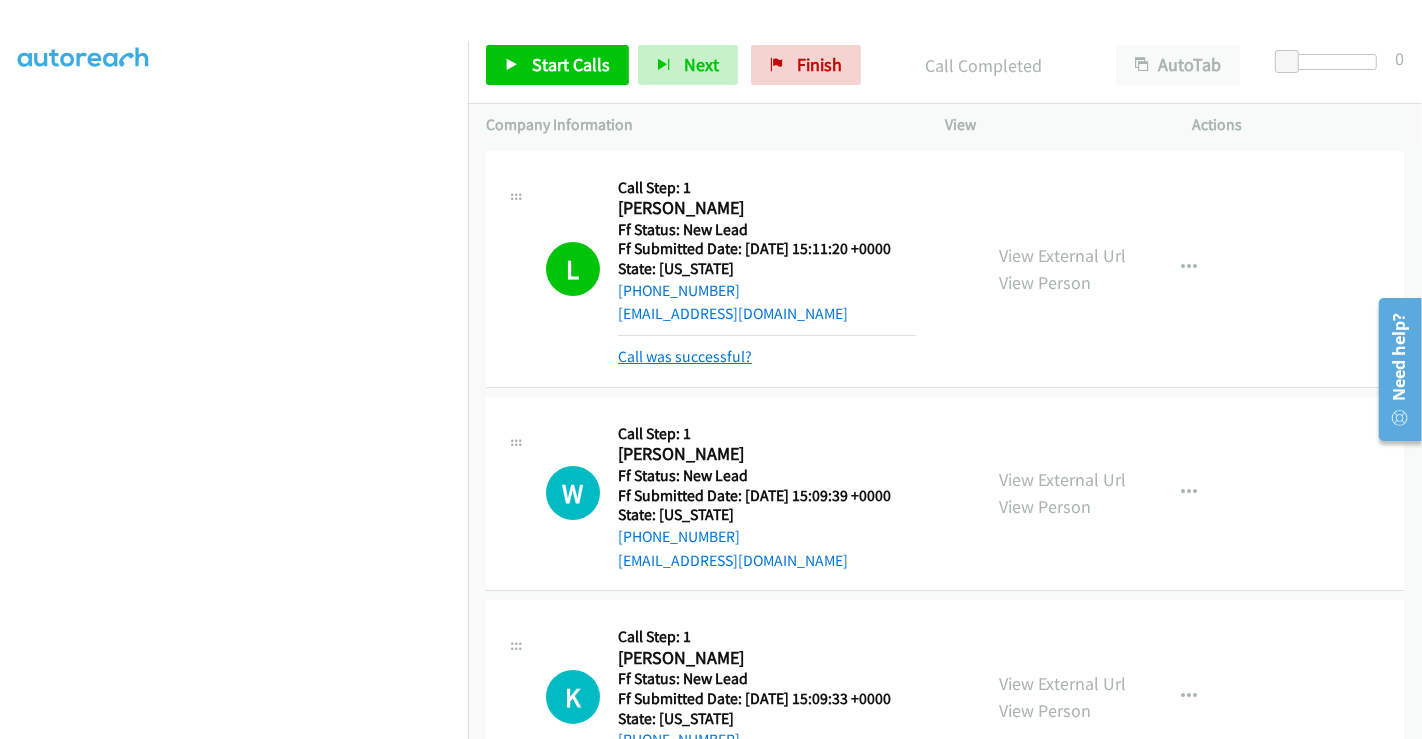 click on "Call was successful?" at bounding box center [685, 356] 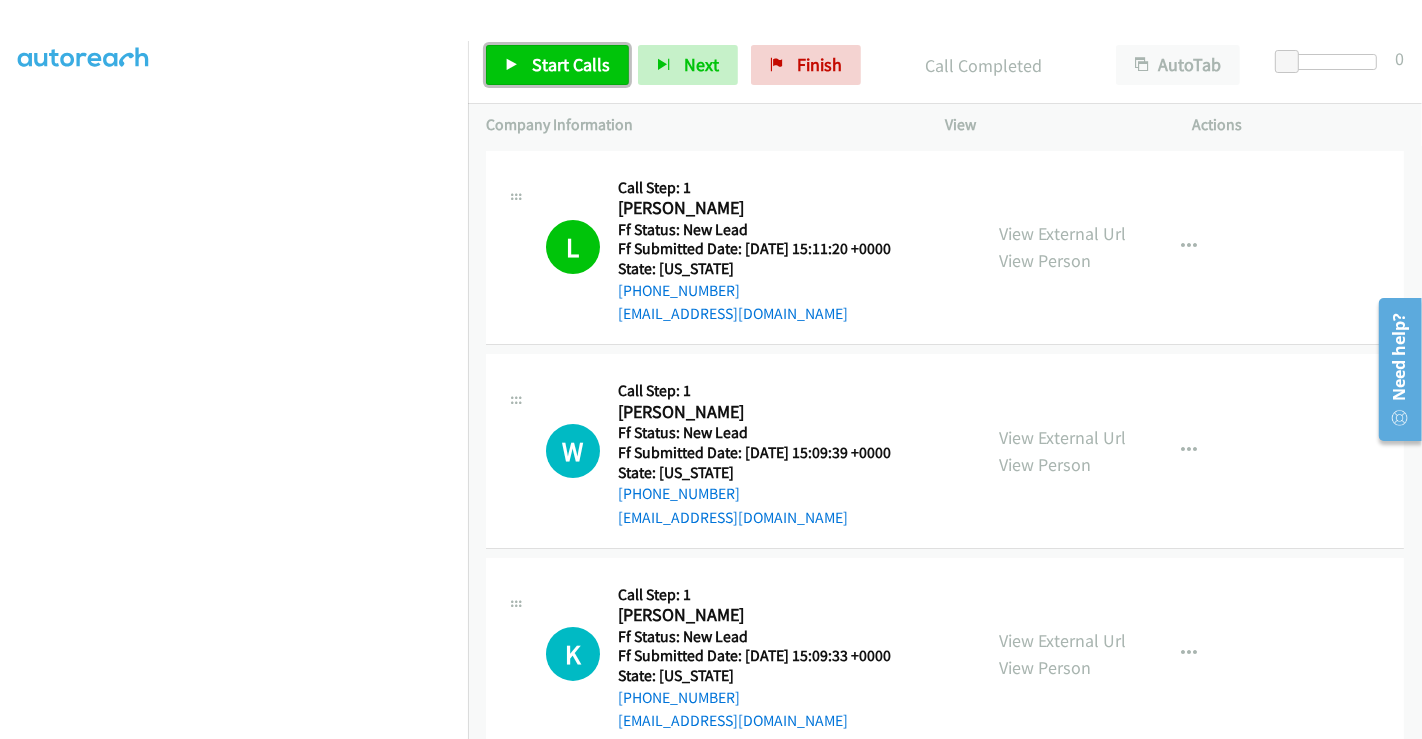 click on "Start Calls" at bounding box center (571, 64) 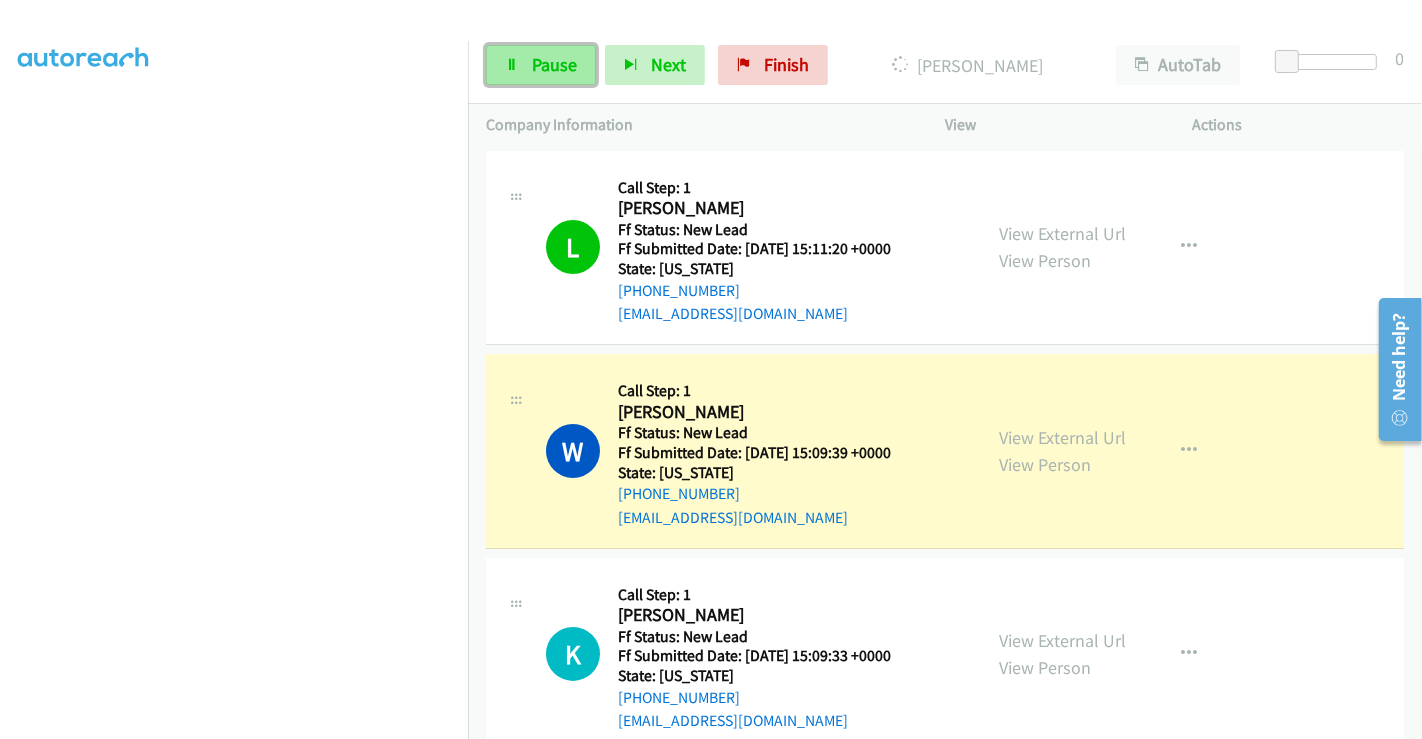 click on "Pause" at bounding box center [541, 65] 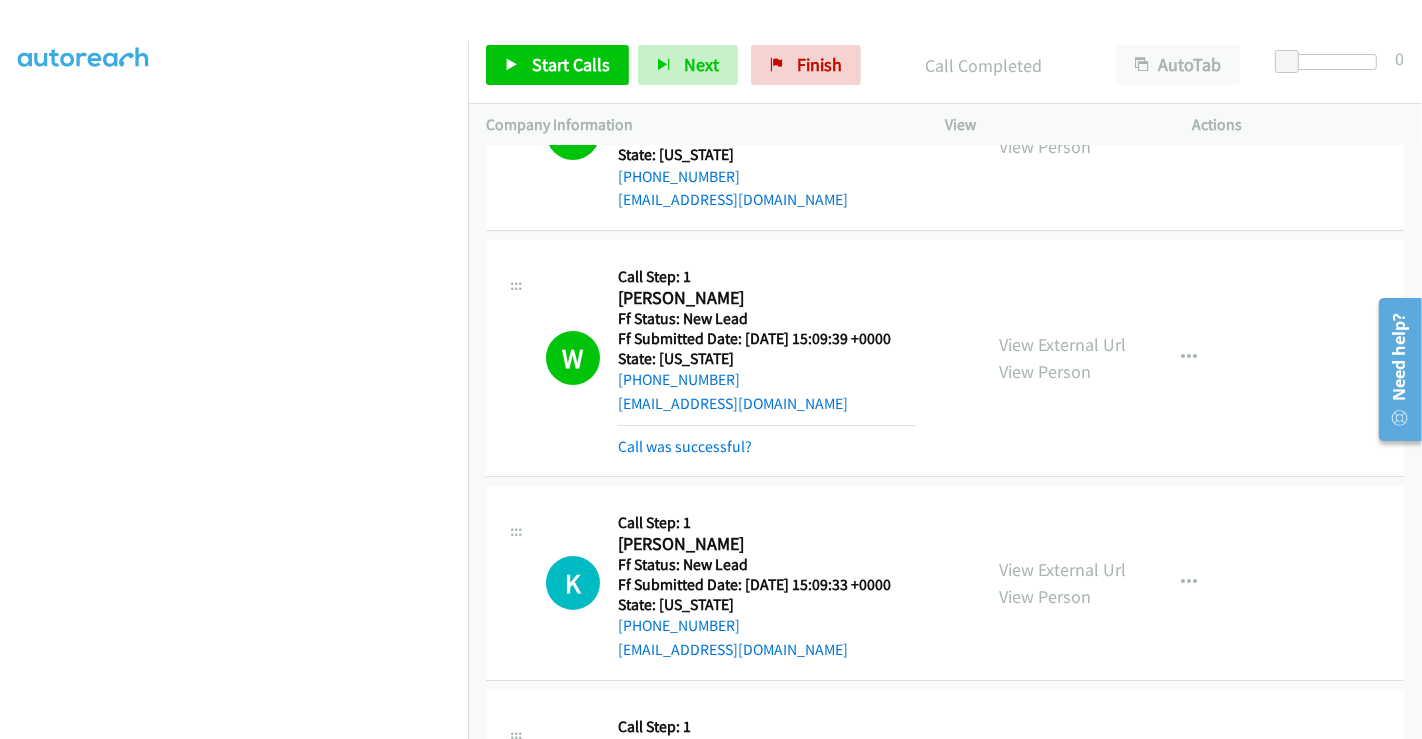 scroll, scrollTop: 222, scrollLeft: 0, axis: vertical 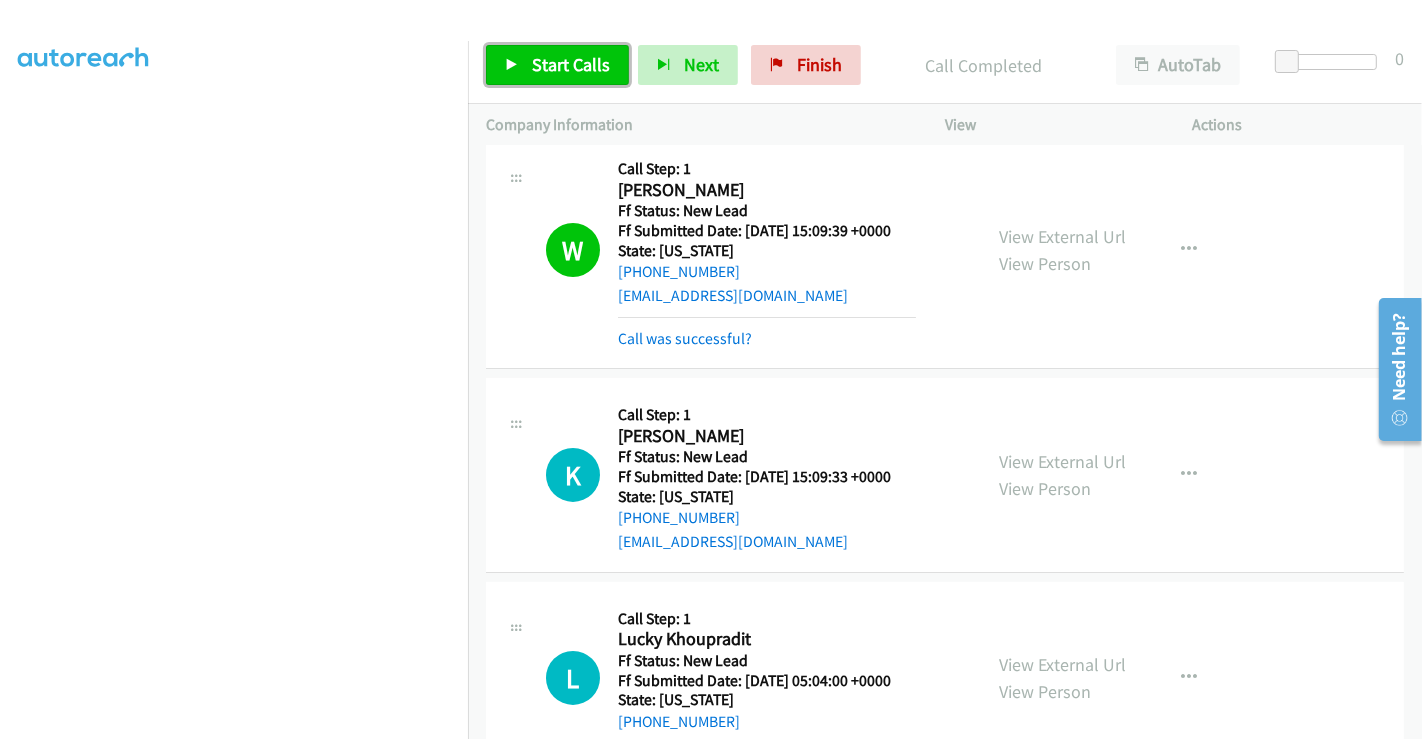 click on "Start Calls" at bounding box center [571, 64] 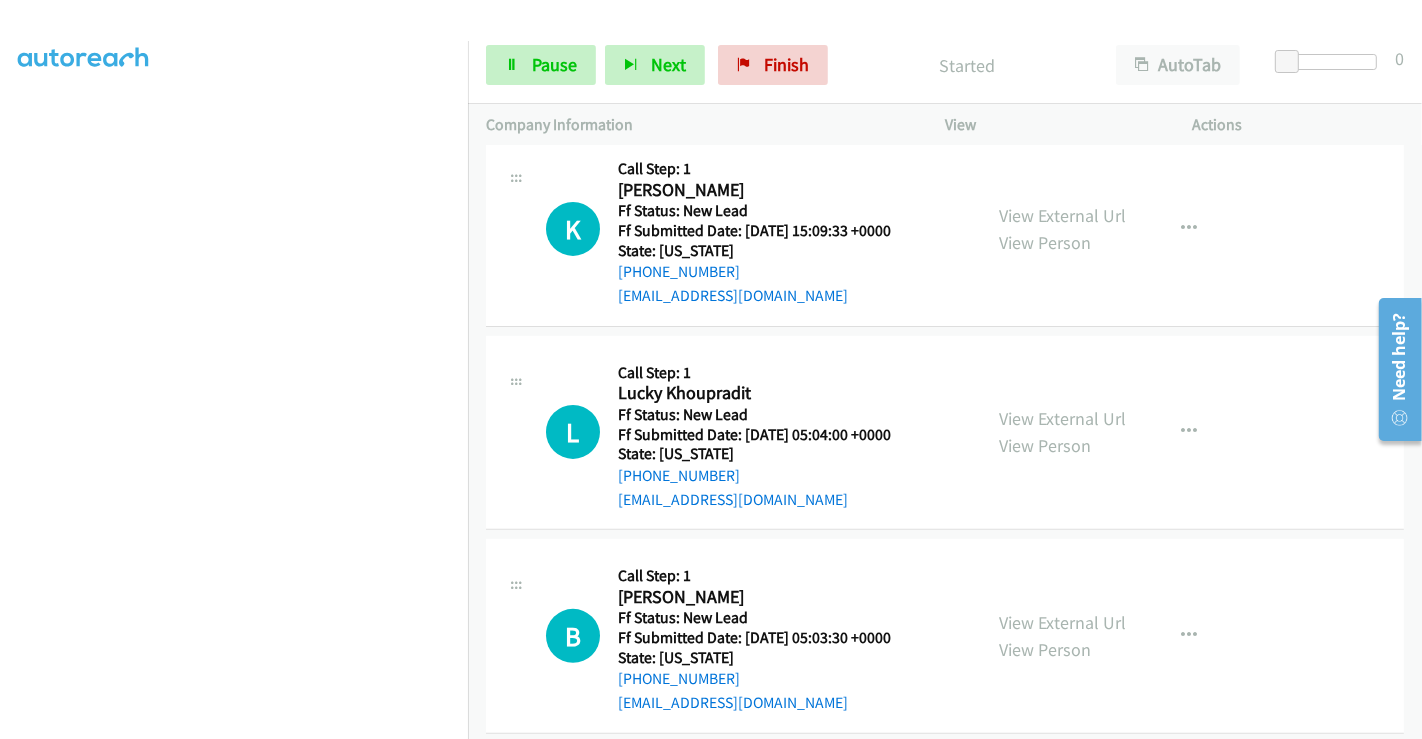 scroll, scrollTop: 491, scrollLeft: 0, axis: vertical 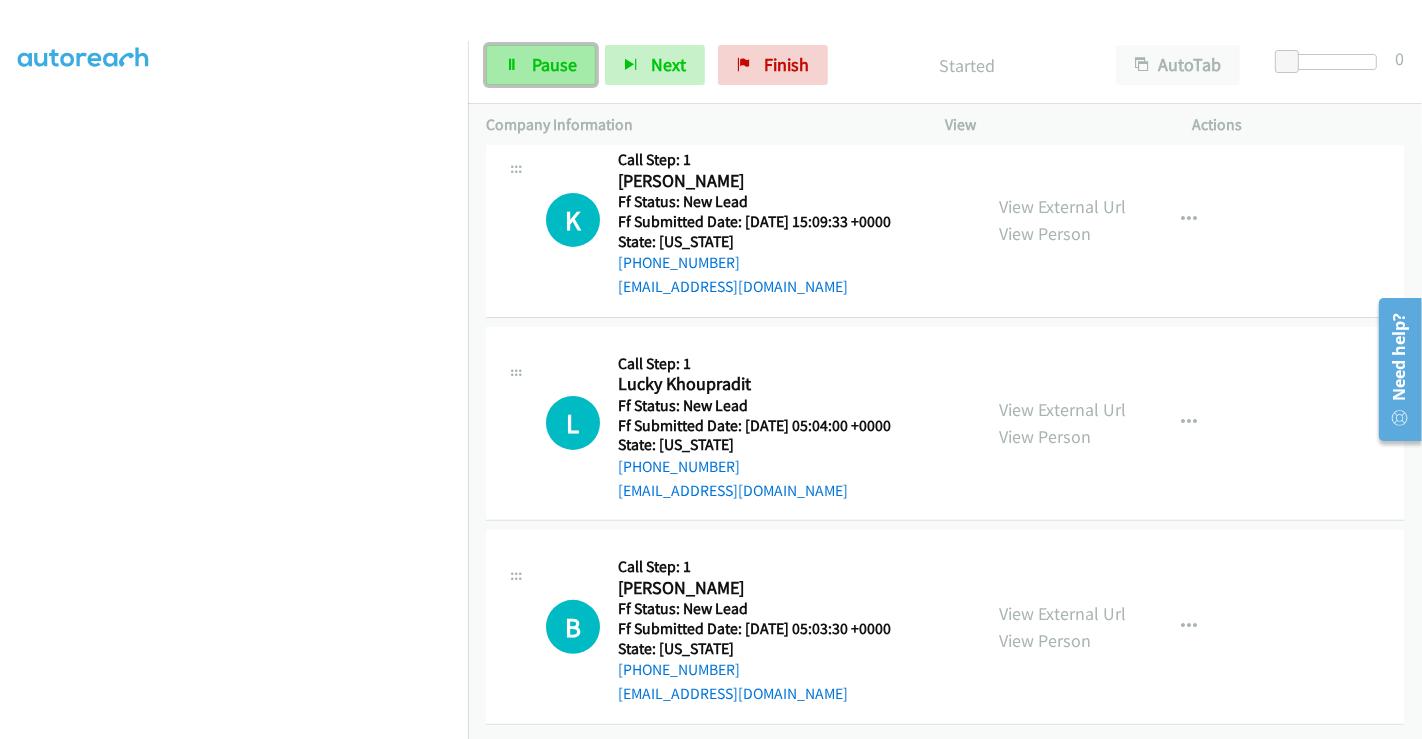 click on "Pause" at bounding box center (554, 64) 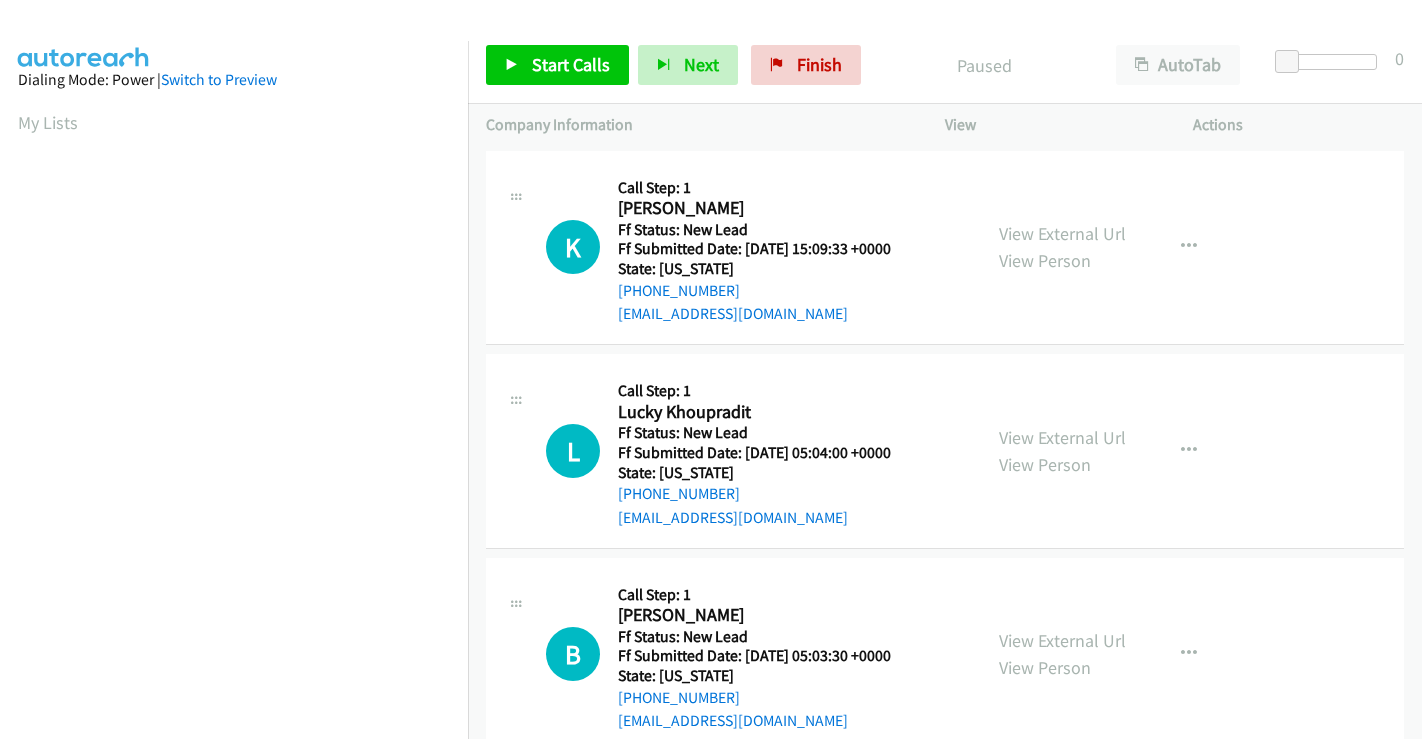 scroll, scrollTop: 0, scrollLeft: 0, axis: both 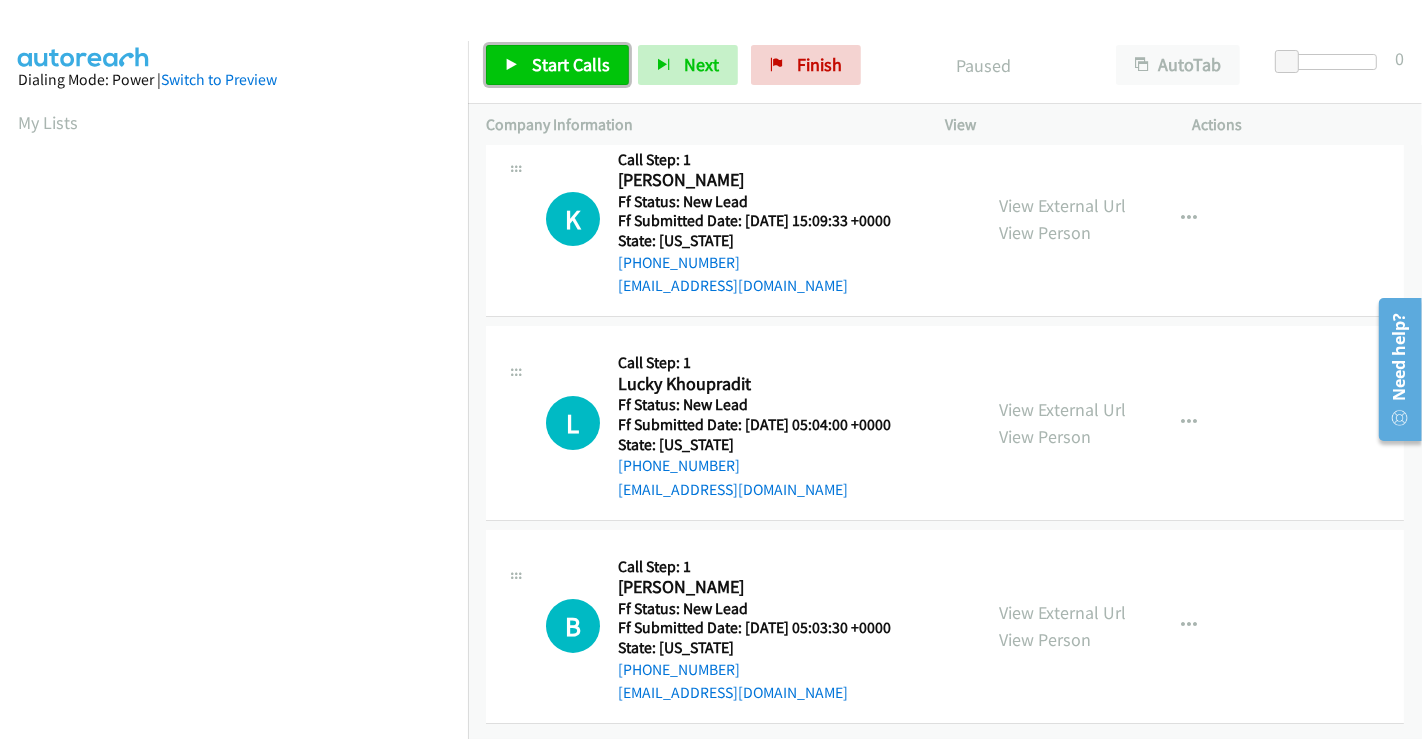 click on "Start Calls" at bounding box center (571, 64) 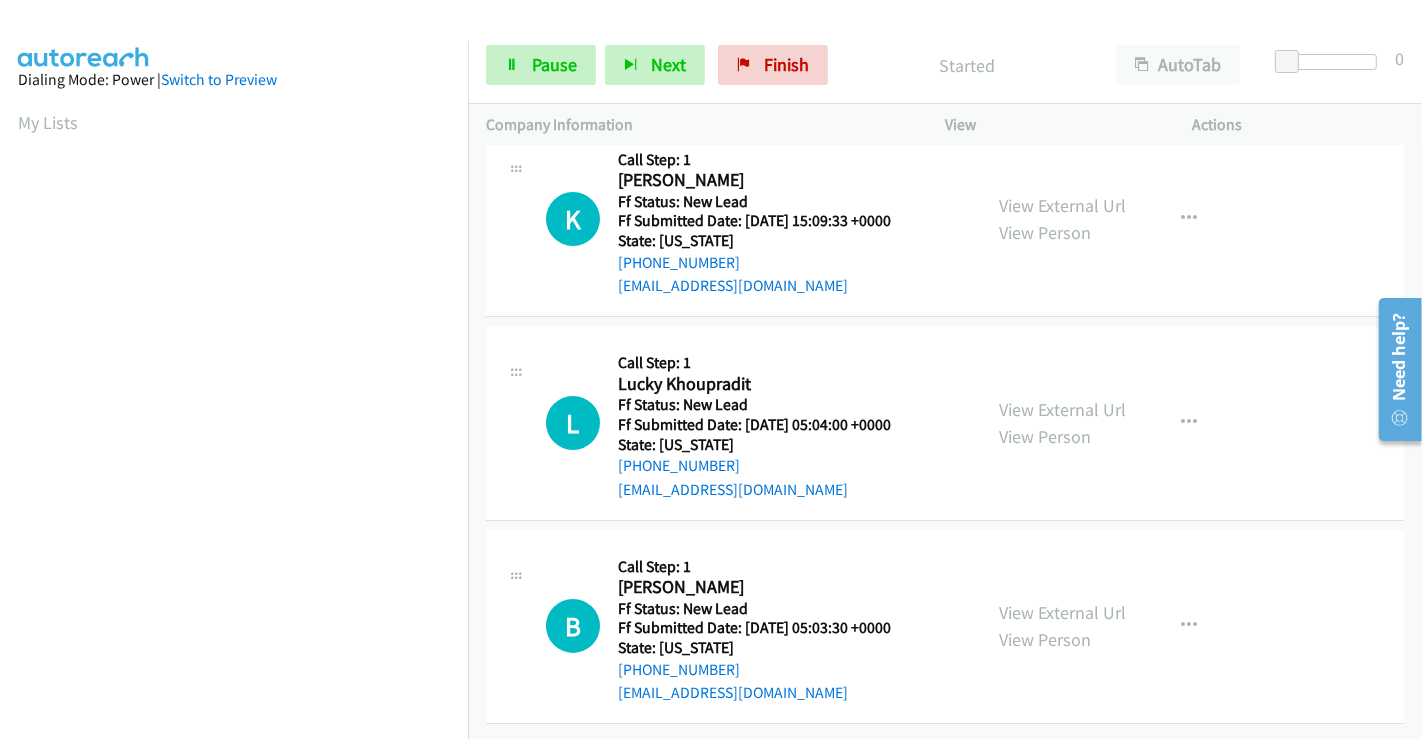 scroll, scrollTop: 0, scrollLeft: 0, axis: both 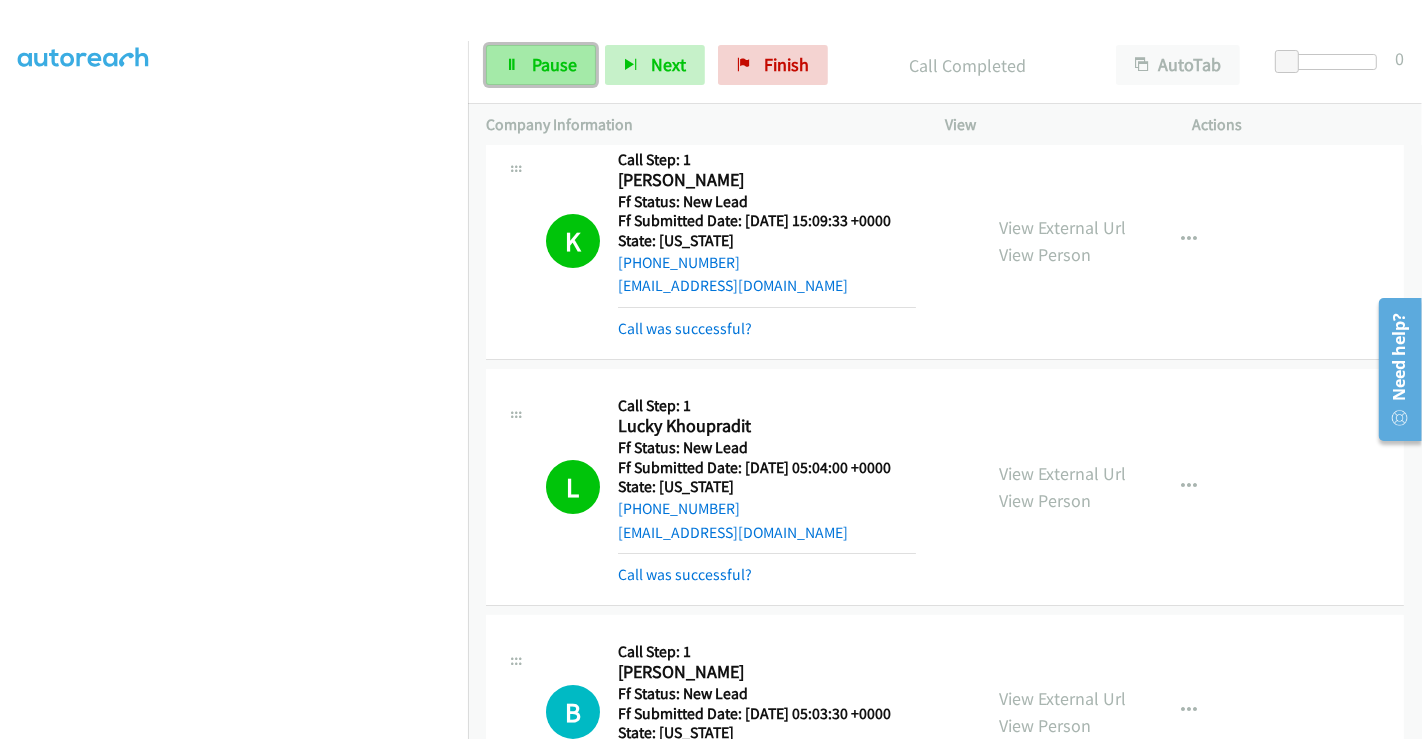 click on "Pause" at bounding box center [554, 64] 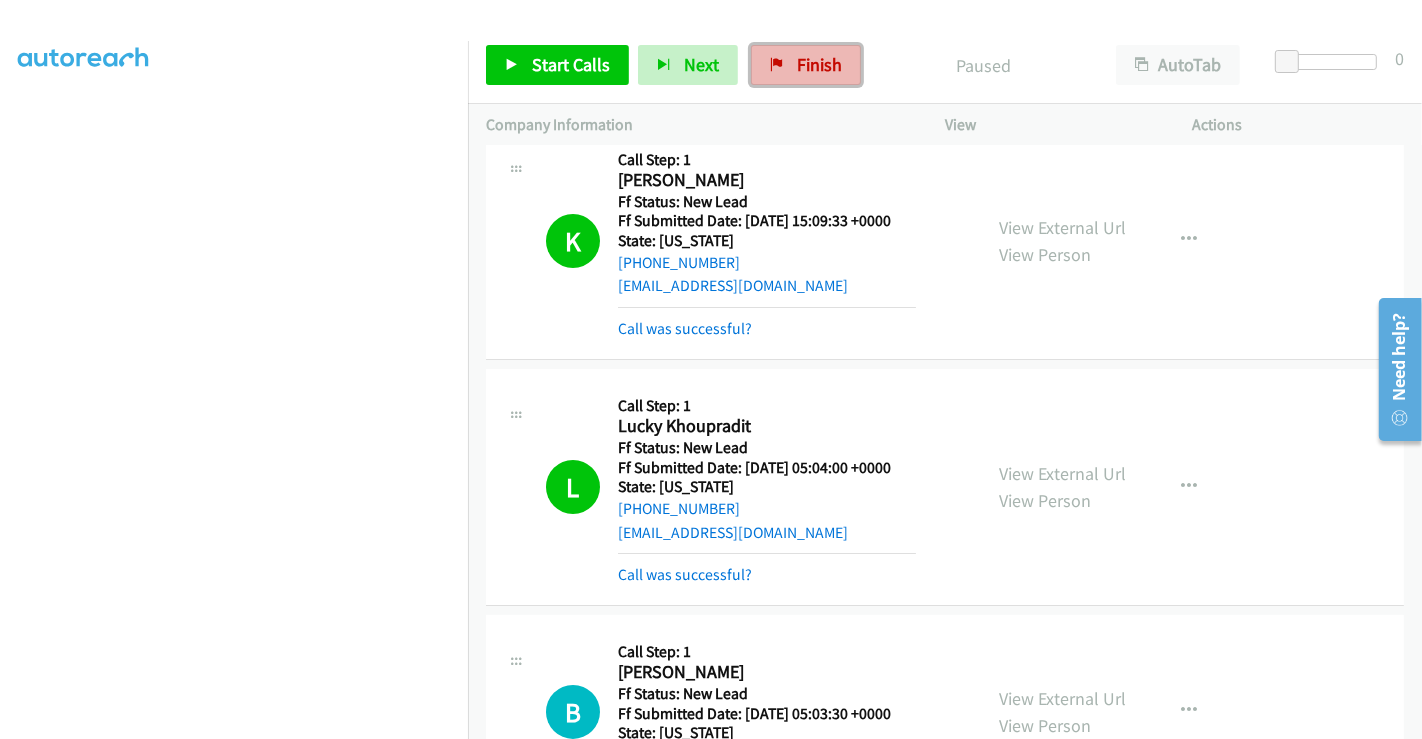 click on "Finish" at bounding box center [819, 64] 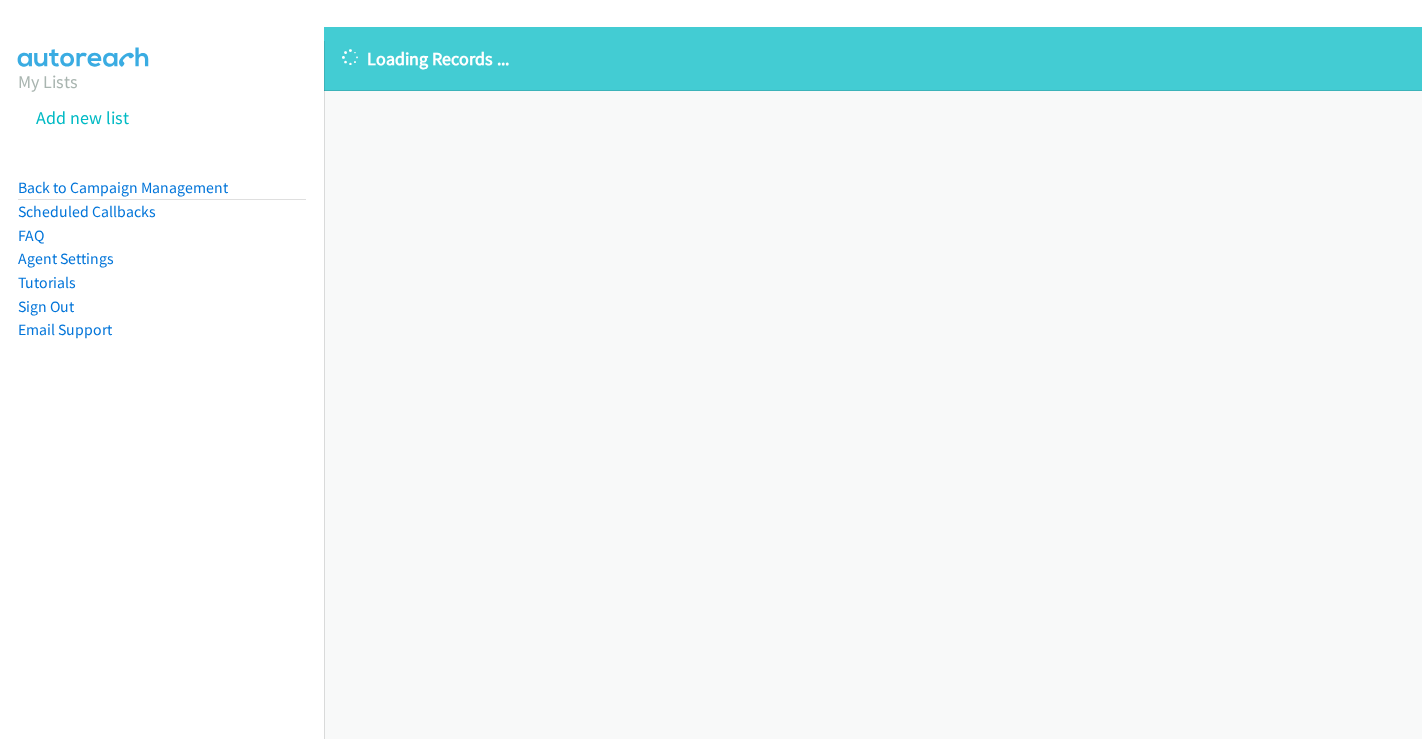 scroll, scrollTop: 0, scrollLeft: 0, axis: both 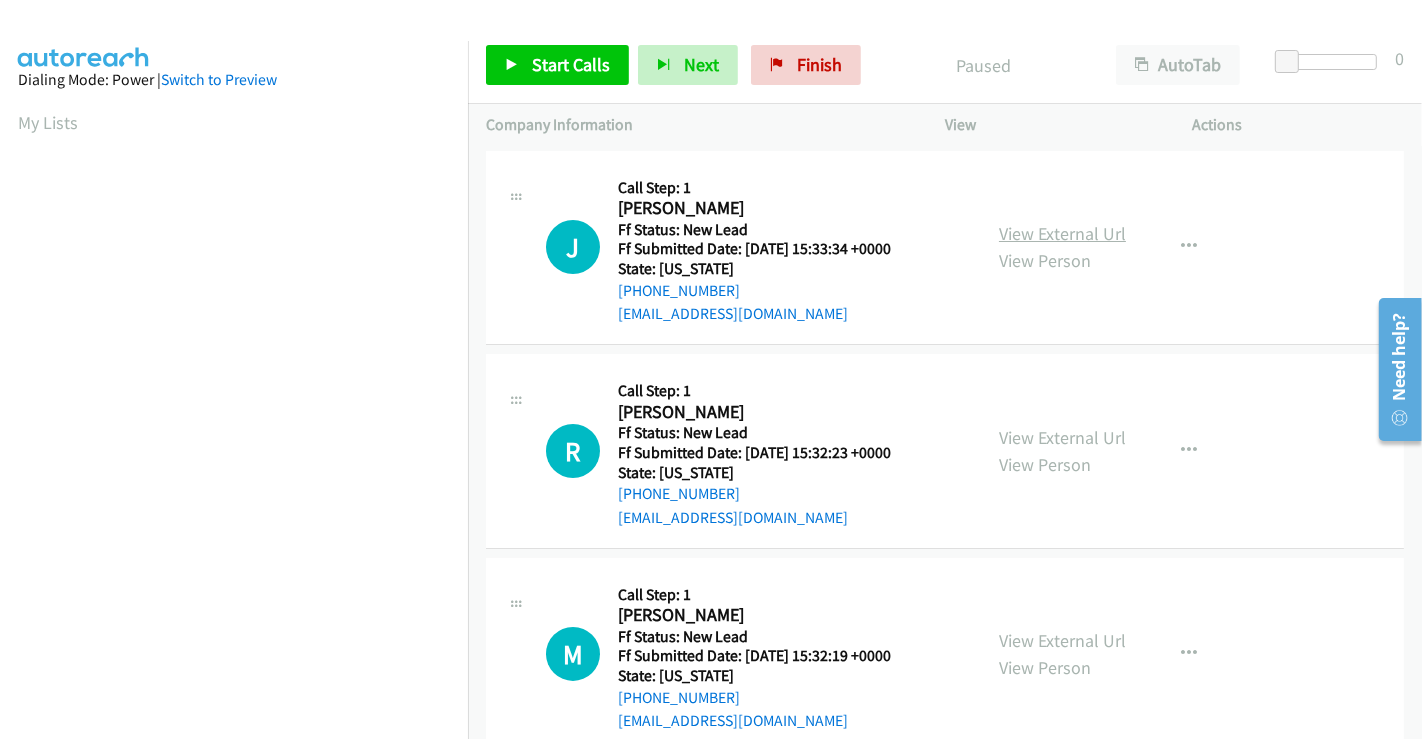 click on "View External Url" at bounding box center [1062, 233] 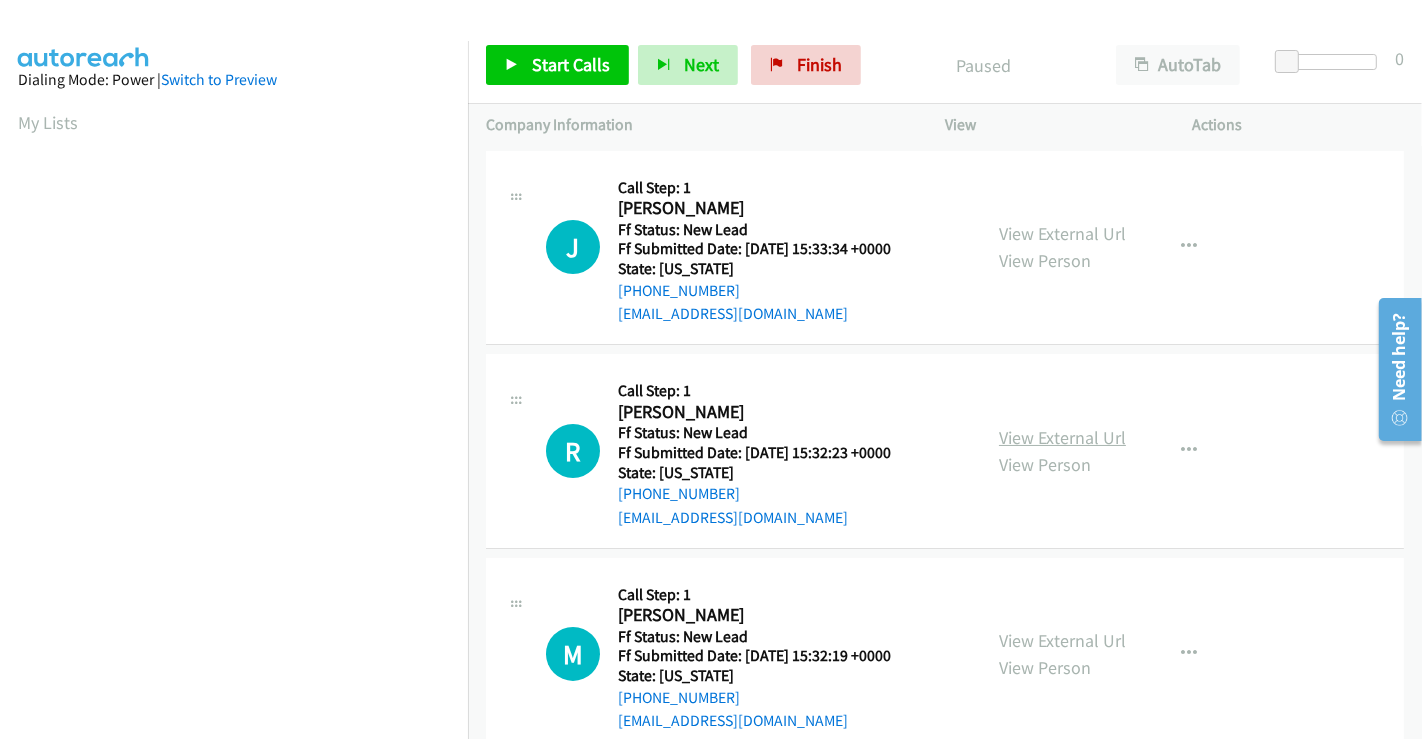 click on "View External Url" at bounding box center (1062, 437) 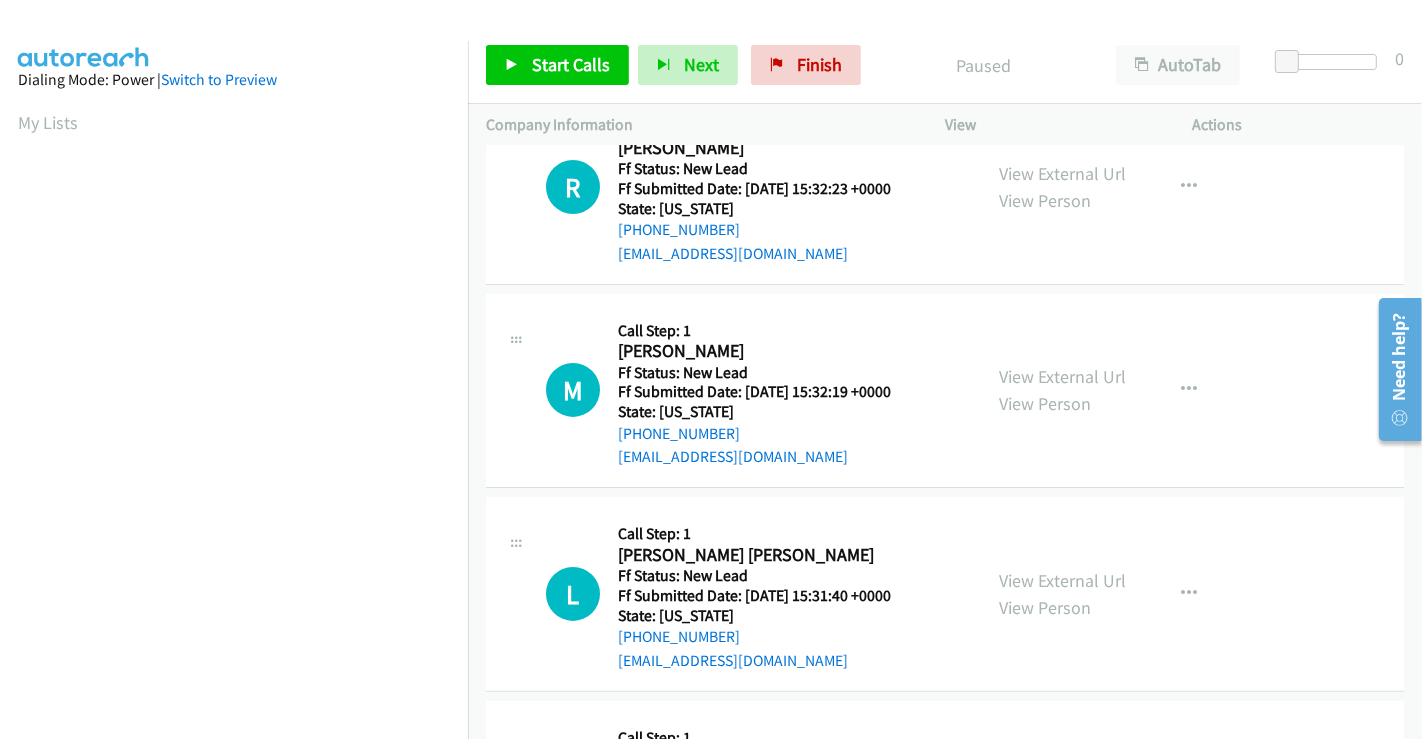 scroll, scrollTop: 111, scrollLeft: 0, axis: vertical 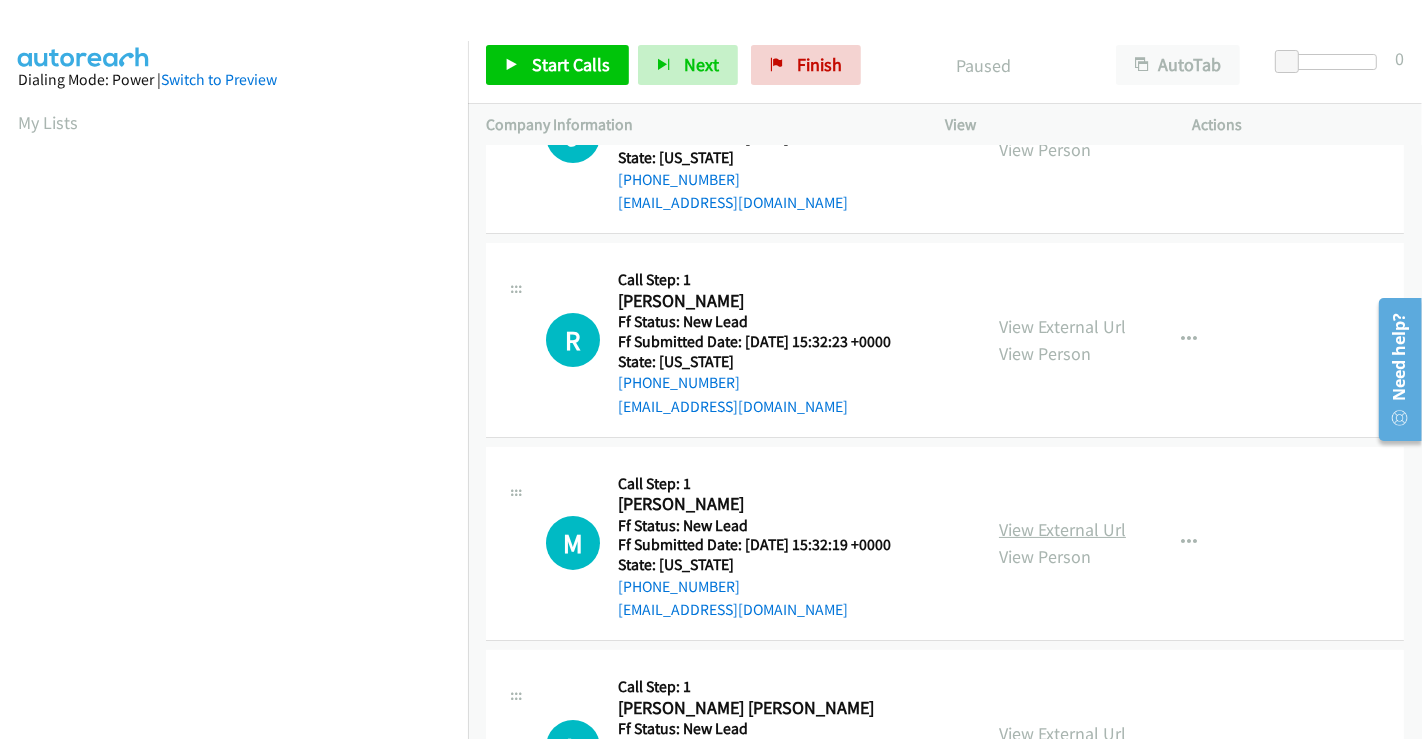 click on "View External Url" at bounding box center [1062, 529] 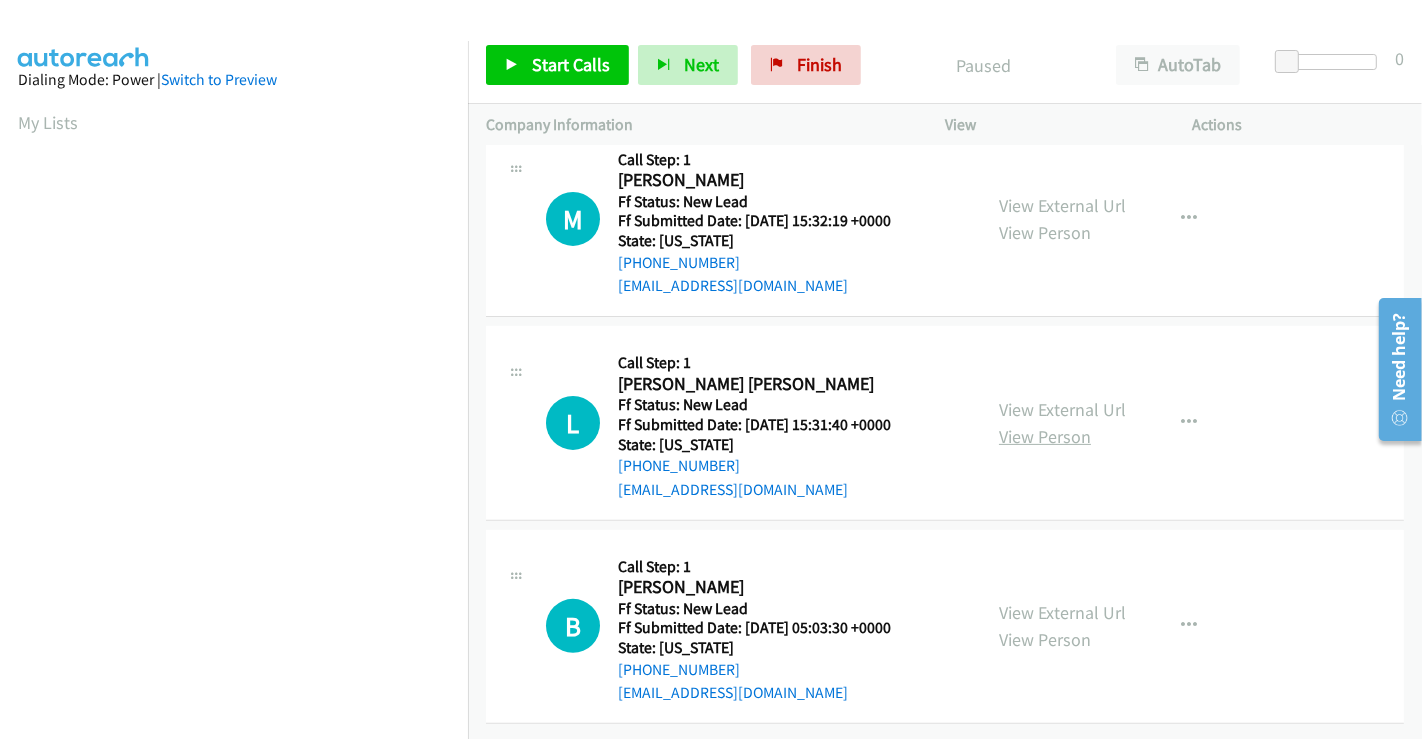 scroll, scrollTop: 449, scrollLeft: 0, axis: vertical 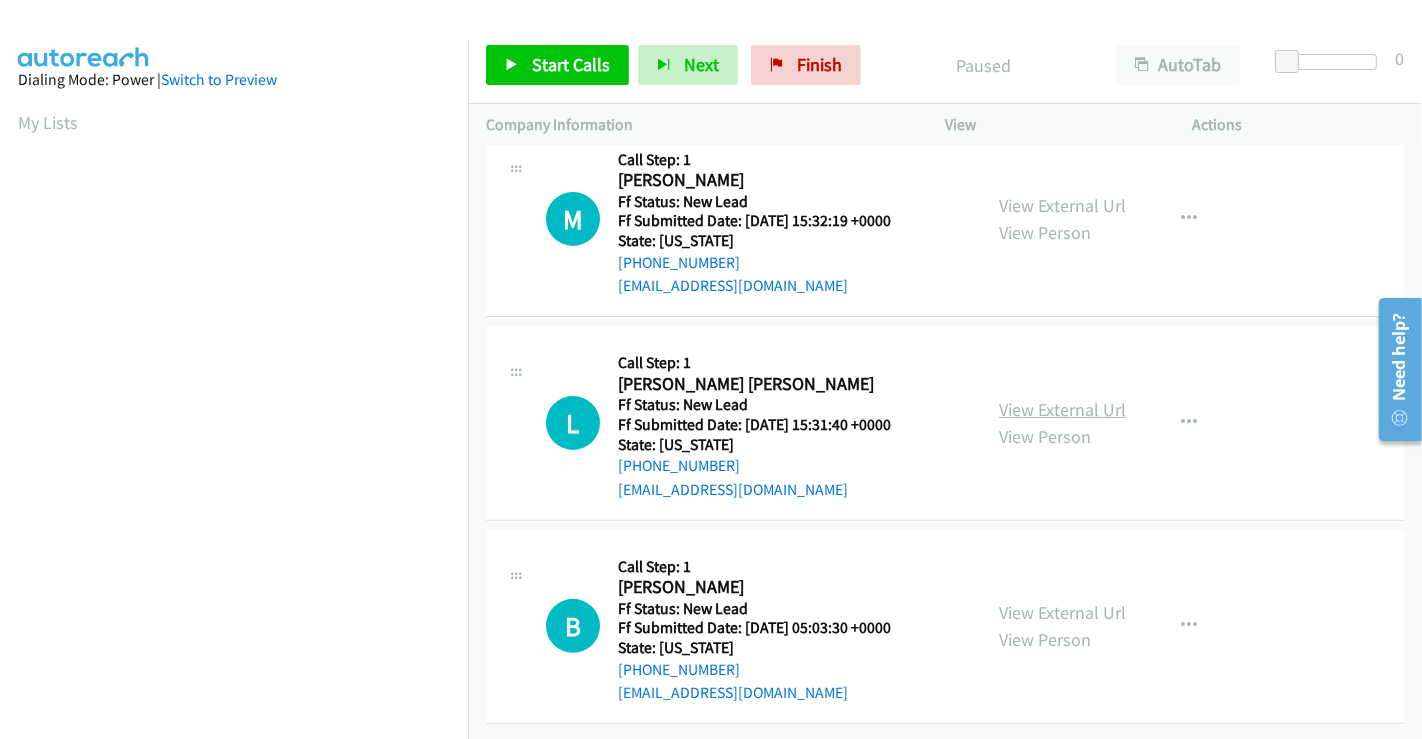 click on "View External Url" at bounding box center (1062, 409) 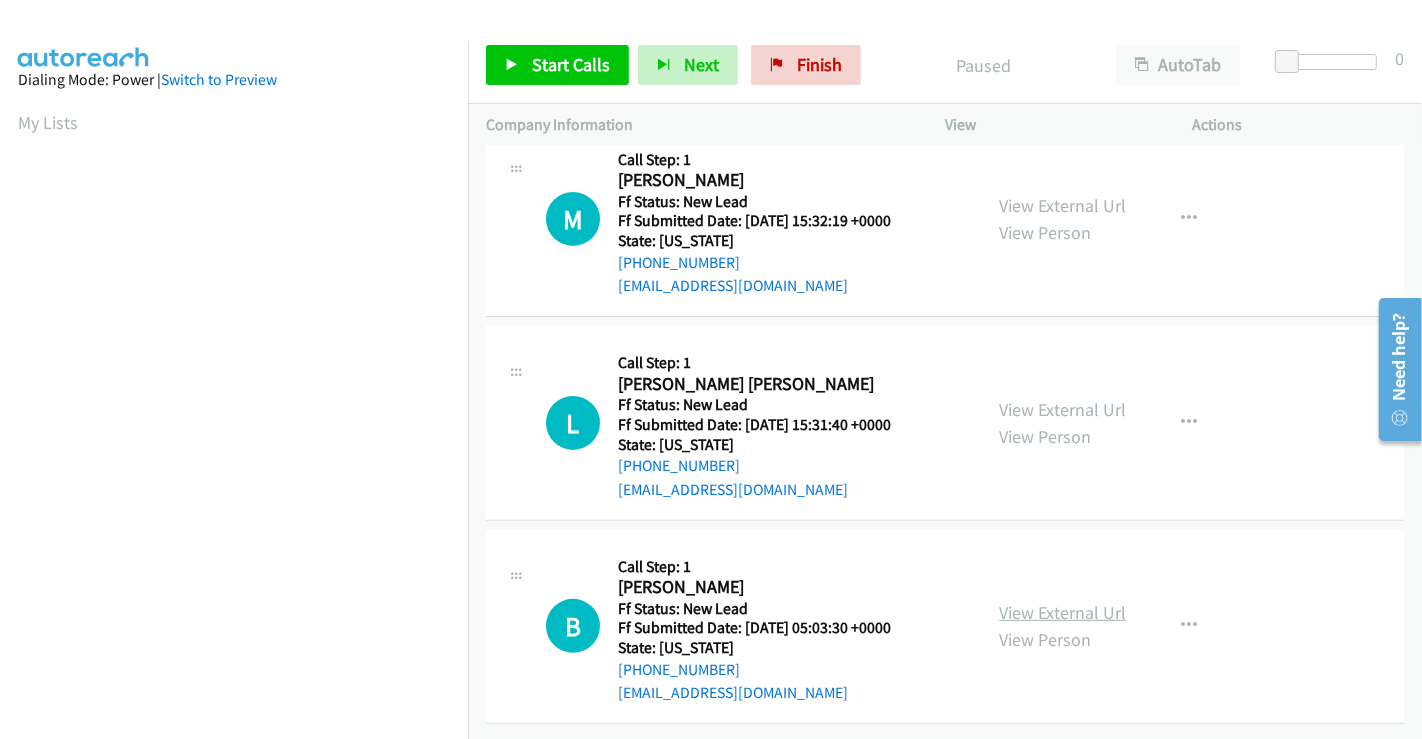 click on "View External Url" at bounding box center [1062, 612] 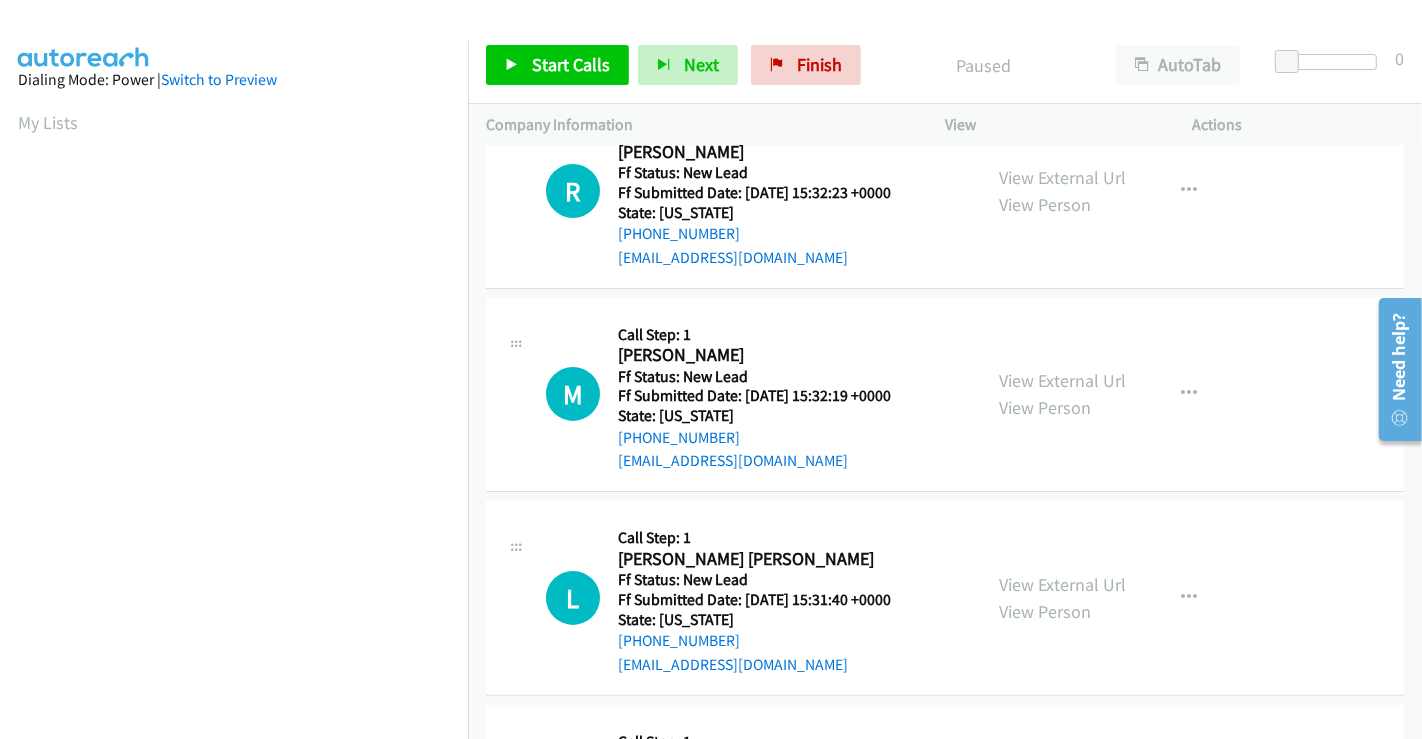 scroll, scrollTop: 449, scrollLeft: 0, axis: vertical 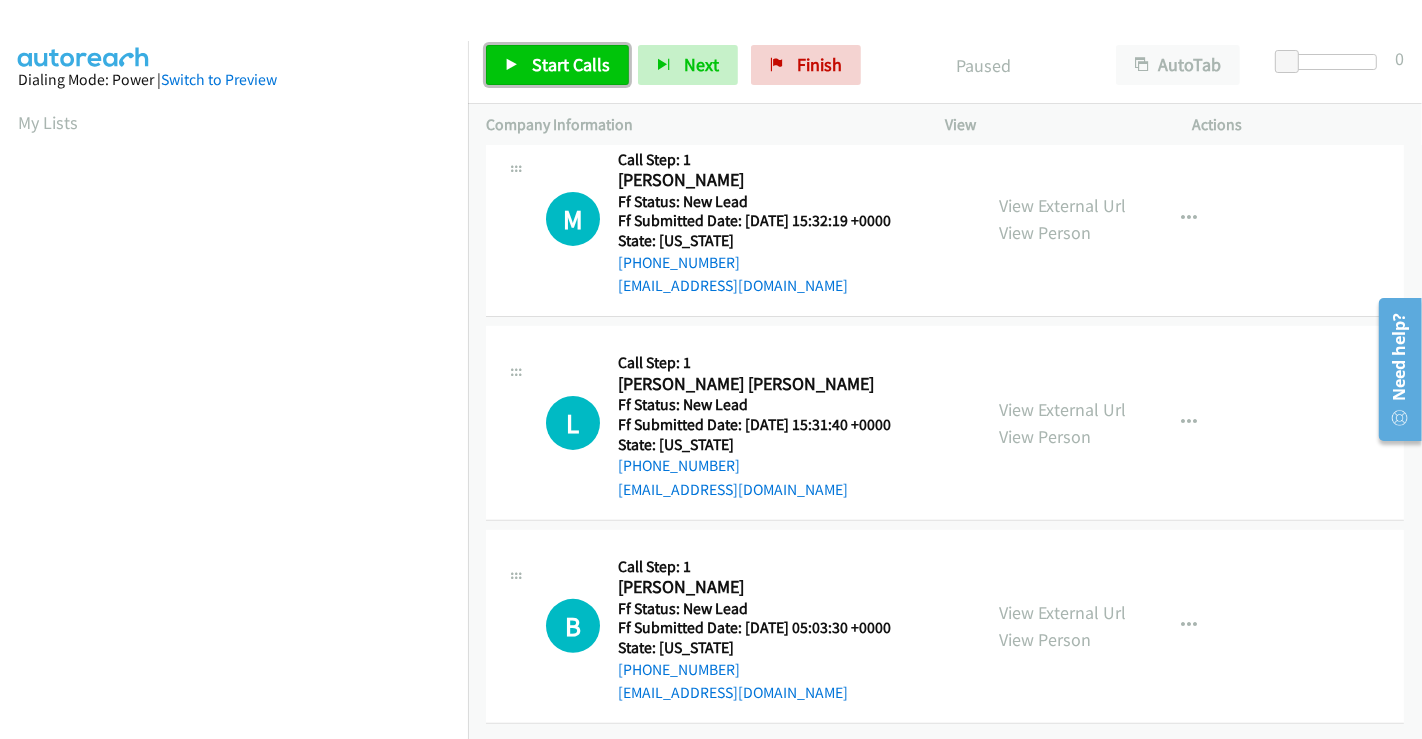 click on "Start Calls" at bounding box center (571, 64) 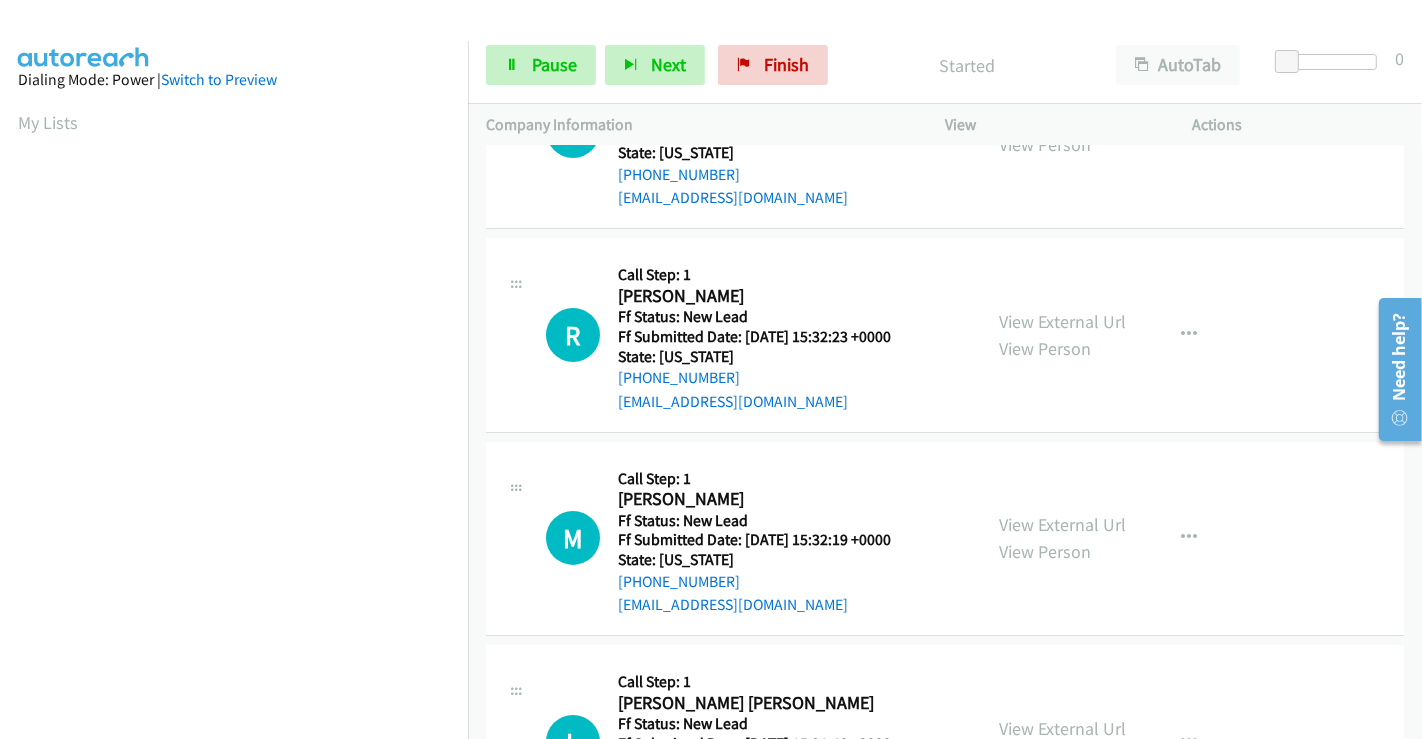 scroll, scrollTop: 0, scrollLeft: 0, axis: both 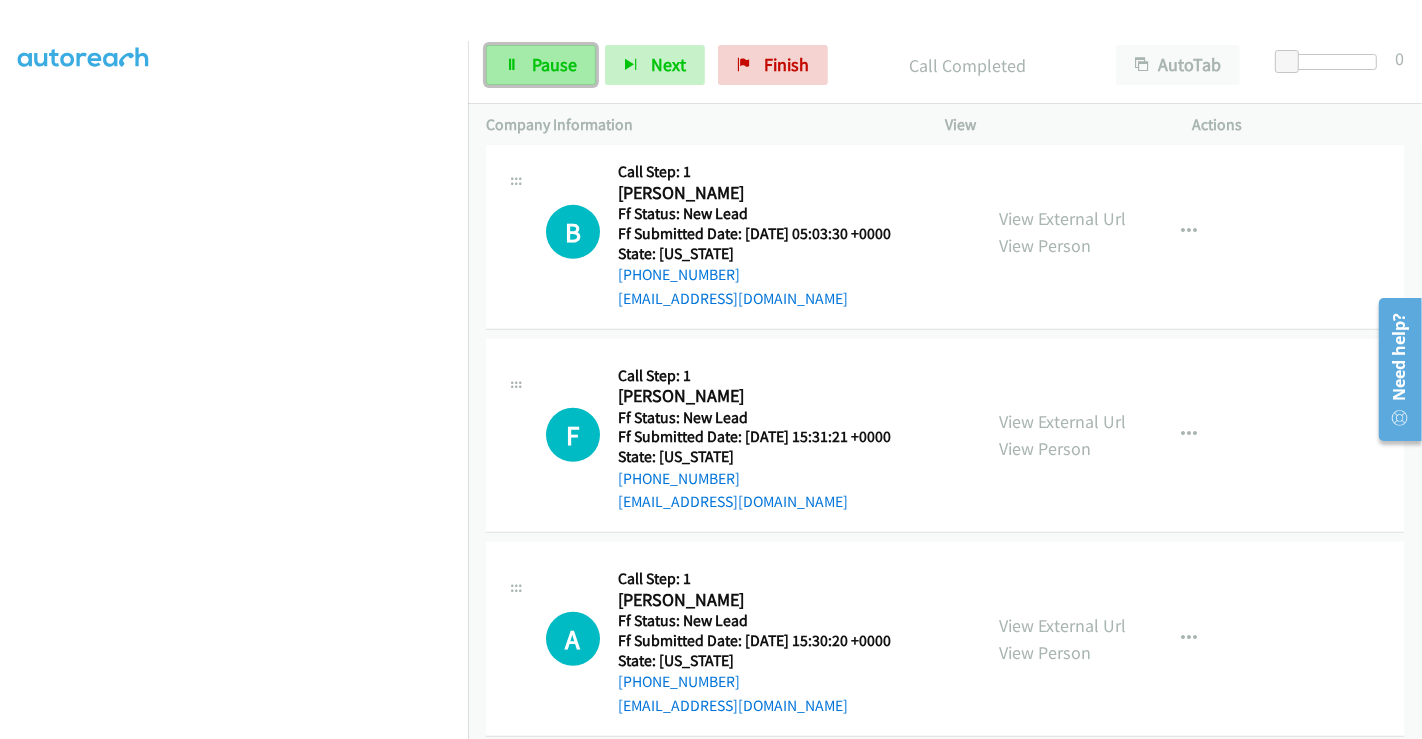 click on "Pause" at bounding box center [554, 64] 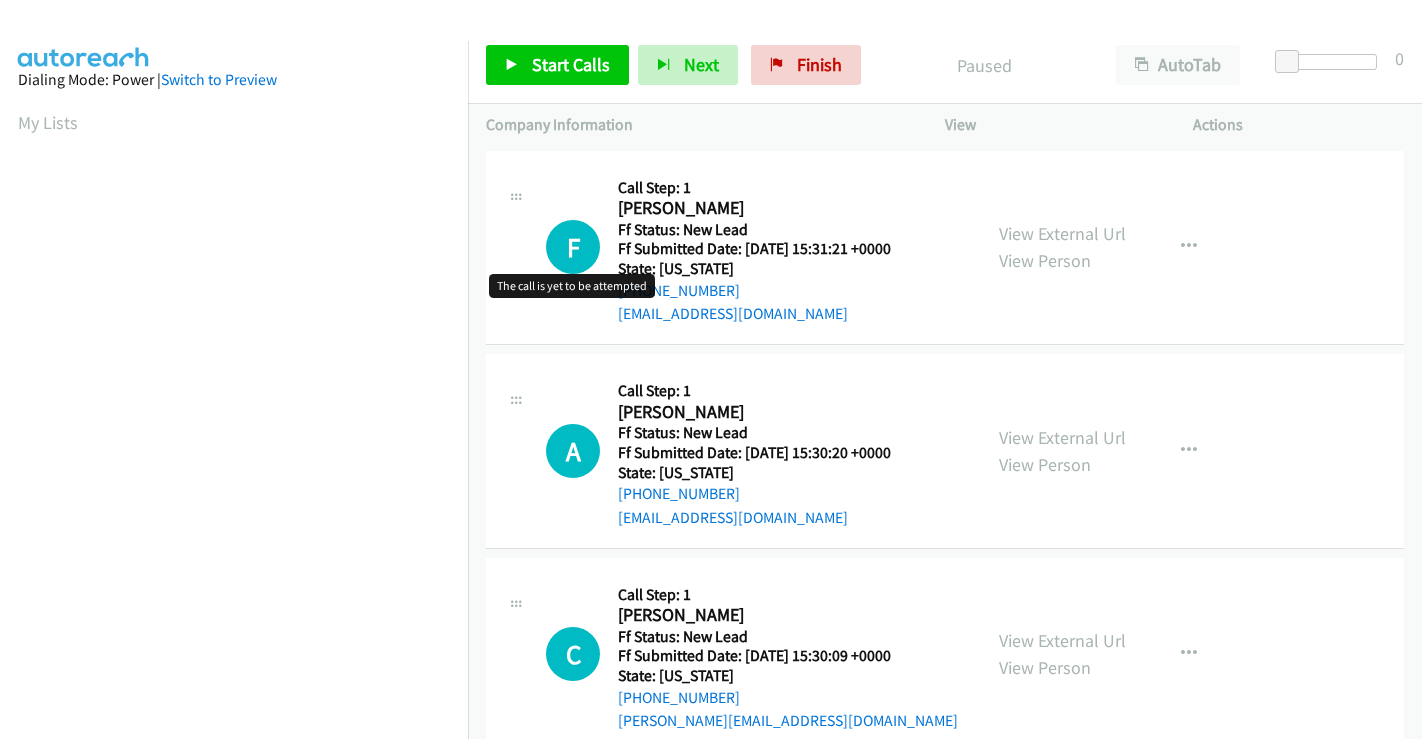 scroll, scrollTop: 0, scrollLeft: 0, axis: both 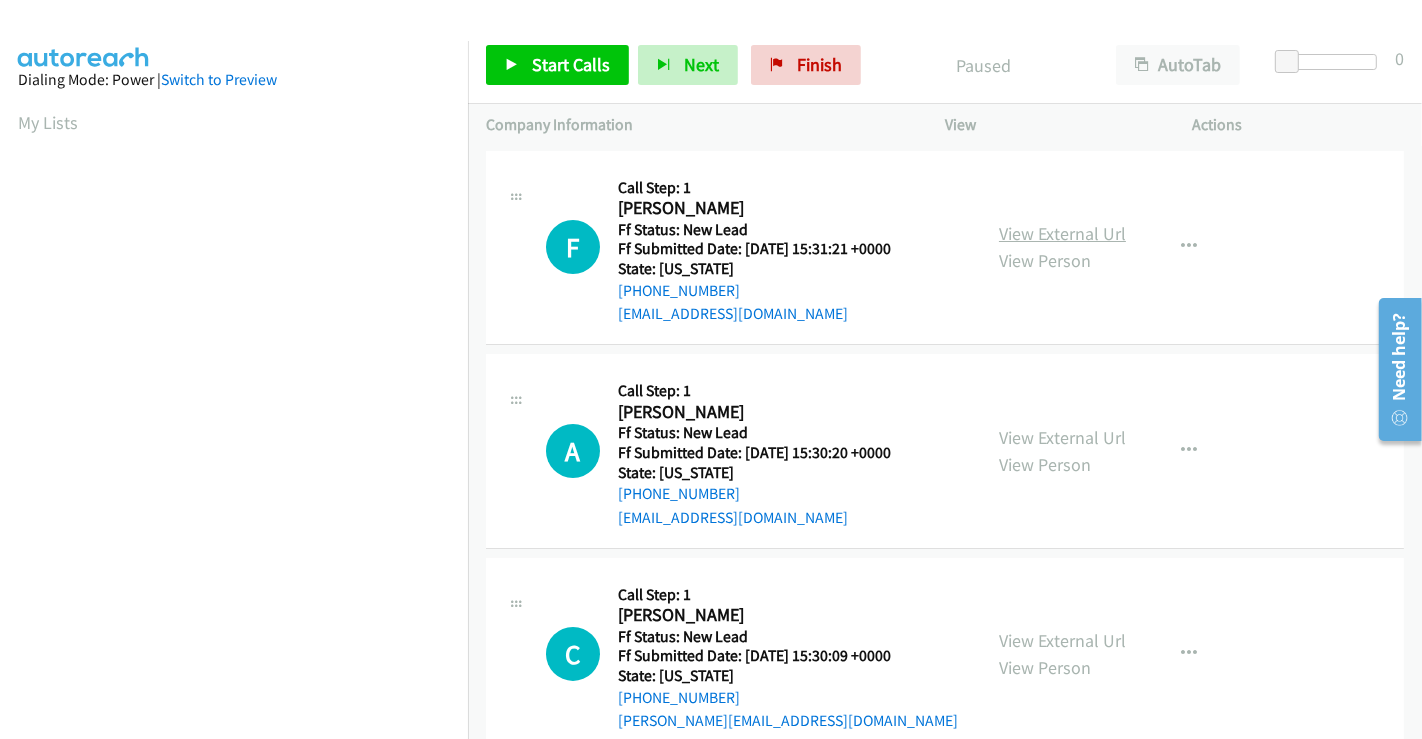 click on "View External Url" at bounding box center (1062, 233) 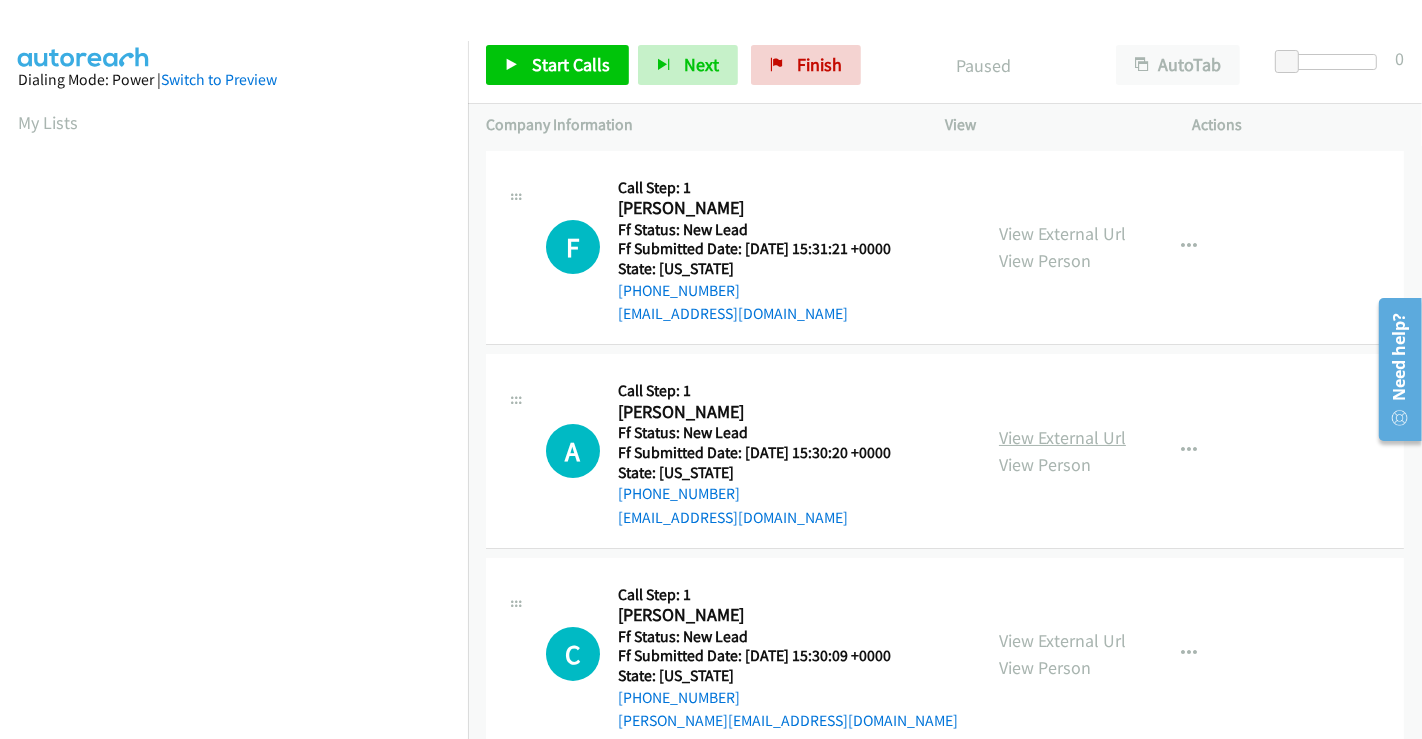 click on "View External Url" at bounding box center (1062, 437) 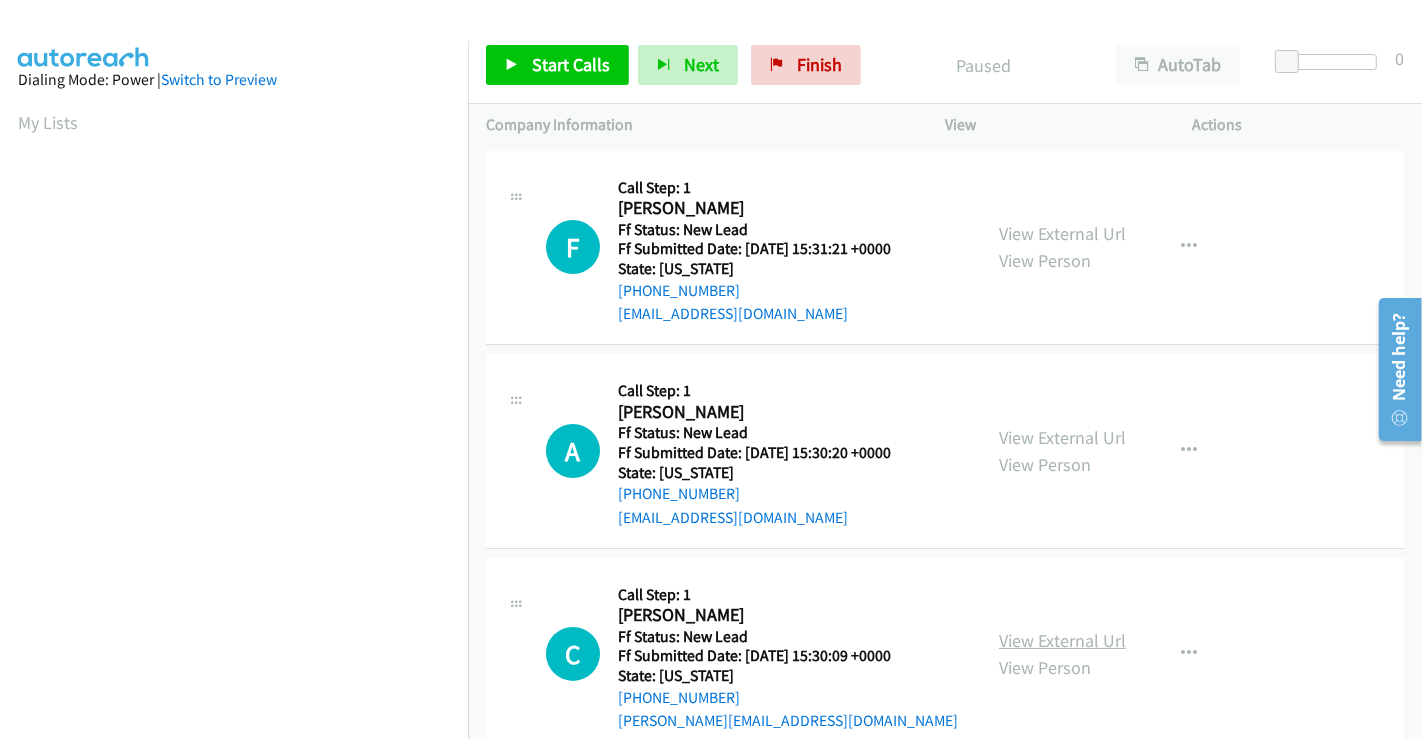 click on "View External Url" at bounding box center [1062, 640] 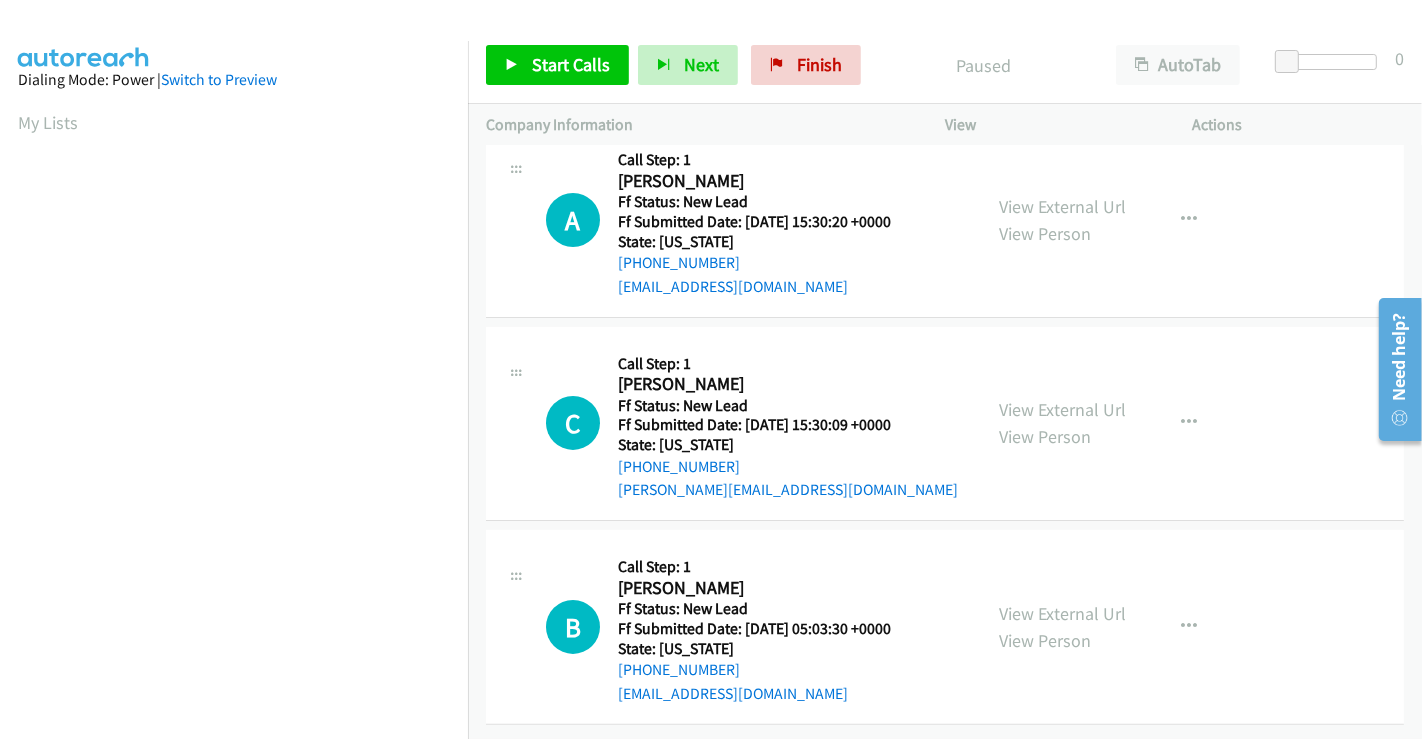 scroll, scrollTop: 0, scrollLeft: 0, axis: both 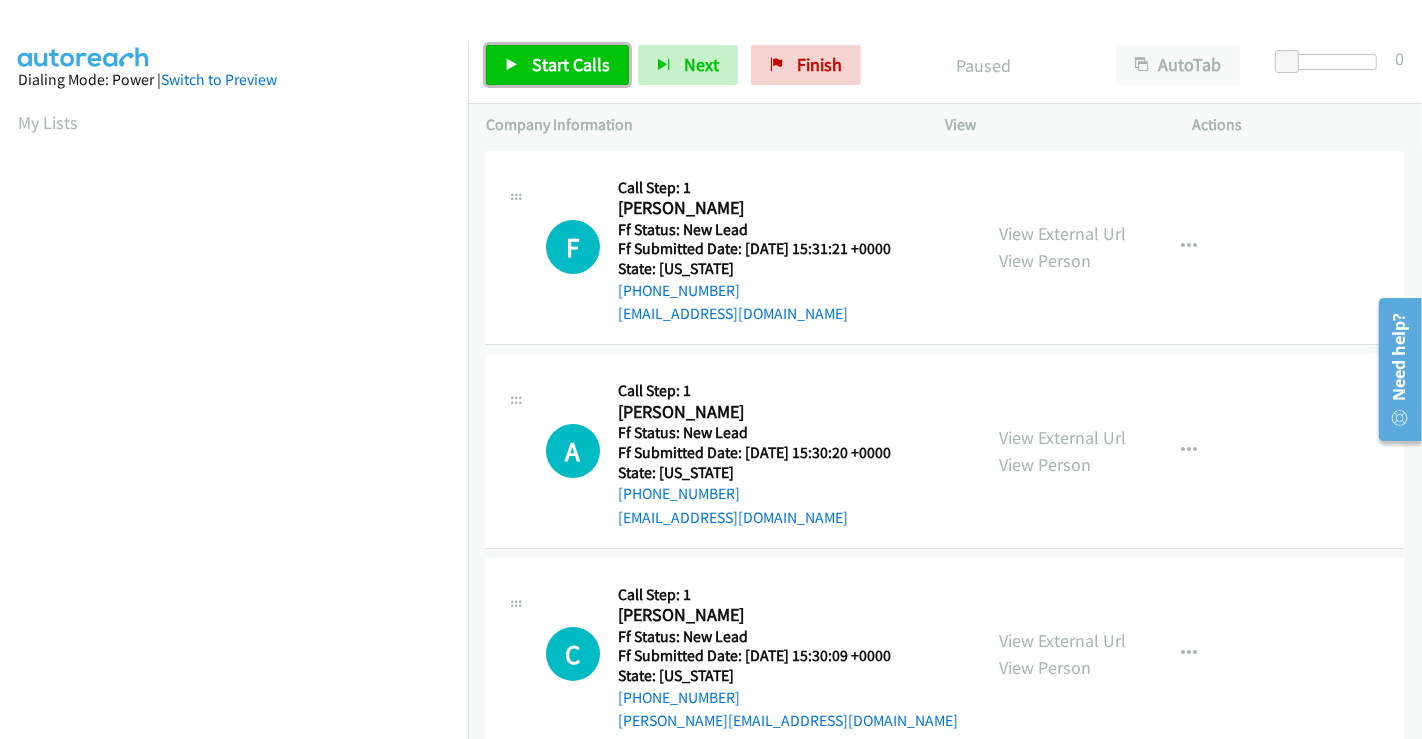 click on "Start Calls" at bounding box center (557, 65) 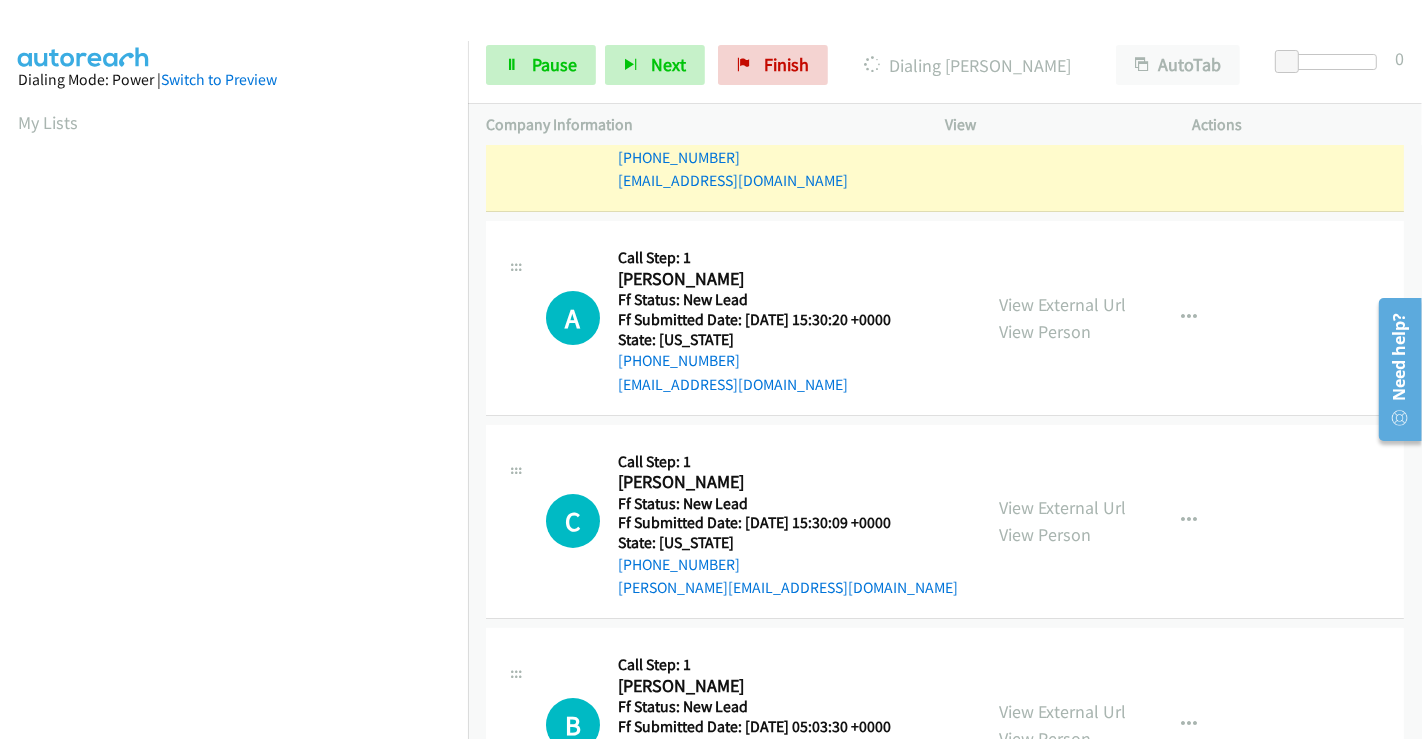 scroll, scrollTop: 0, scrollLeft: 0, axis: both 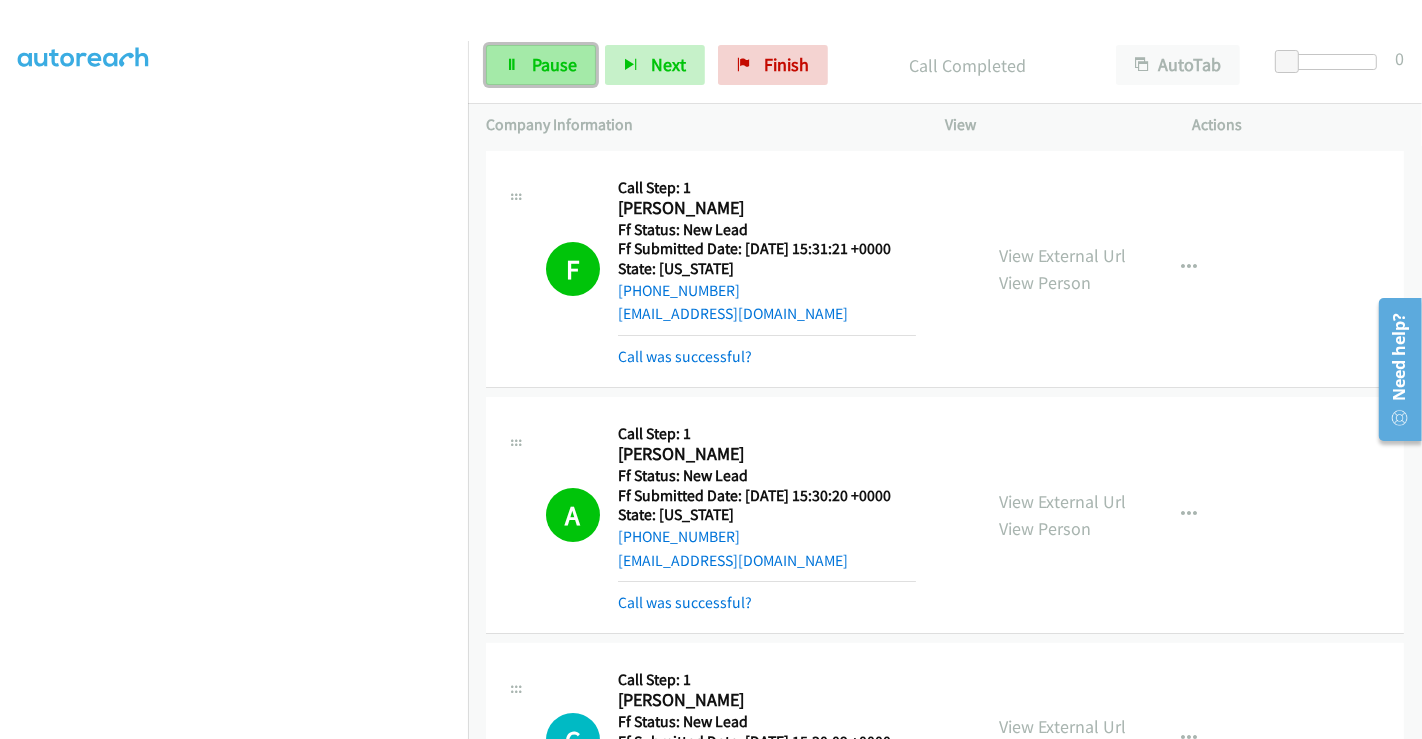 click on "Pause" at bounding box center (554, 64) 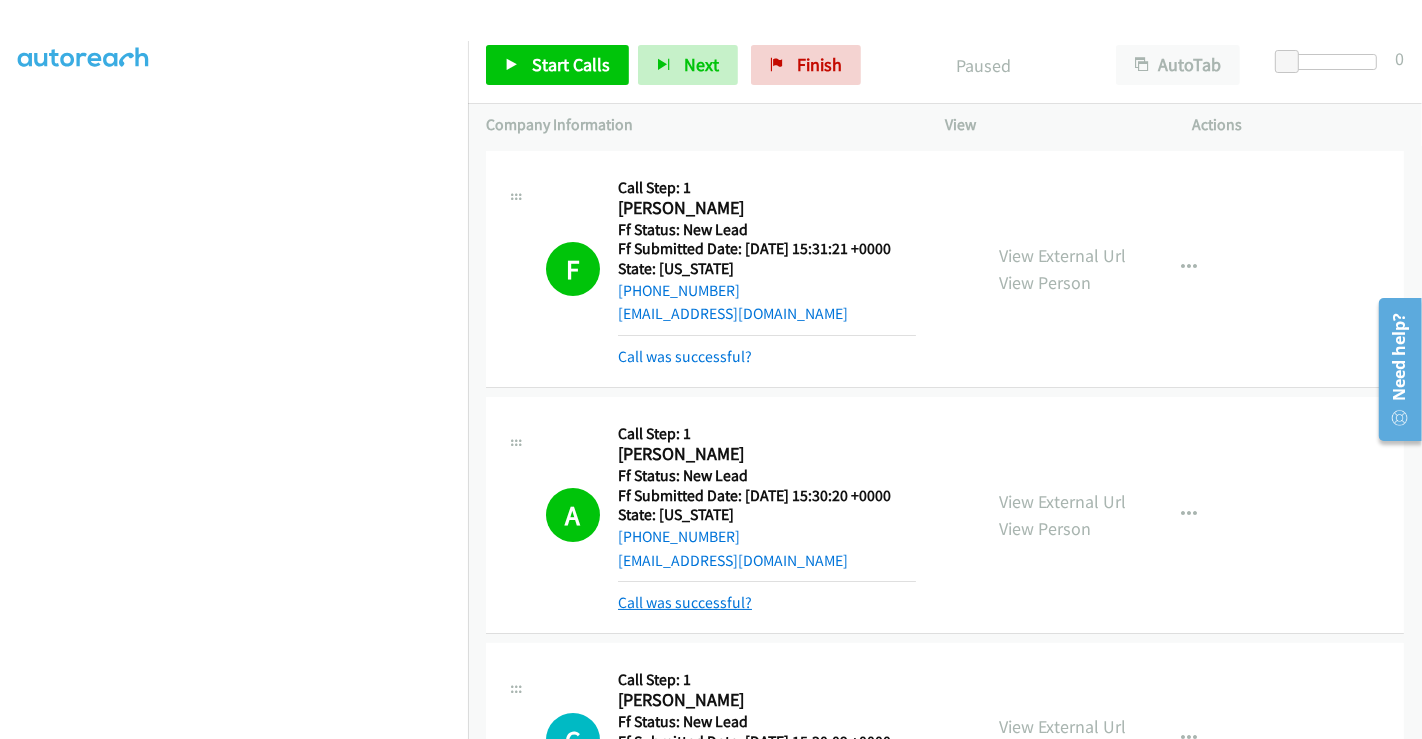 click on "Call was successful?" at bounding box center [685, 602] 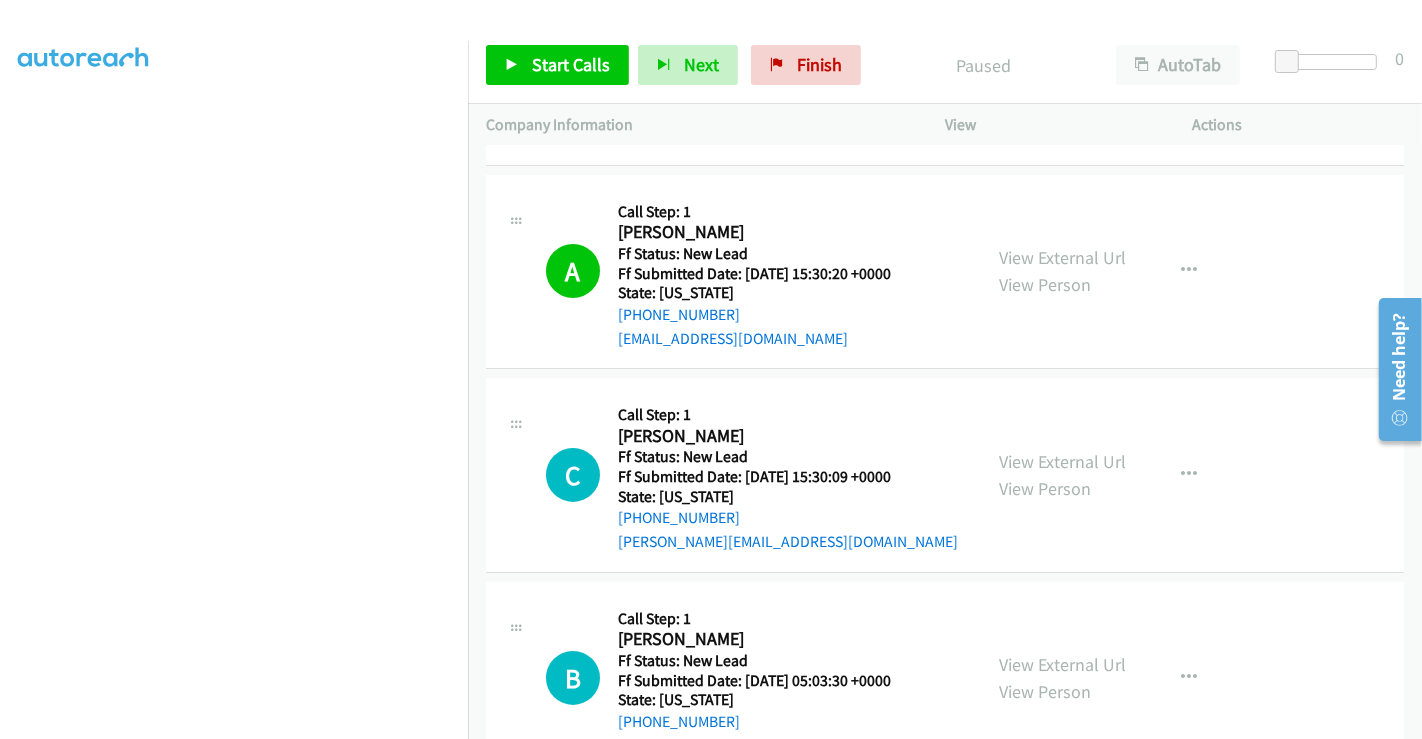 scroll, scrollTop: 444, scrollLeft: 0, axis: vertical 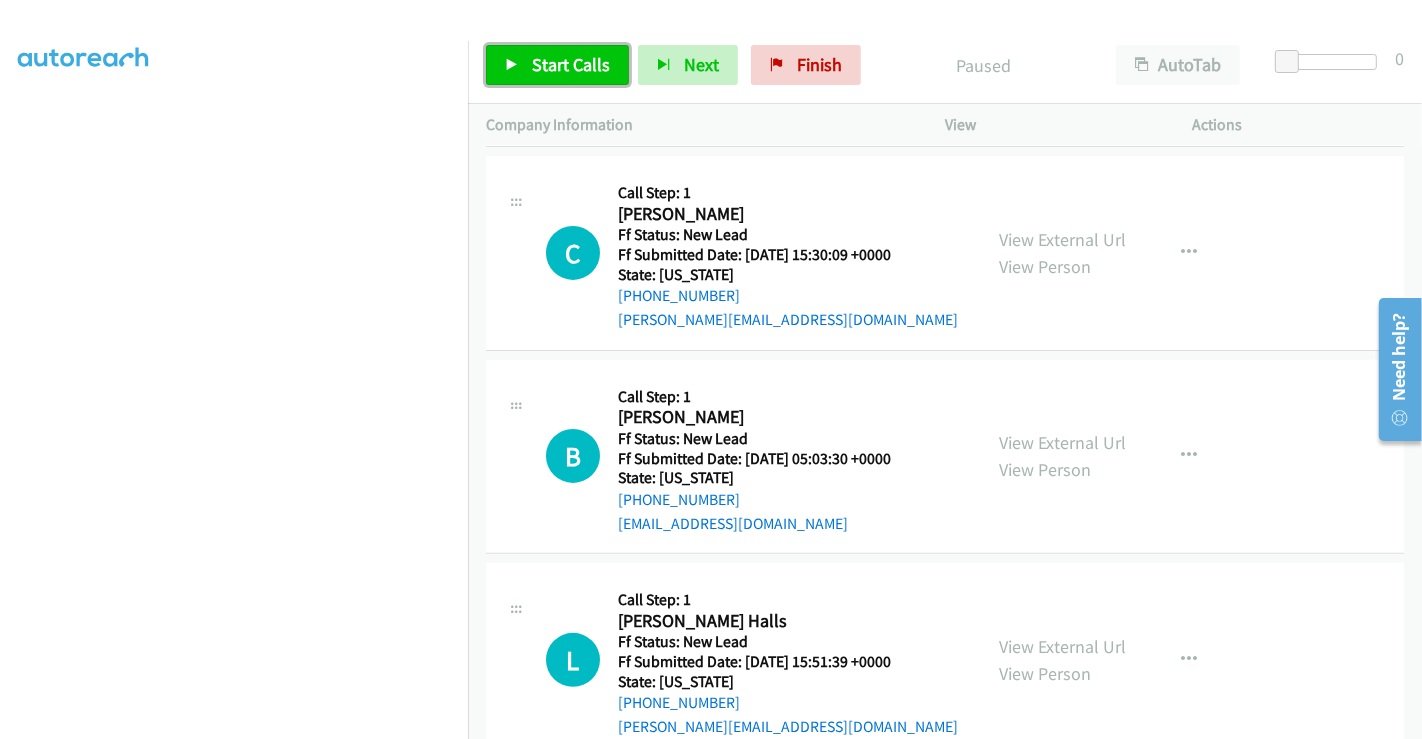 click on "Start Calls" at bounding box center (571, 64) 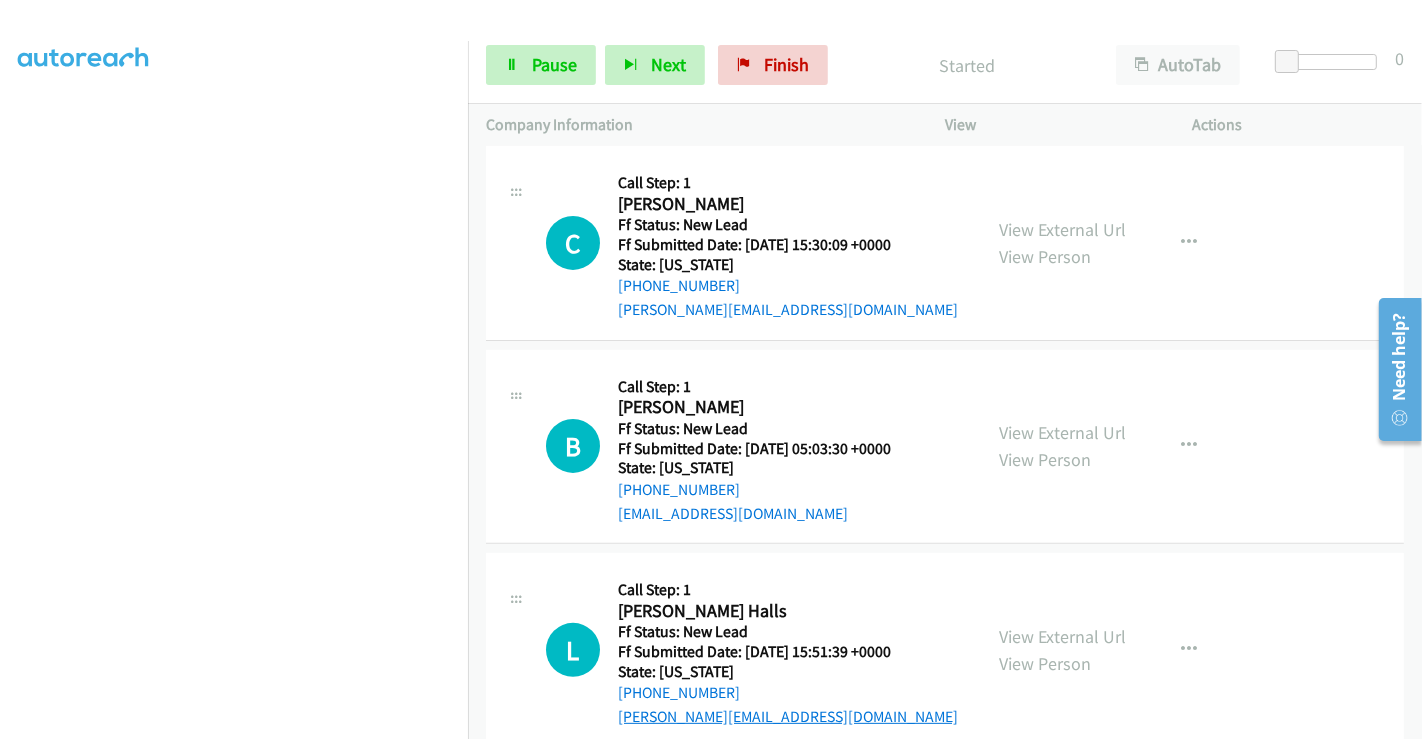 scroll, scrollTop: 342, scrollLeft: 0, axis: vertical 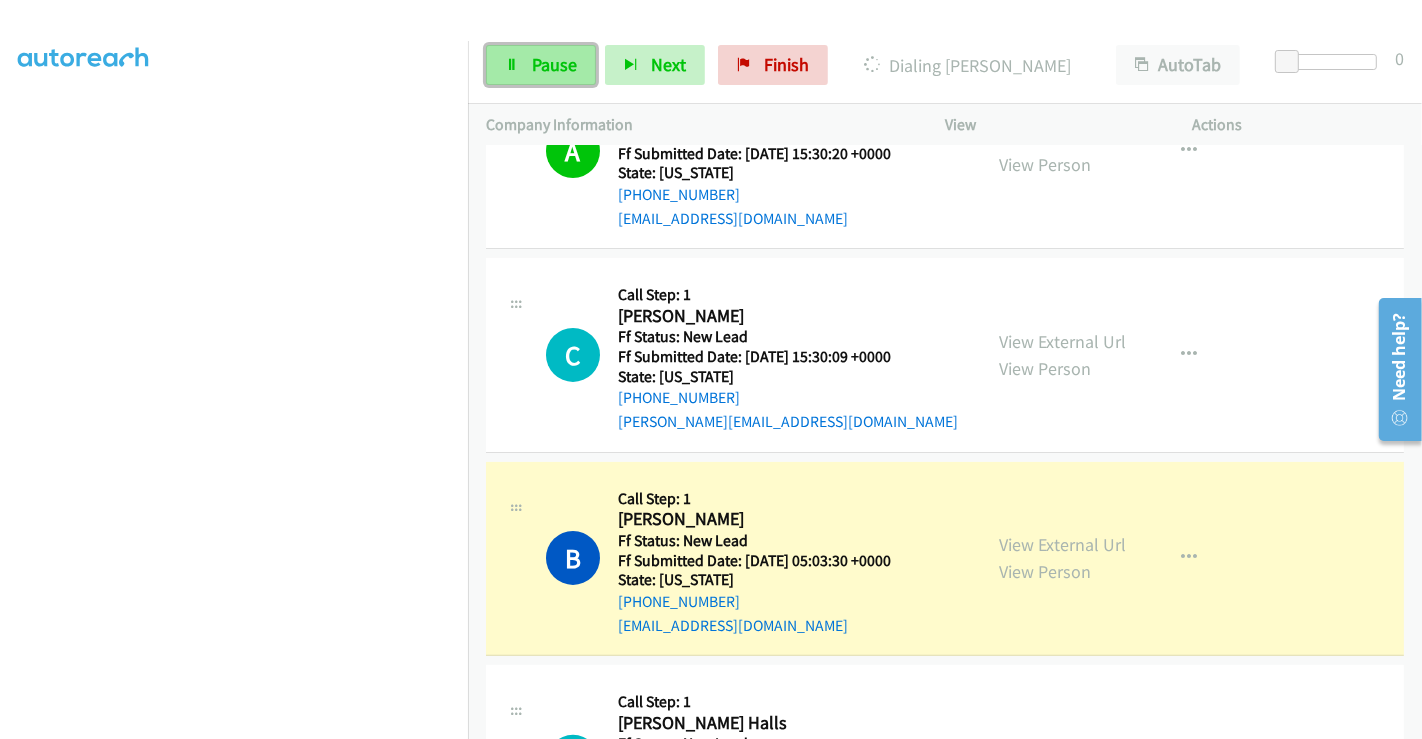 click on "Pause" at bounding box center [554, 64] 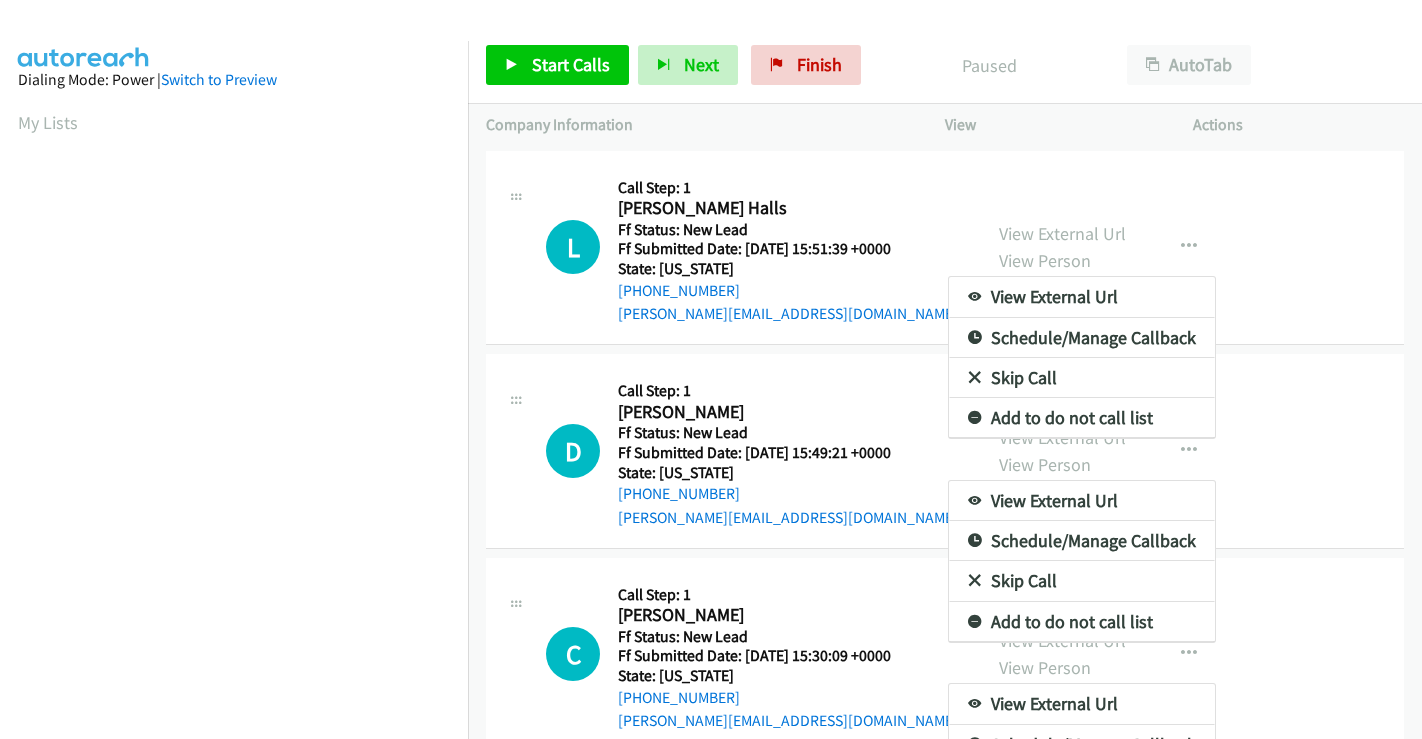 scroll, scrollTop: 0, scrollLeft: 0, axis: both 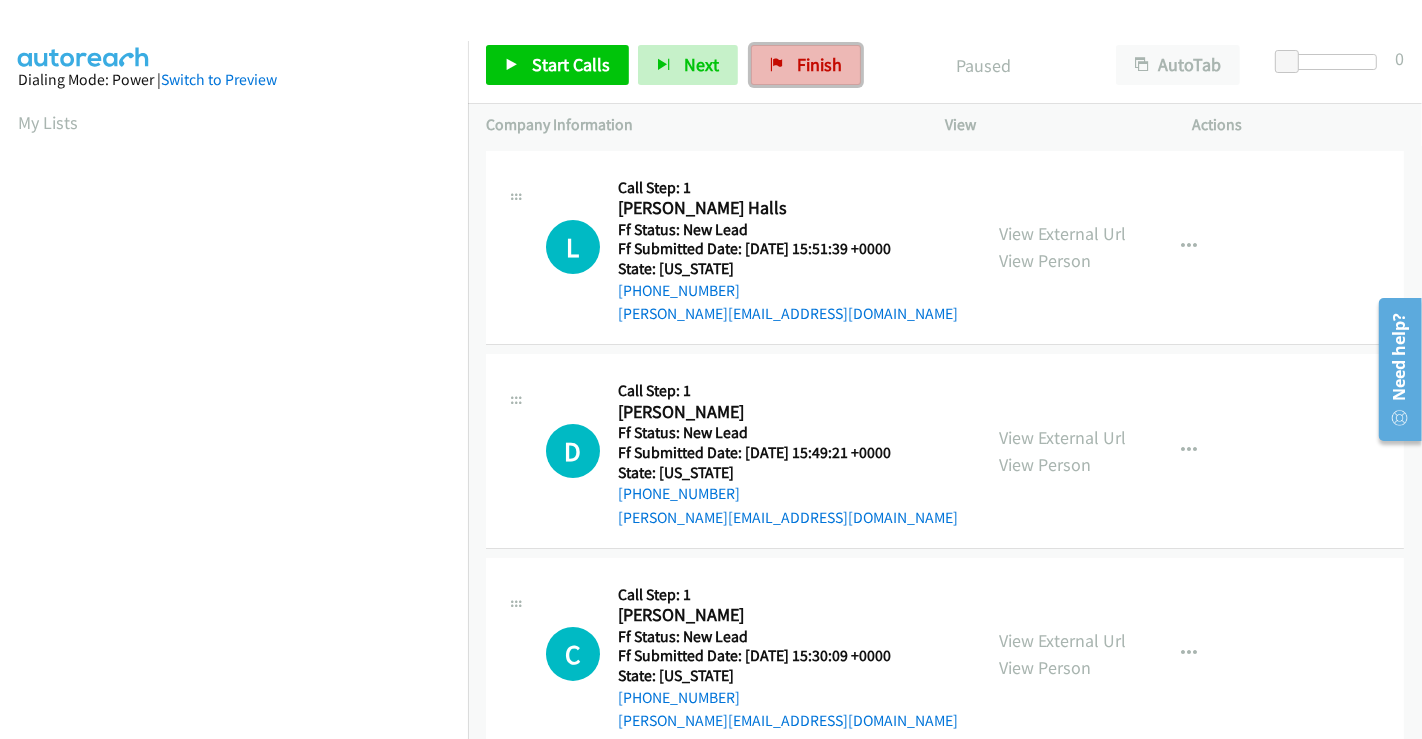 click on "Finish" at bounding box center [819, 64] 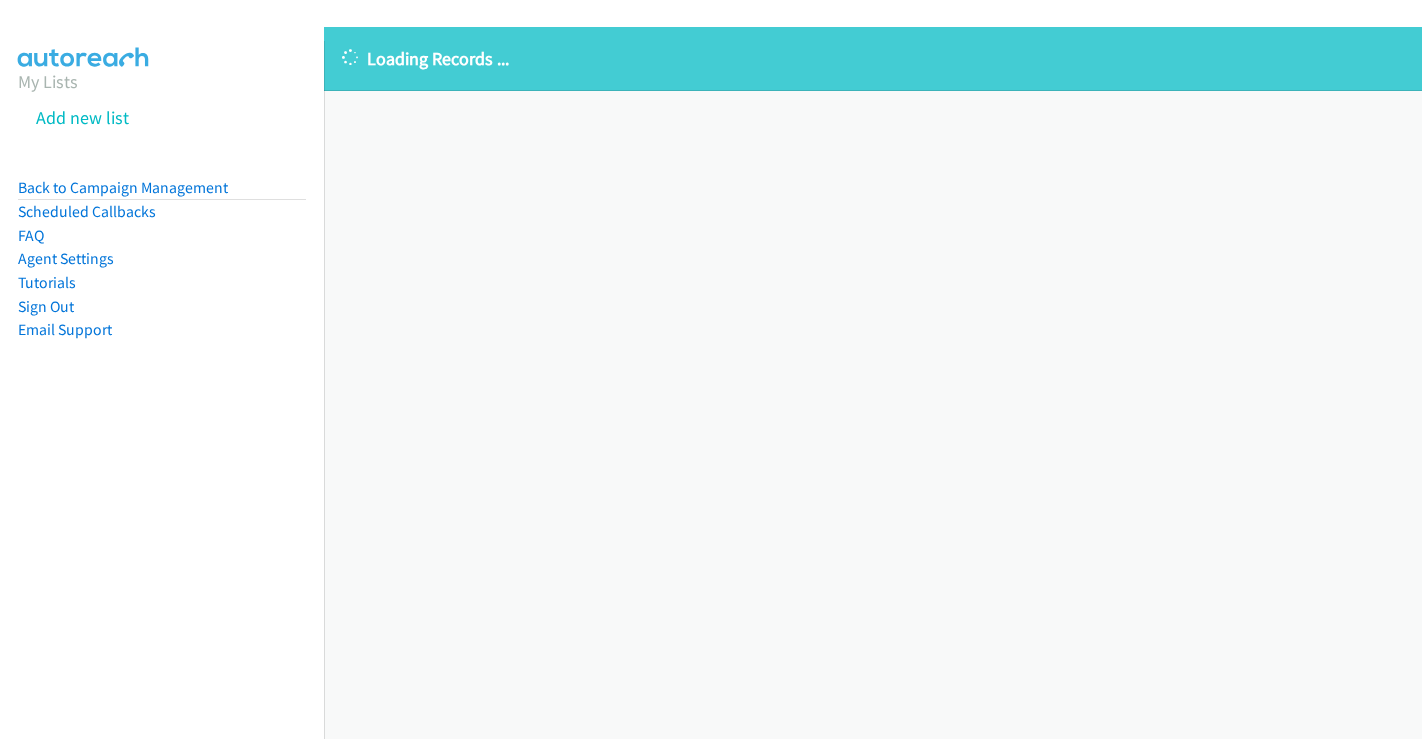 scroll, scrollTop: 0, scrollLeft: 0, axis: both 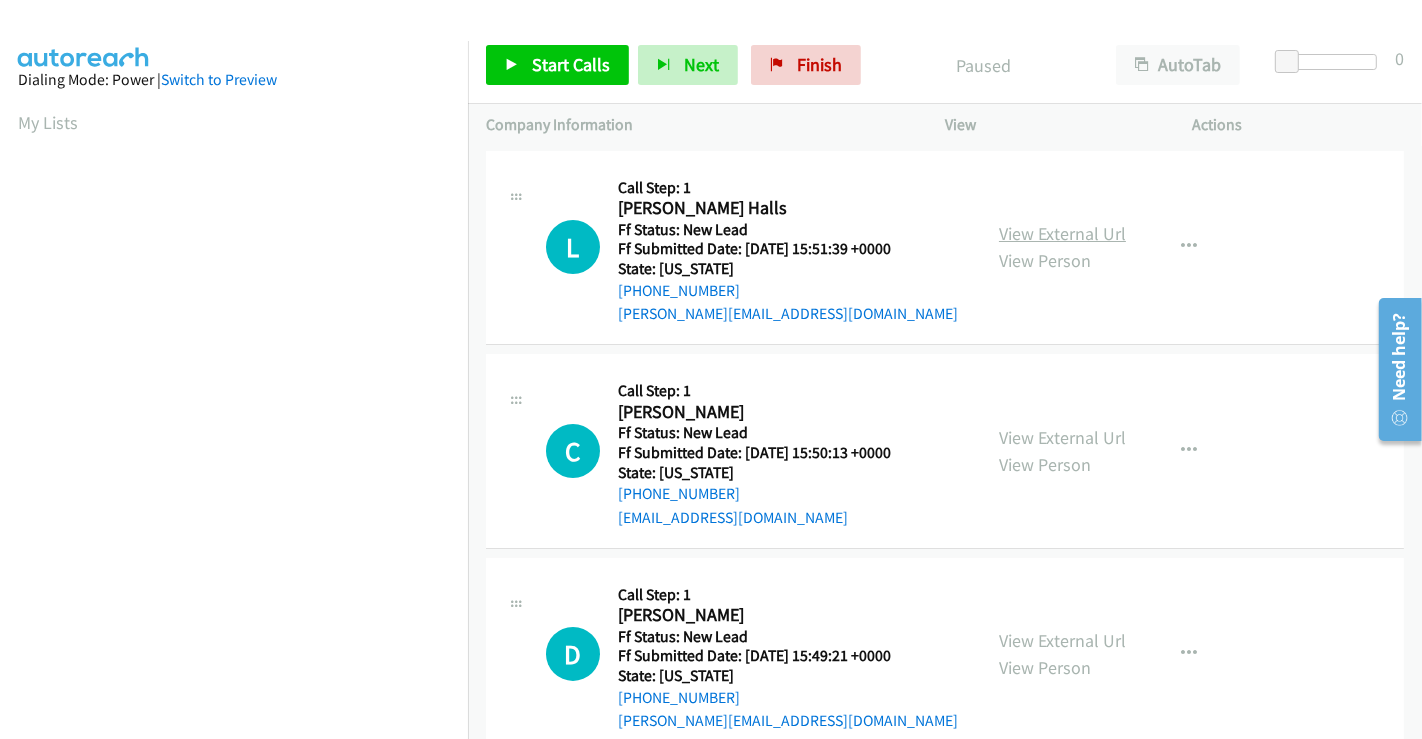click on "View External Url" at bounding box center (1062, 233) 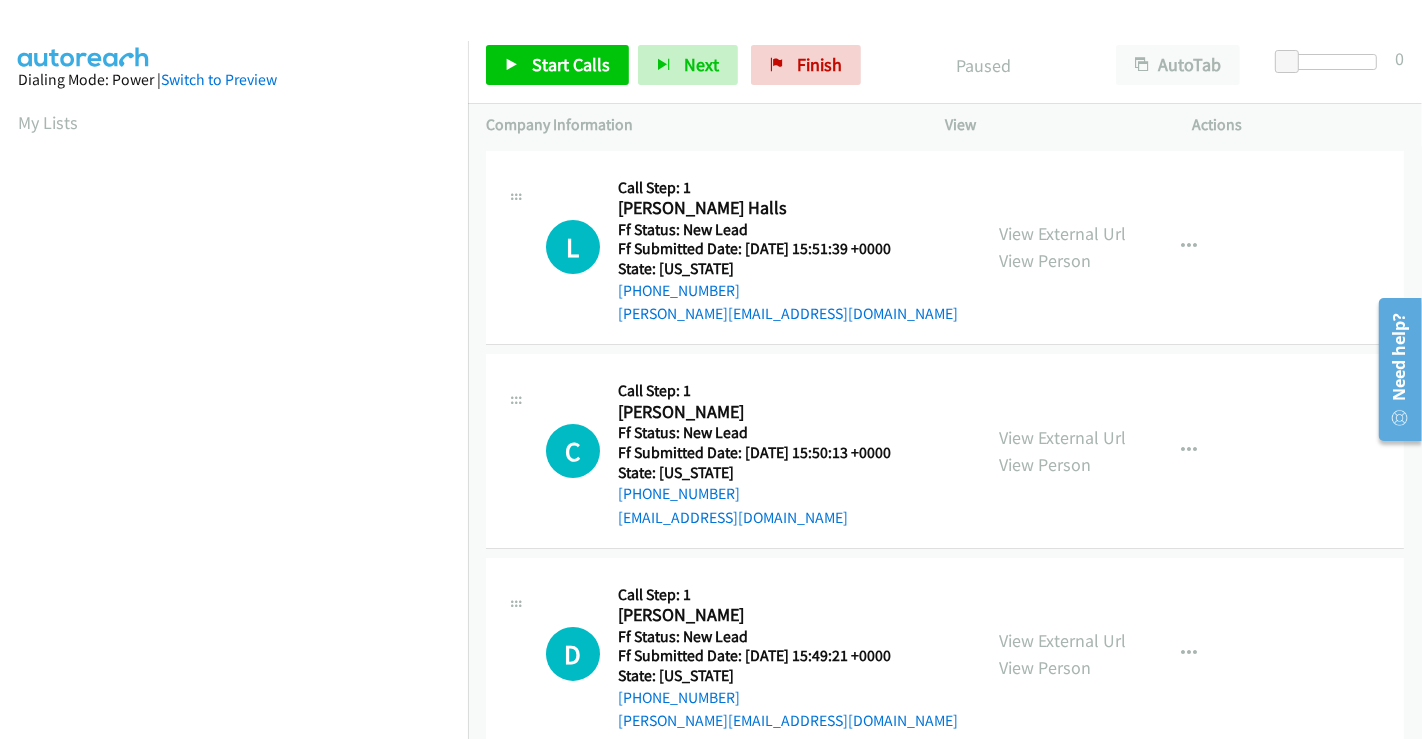 click on "View External Url
View Person" at bounding box center [1062, 451] 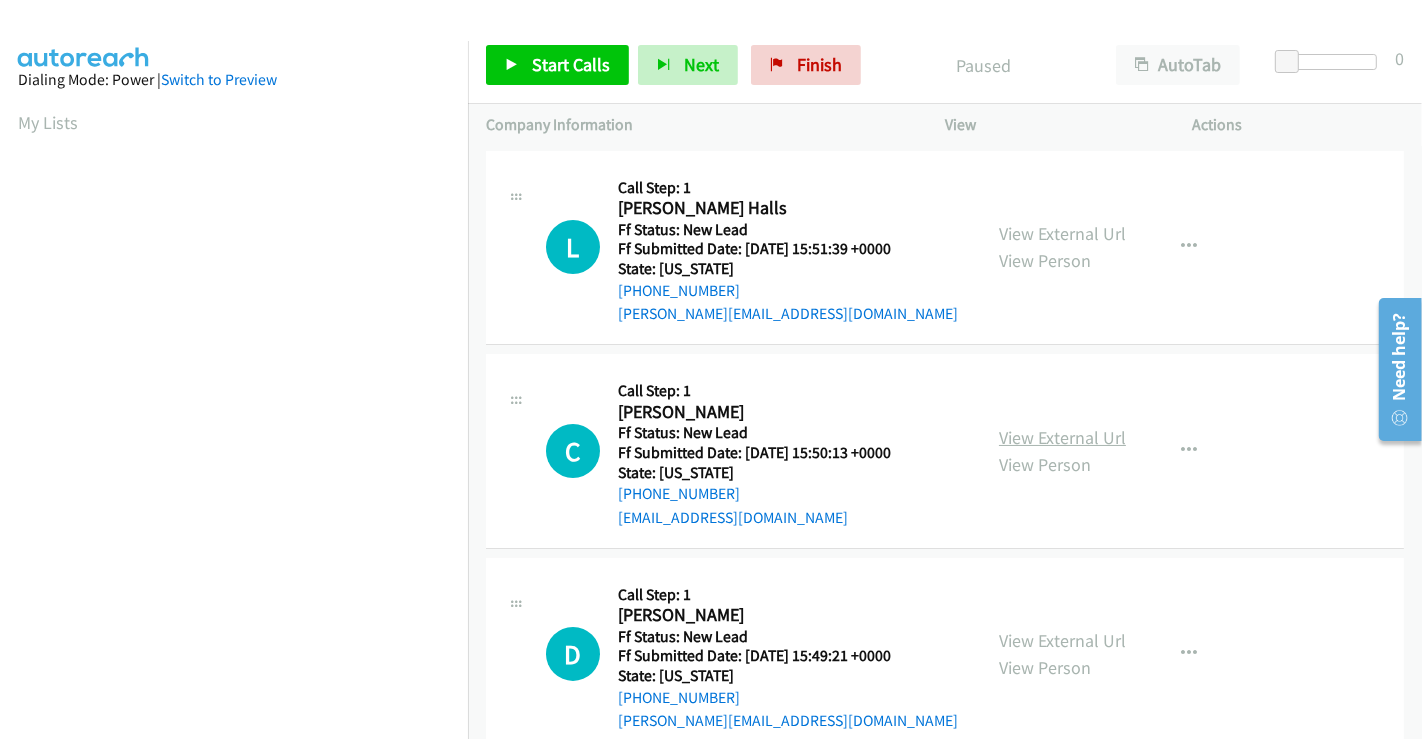 click on "View External Url" at bounding box center [1062, 437] 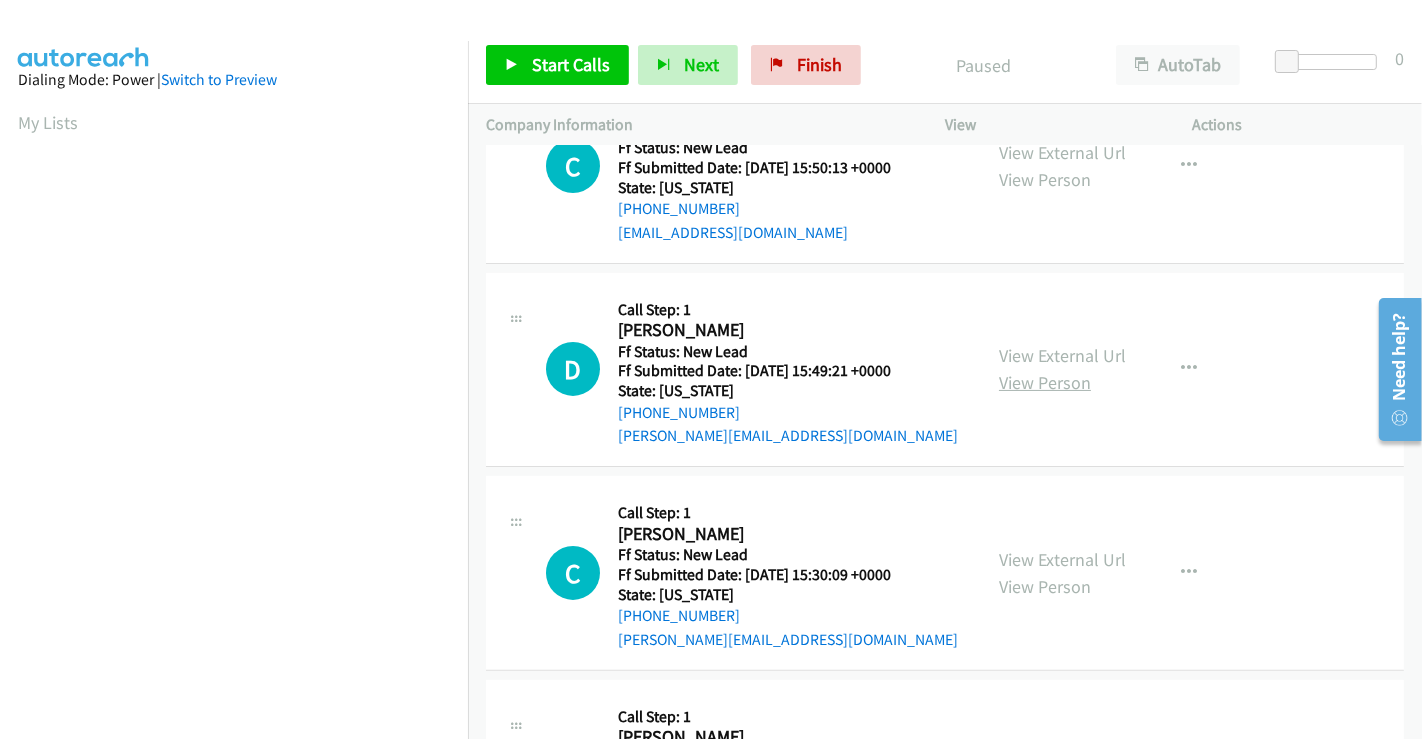 scroll, scrollTop: 333, scrollLeft: 0, axis: vertical 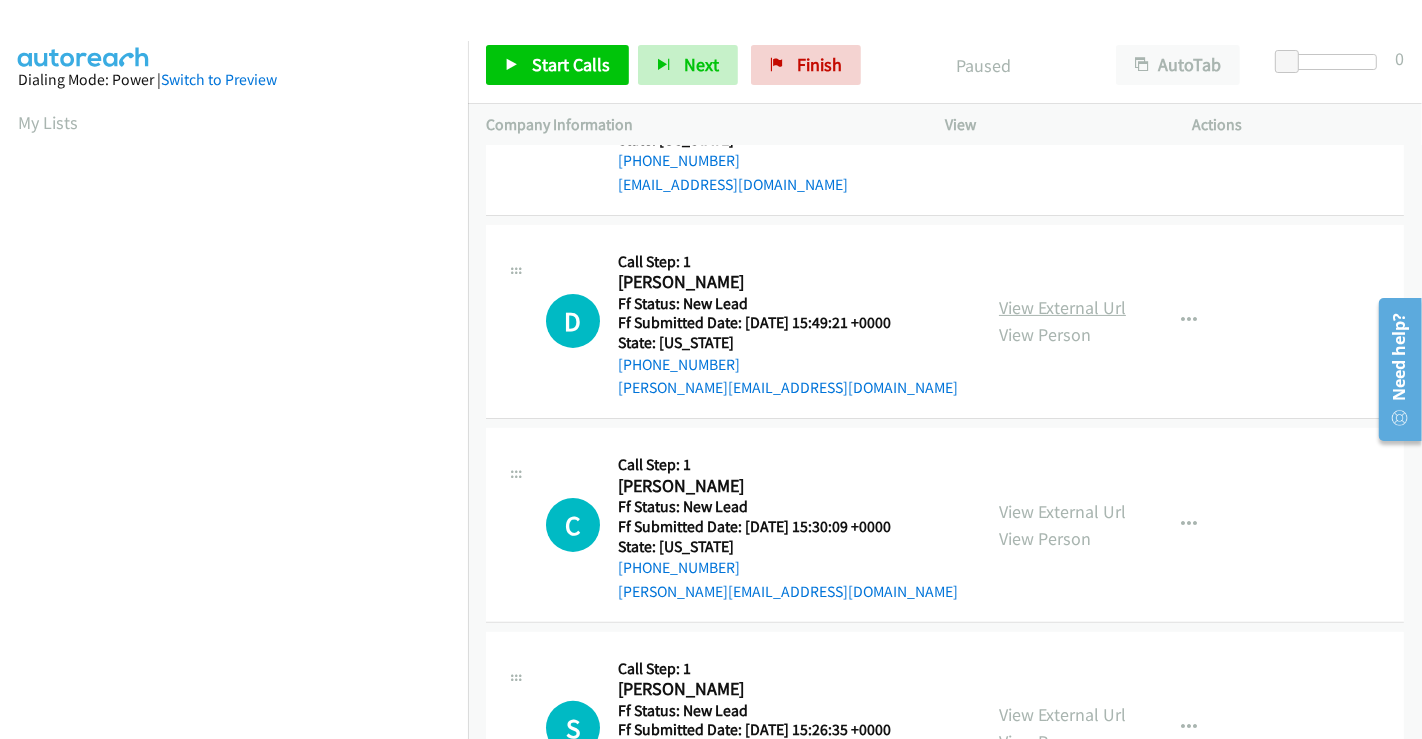 click on "View External Url" at bounding box center (1062, 307) 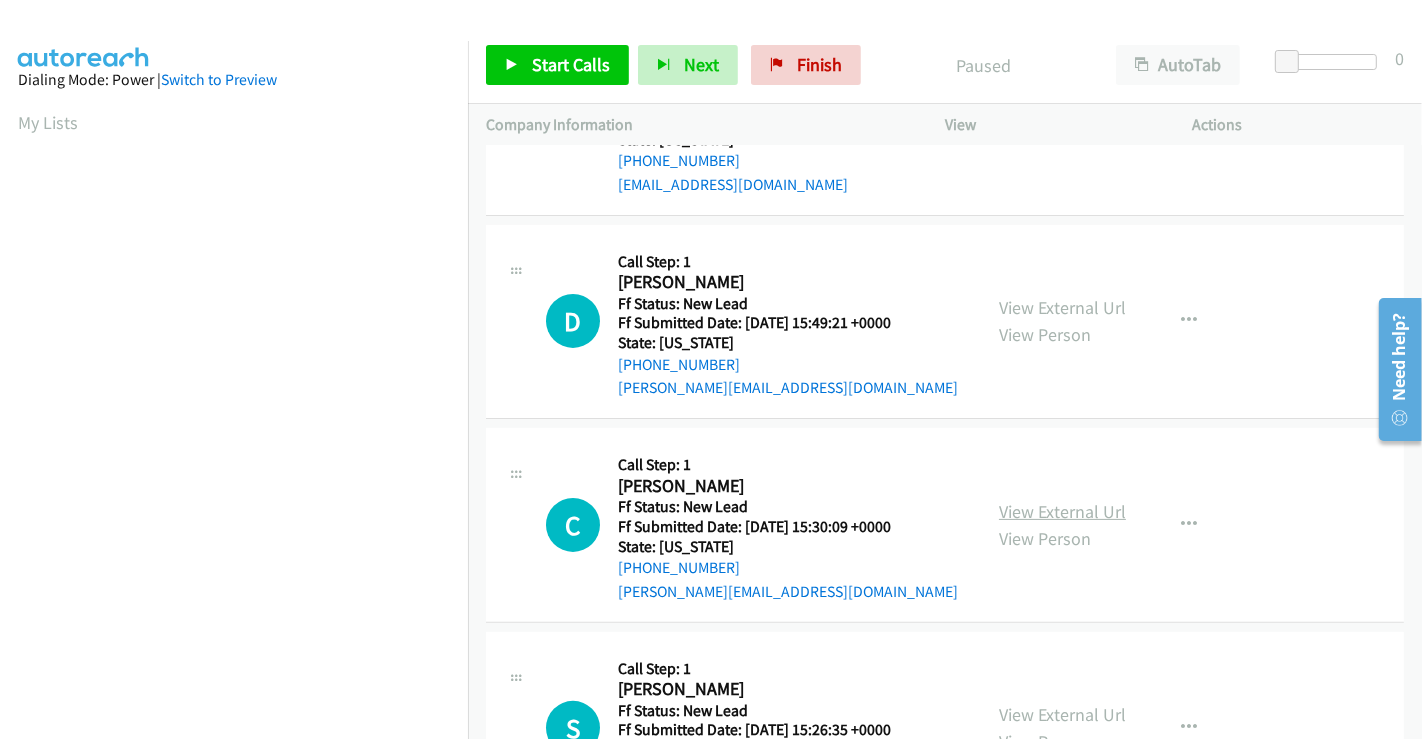 click on "View External Url" at bounding box center (1062, 511) 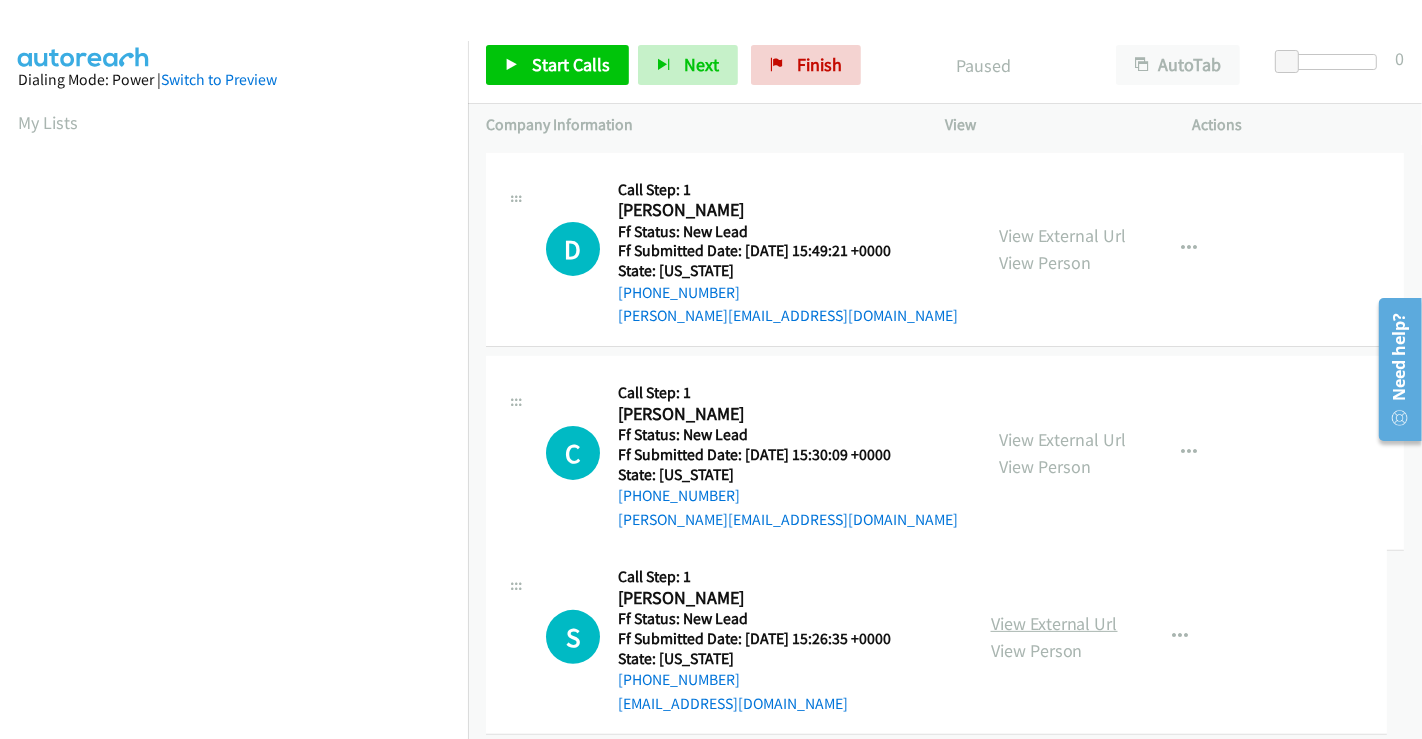 scroll, scrollTop: 449, scrollLeft: 0, axis: vertical 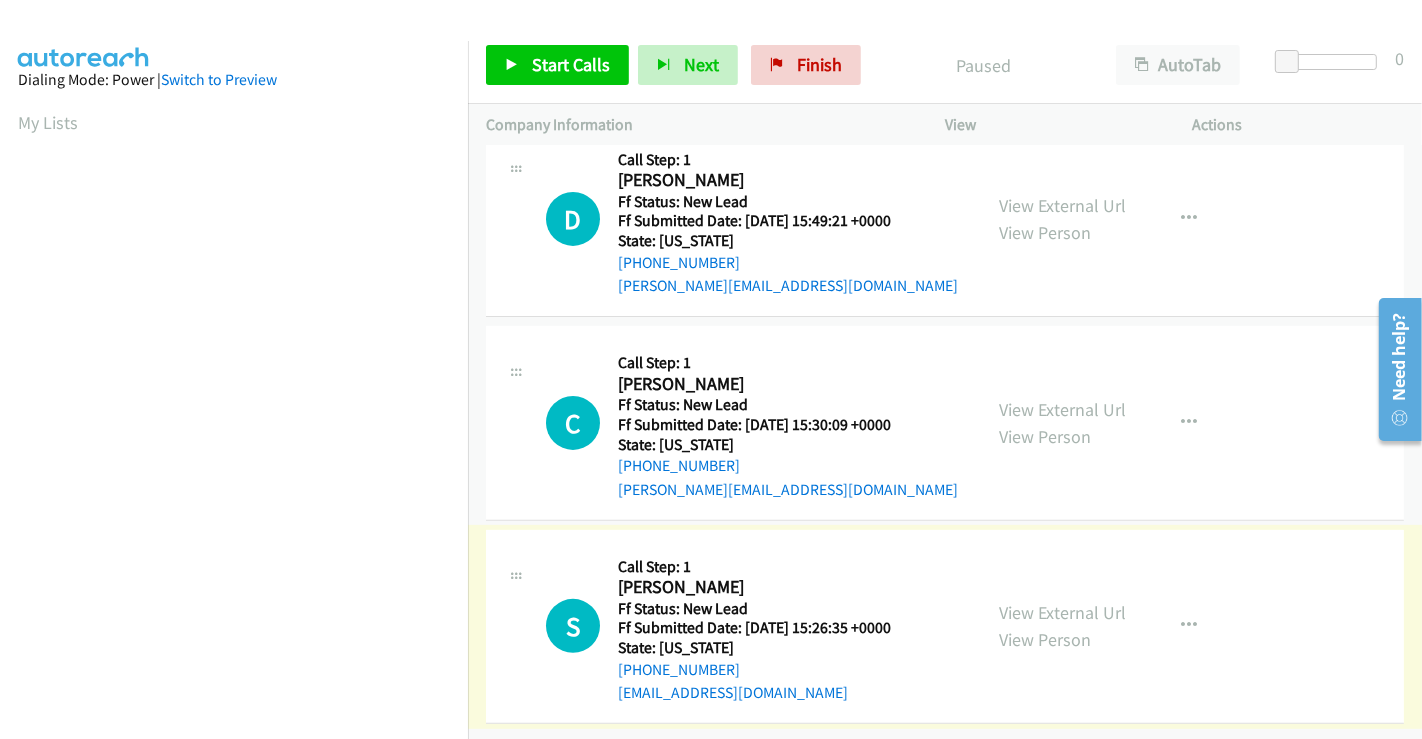 click on "View External Url
View Person
View External Url
Email
Schedule/Manage Callback
Skip Call
Add to do not call list" at bounding box center [1114, 627] 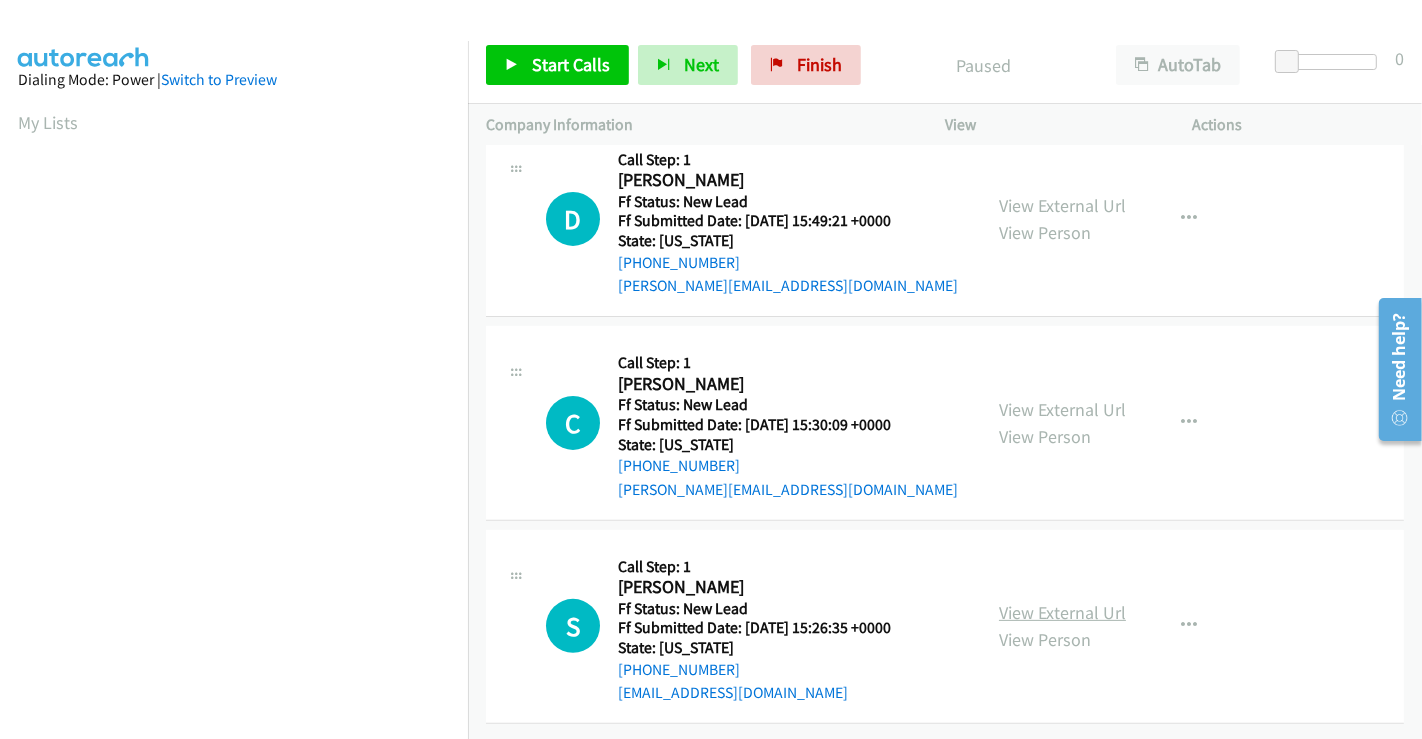 click on "View External Url" at bounding box center (1062, 612) 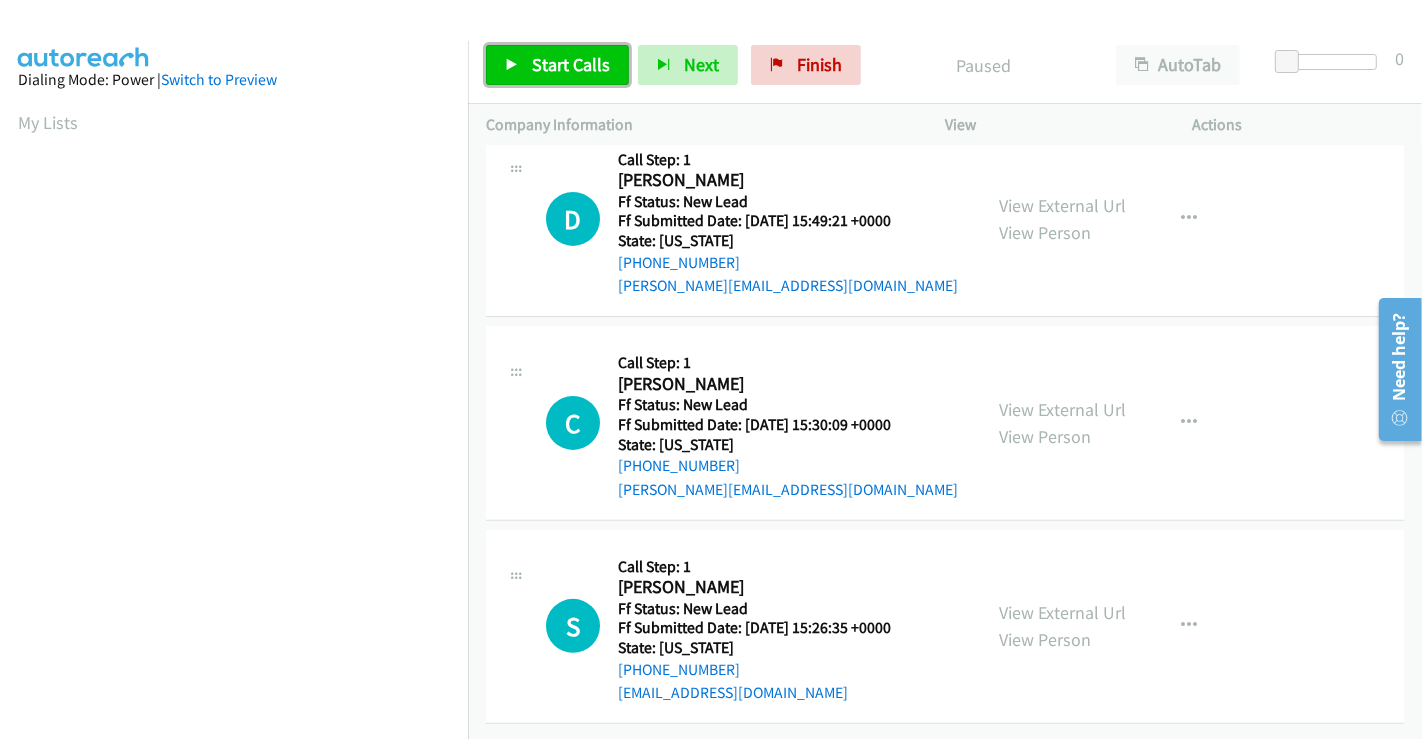 drag, startPoint x: 569, startPoint y: 67, endPoint x: 777, endPoint y: 220, distance: 258.21115 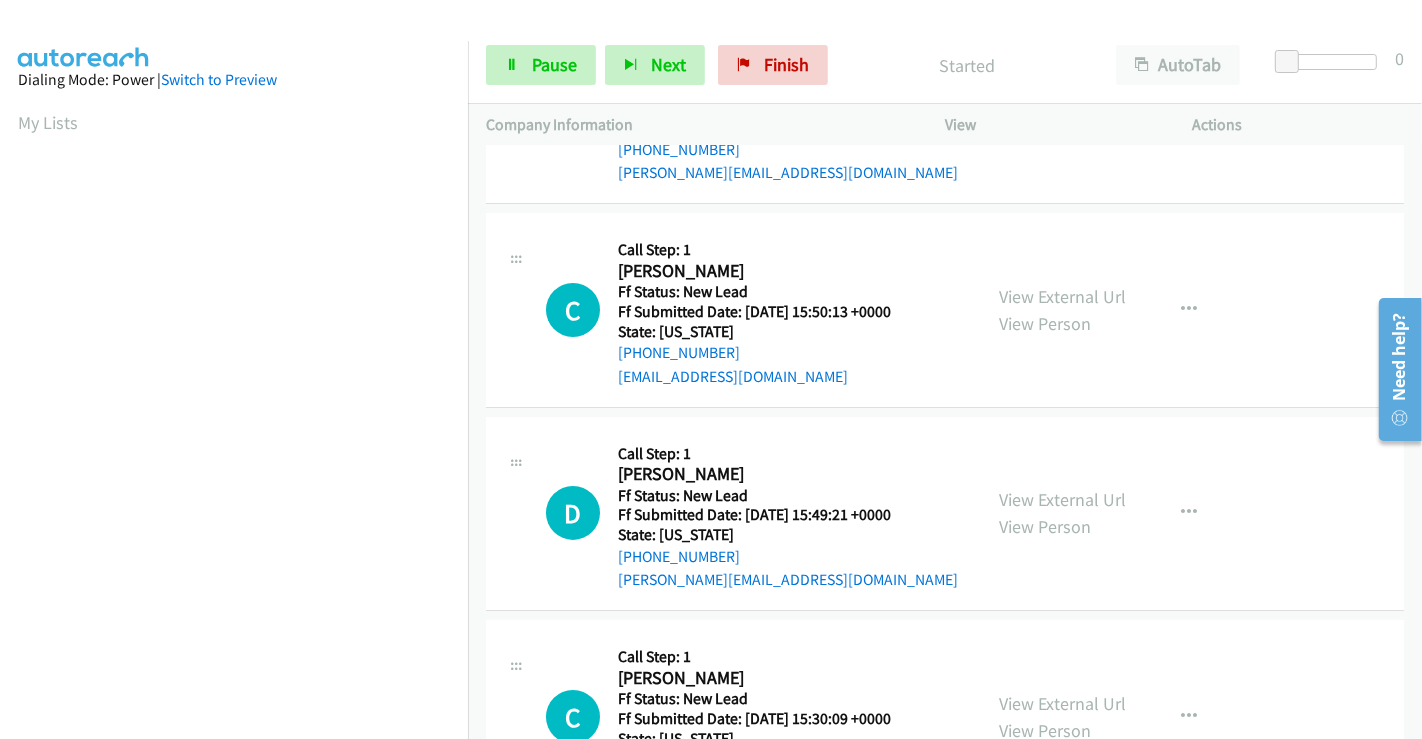 scroll, scrollTop: 0, scrollLeft: 0, axis: both 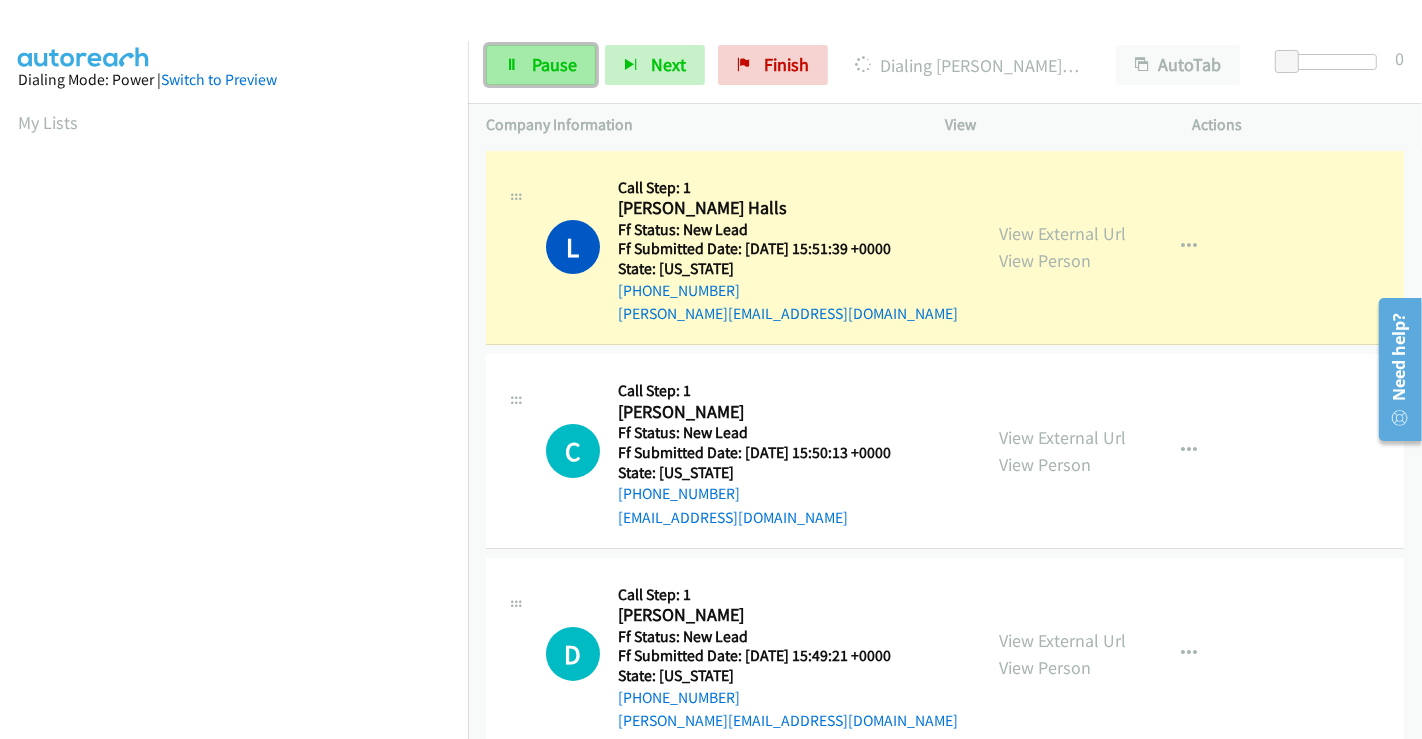 click on "Pause" at bounding box center (541, 65) 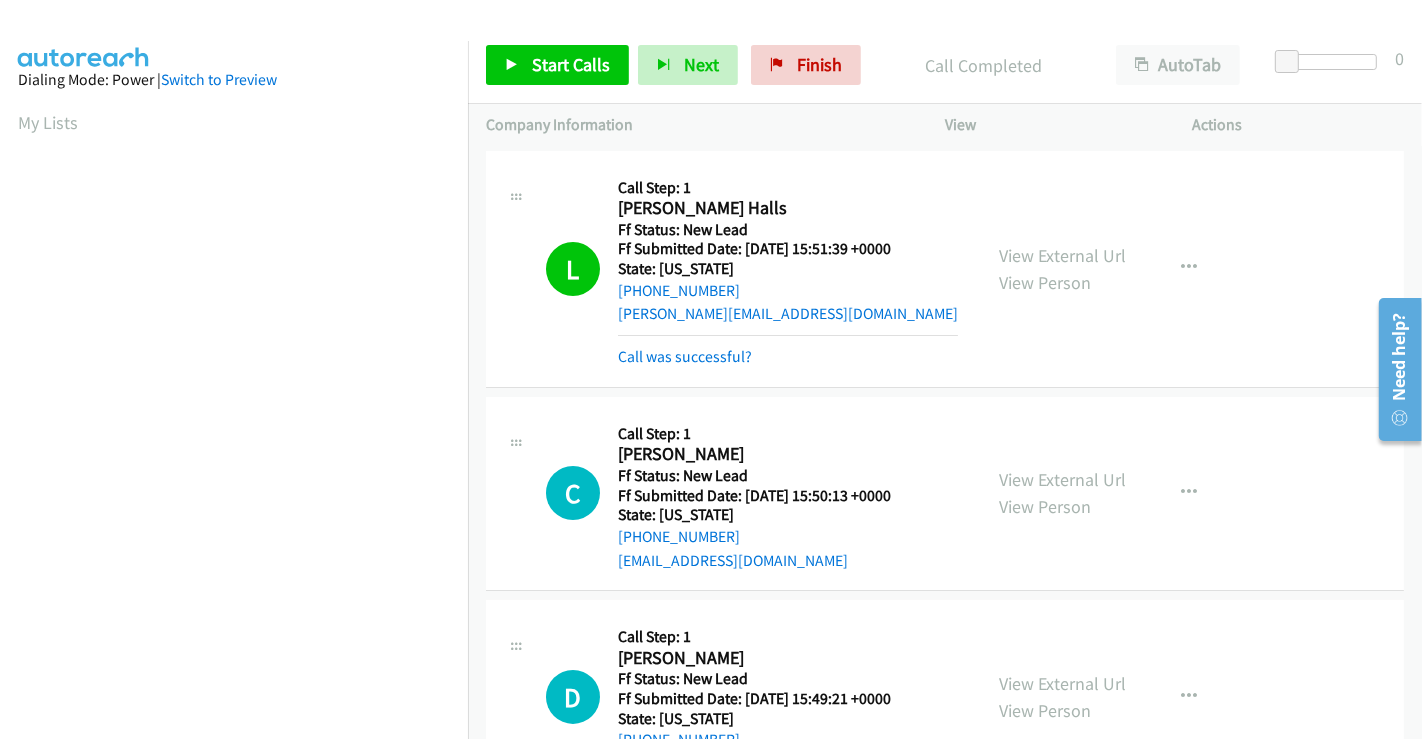 scroll, scrollTop: 385, scrollLeft: 0, axis: vertical 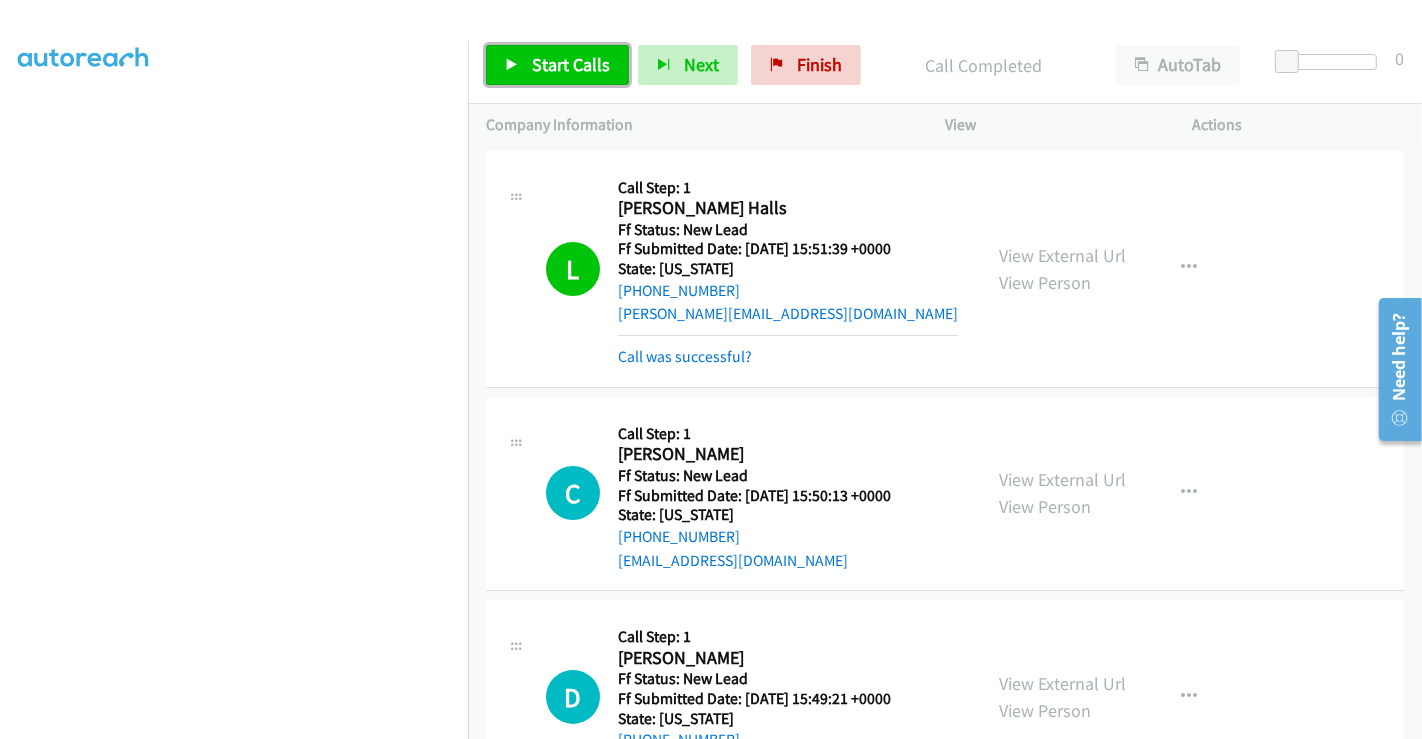 click on "Start Calls" at bounding box center (571, 64) 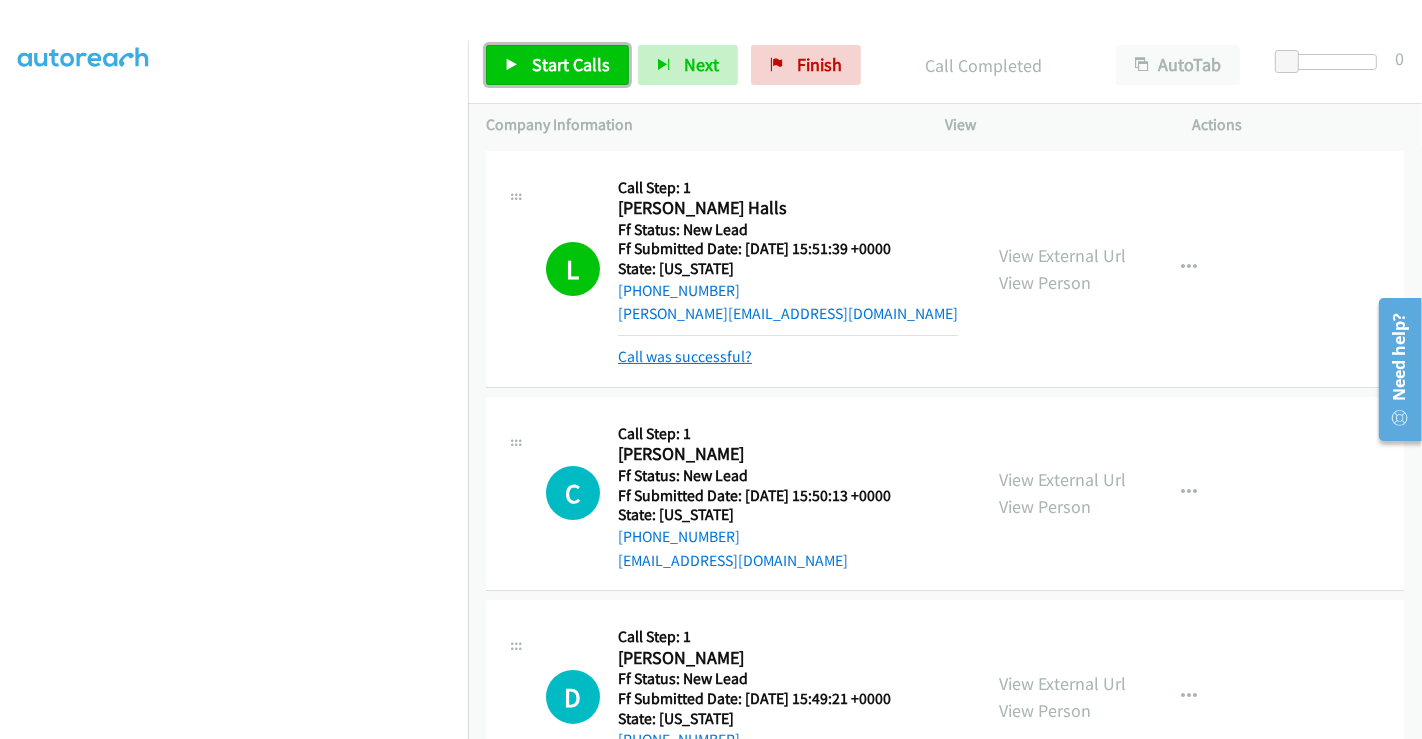 click on "Call was successful?" at bounding box center [685, 356] 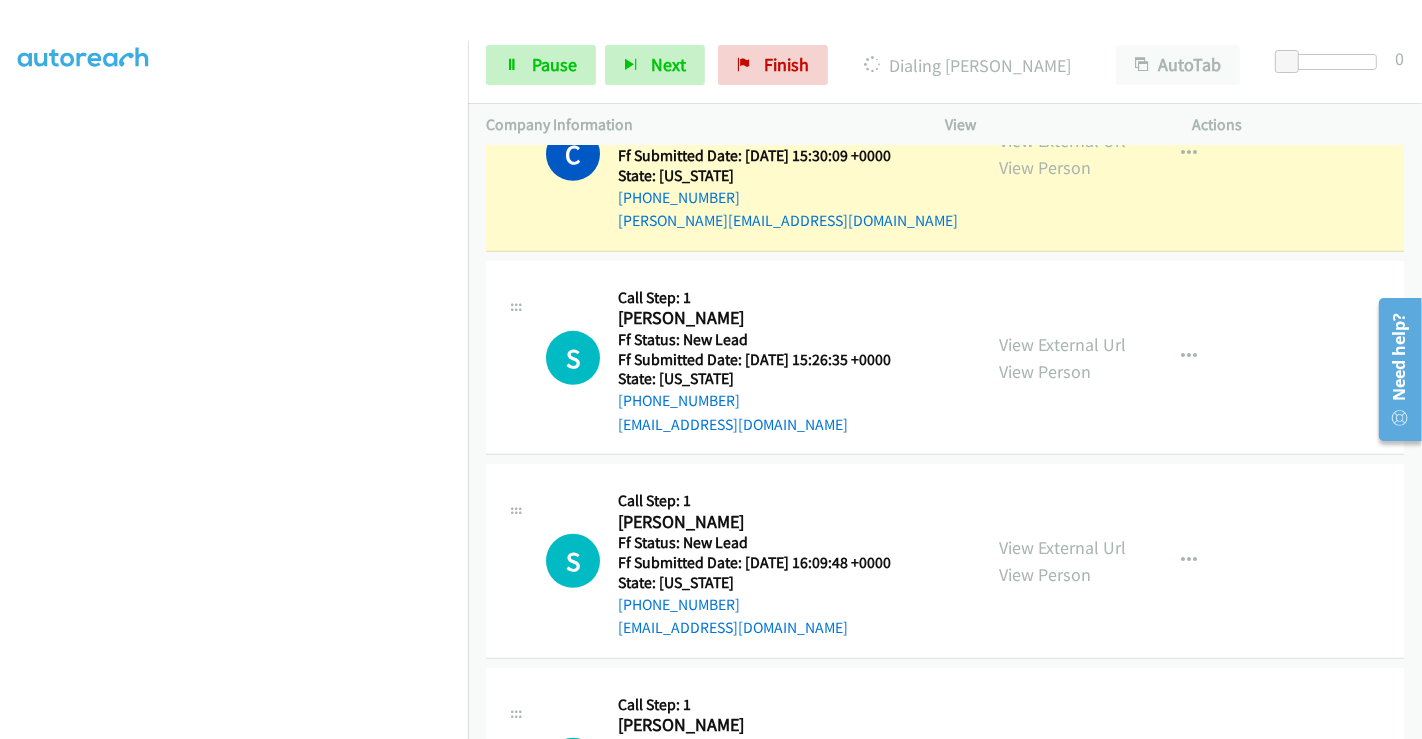 scroll, scrollTop: 666, scrollLeft: 0, axis: vertical 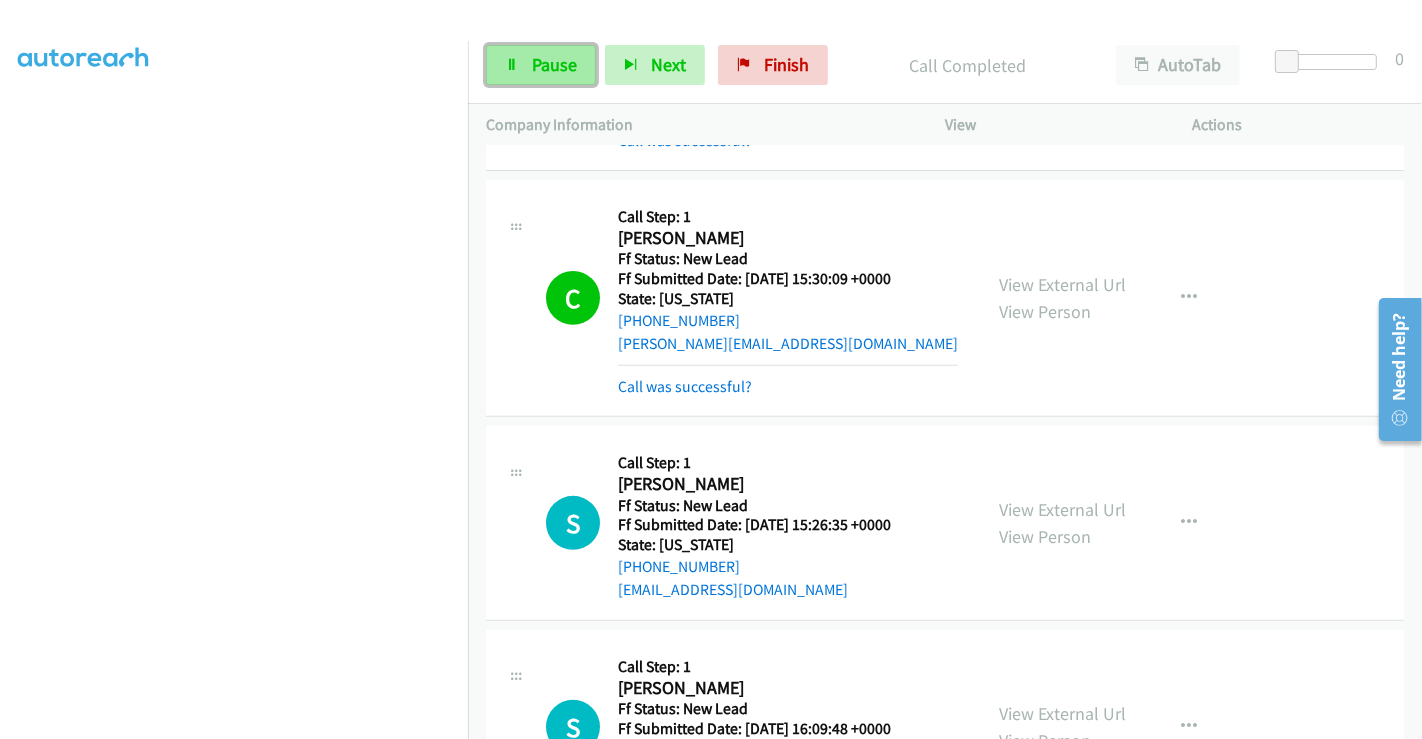 click on "Pause" at bounding box center (554, 64) 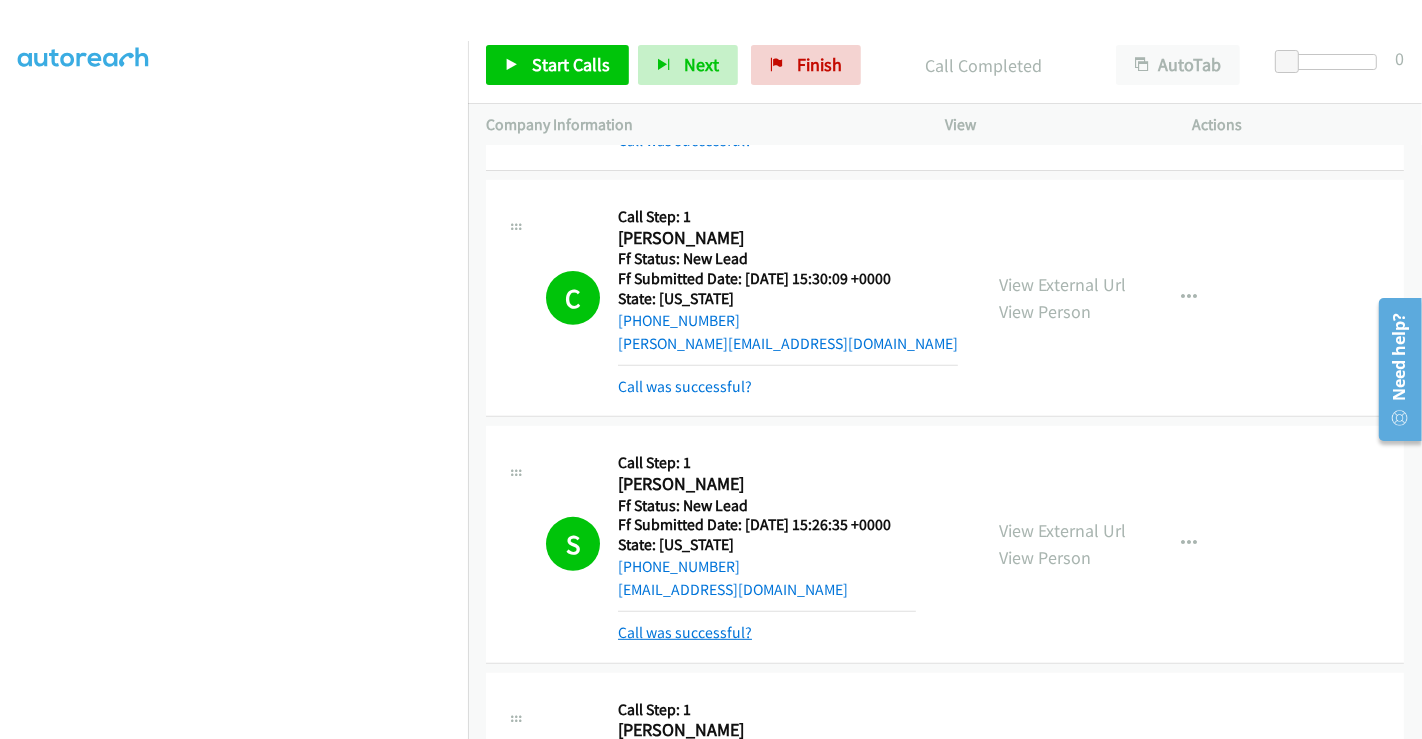click on "Call was successful?" at bounding box center (685, 632) 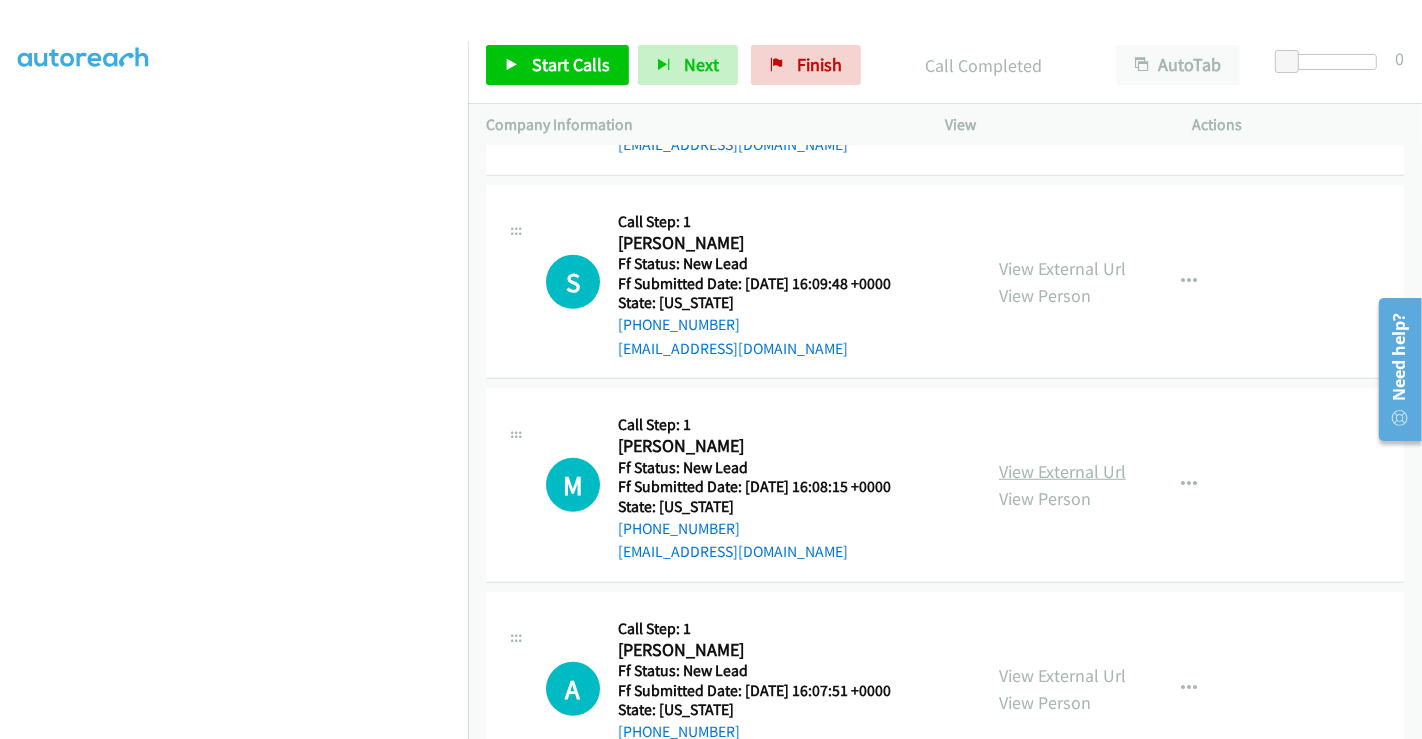 scroll, scrollTop: 1186, scrollLeft: 0, axis: vertical 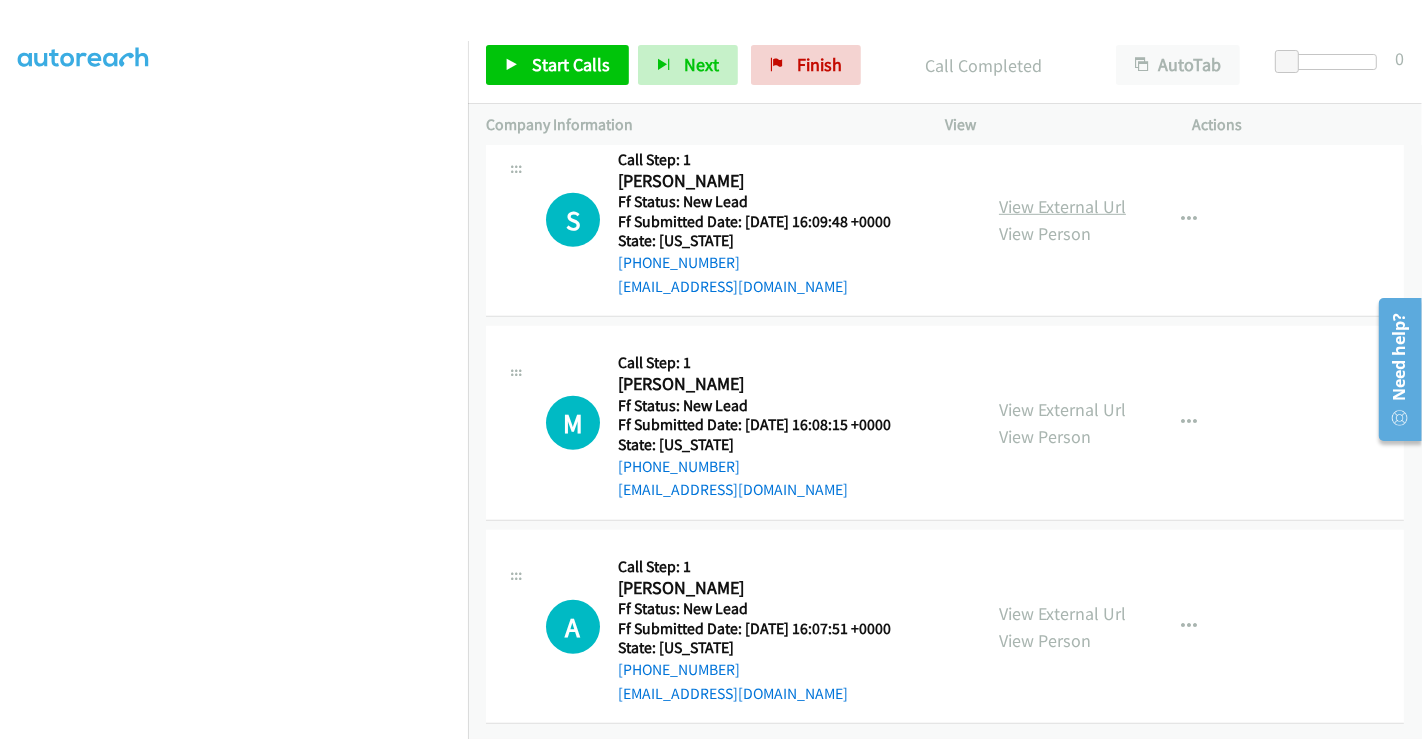 click on "View External Url" at bounding box center (1062, 206) 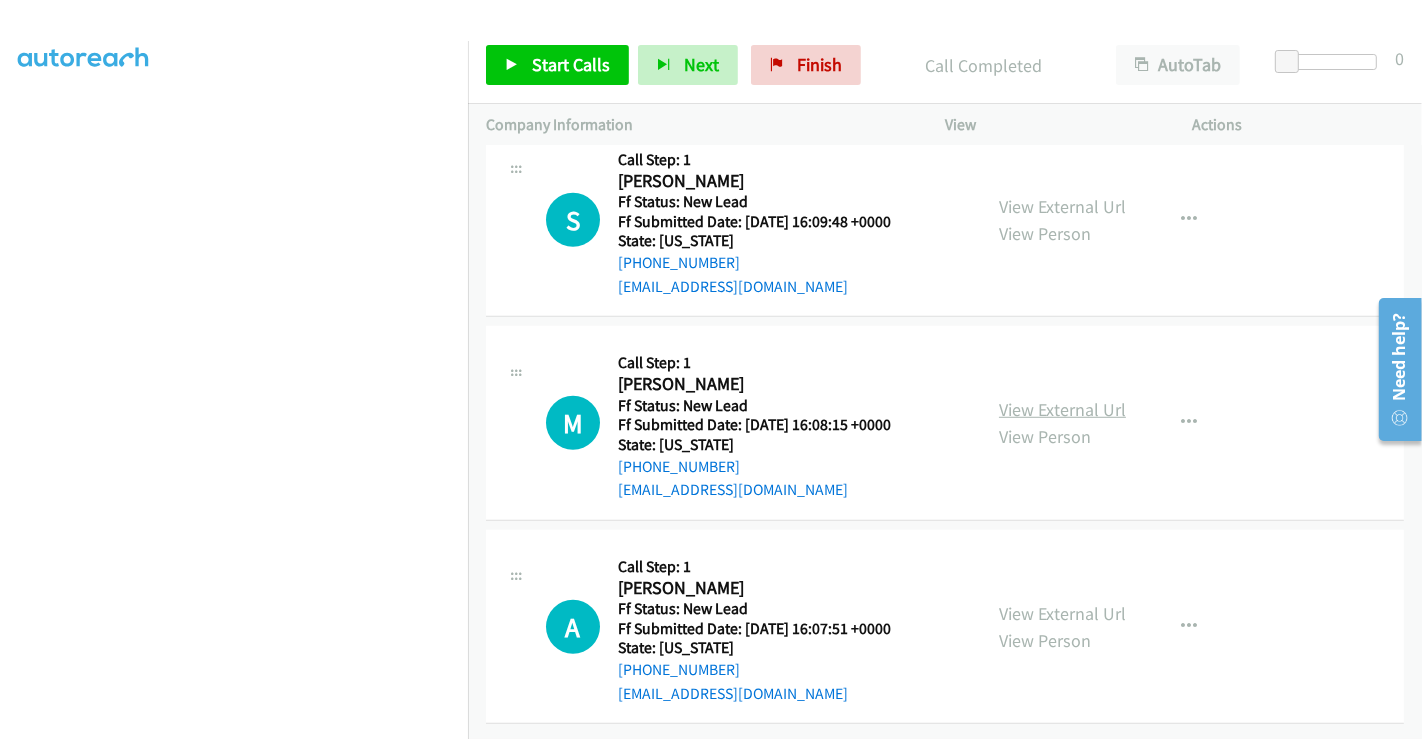 click on "View External Url" at bounding box center [1062, 409] 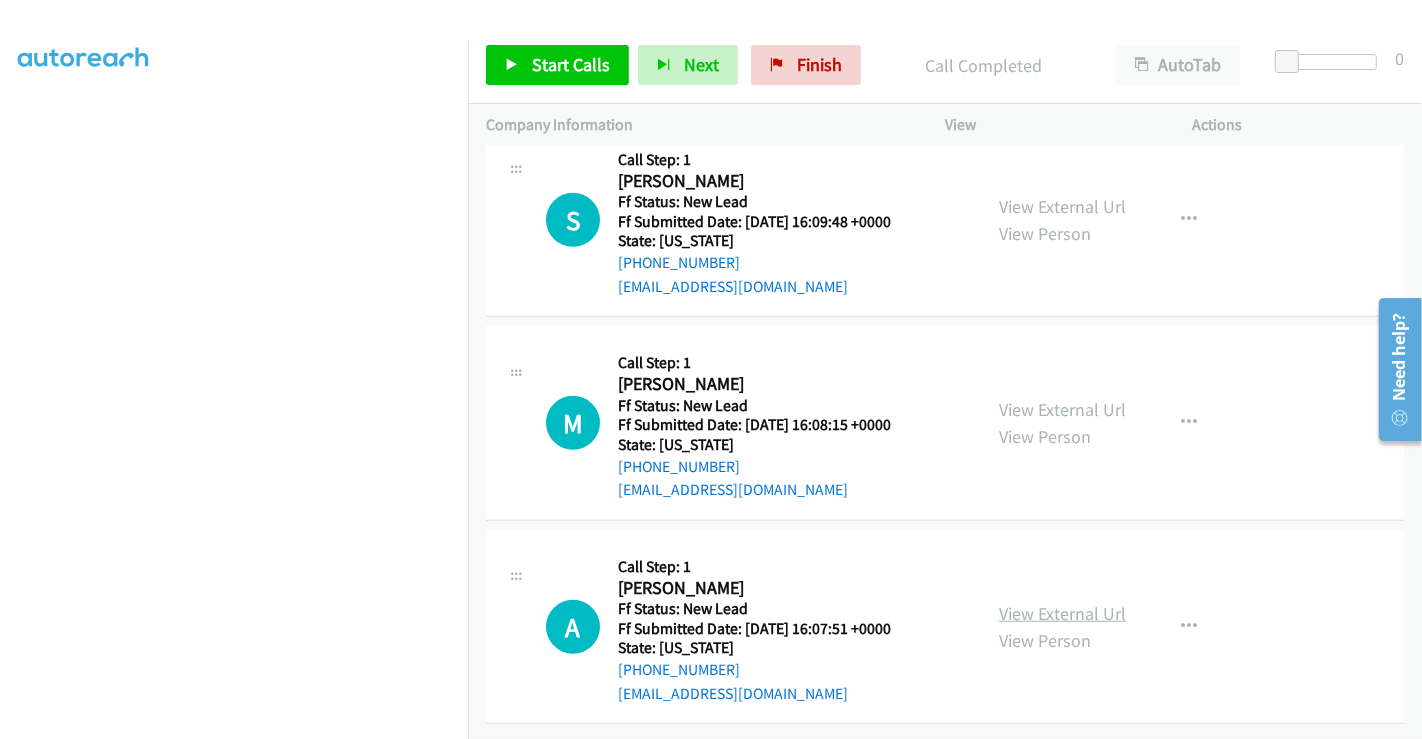 click on "View External Url" at bounding box center [1062, 613] 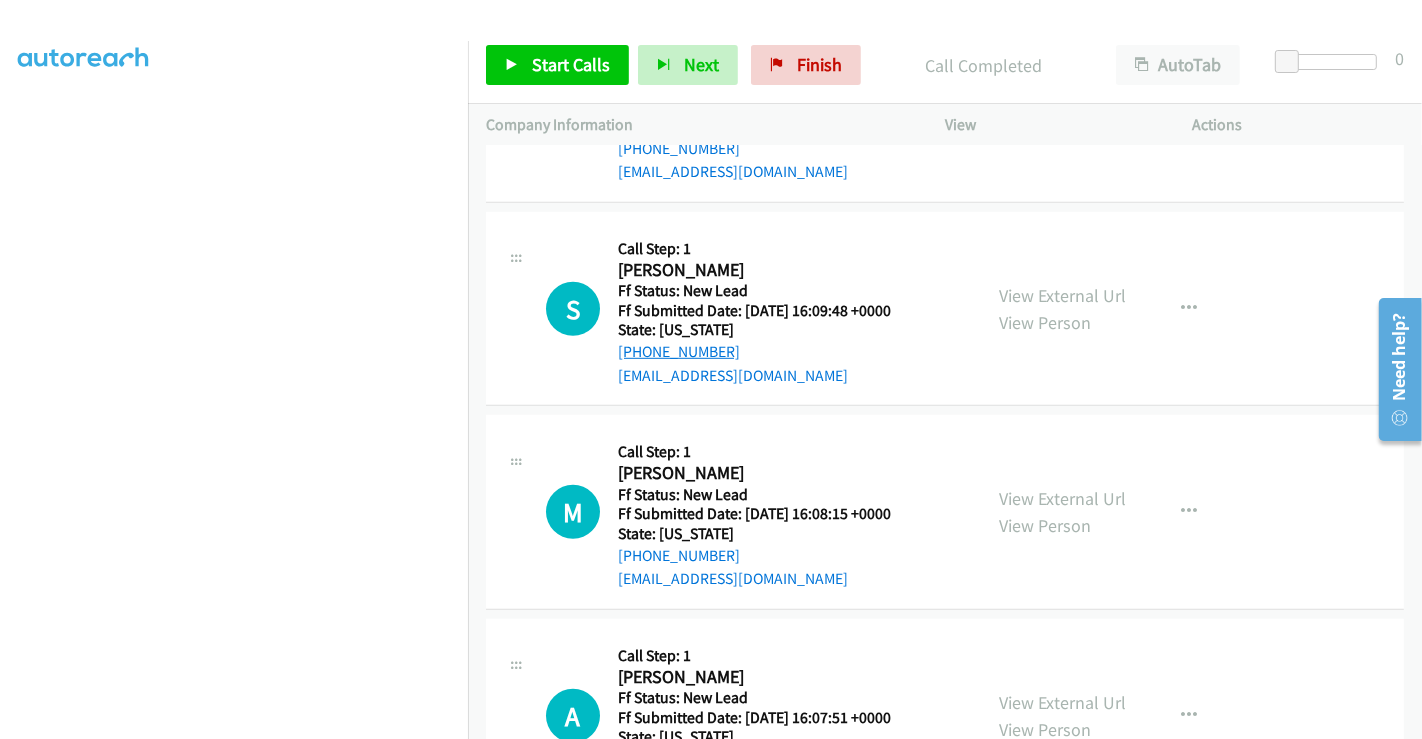 scroll, scrollTop: 1186, scrollLeft: 0, axis: vertical 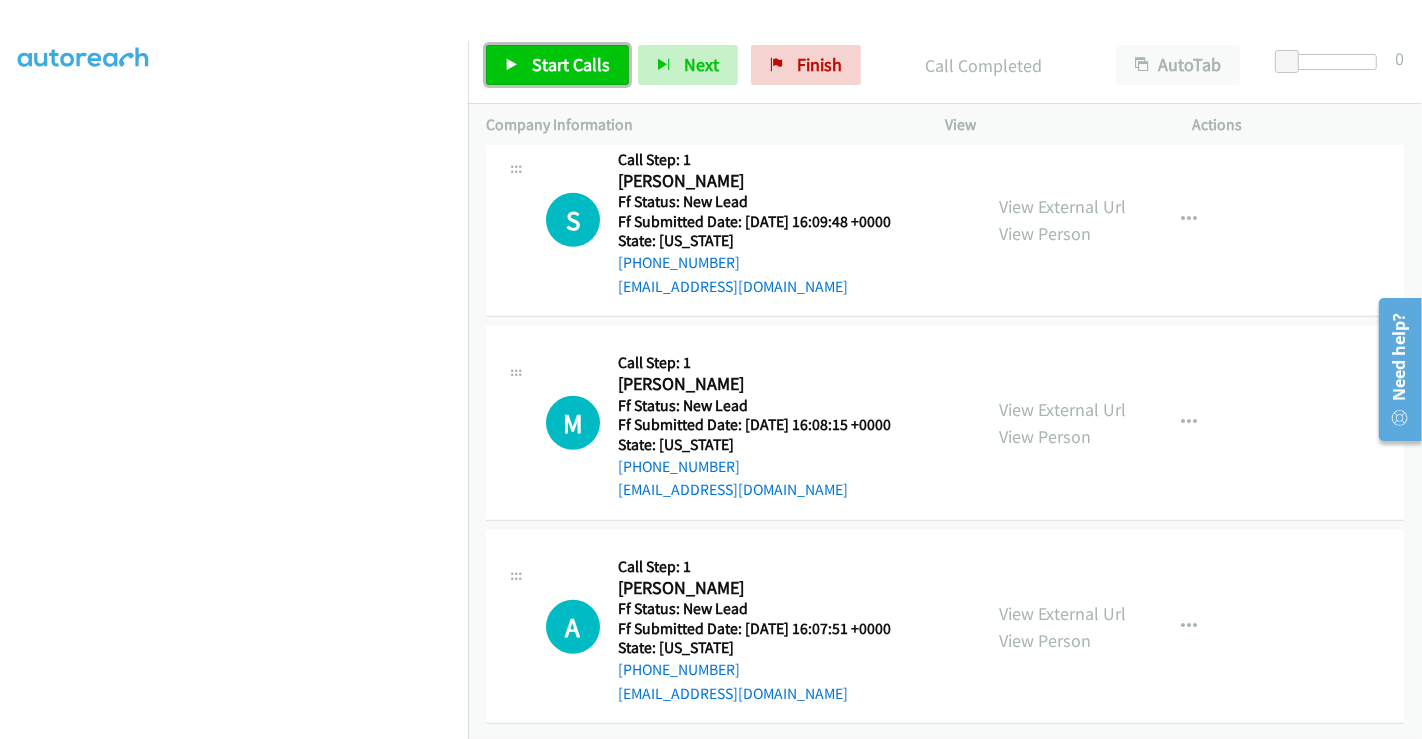 click on "Start Calls" at bounding box center (571, 64) 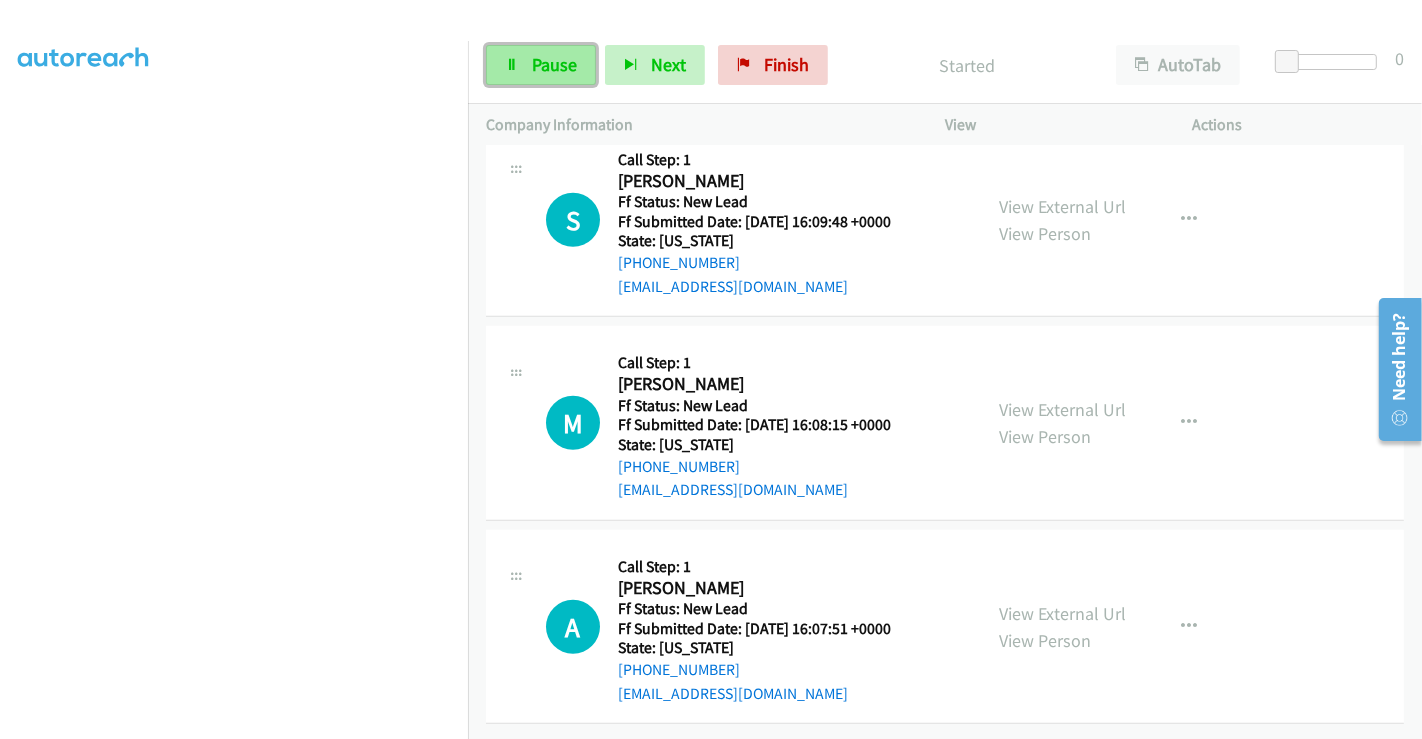 click on "Pause" at bounding box center [554, 64] 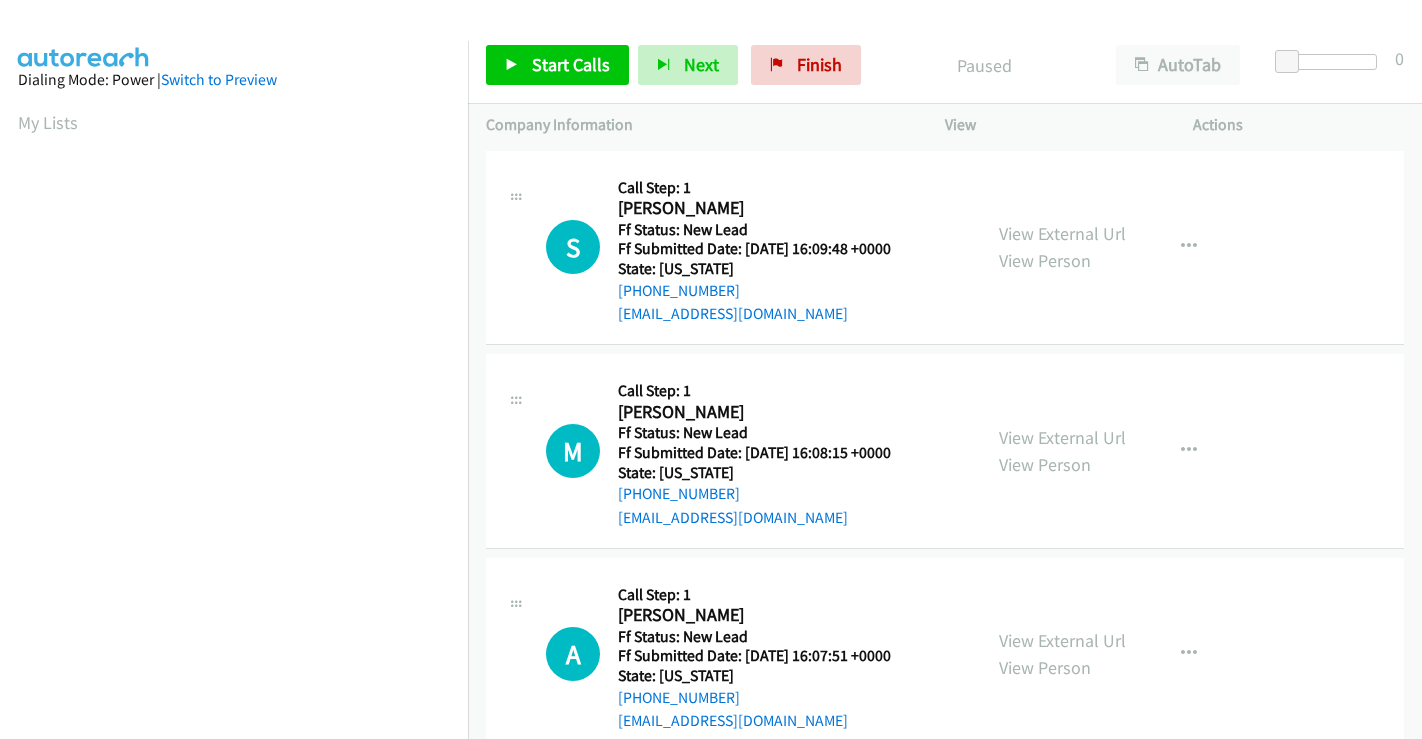 scroll, scrollTop: 0, scrollLeft: 0, axis: both 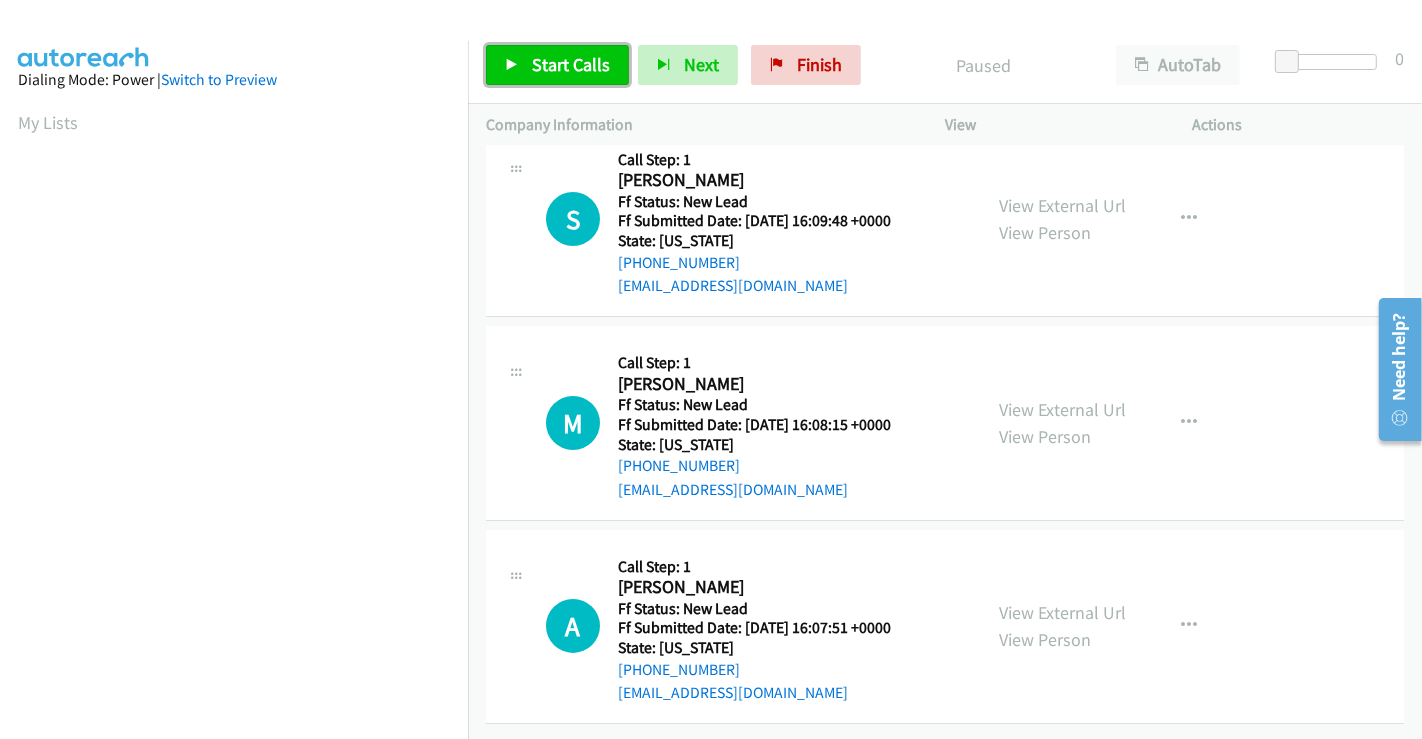 click on "Start Calls" at bounding box center [571, 64] 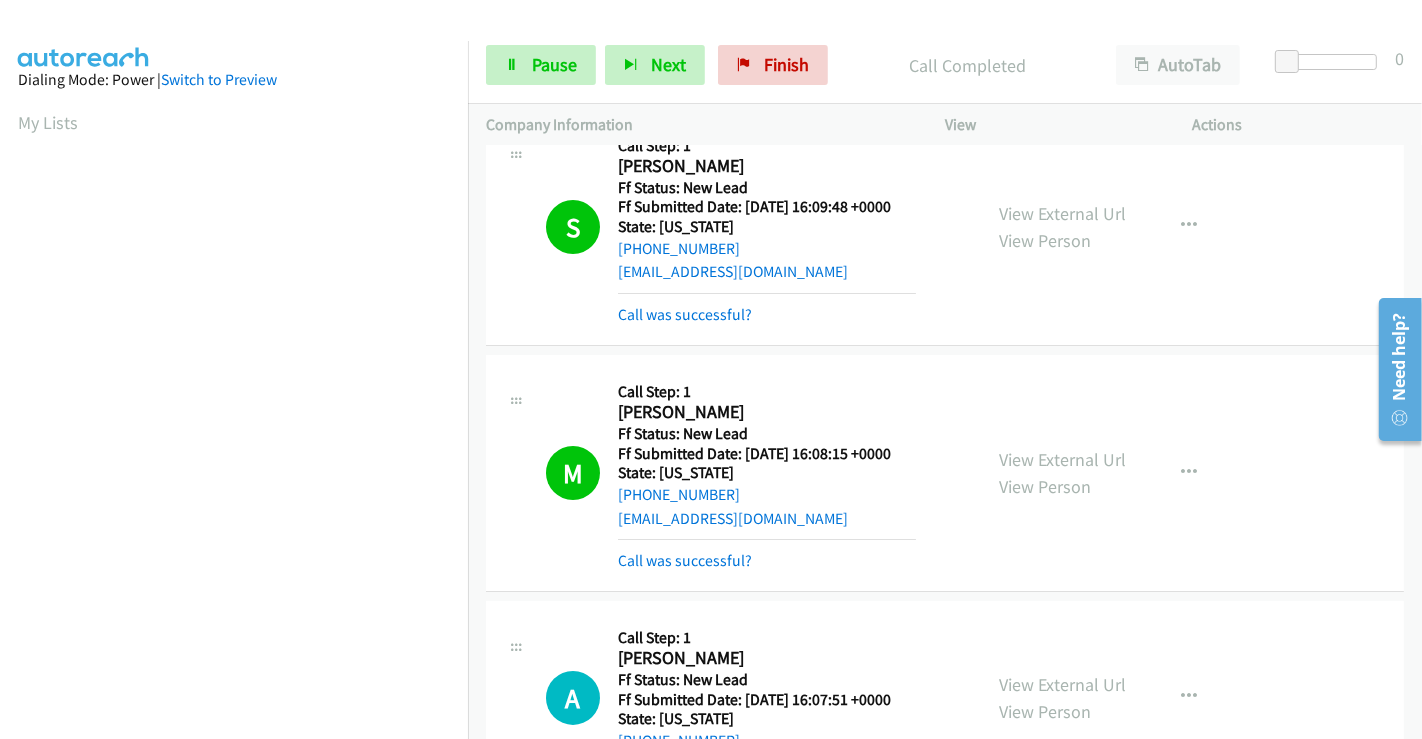 scroll, scrollTop: 385, scrollLeft: 0, axis: vertical 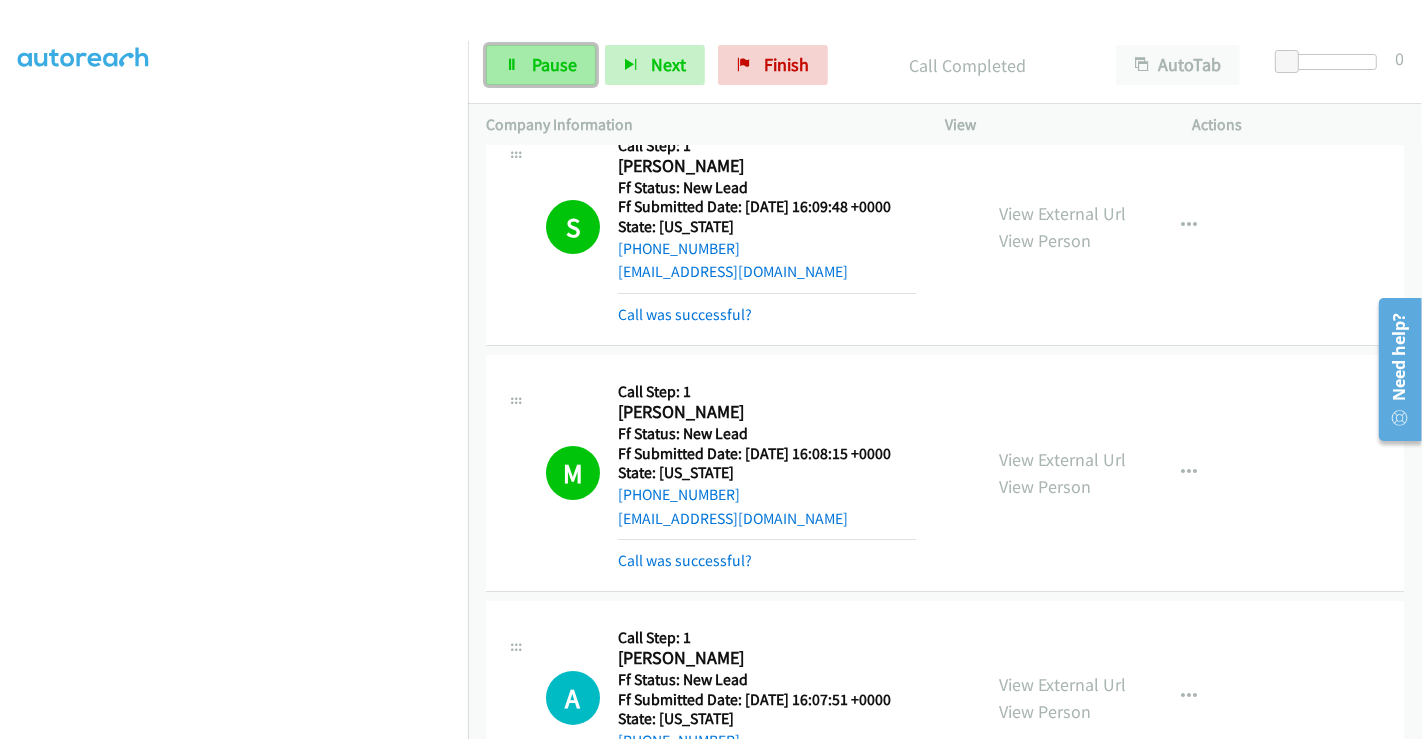 click on "Pause" at bounding box center [541, 65] 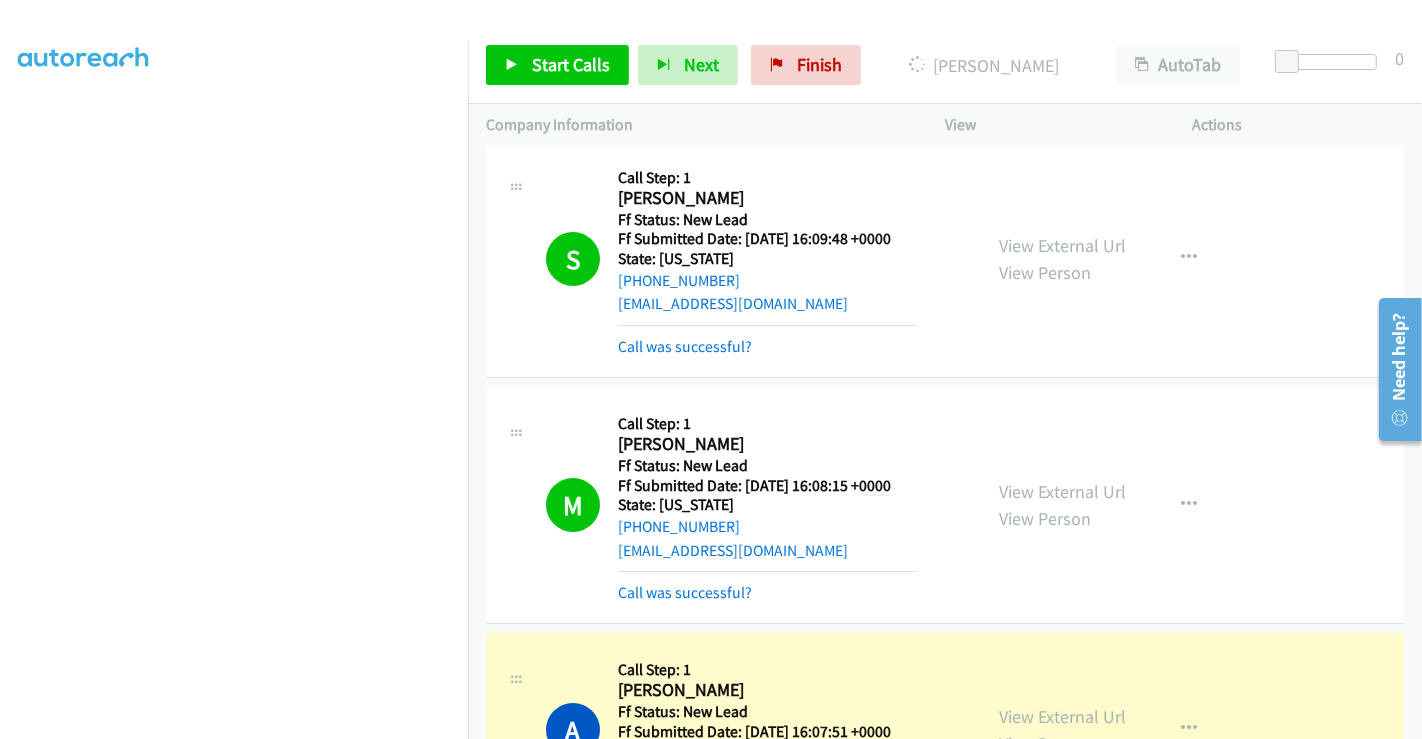 scroll, scrollTop: 0, scrollLeft: 0, axis: both 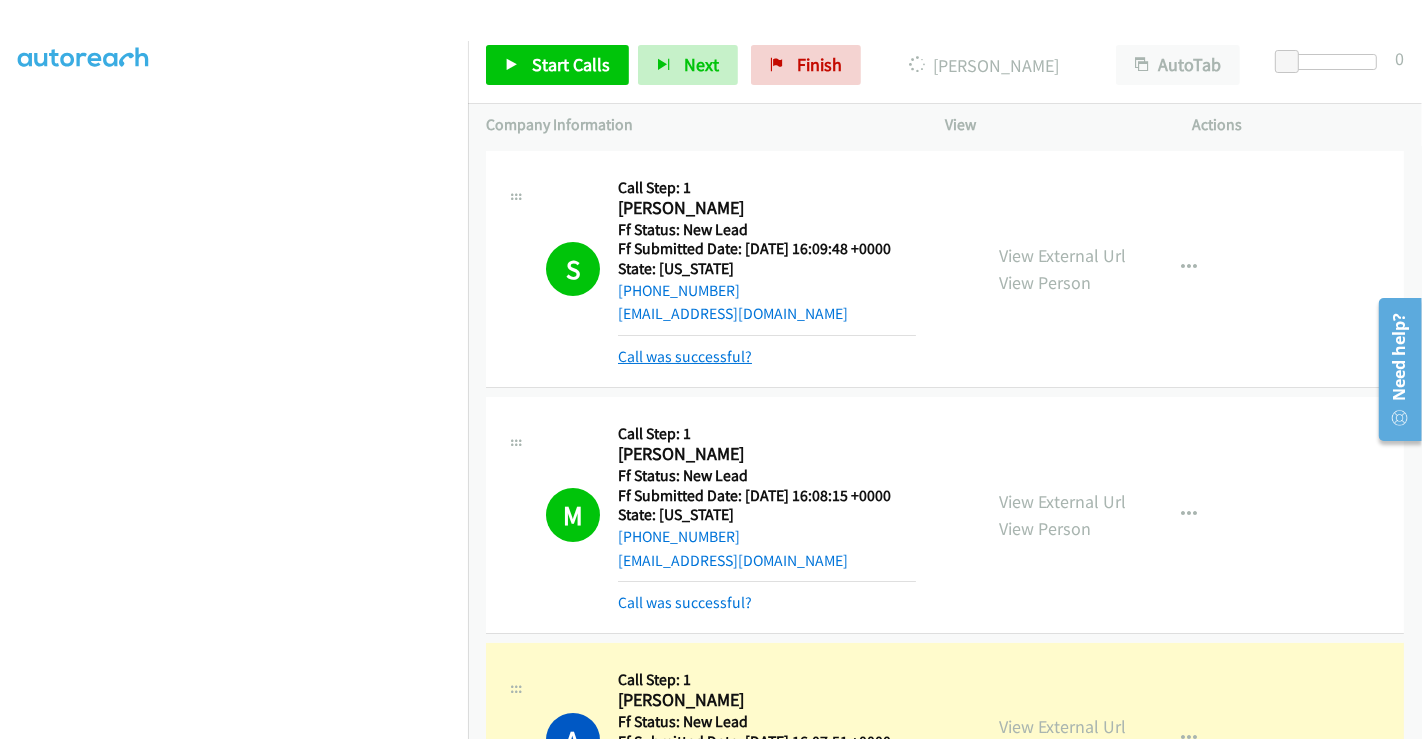click on "Call was successful?" at bounding box center [685, 356] 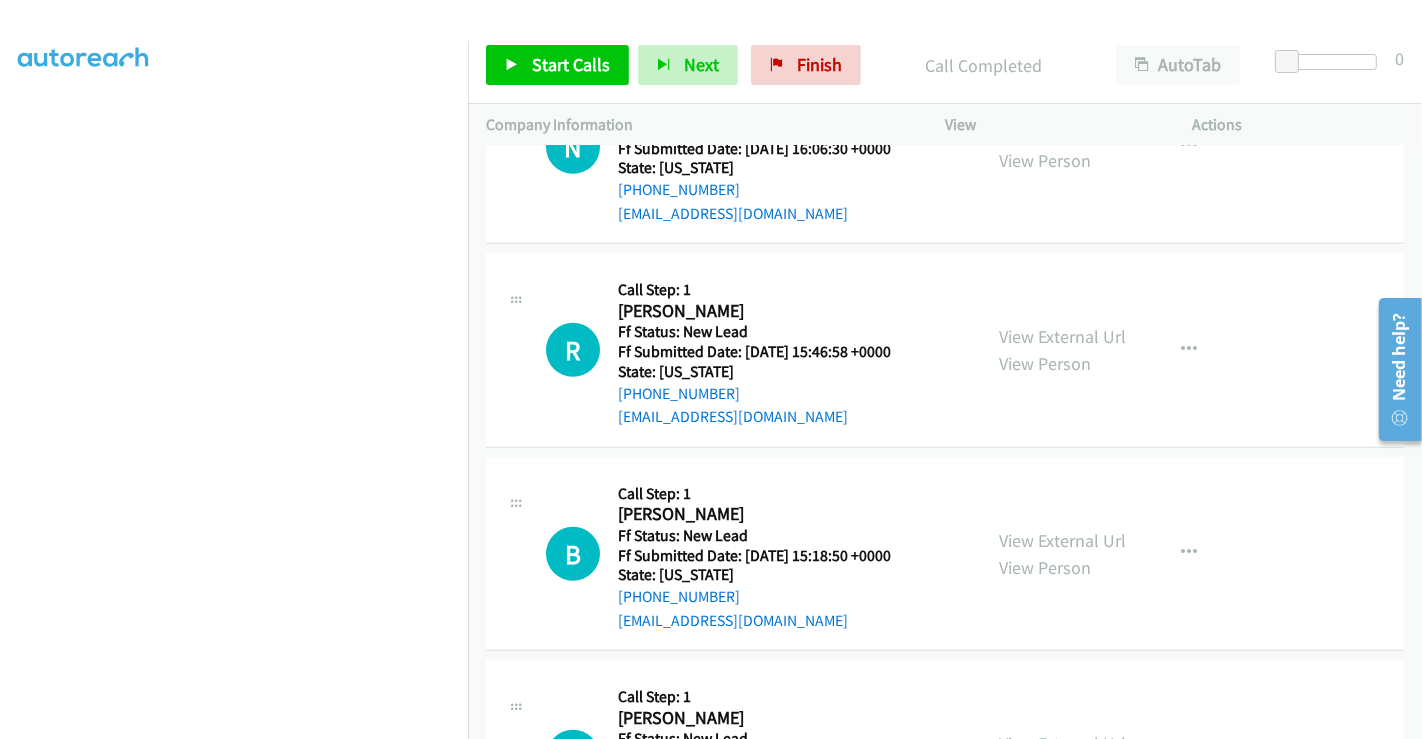 scroll, scrollTop: 1143, scrollLeft: 0, axis: vertical 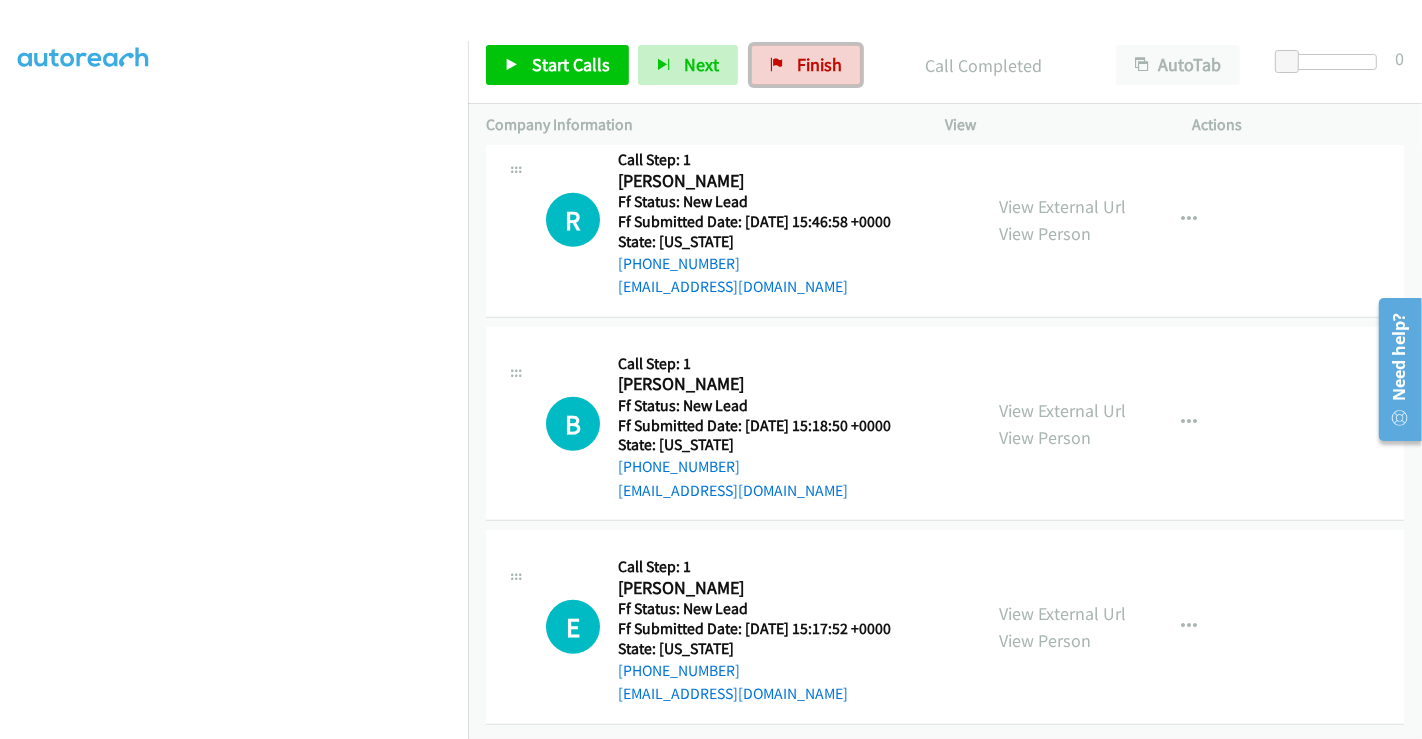 click on "Finish" at bounding box center (819, 64) 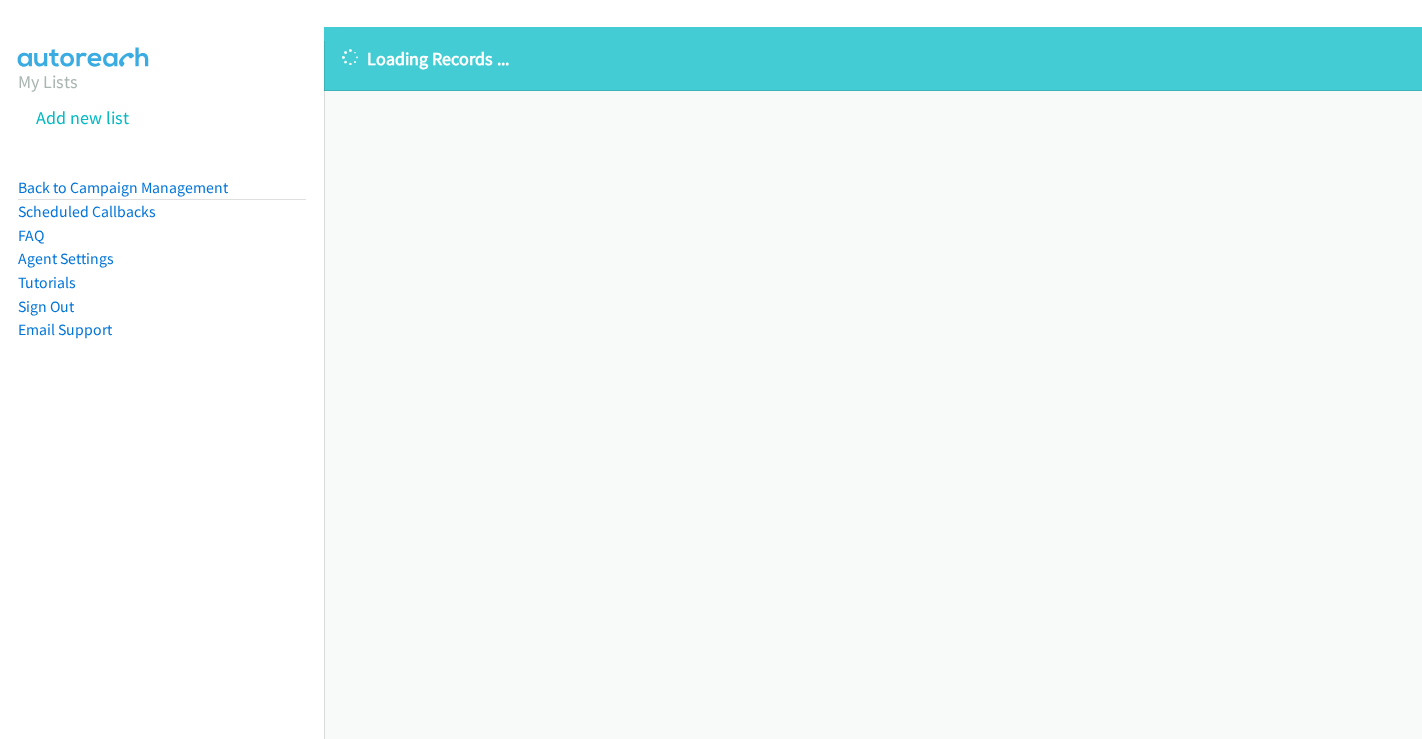 scroll, scrollTop: 0, scrollLeft: 0, axis: both 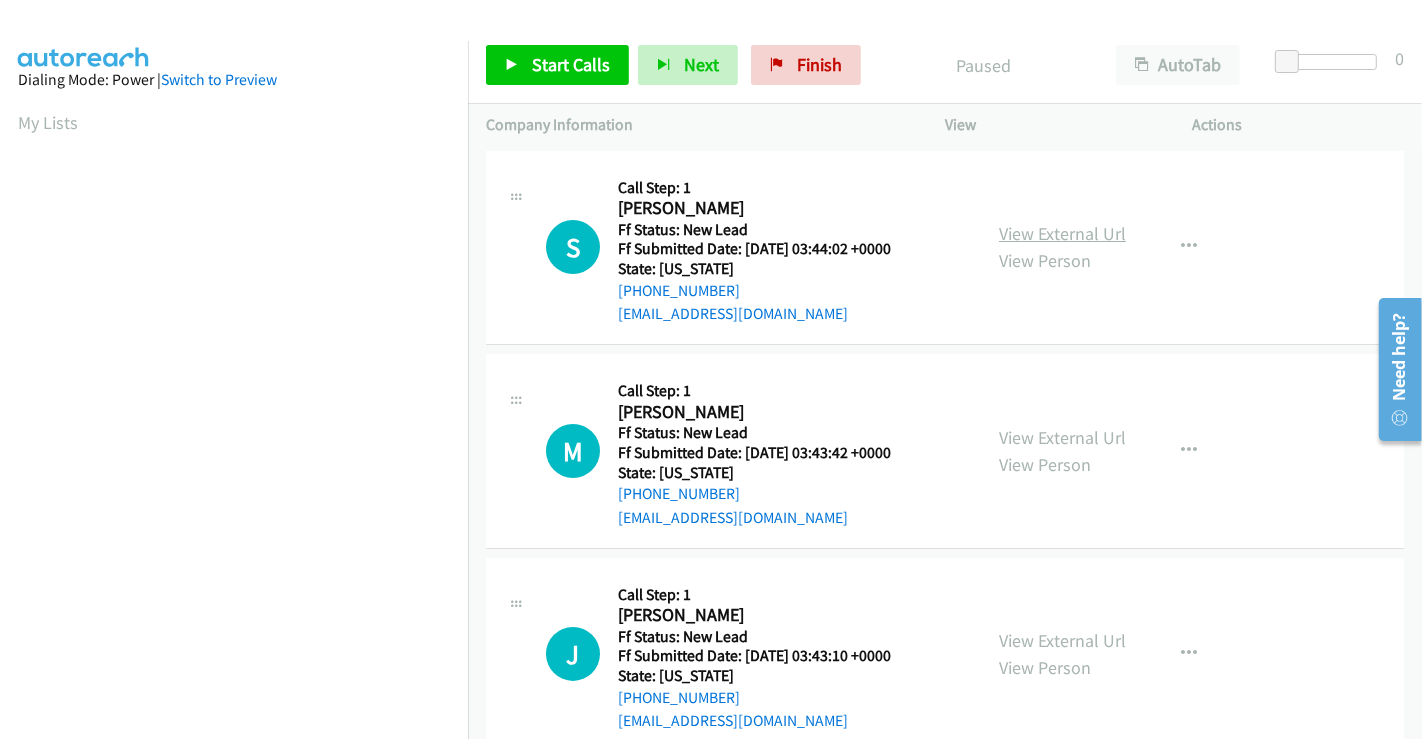 click on "View External Url" at bounding box center (1062, 233) 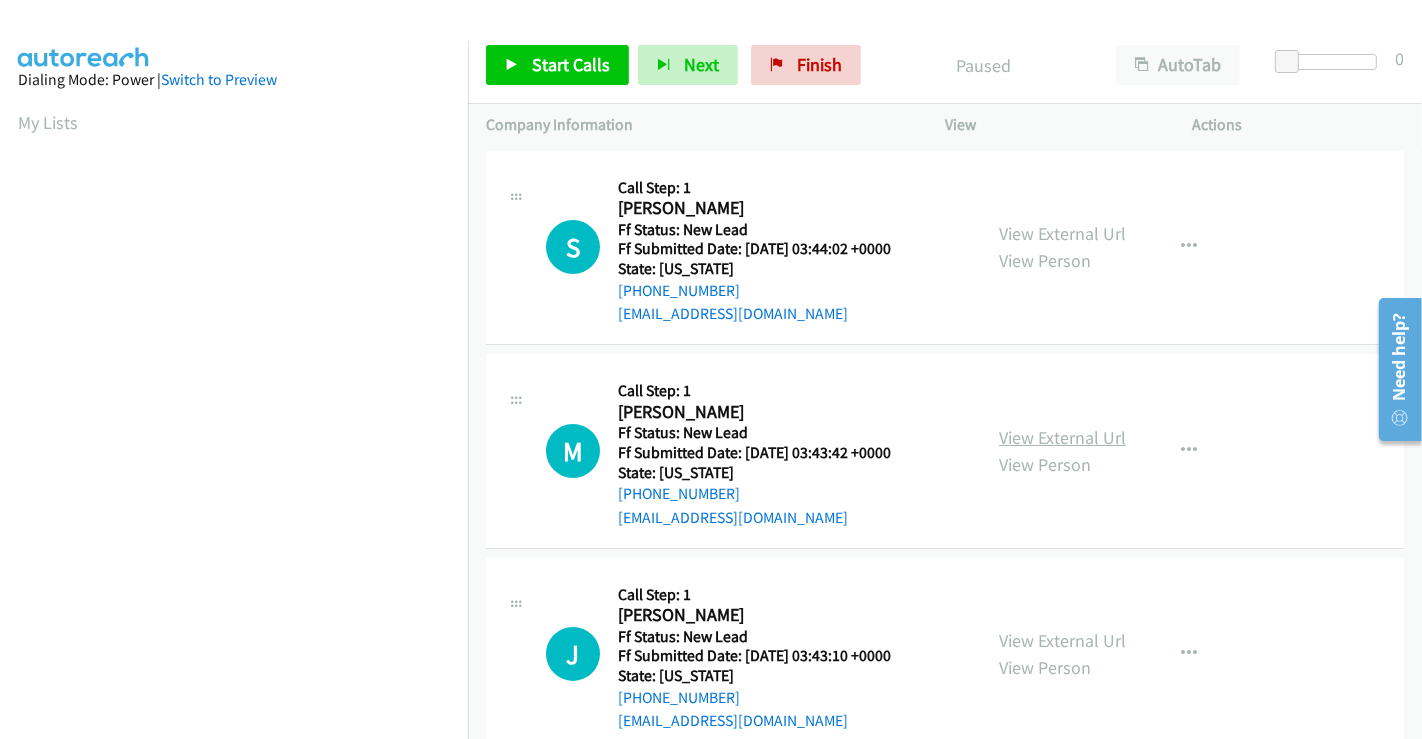 click on "View External Url" at bounding box center [1062, 437] 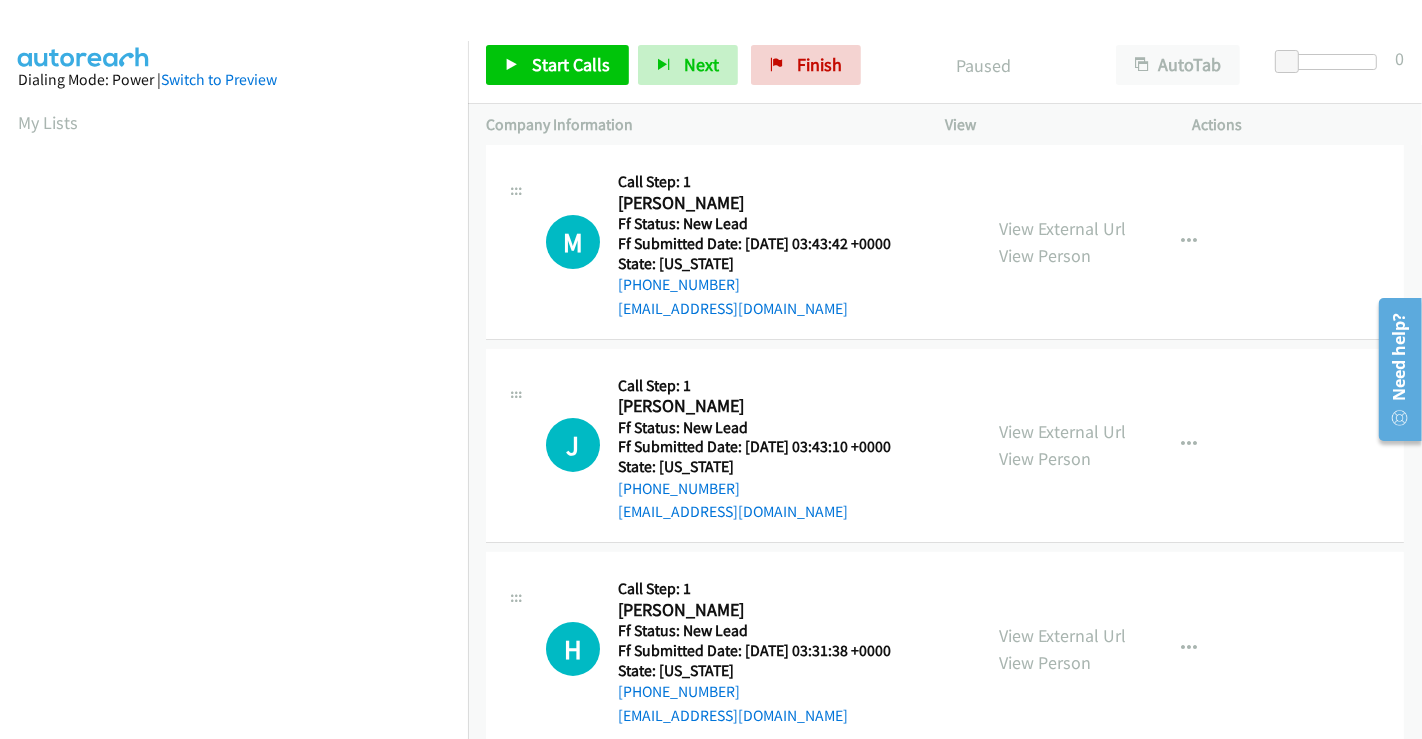 scroll, scrollTop: 444, scrollLeft: 0, axis: vertical 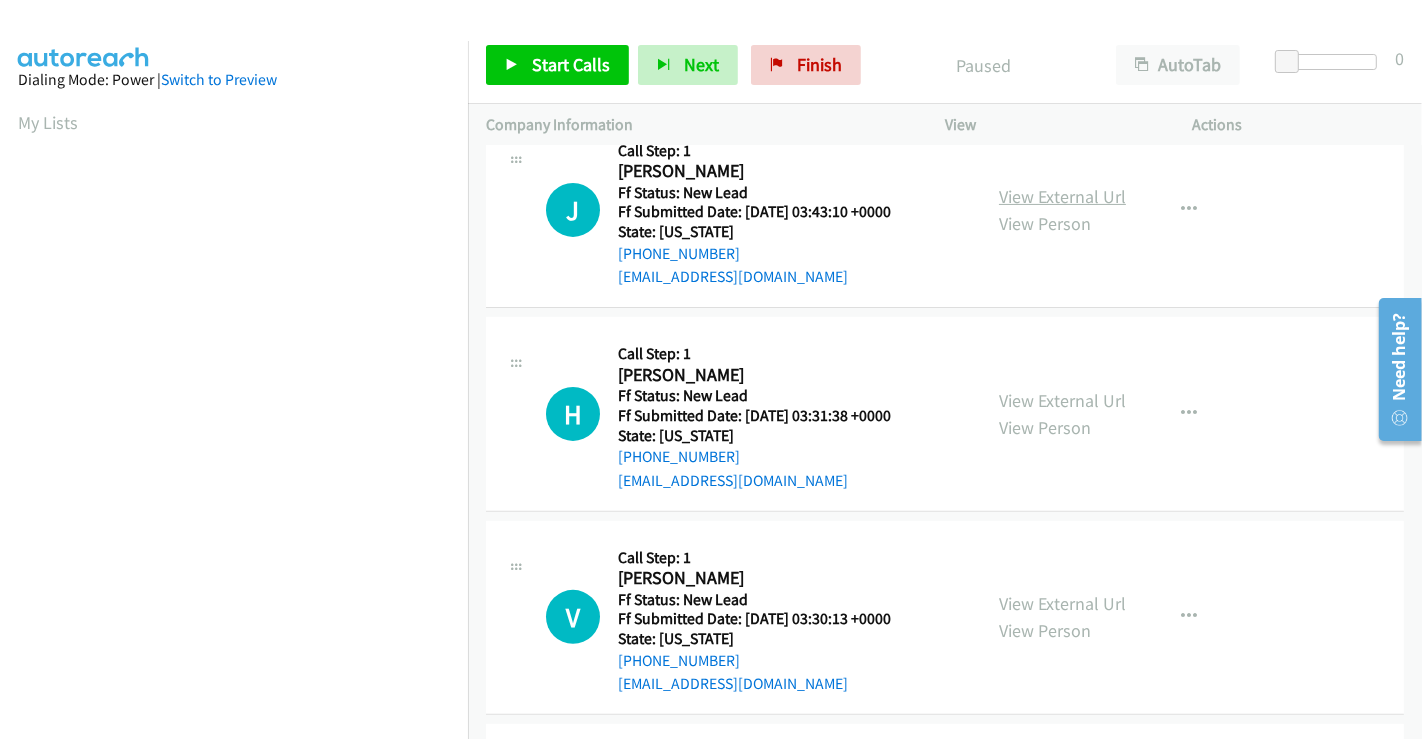 click on "View External Url" at bounding box center [1062, 196] 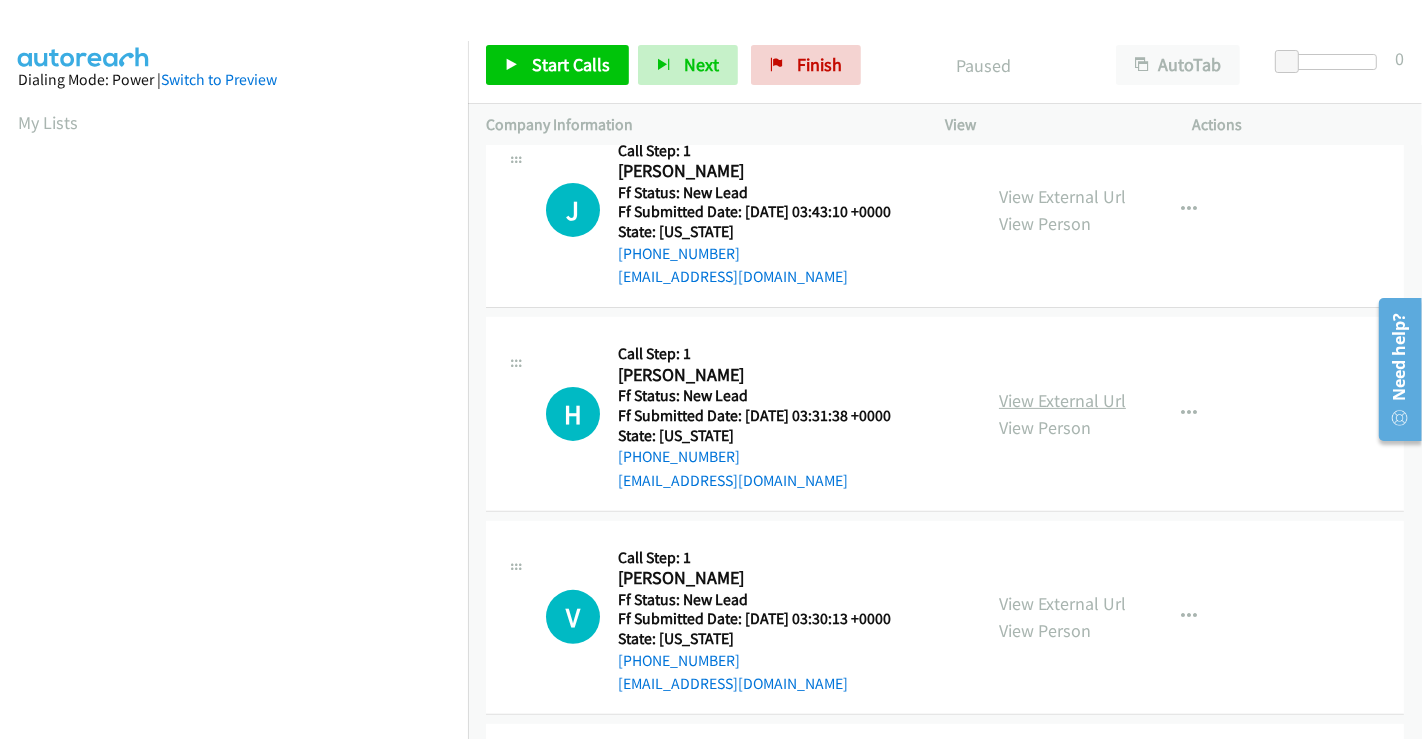 click on "View External Url" at bounding box center [1062, 400] 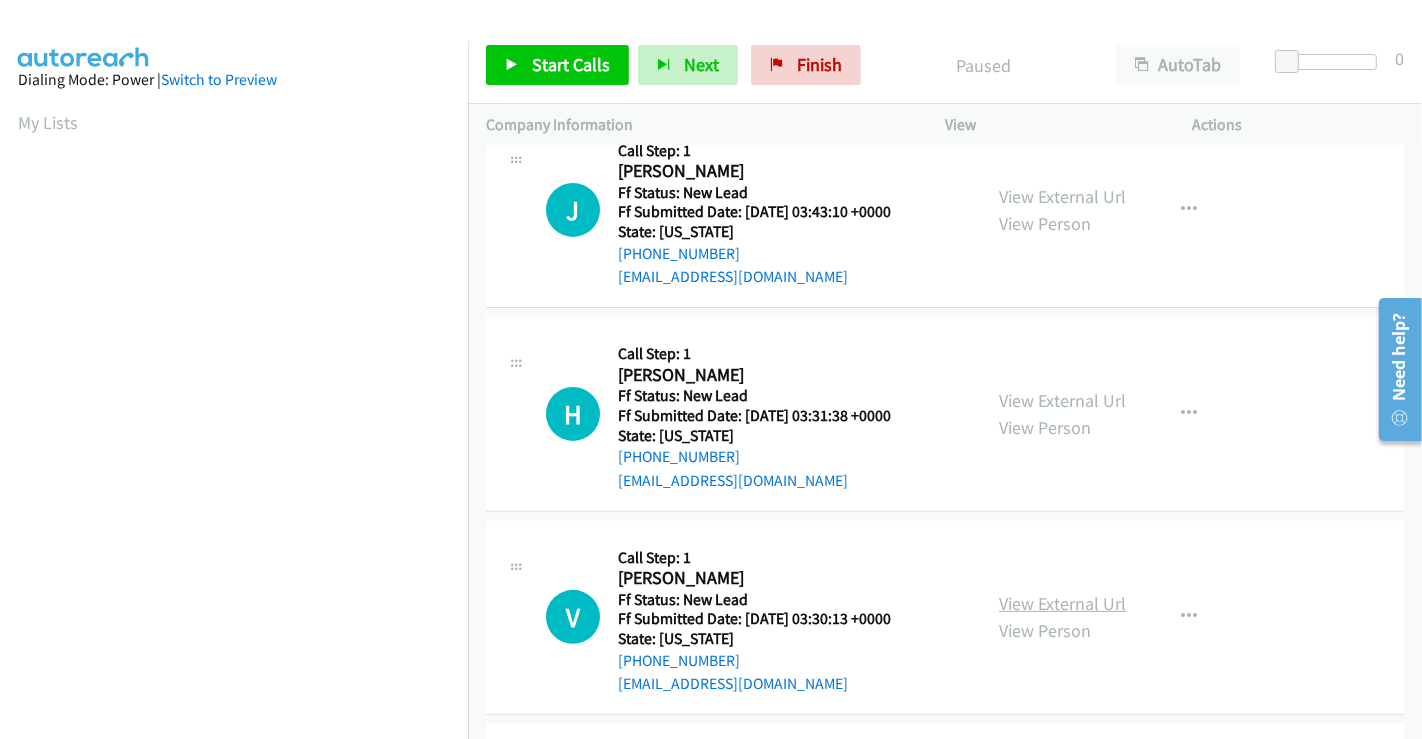 click on "View External Url" at bounding box center (1062, 603) 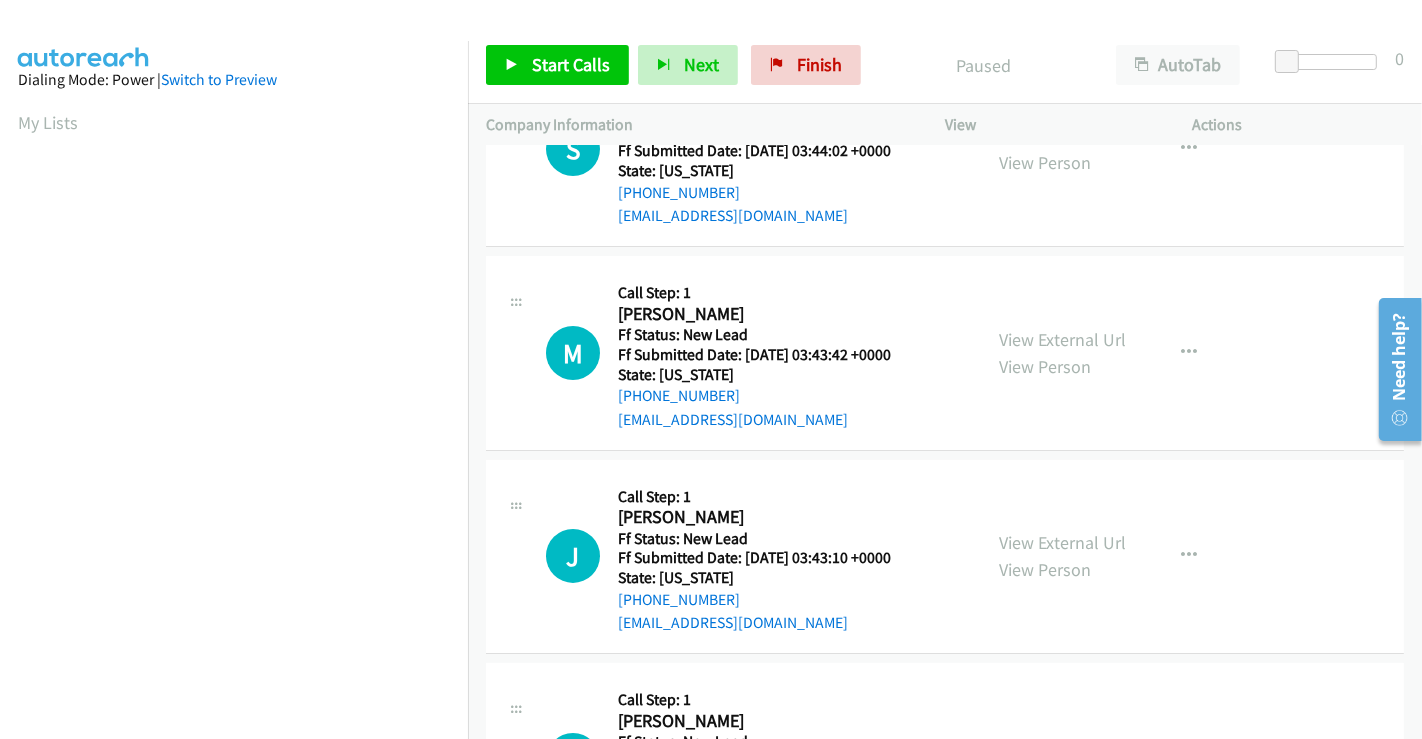 scroll, scrollTop: 0, scrollLeft: 0, axis: both 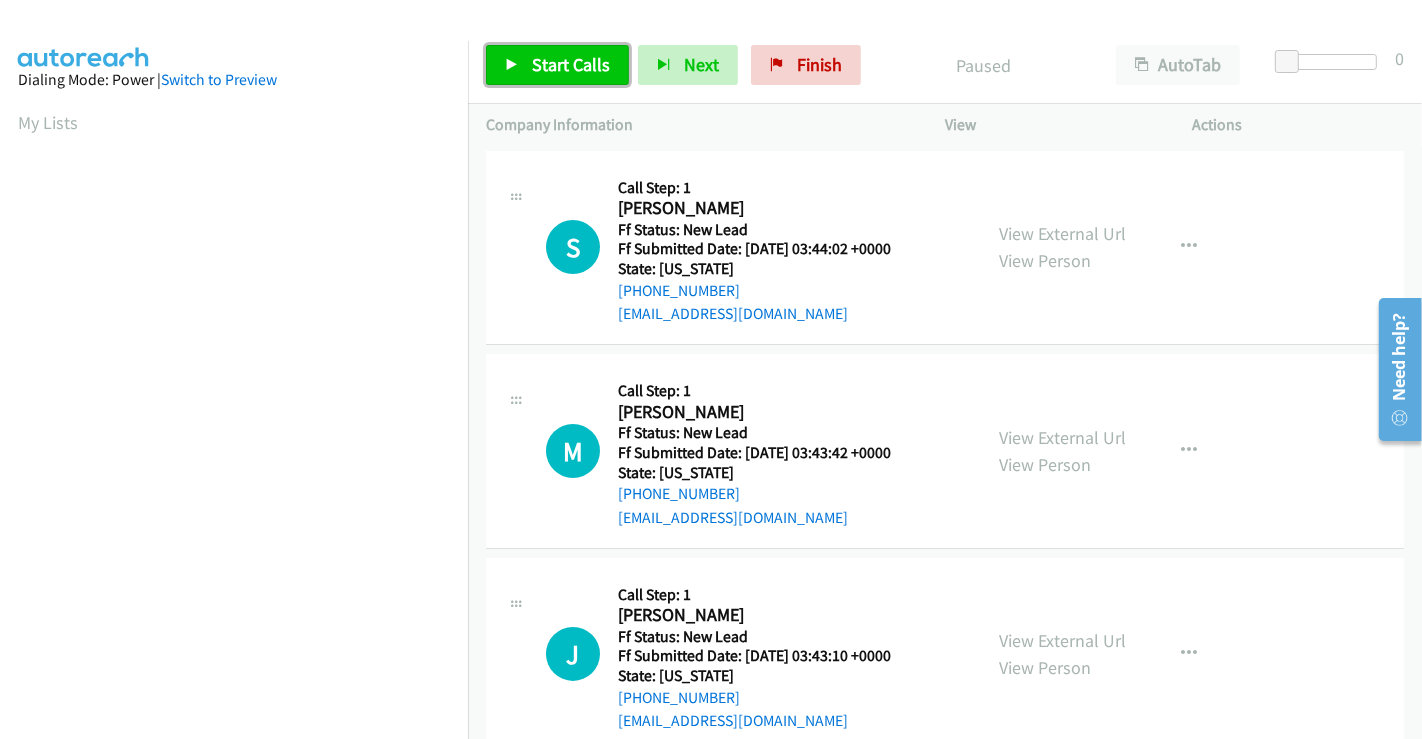 click on "Start Calls" at bounding box center (557, 65) 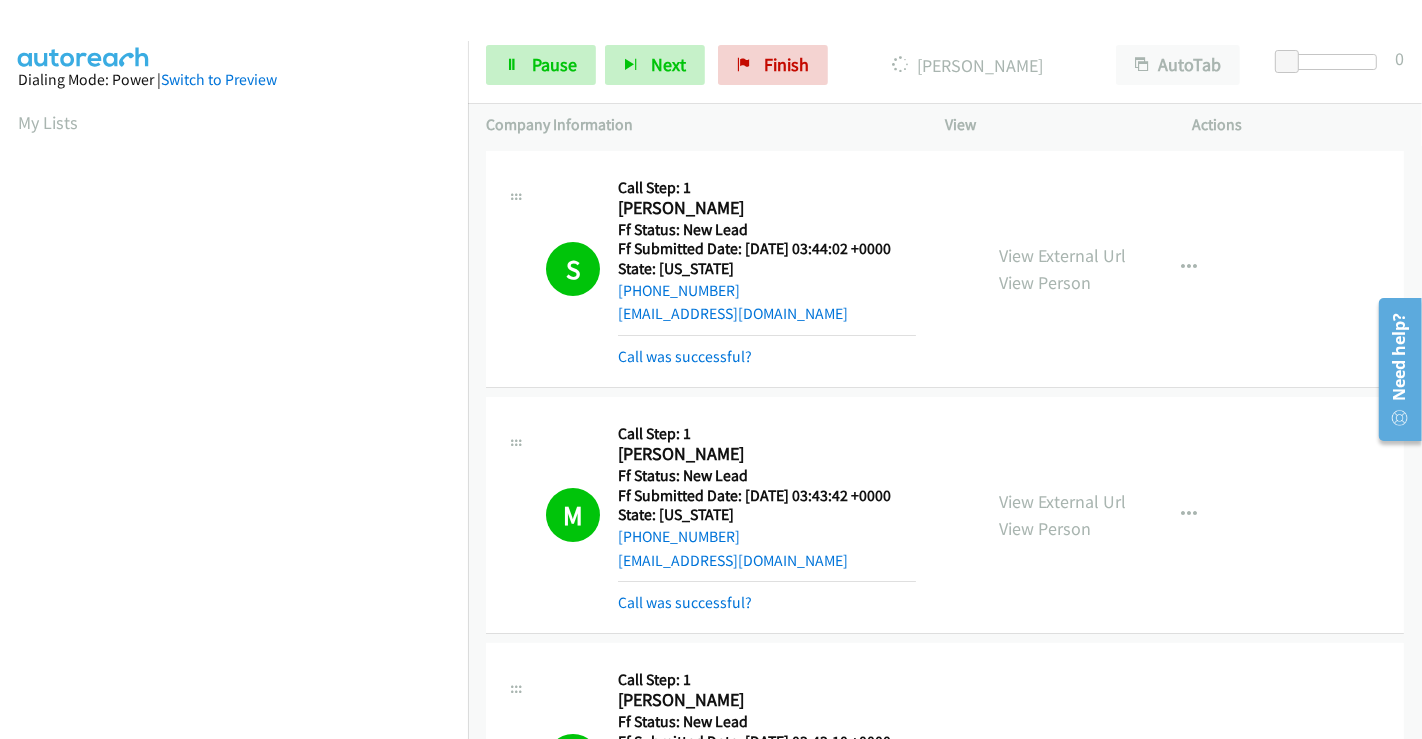 scroll, scrollTop: 385, scrollLeft: 0, axis: vertical 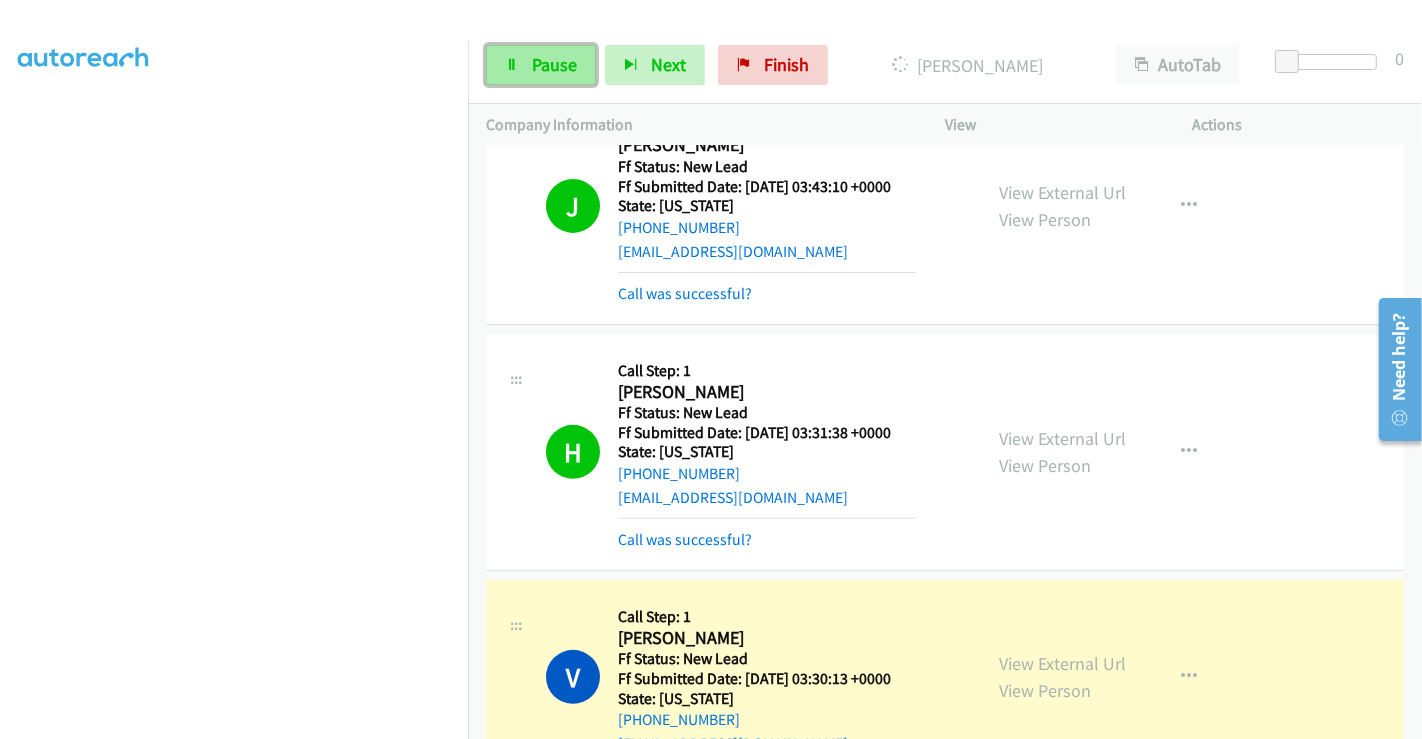 click on "Pause" at bounding box center [541, 65] 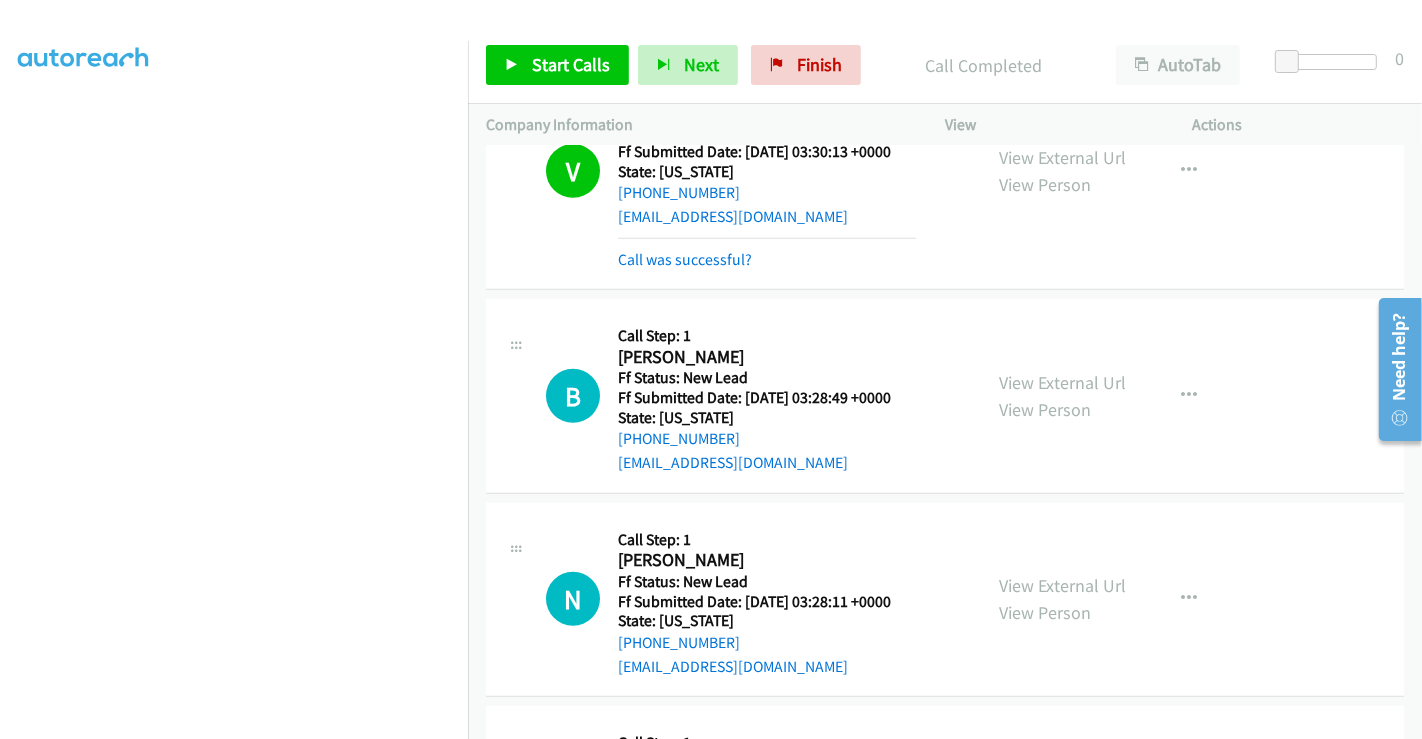 scroll, scrollTop: 1222, scrollLeft: 0, axis: vertical 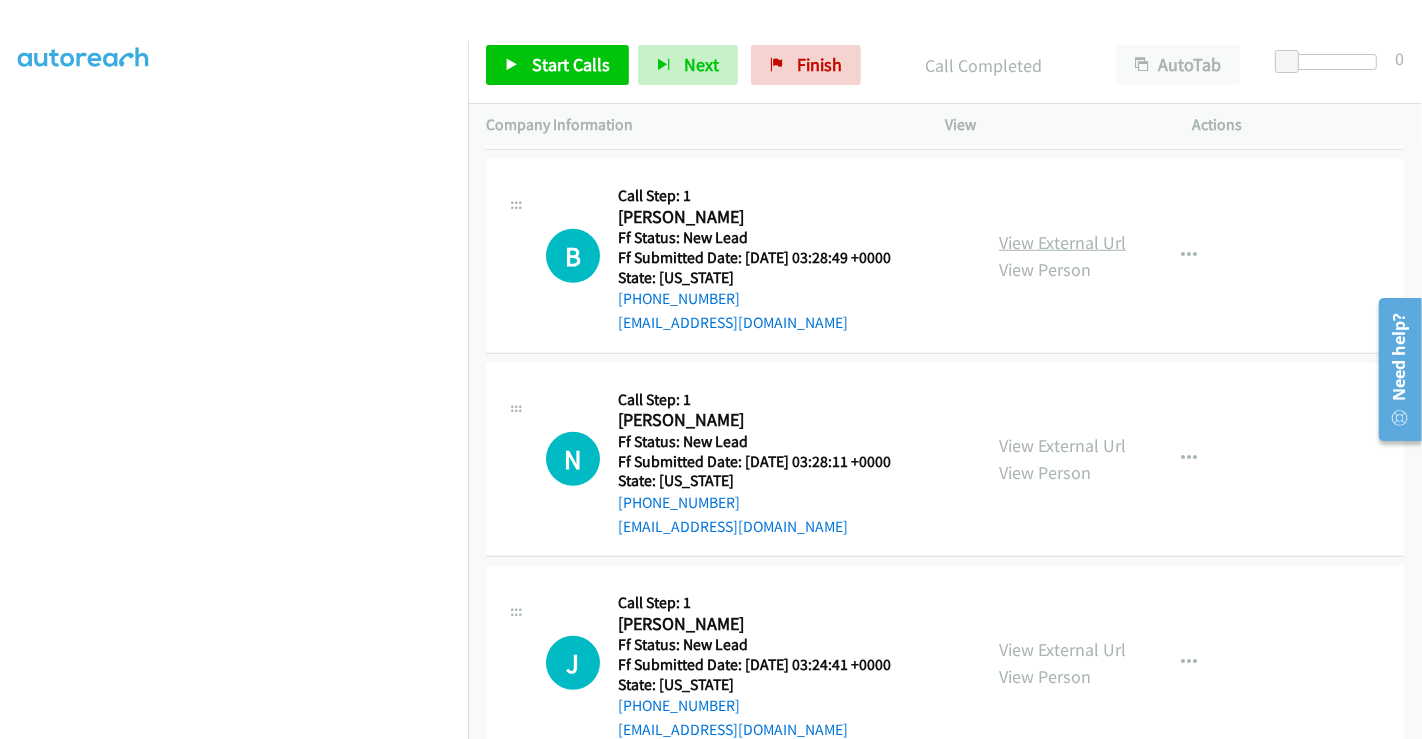 click on "View External Url" at bounding box center (1062, 242) 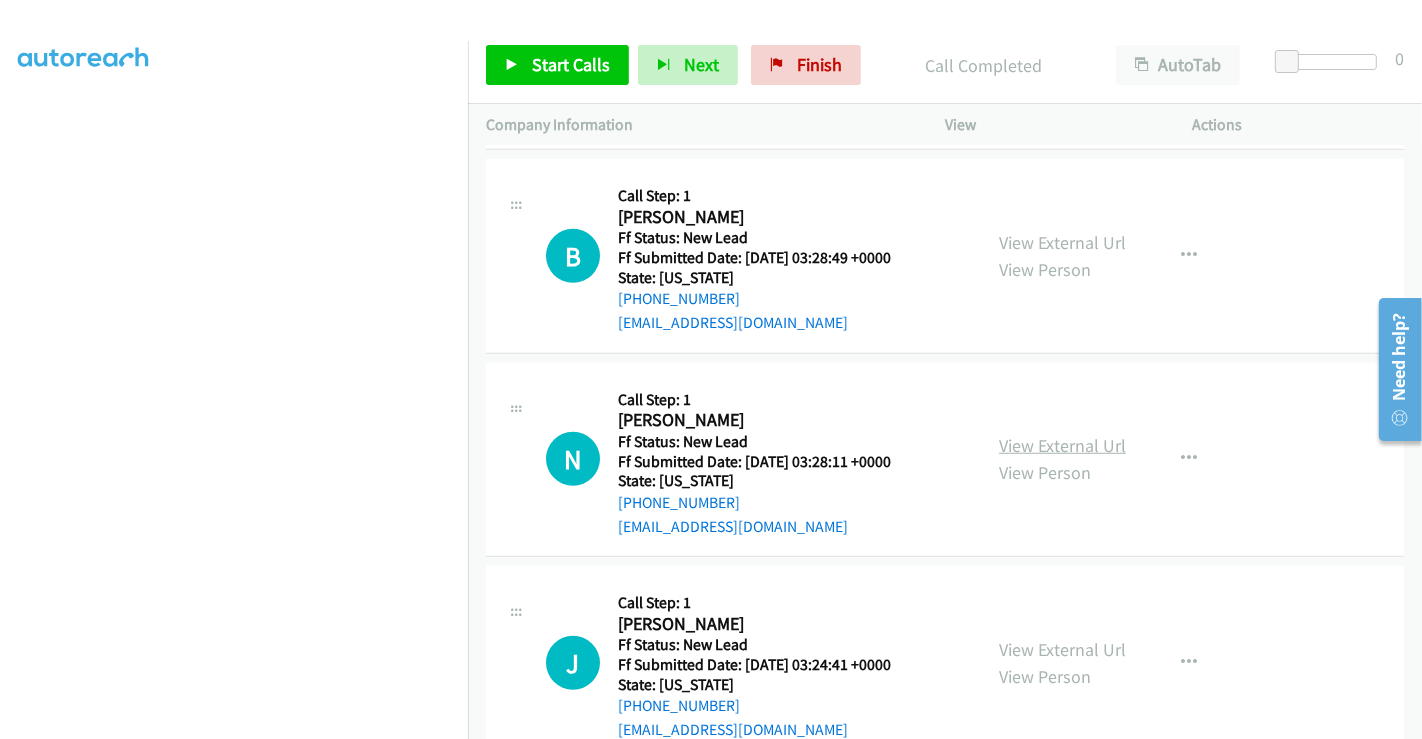 click on "View External Url" at bounding box center [1062, 445] 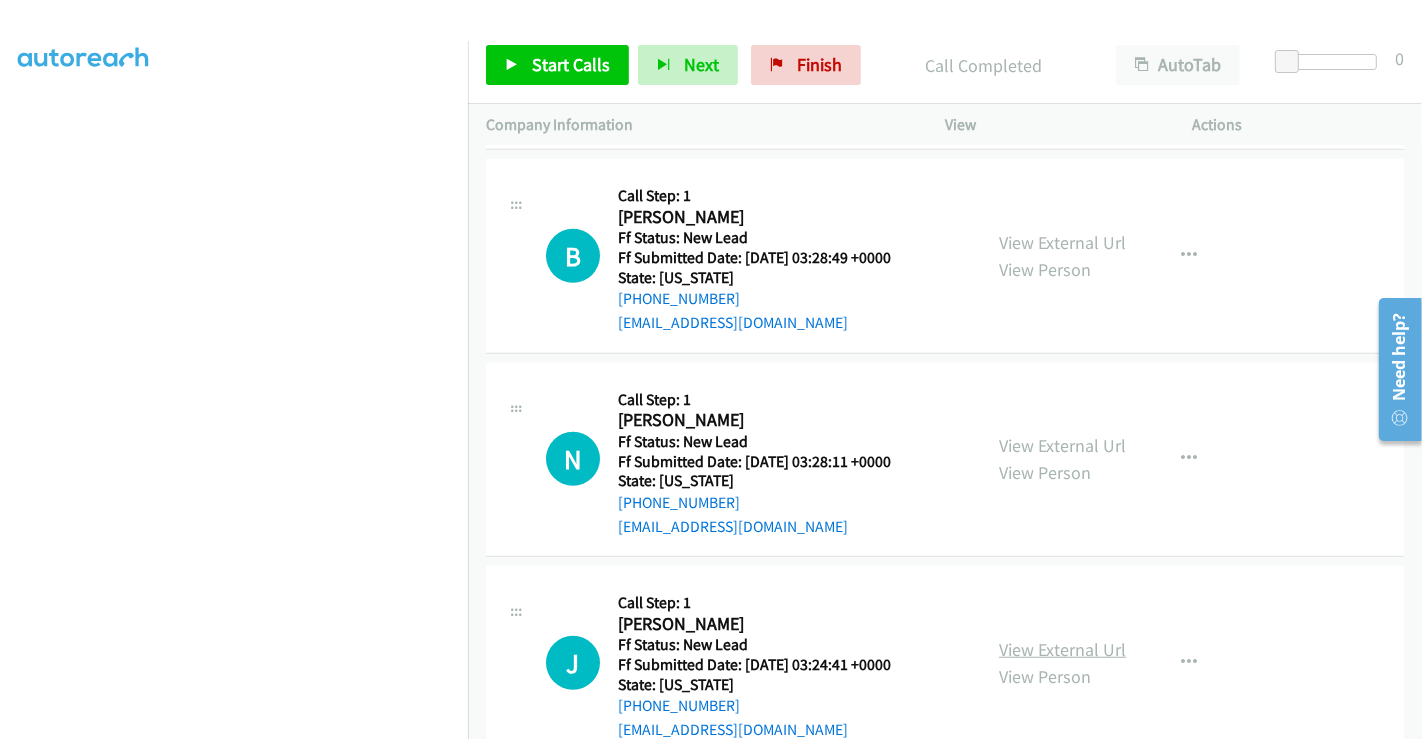 click on "View External Url" at bounding box center (1062, 649) 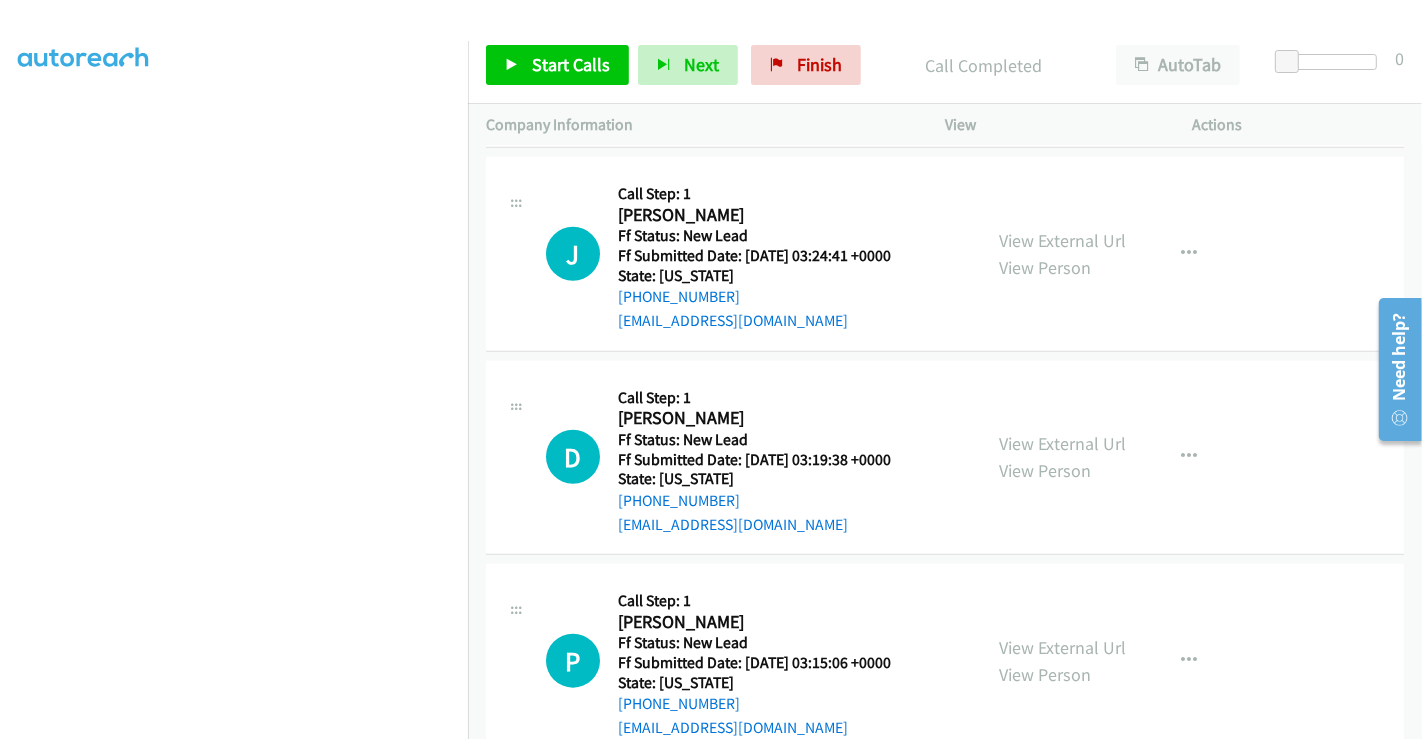 scroll, scrollTop: 1666, scrollLeft: 0, axis: vertical 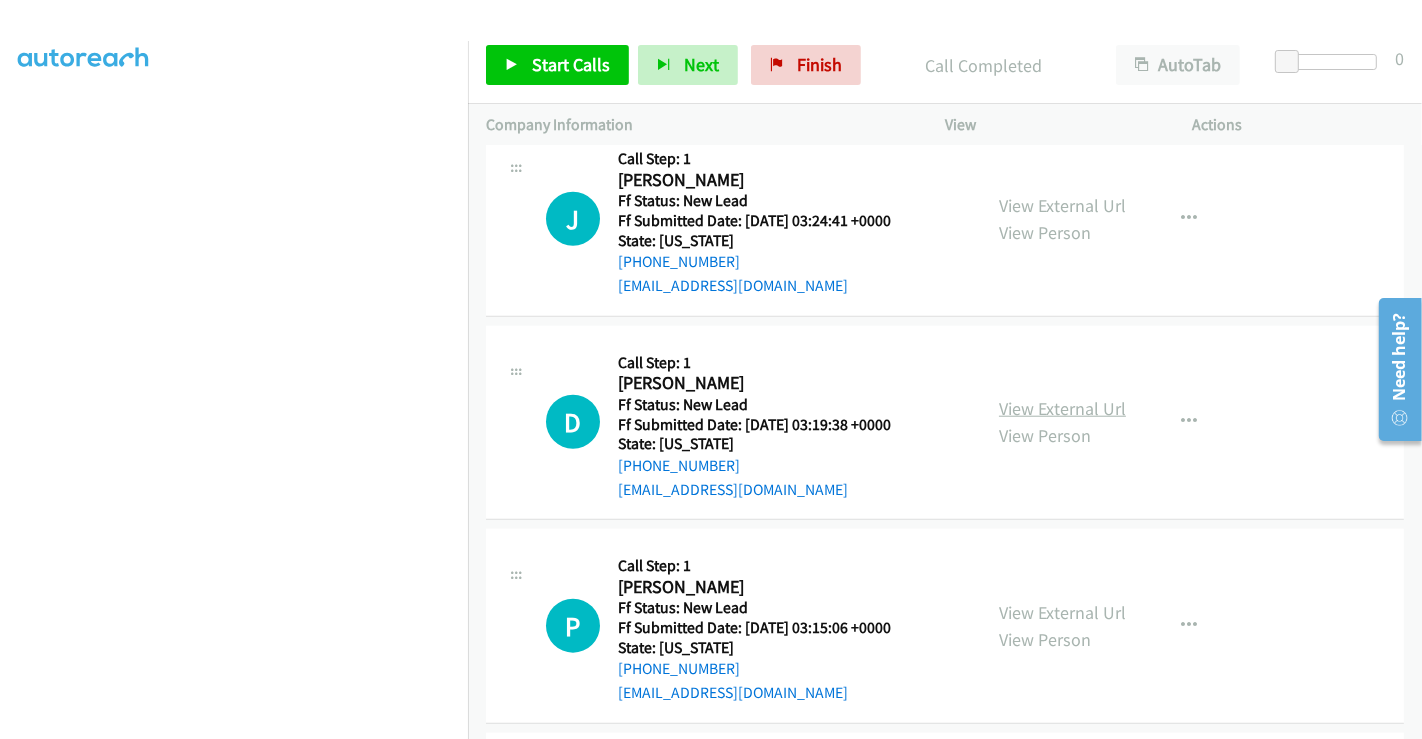 click on "View External Url" at bounding box center [1062, 408] 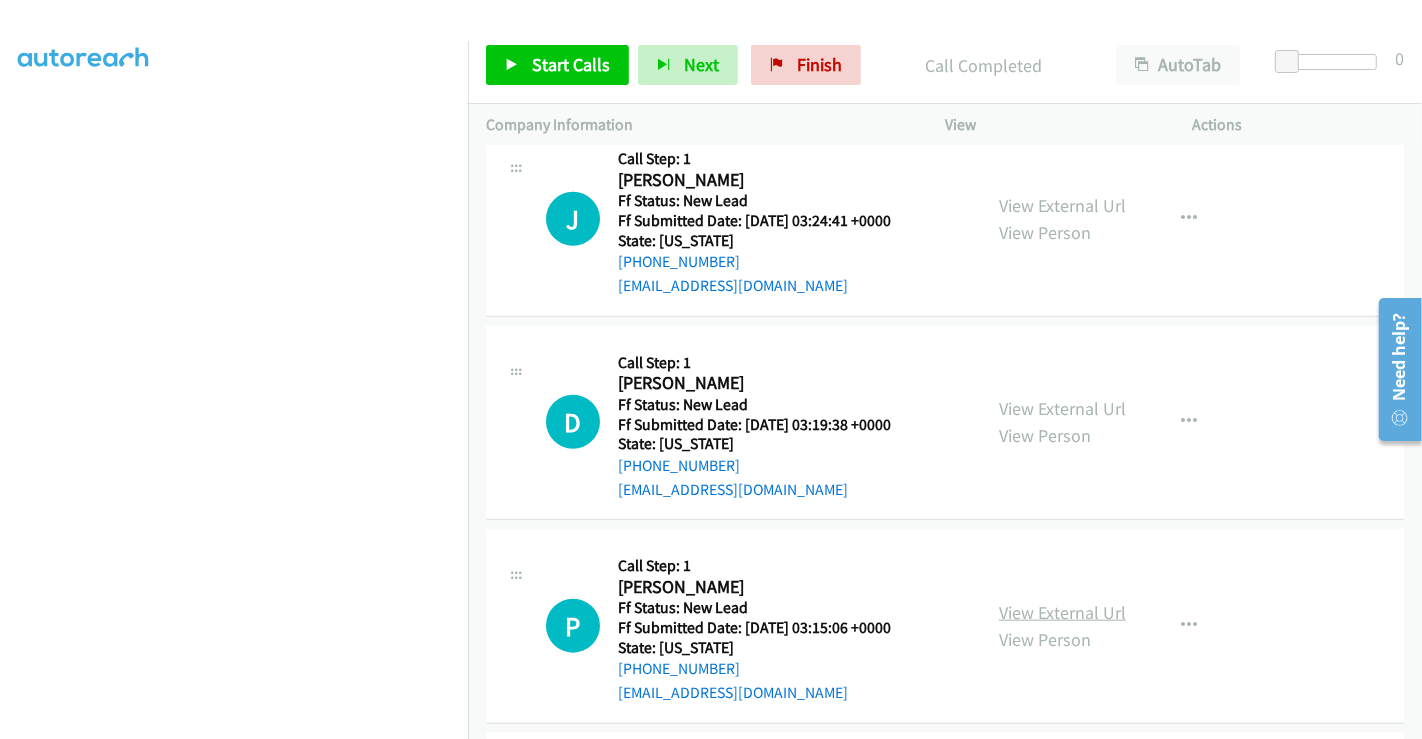 click on "View External Url" at bounding box center (1062, 612) 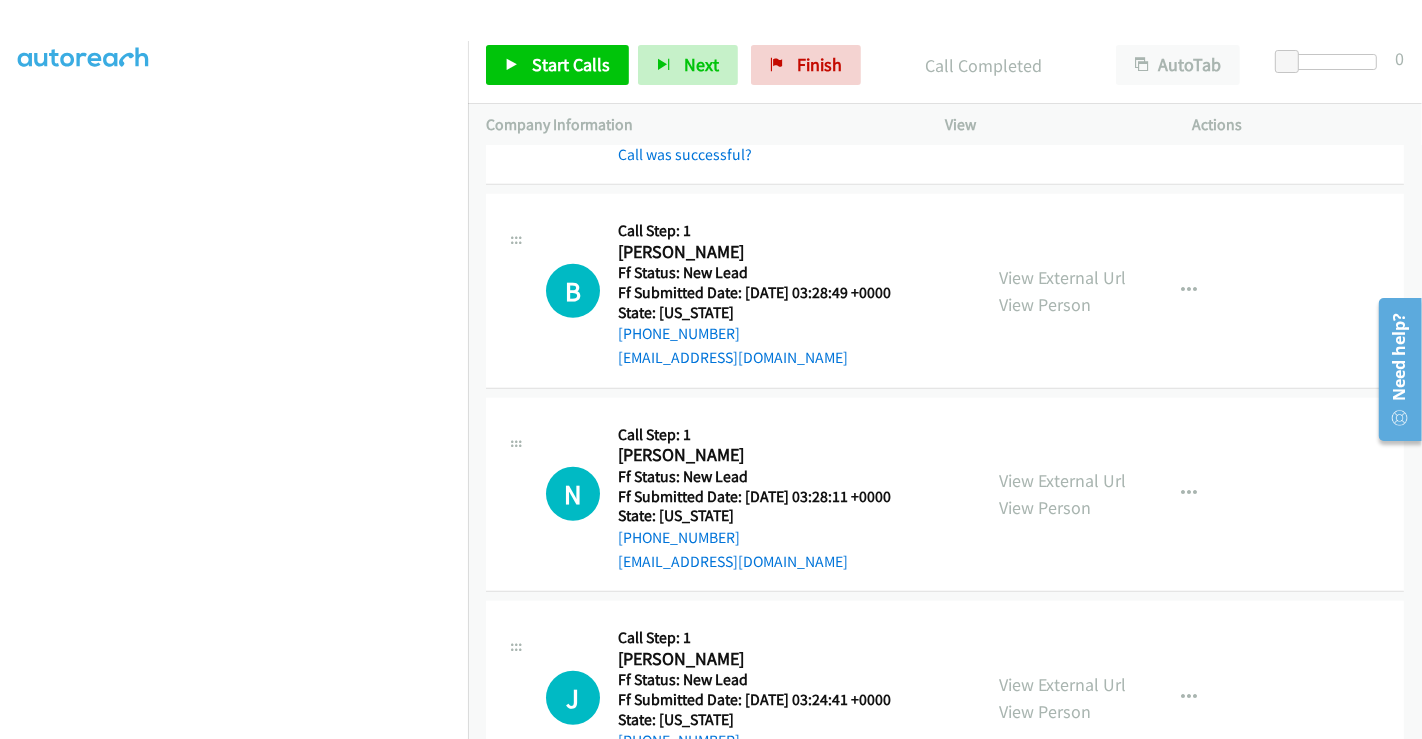 scroll, scrollTop: 1222, scrollLeft: 0, axis: vertical 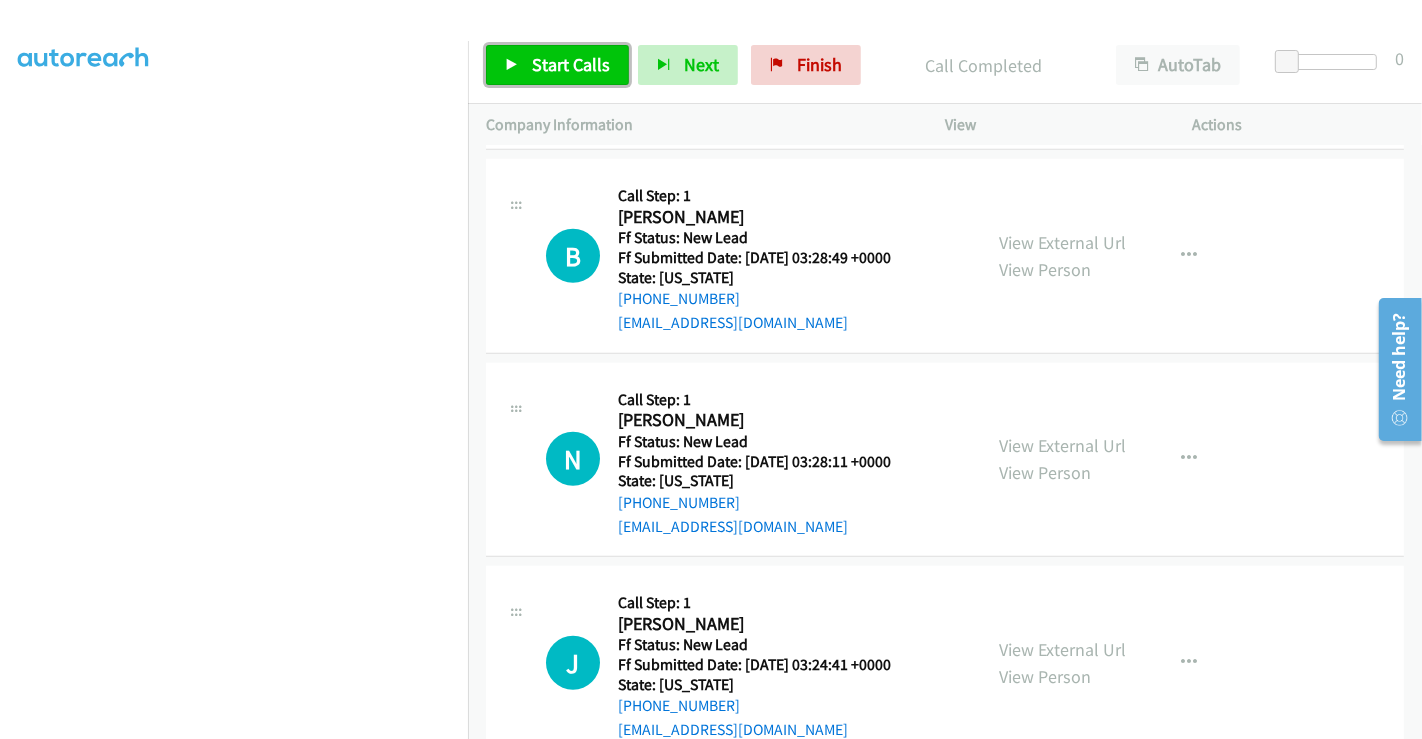 click on "Start Calls" at bounding box center (571, 64) 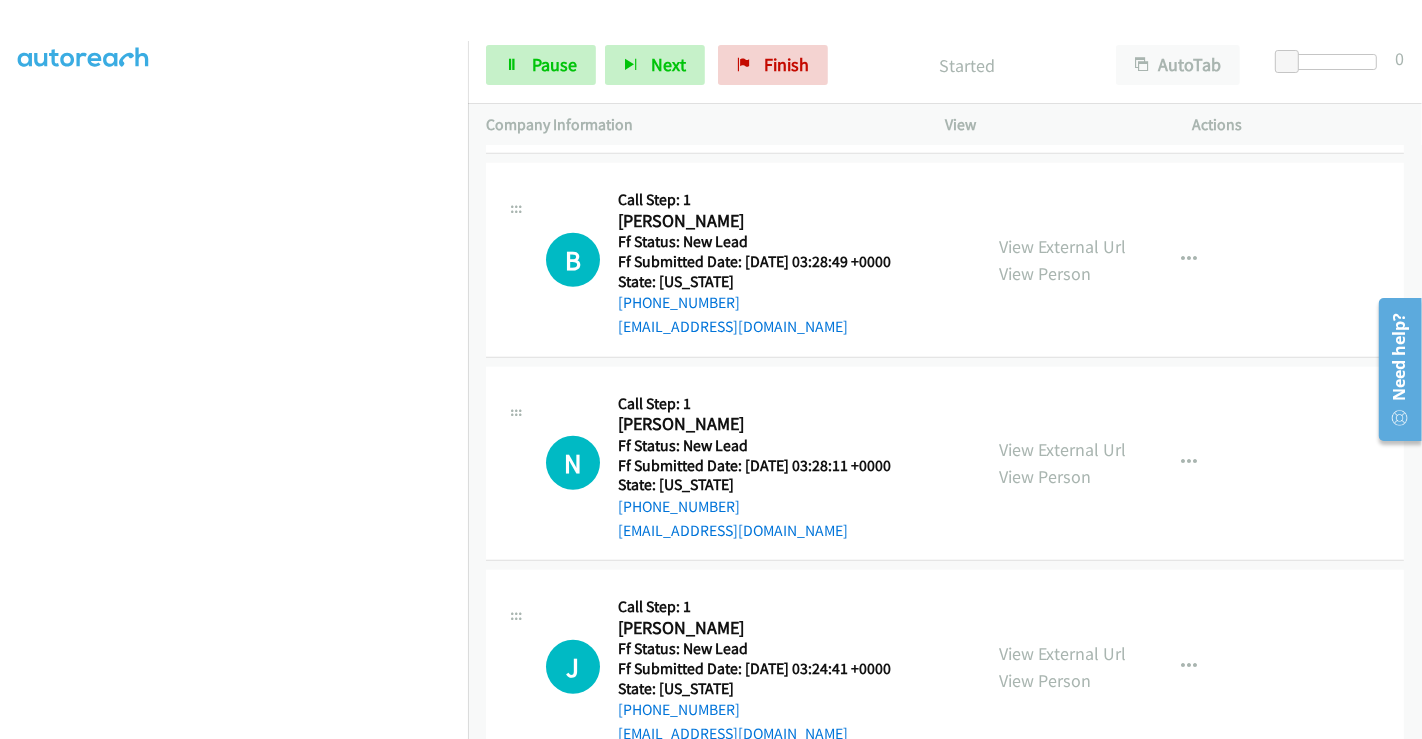 scroll, scrollTop: 1222, scrollLeft: 0, axis: vertical 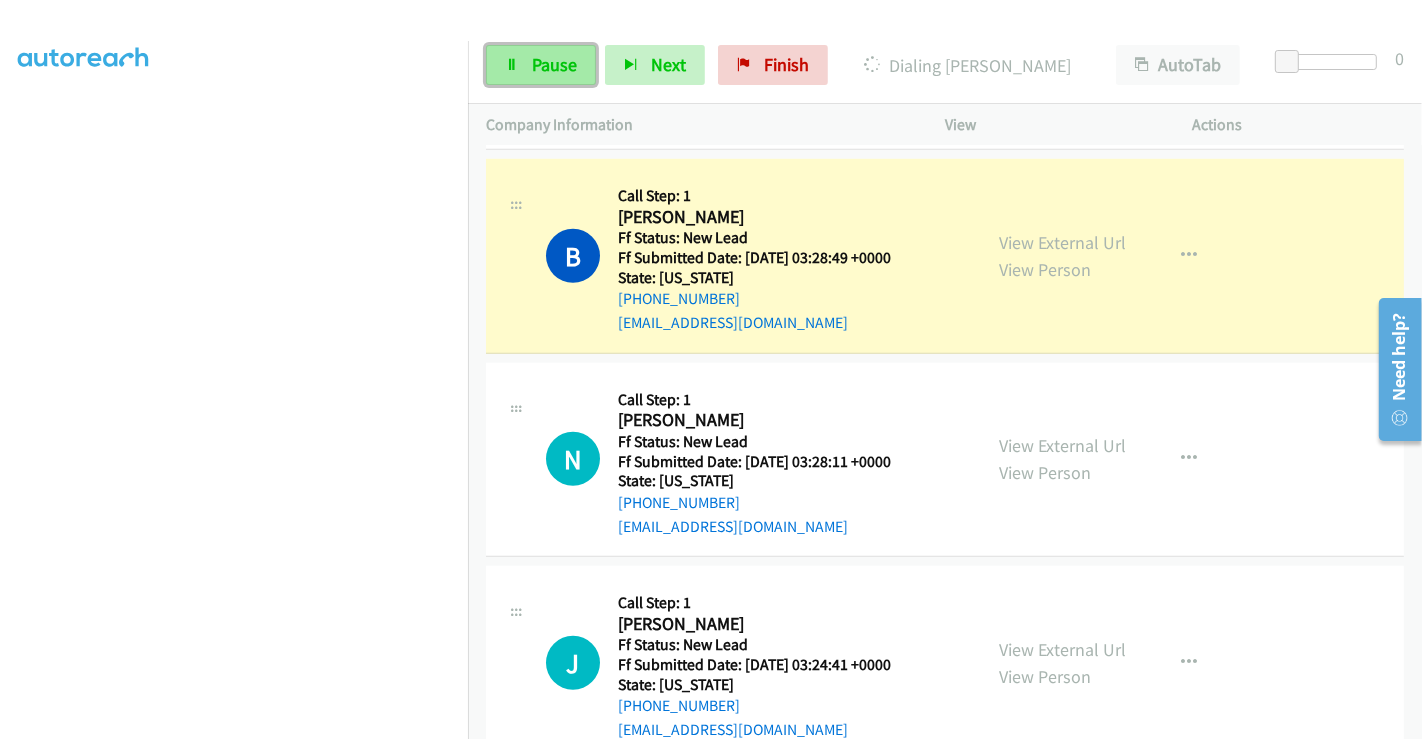 click on "Pause" at bounding box center (554, 64) 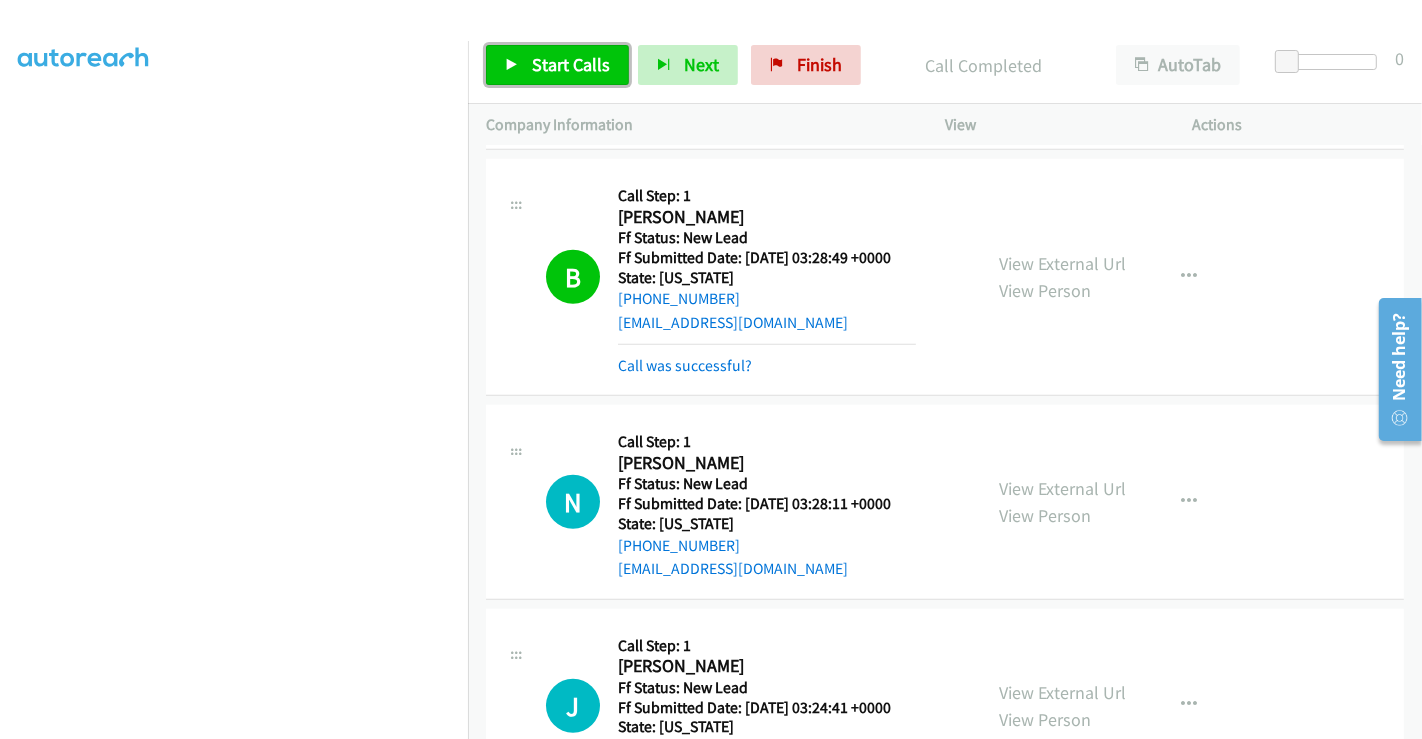 click on "Start Calls" at bounding box center [557, 65] 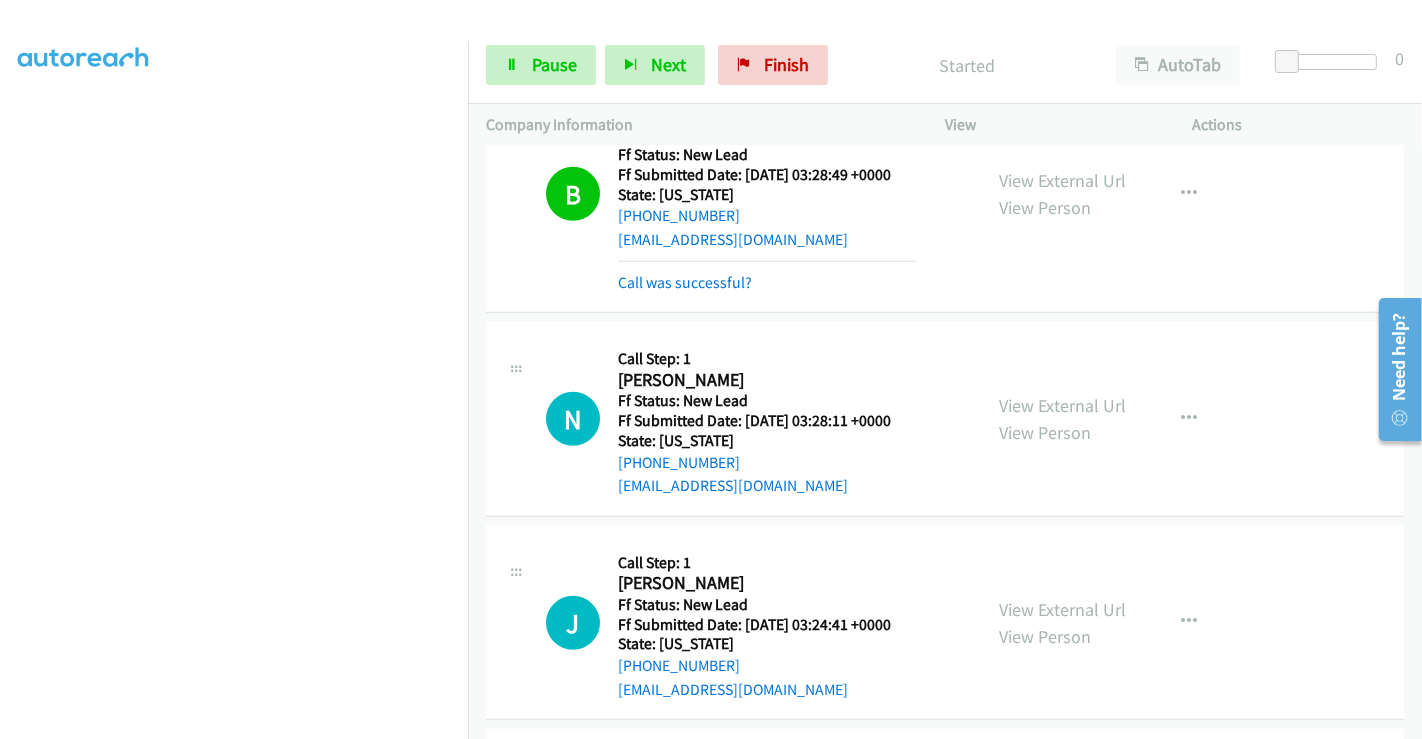 scroll, scrollTop: 1444, scrollLeft: 0, axis: vertical 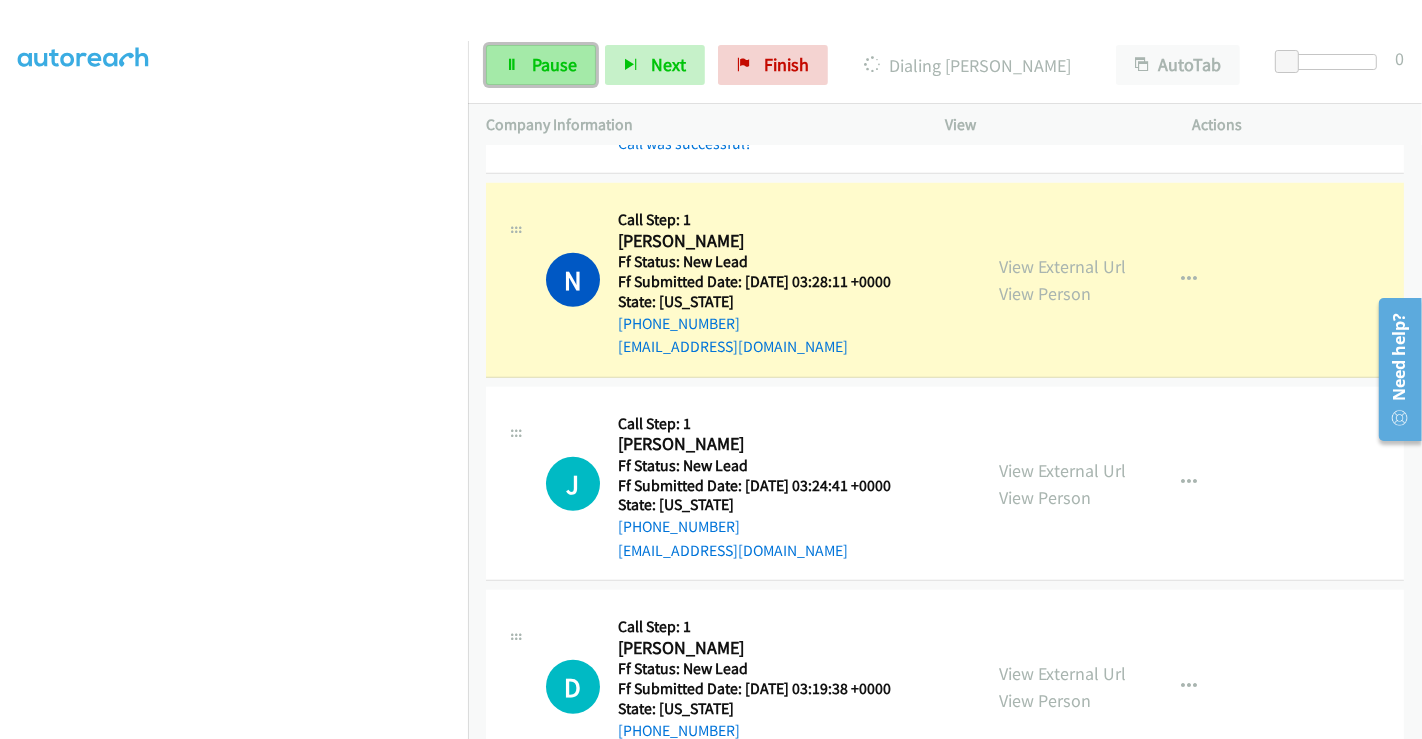 click on "Pause" at bounding box center [554, 64] 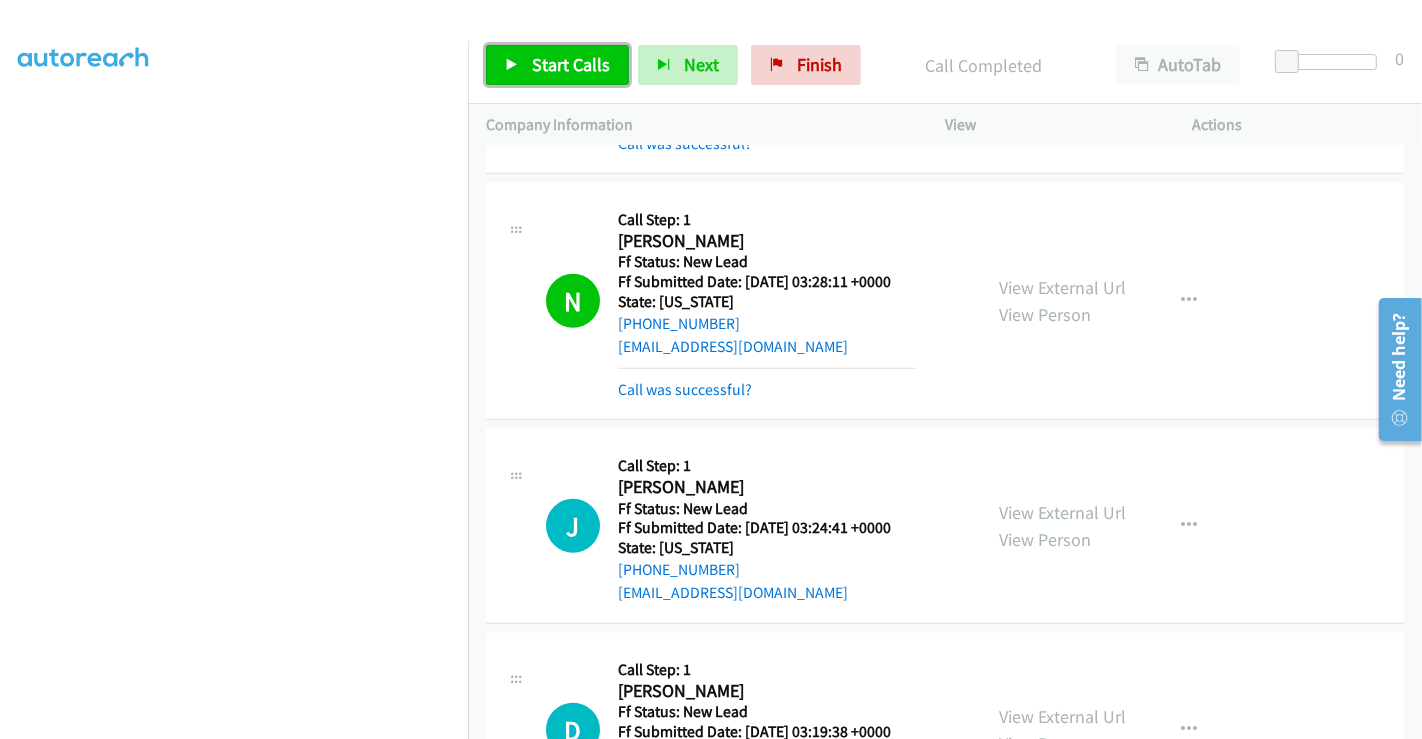 click on "Start Calls" at bounding box center (571, 64) 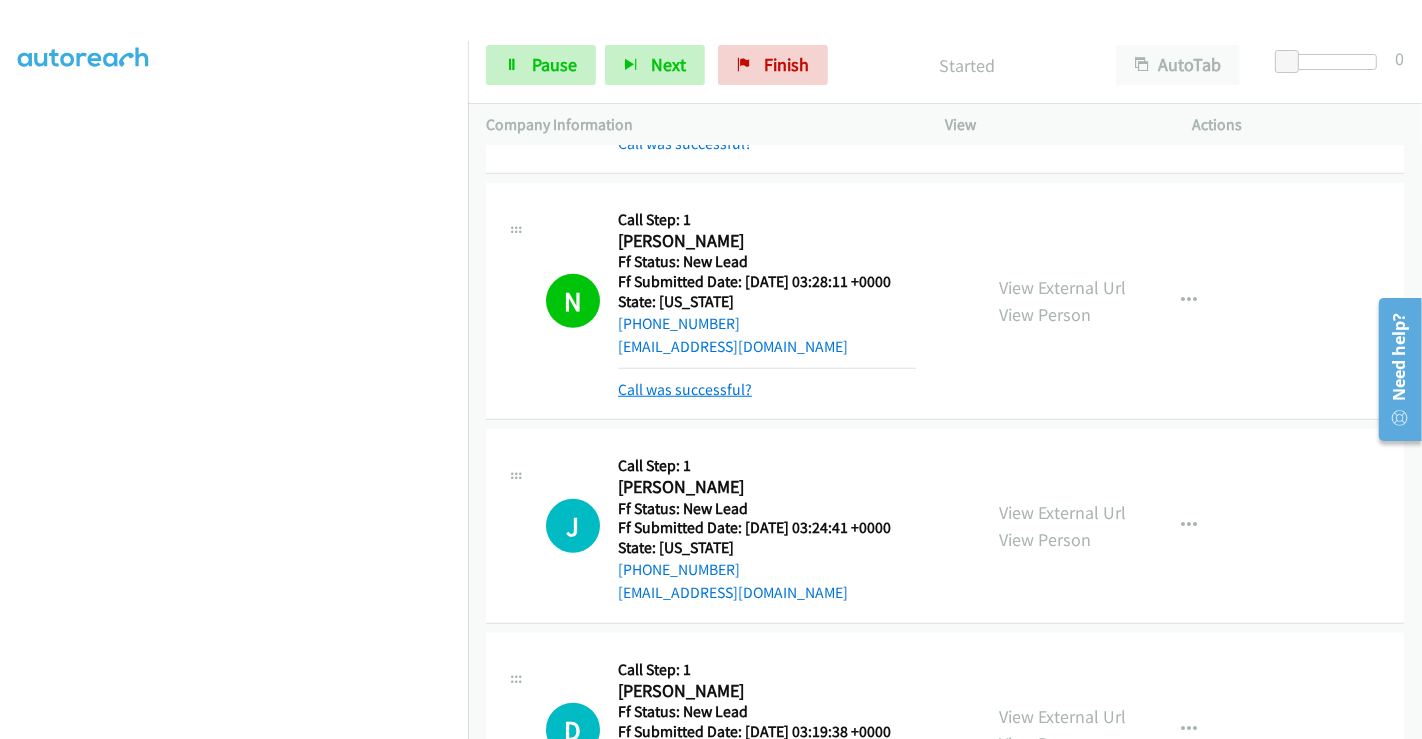 click on "Call was successful?" at bounding box center (685, 389) 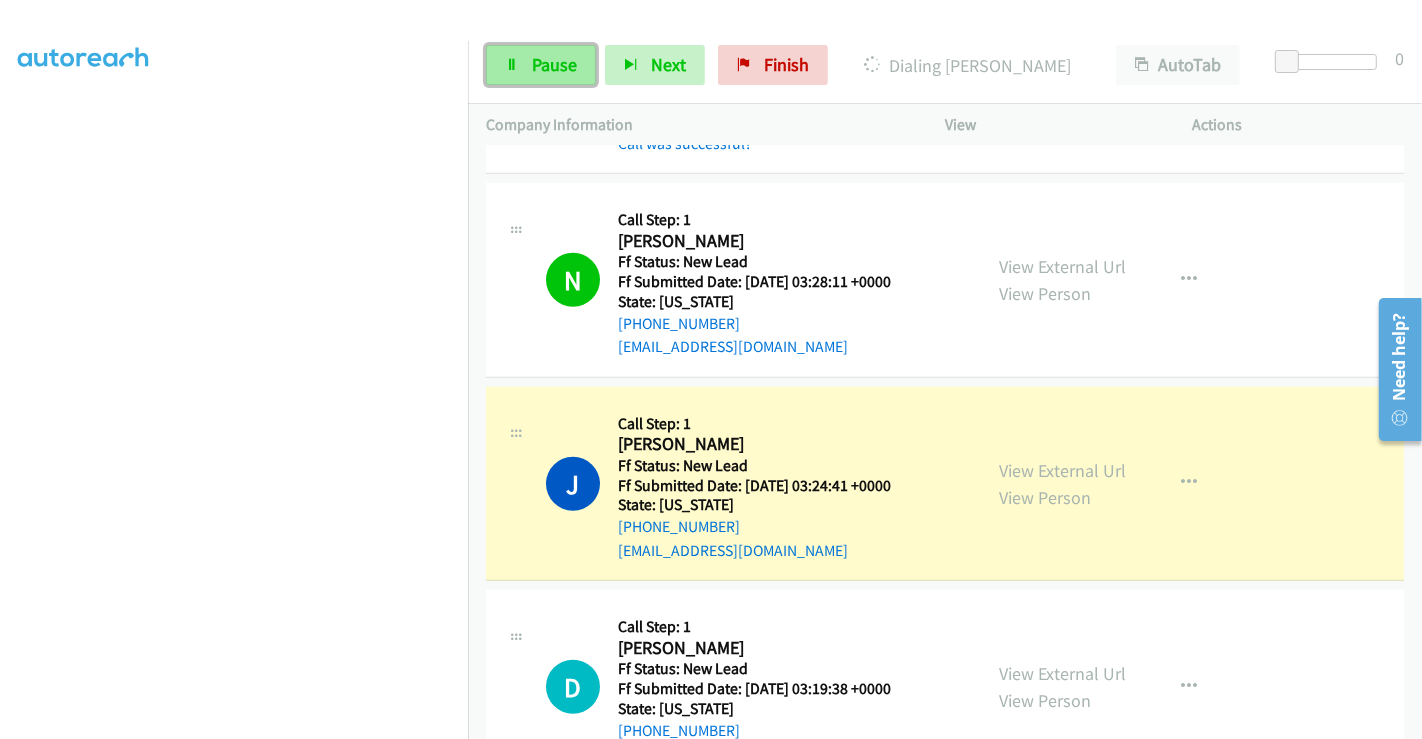 click on "Pause" at bounding box center [554, 64] 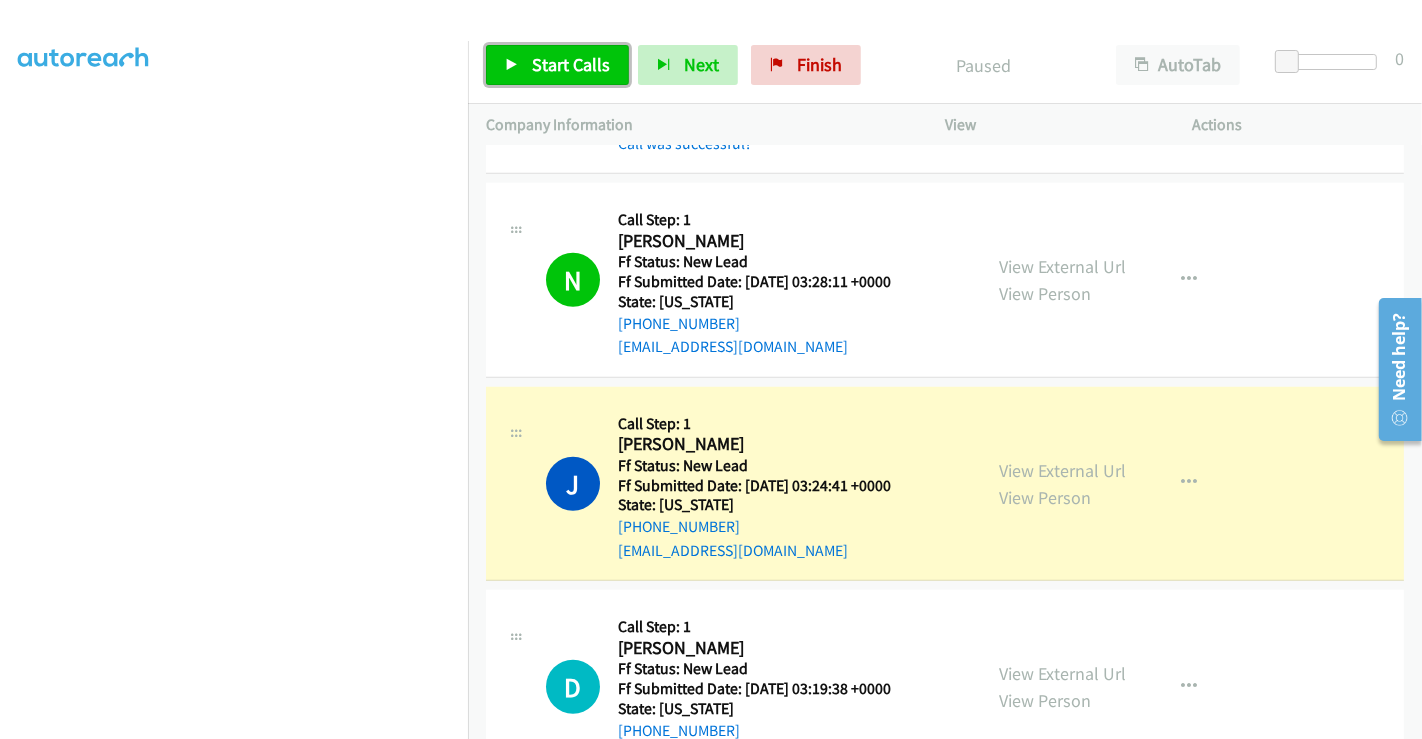 click on "Start Calls" at bounding box center (571, 64) 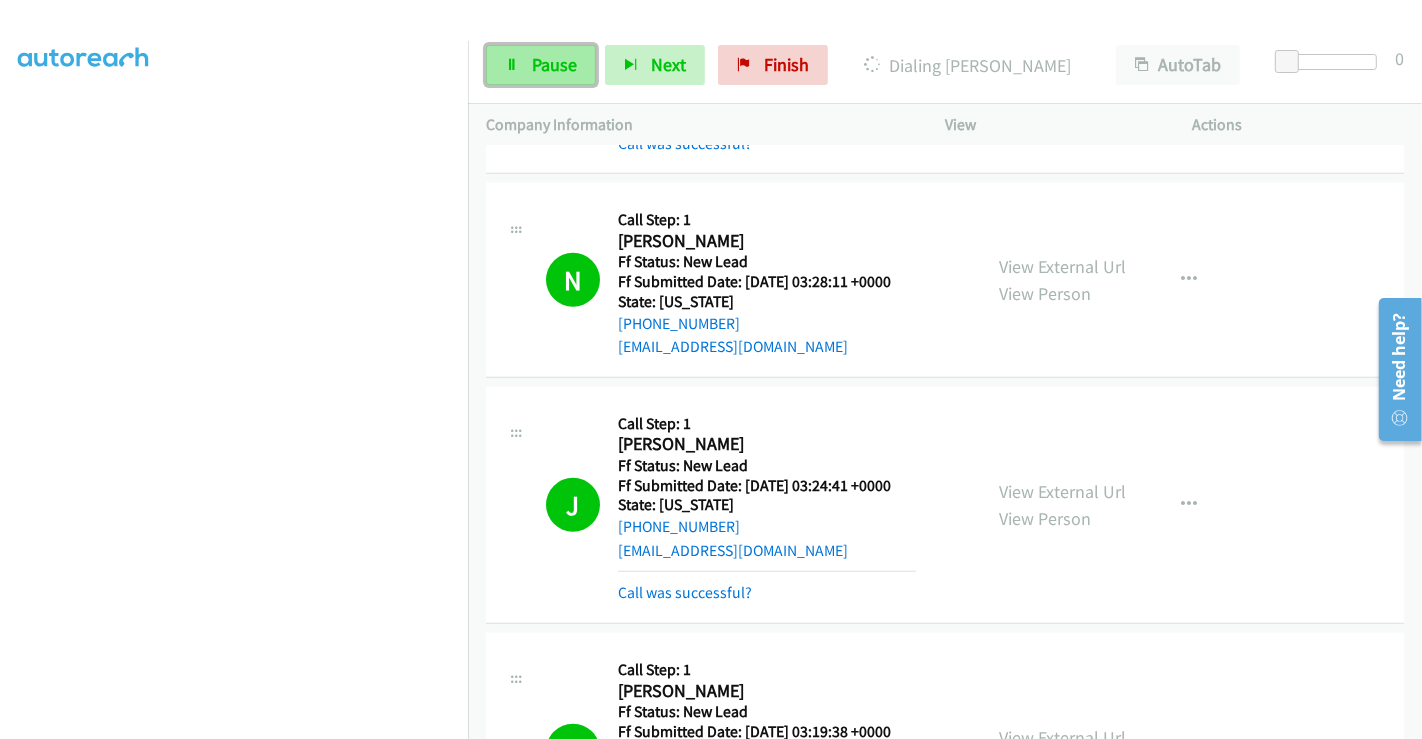 click at bounding box center (512, 66) 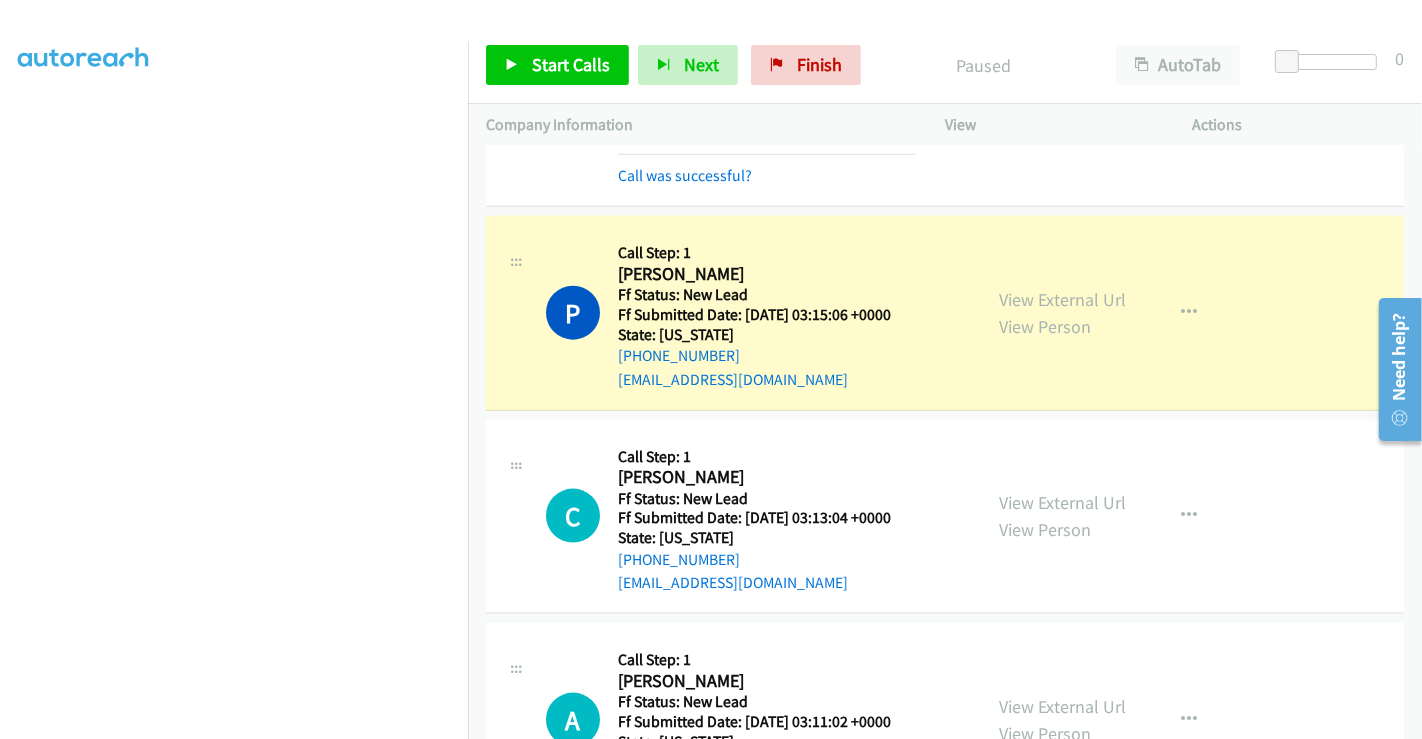scroll, scrollTop: 2111, scrollLeft: 0, axis: vertical 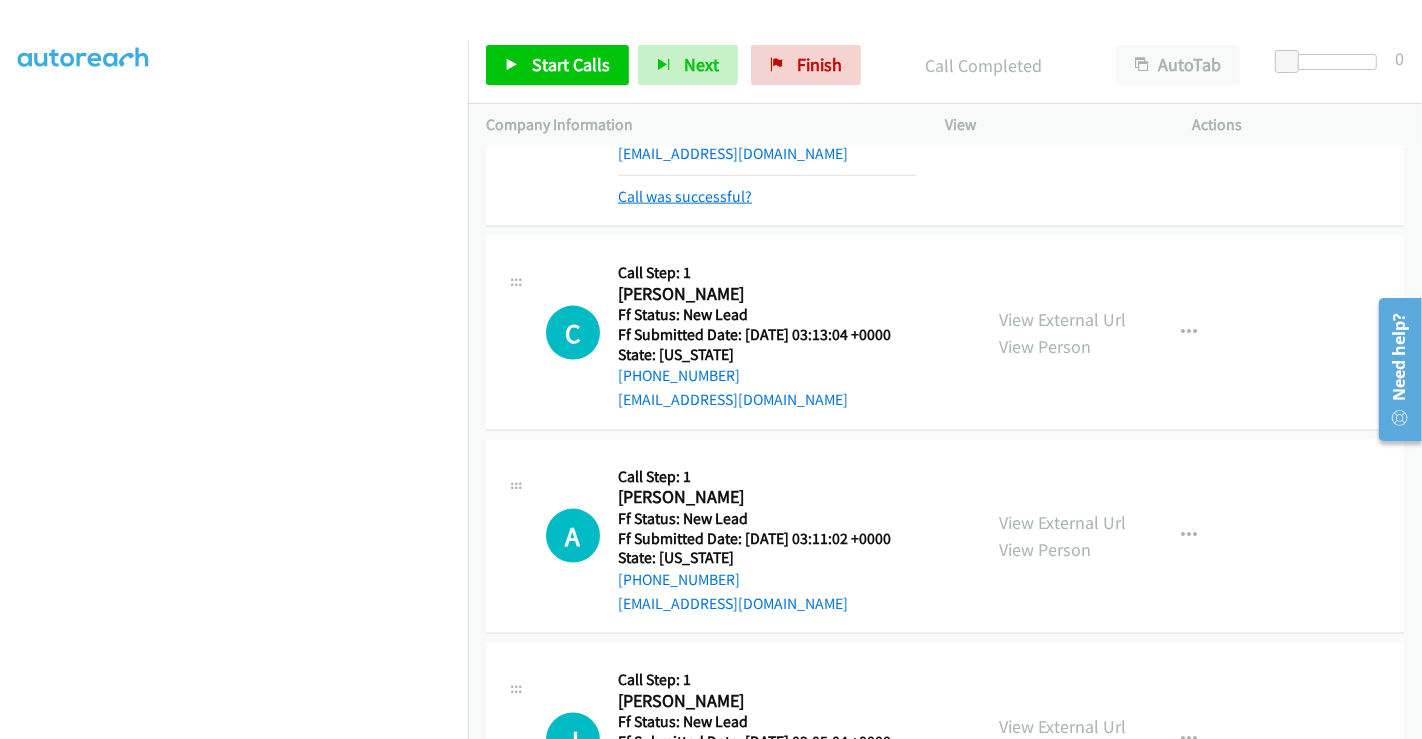 click on "Call was successful?" at bounding box center [685, 196] 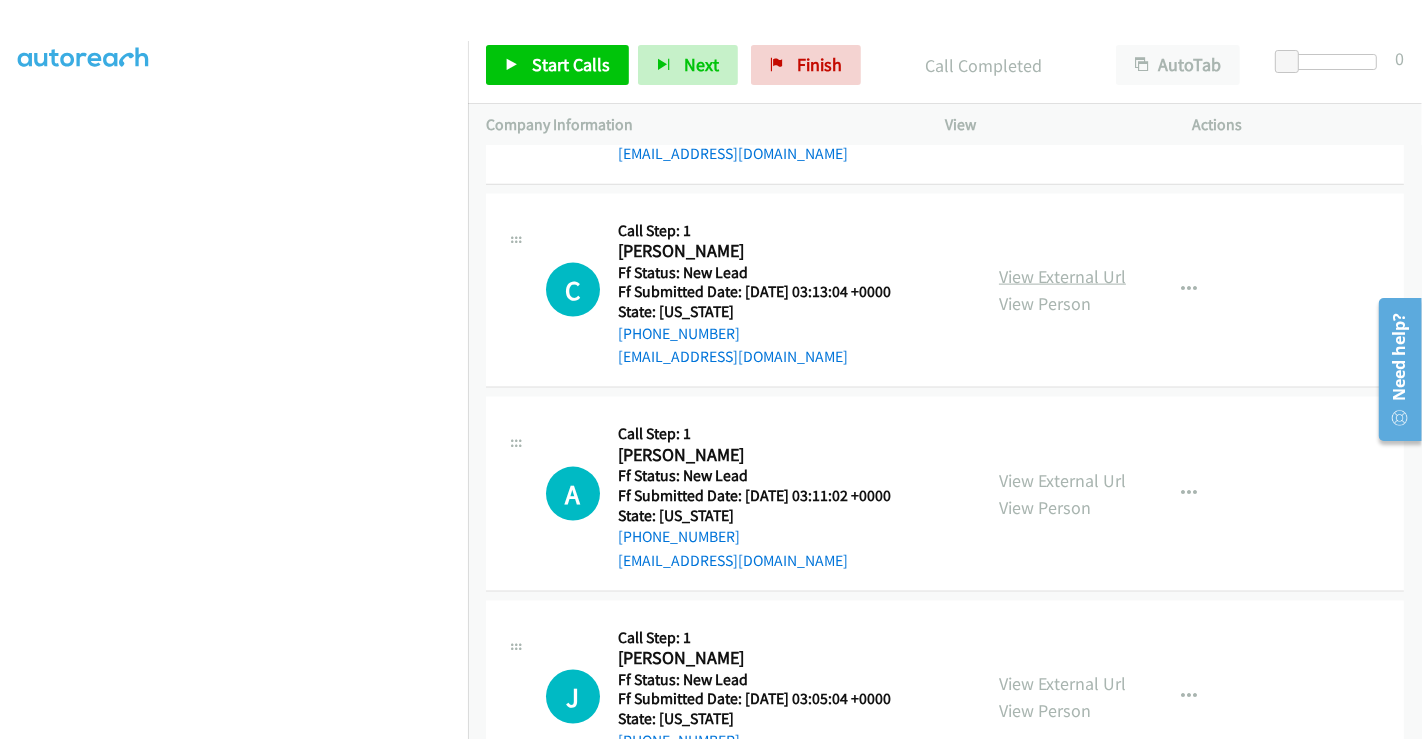 click on "View External Url" at bounding box center (1062, 276) 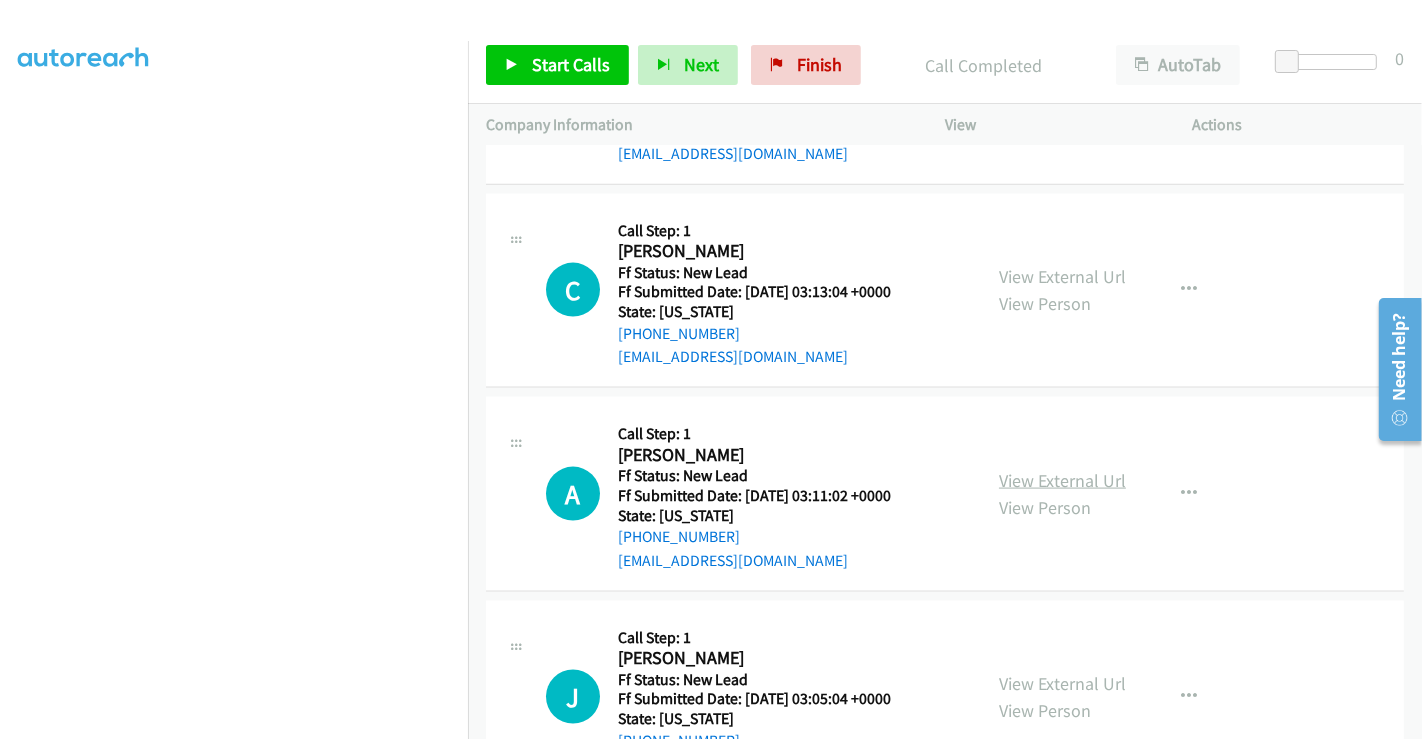 click on "View External Url" at bounding box center [1062, 480] 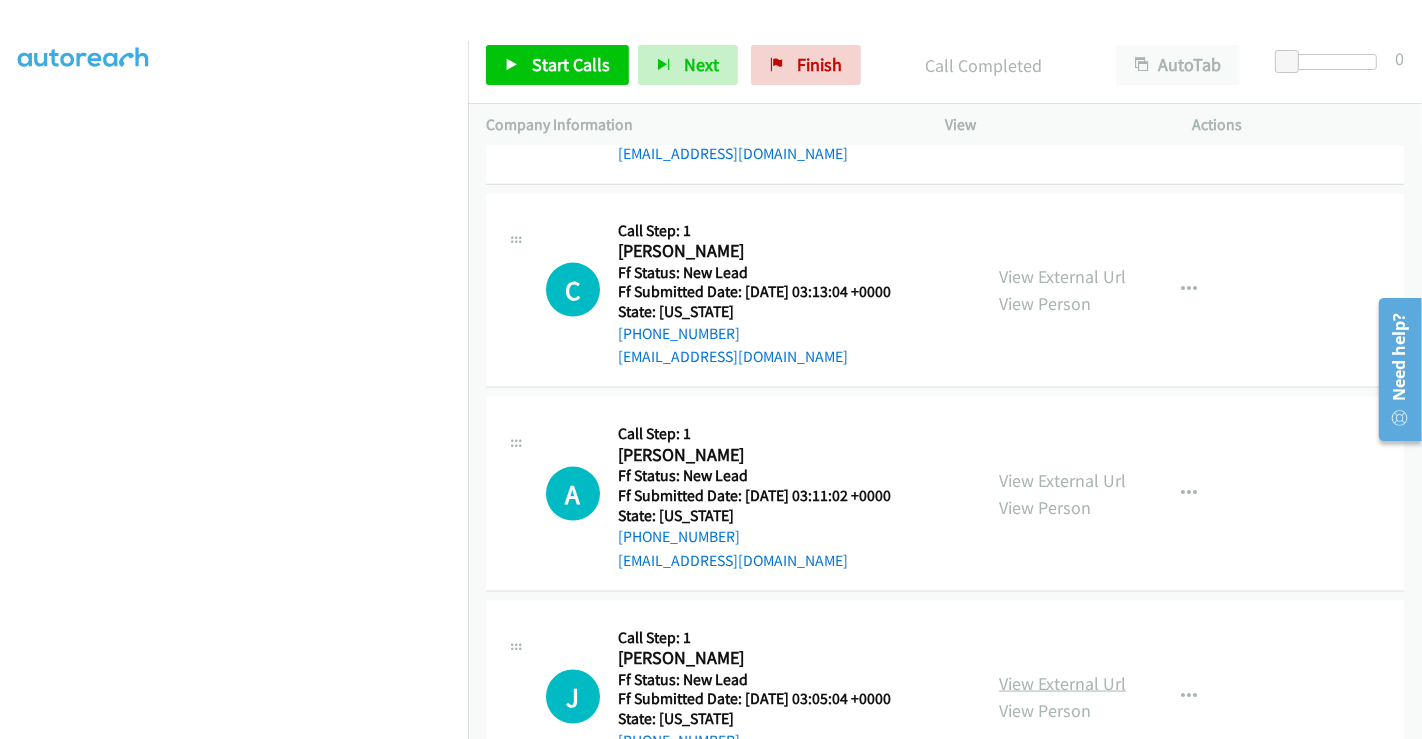 click on "View External Url" at bounding box center (1062, 683) 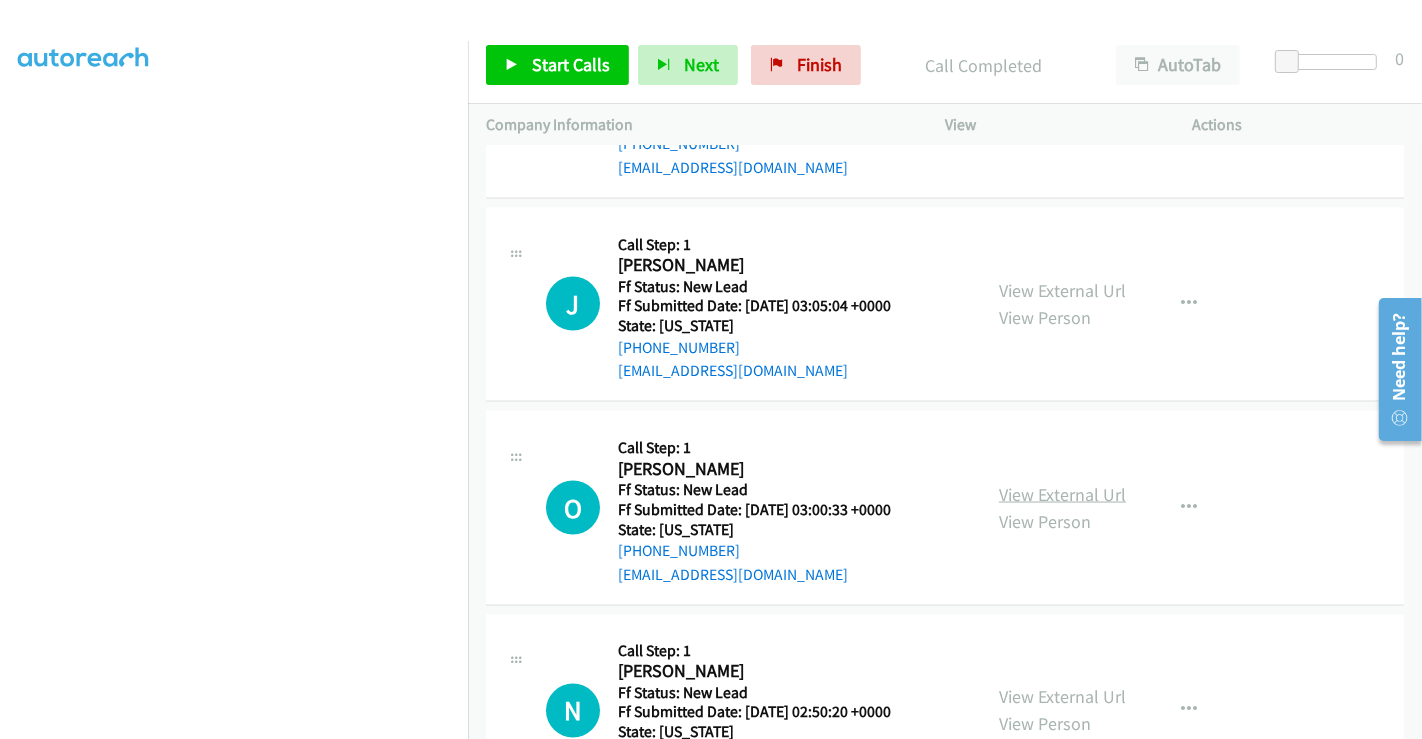 scroll, scrollTop: 2777, scrollLeft: 0, axis: vertical 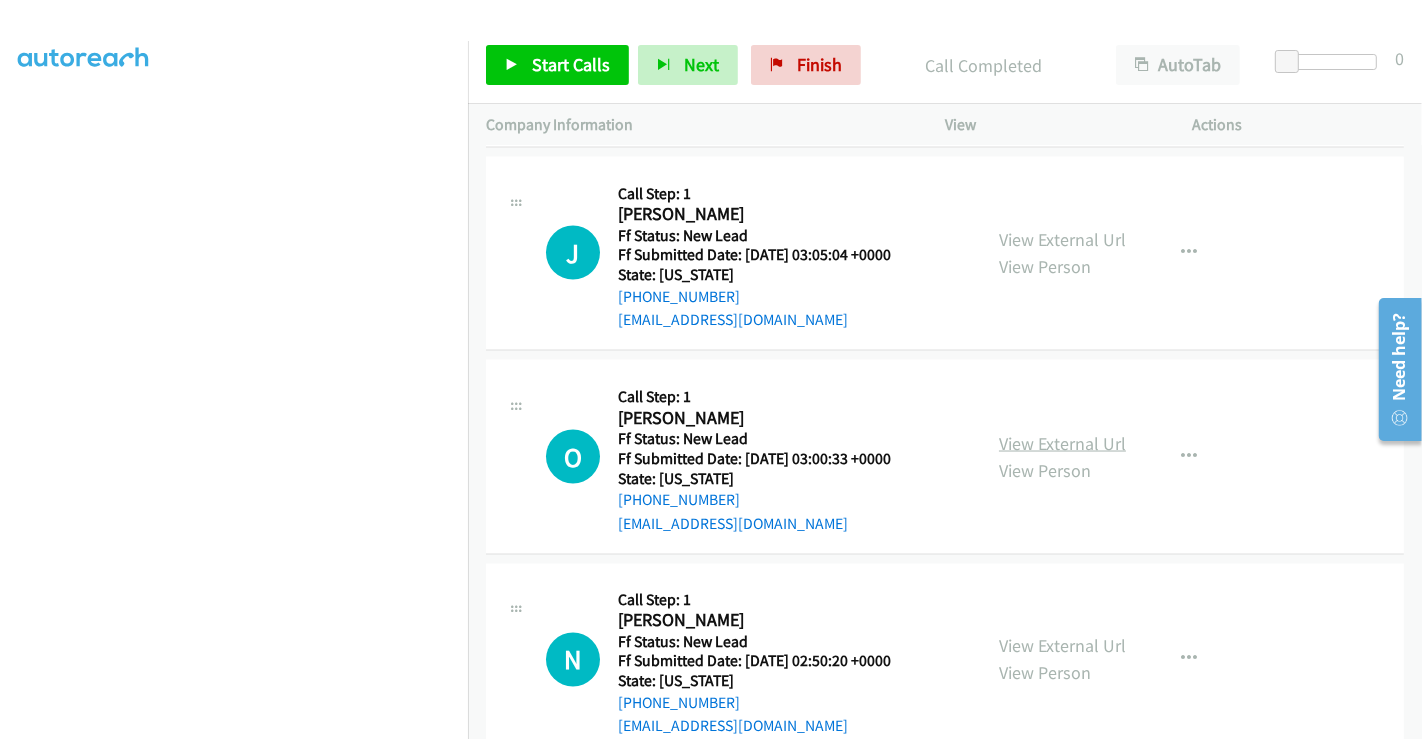 click on "View External Url" at bounding box center (1062, 443) 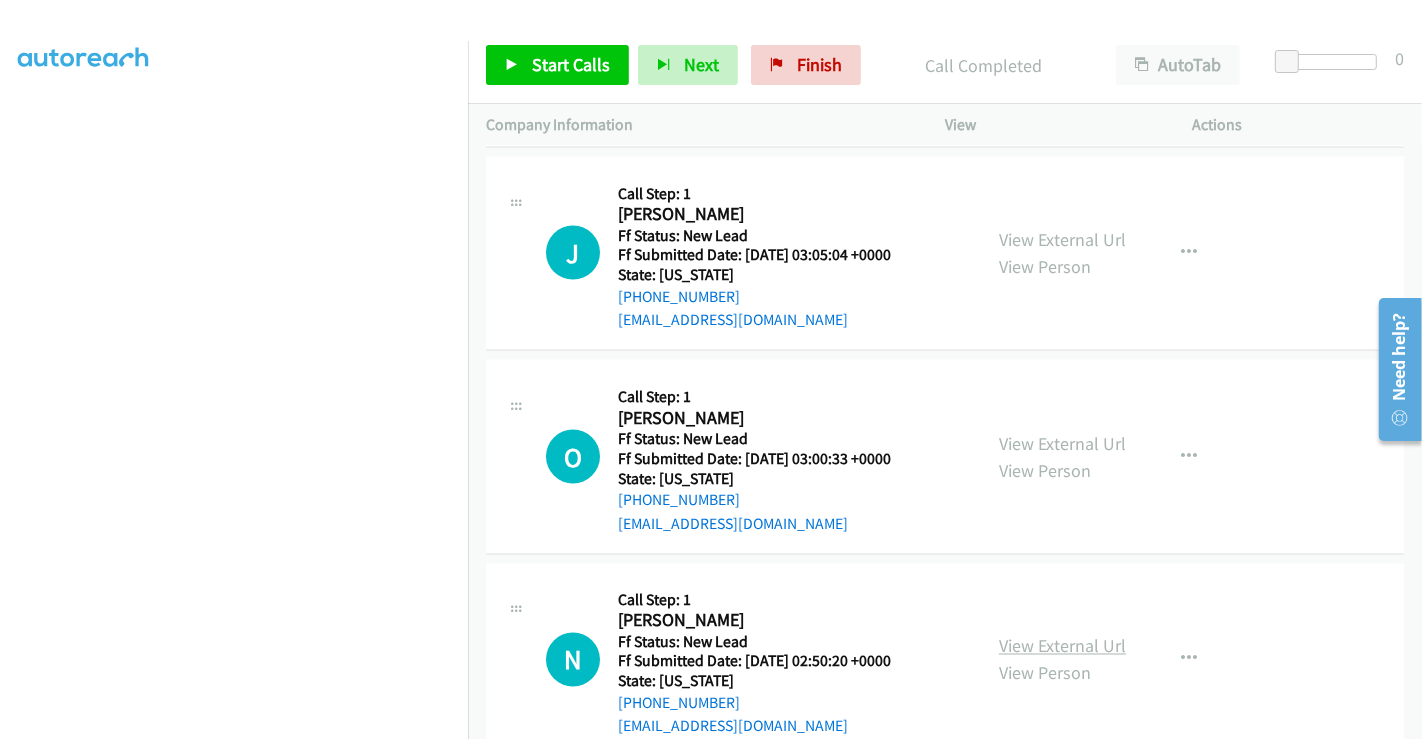 click on "View External Url" at bounding box center (1062, 646) 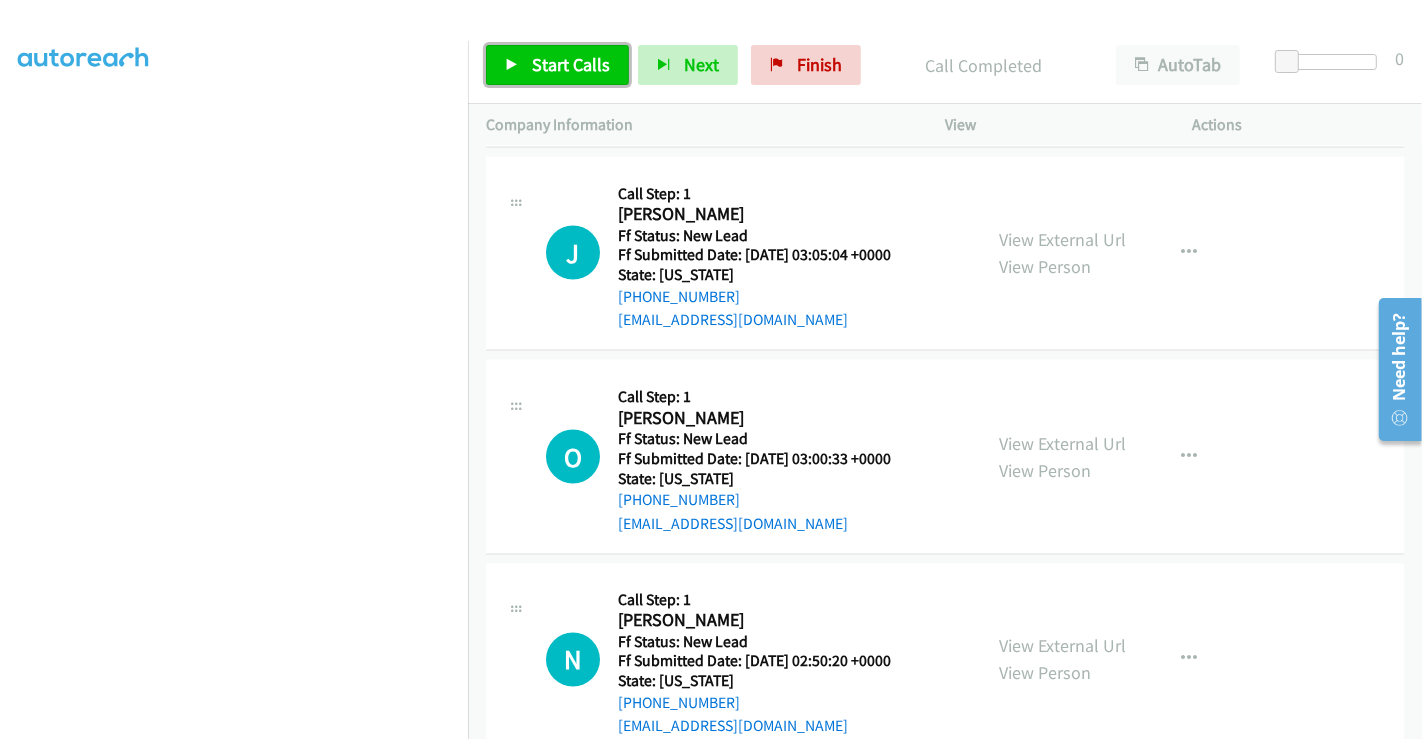 click on "Start Calls" at bounding box center [571, 64] 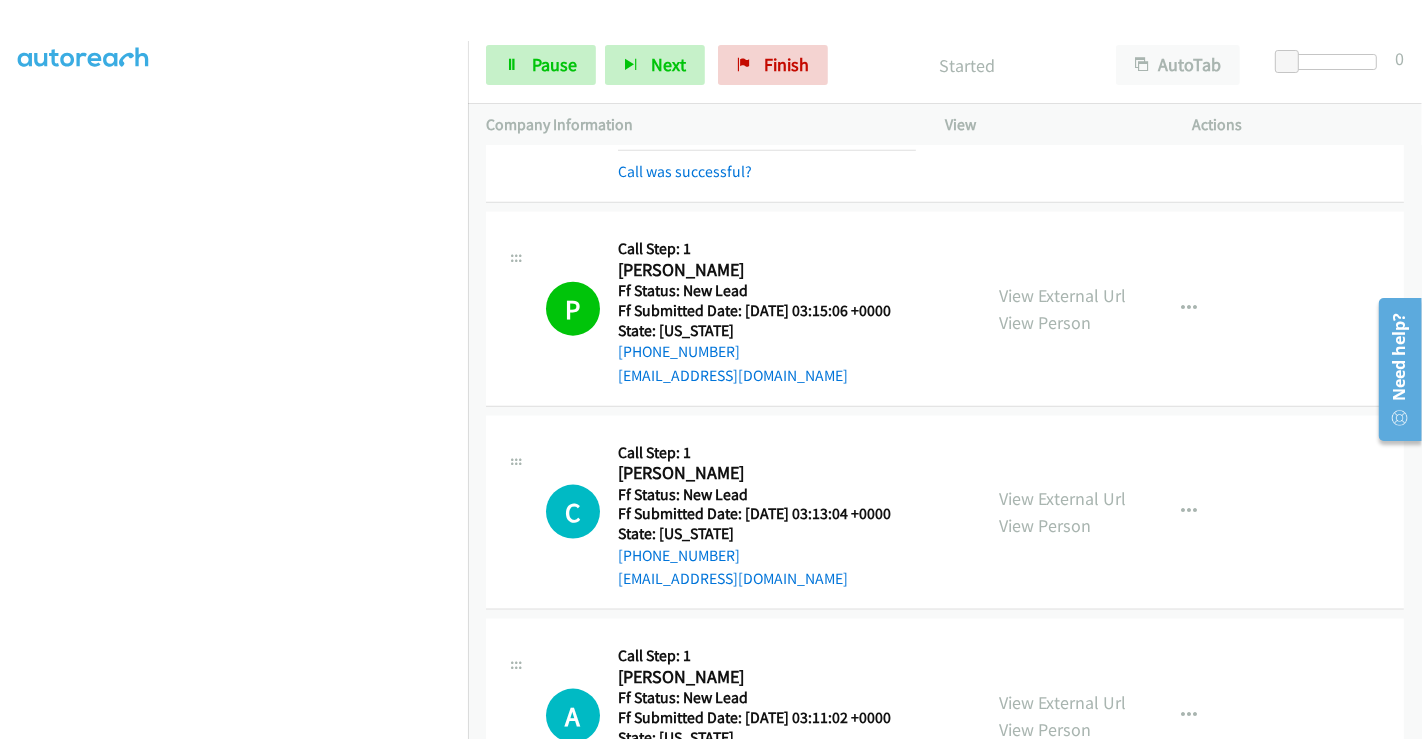 scroll, scrollTop: 2333, scrollLeft: 0, axis: vertical 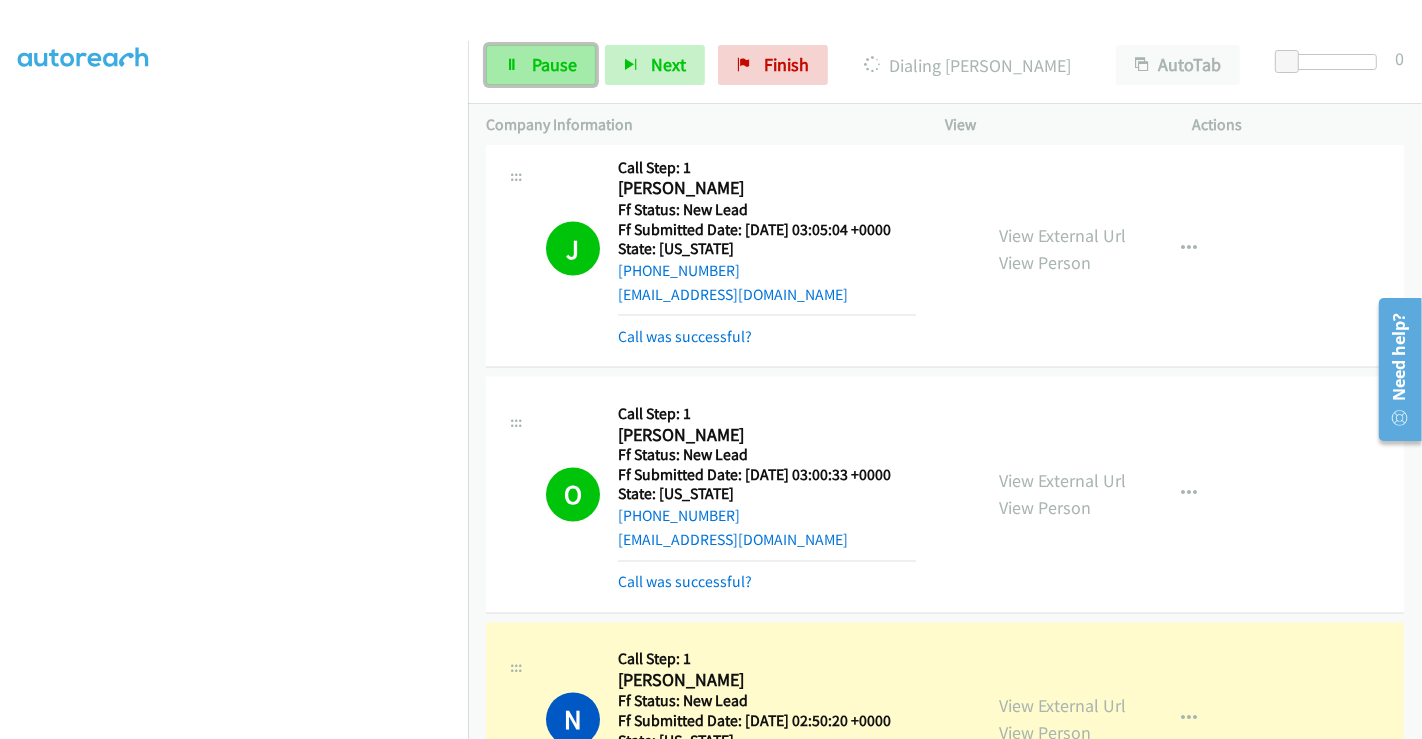 click on "Pause" at bounding box center (541, 65) 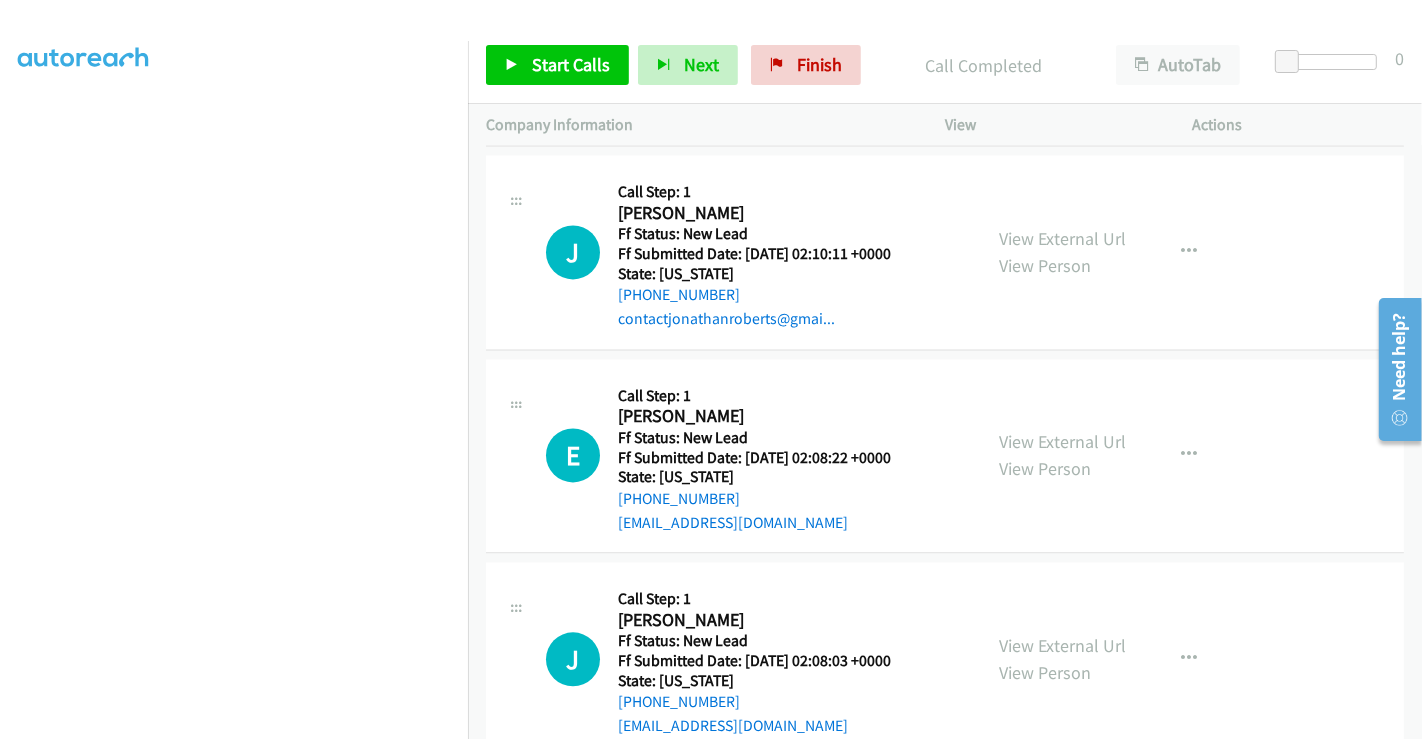 scroll, scrollTop: 3555, scrollLeft: 0, axis: vertical 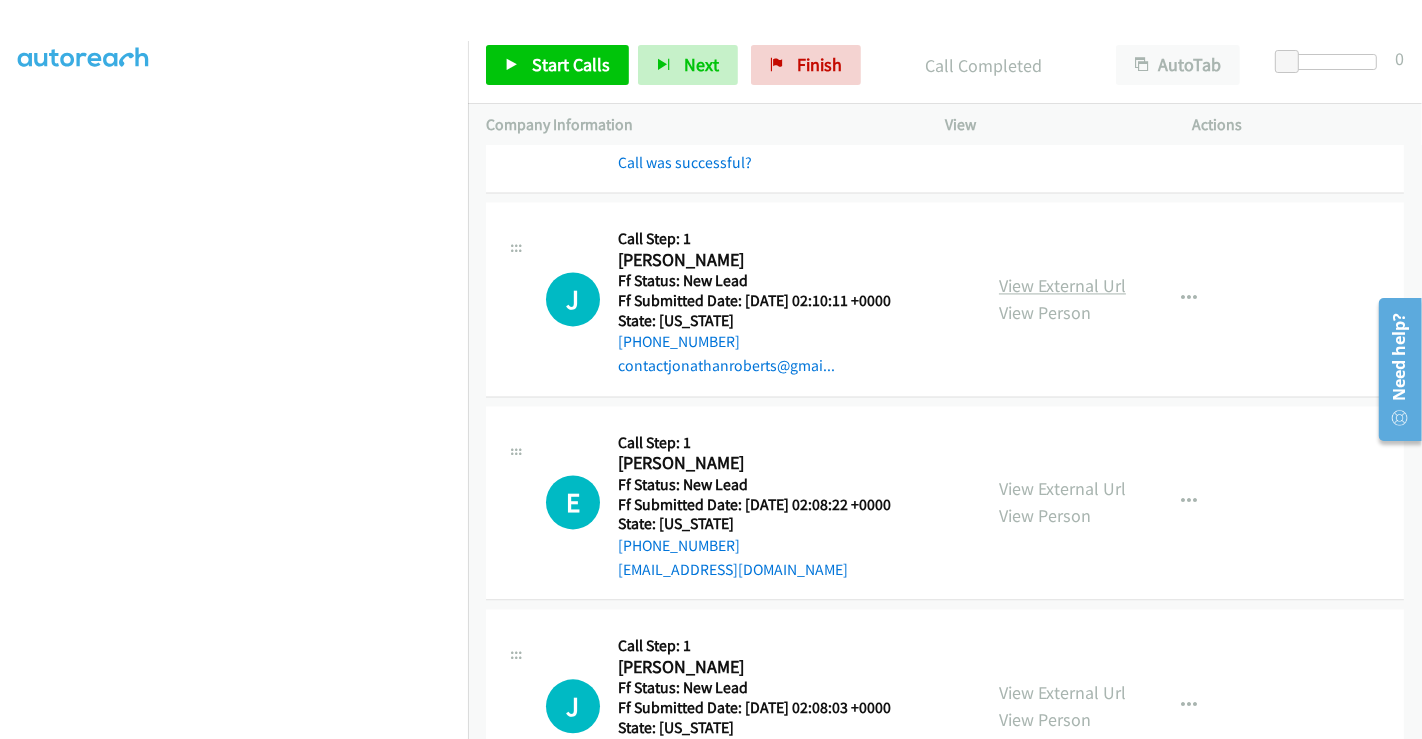 click on "View External Url" at bounding box center (1062, 285) 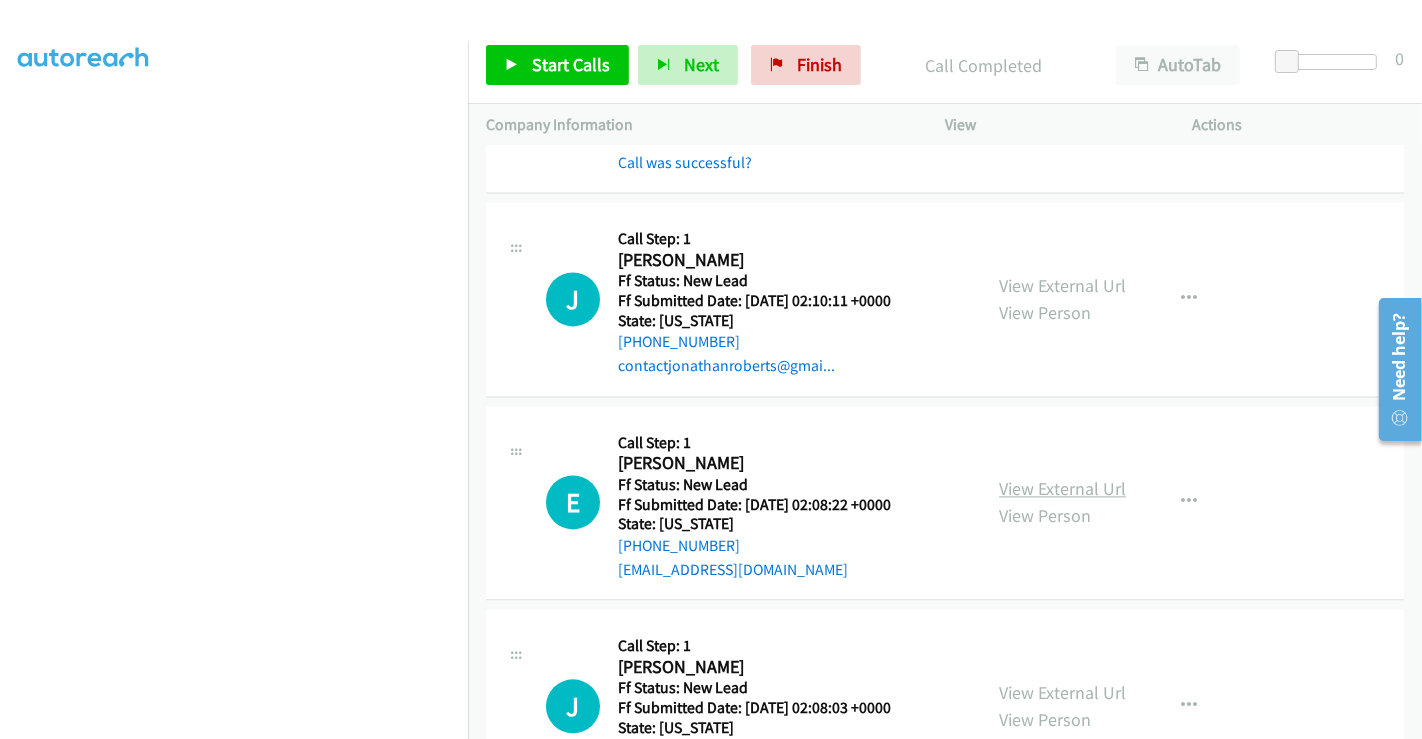 click on "View External Url" at bounding box center (1062, 488) 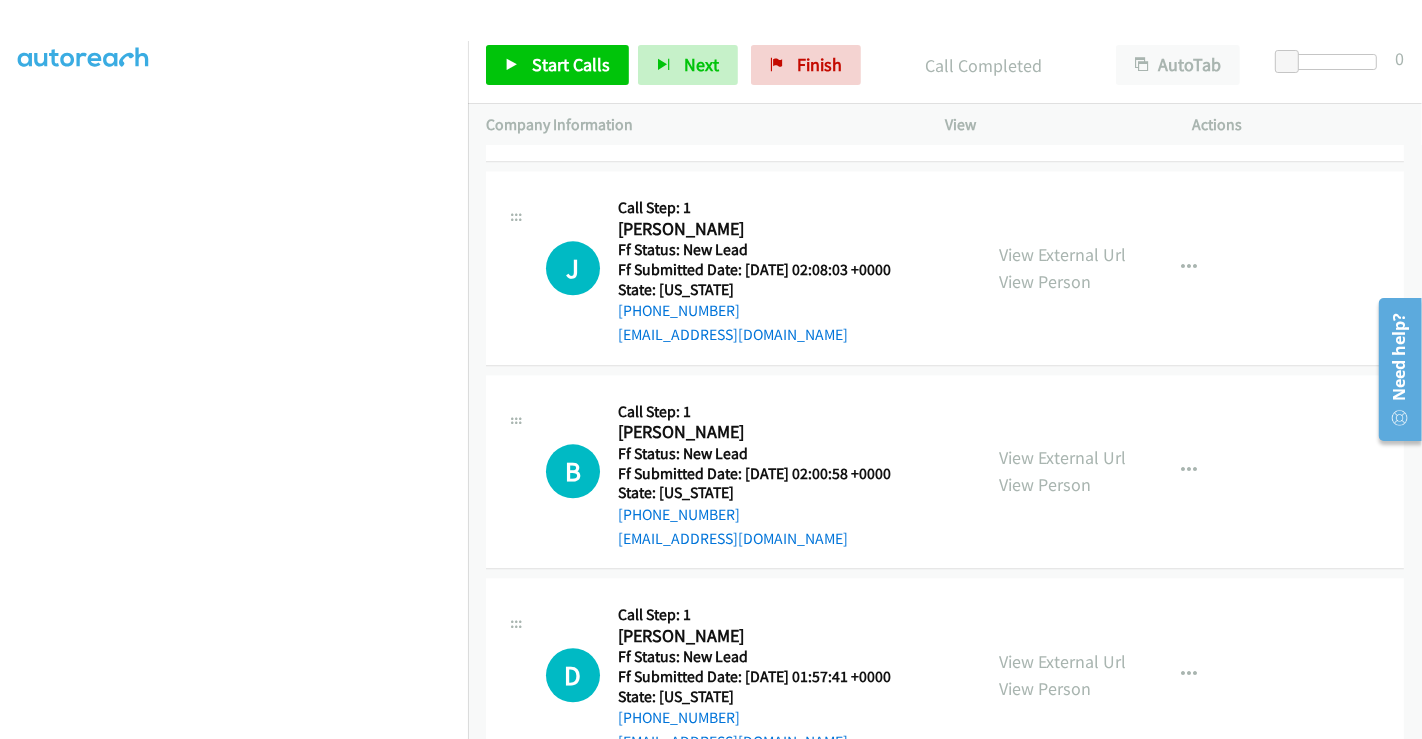 scroll, scrollTop: 4000, scrollLeft: 0, axis: vertical 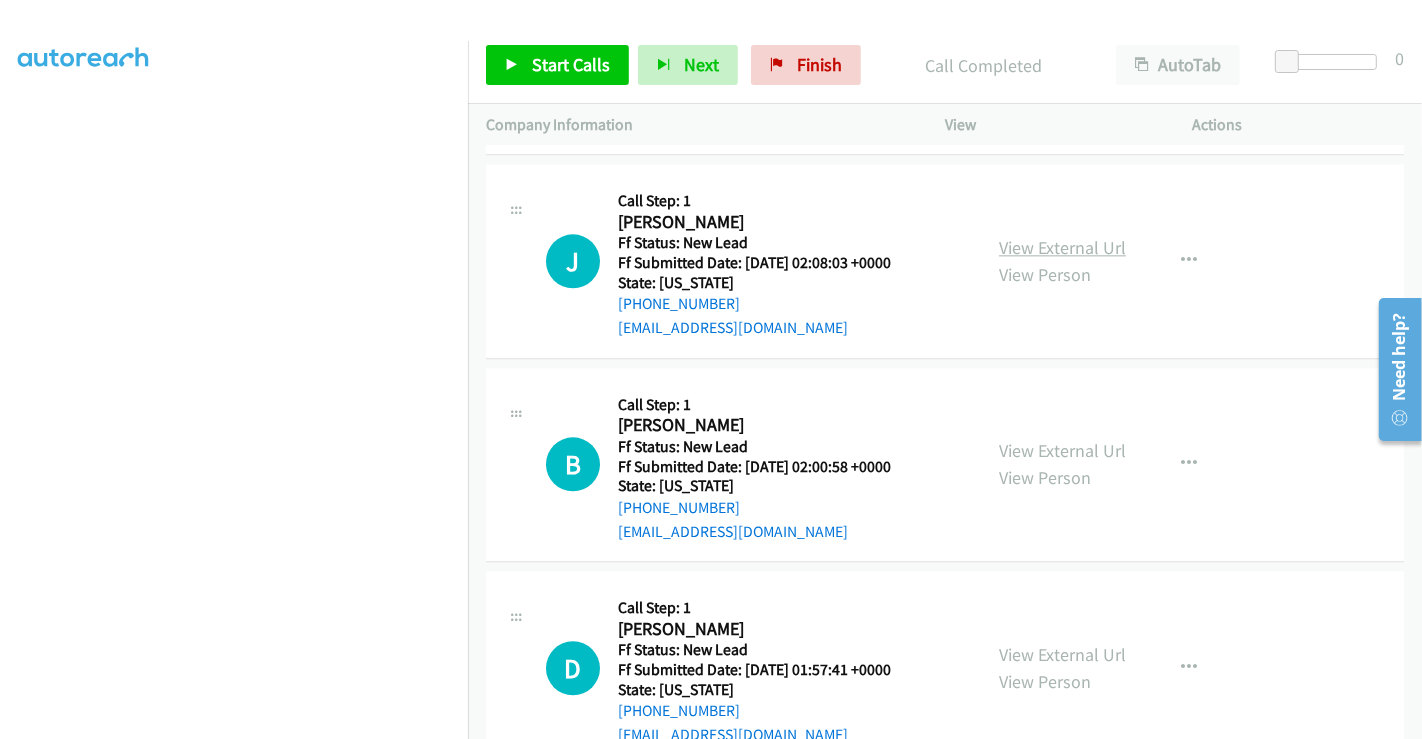 click on "View External Url" at bounding box center [1062, 247] 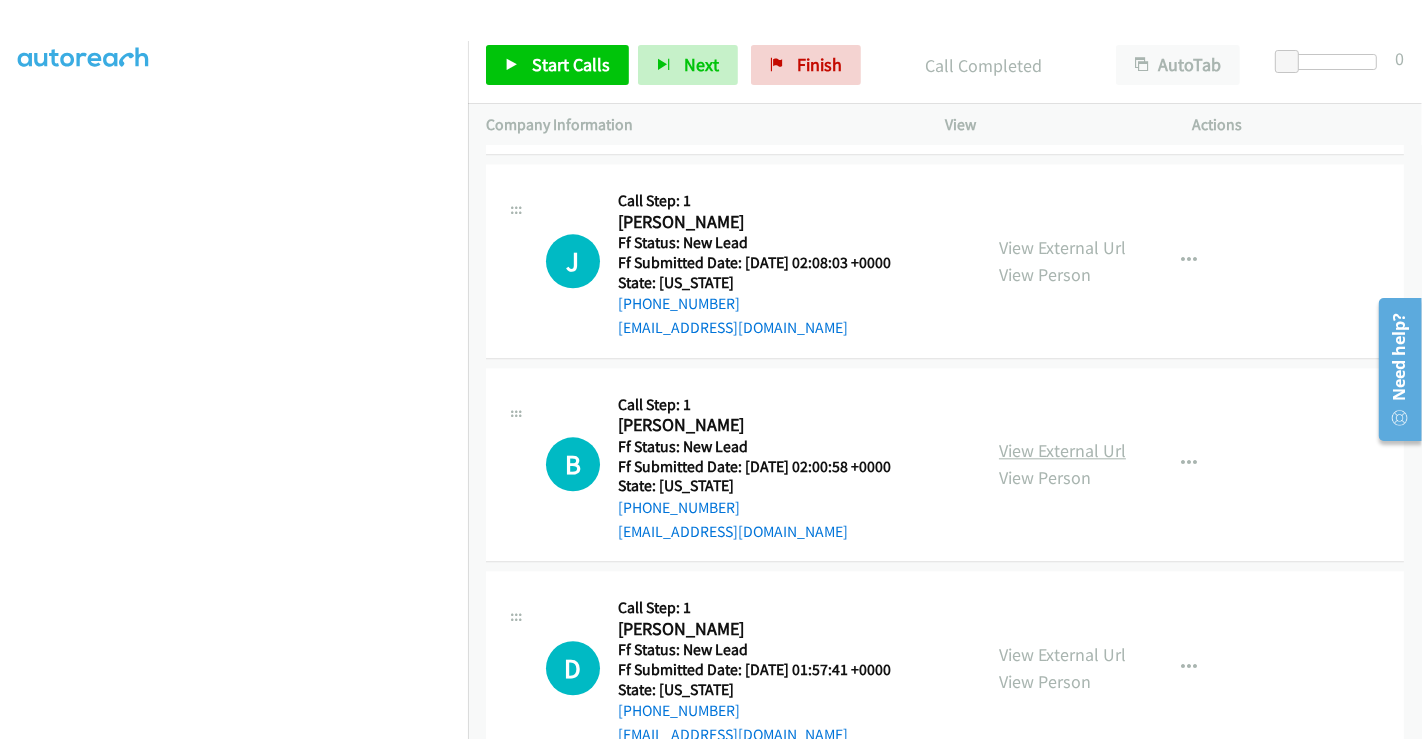 click on "View External Url" at bounding box center [1062, 450] 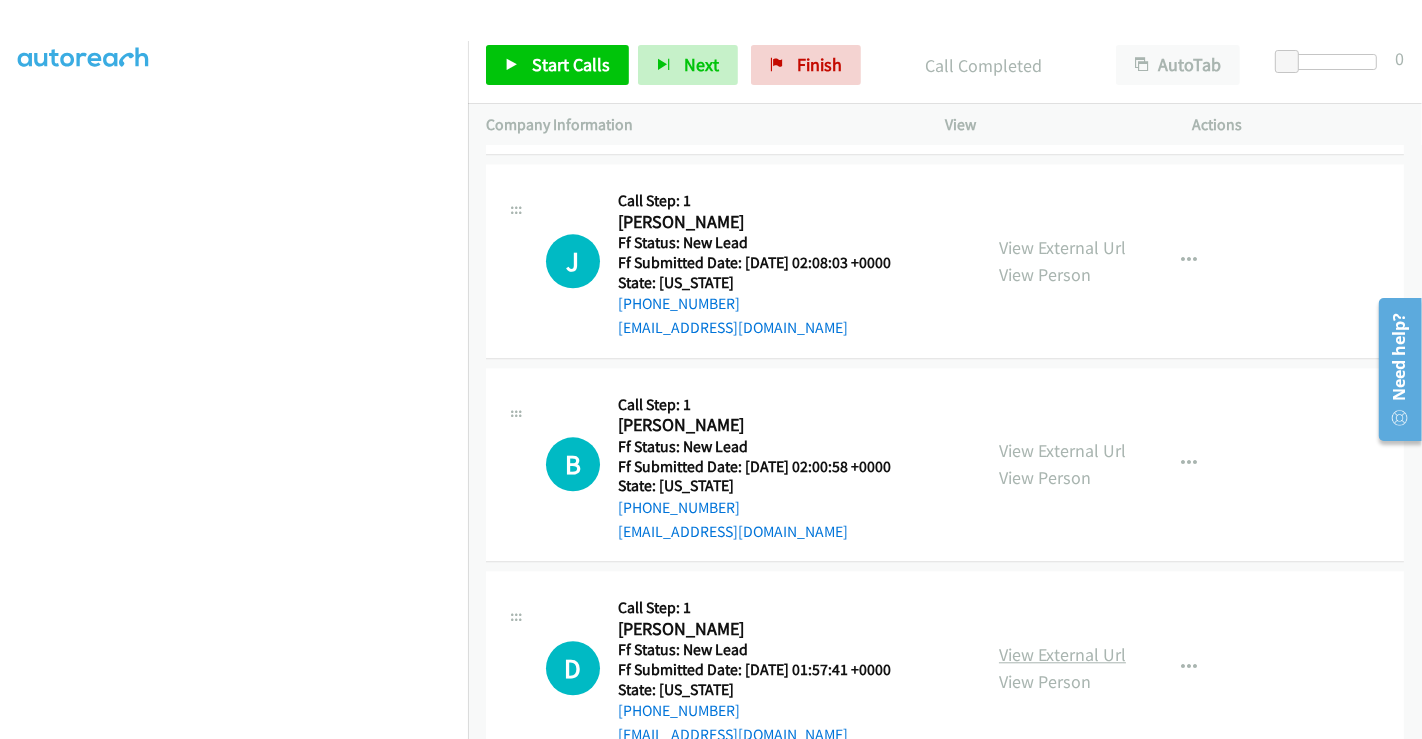 click on "View External Url" at bounding box center (1062, 654) 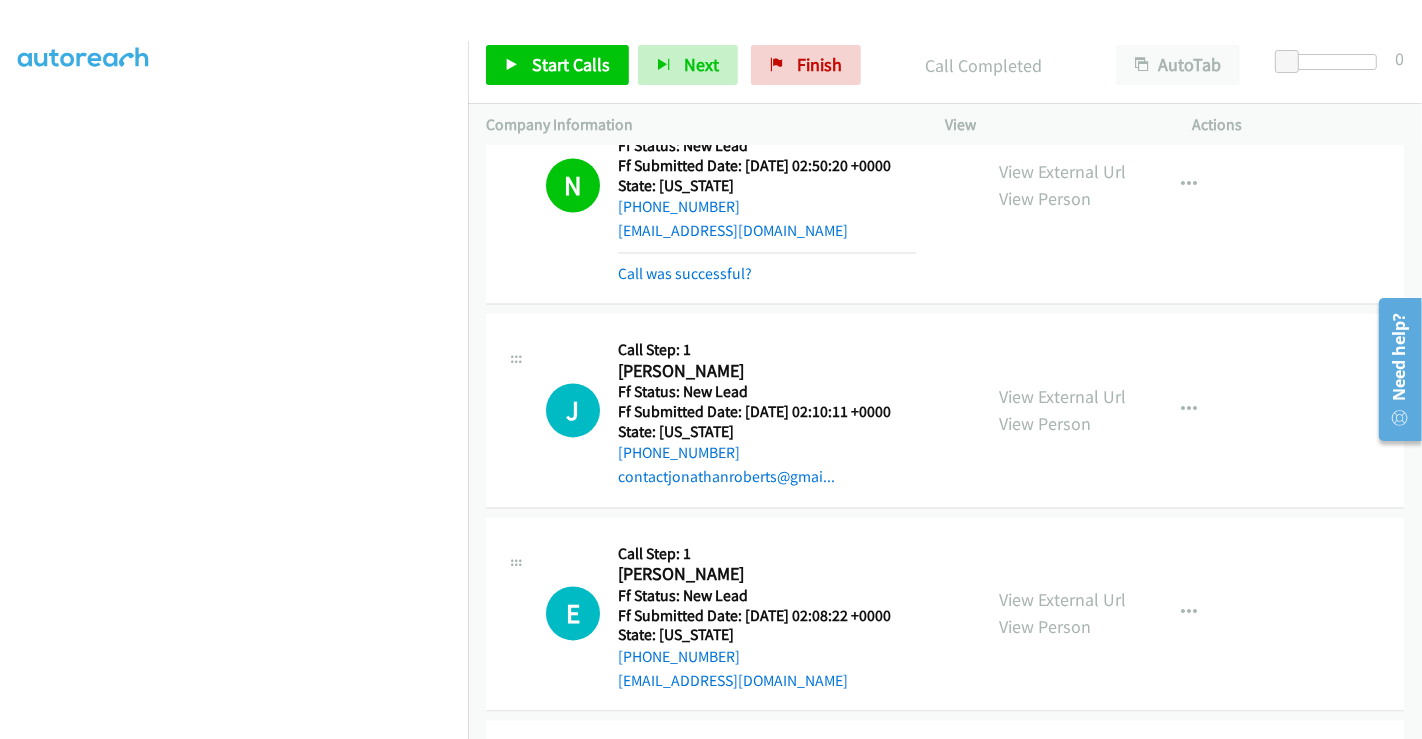 scroll, scrollTop: 3555, scrollLeft: 0, axis: vertical 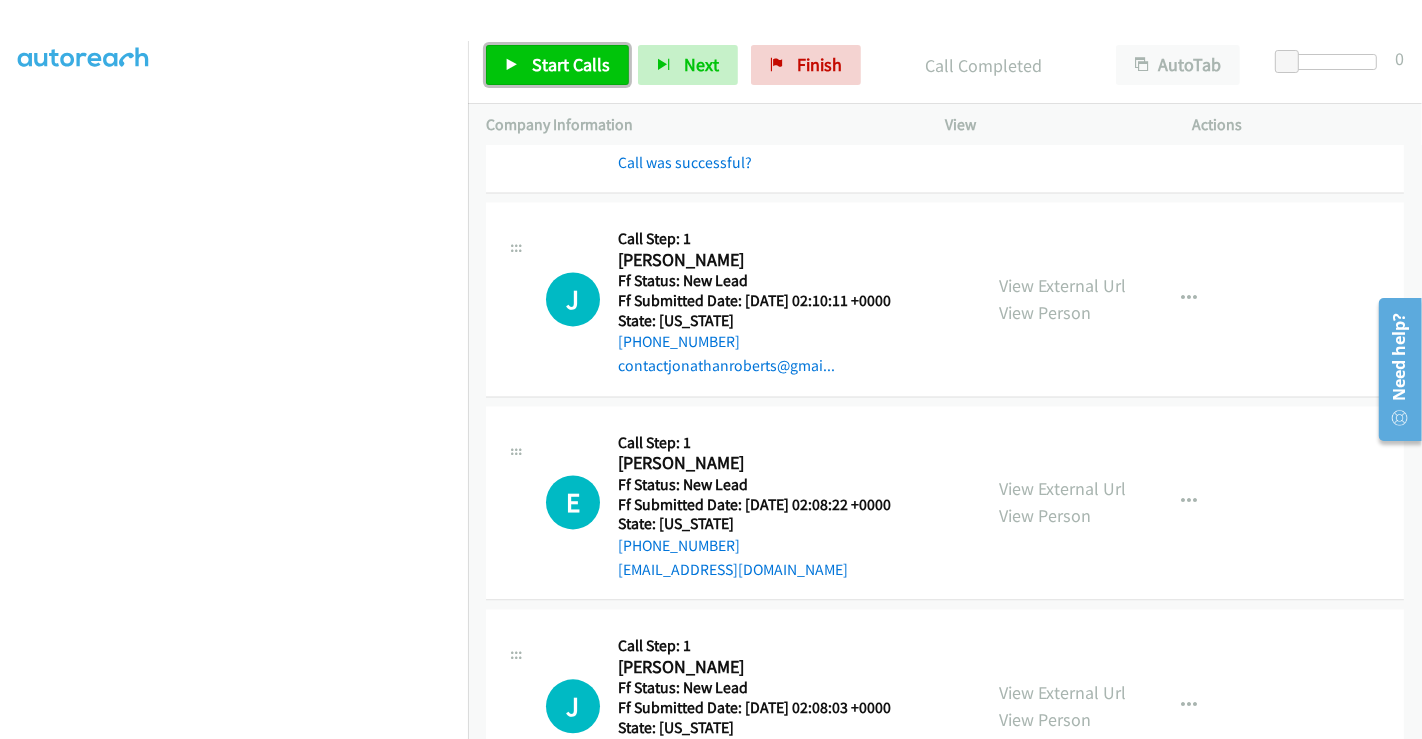 click on "Start Calls" at bounding box center [571, 64] 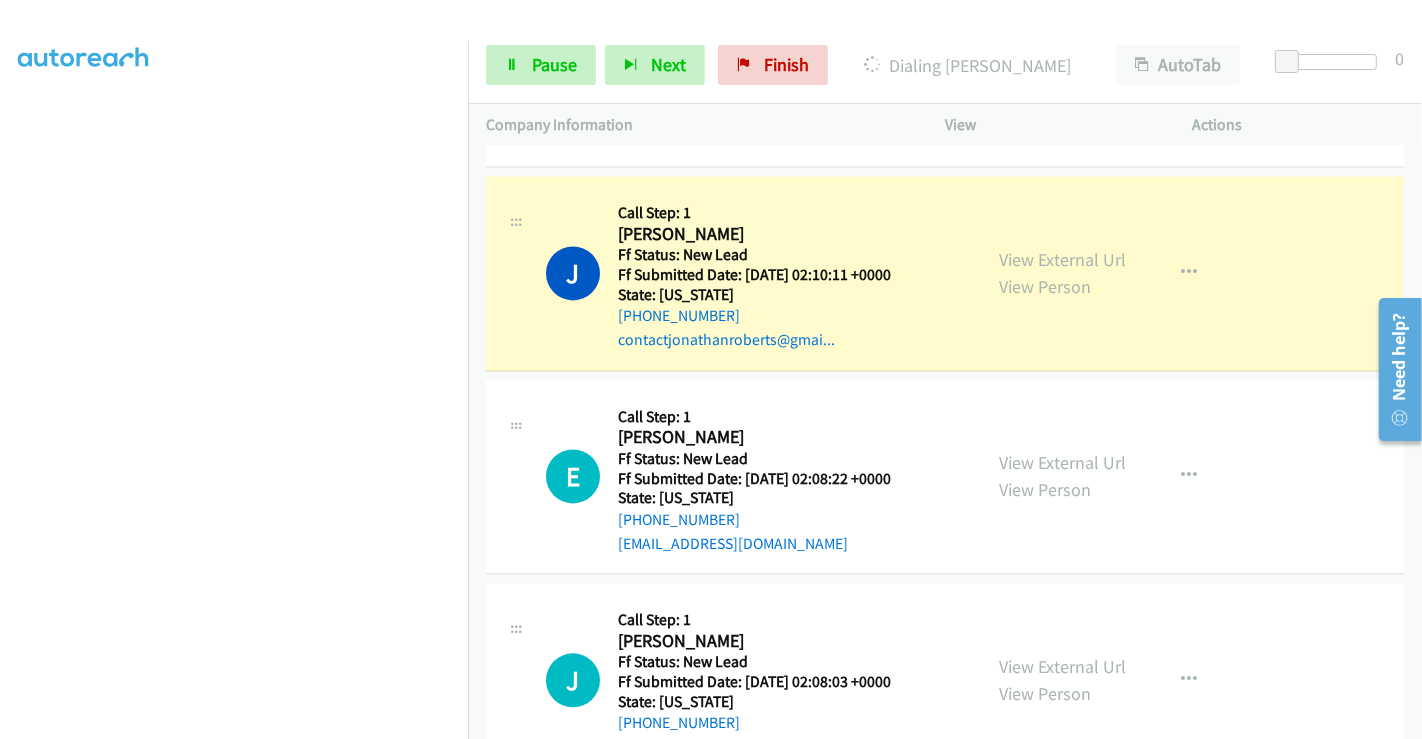 scroll, scrollTop: 3546, scrollLeft: 0, axis: vertical 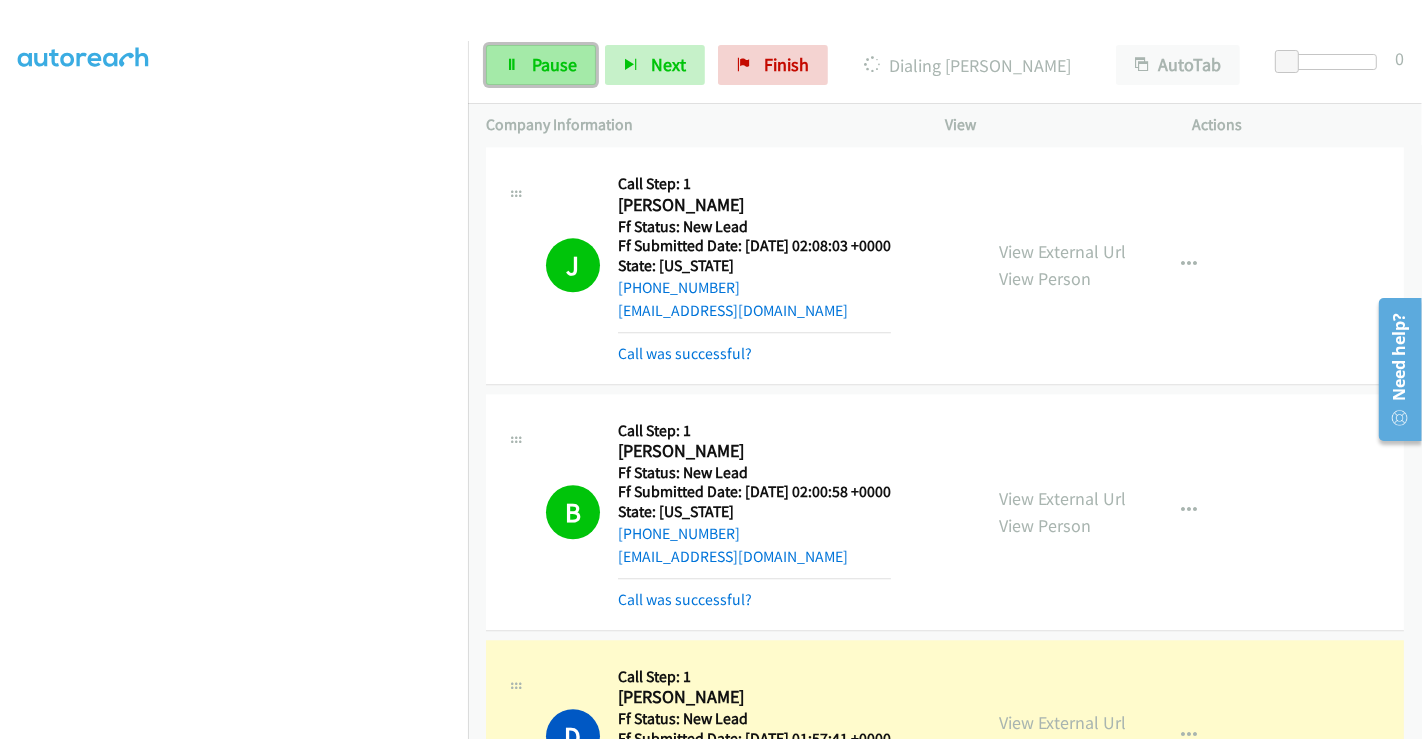 click on "Pause" at bounding box center [554, 64] 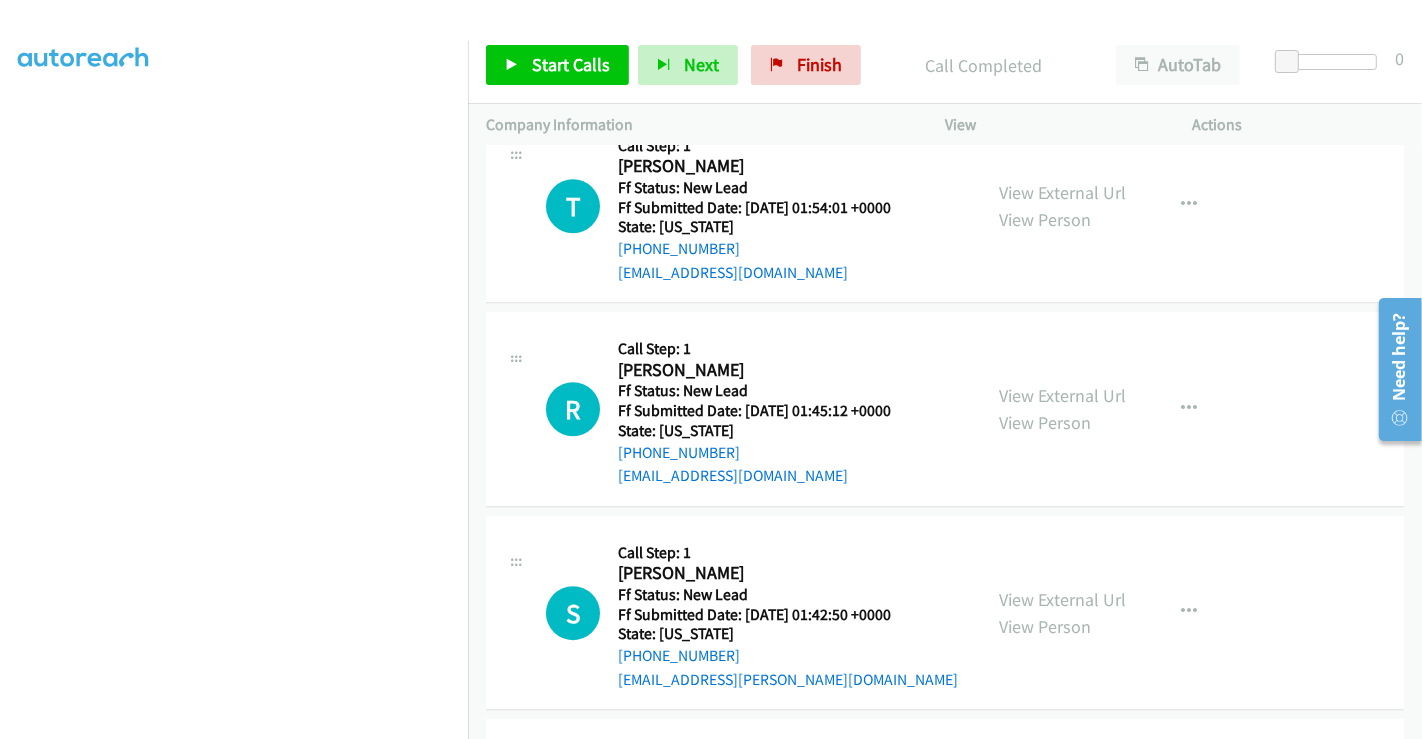 scroll, scrollTop: 4880, scrollLeft: 0, axis: vertical 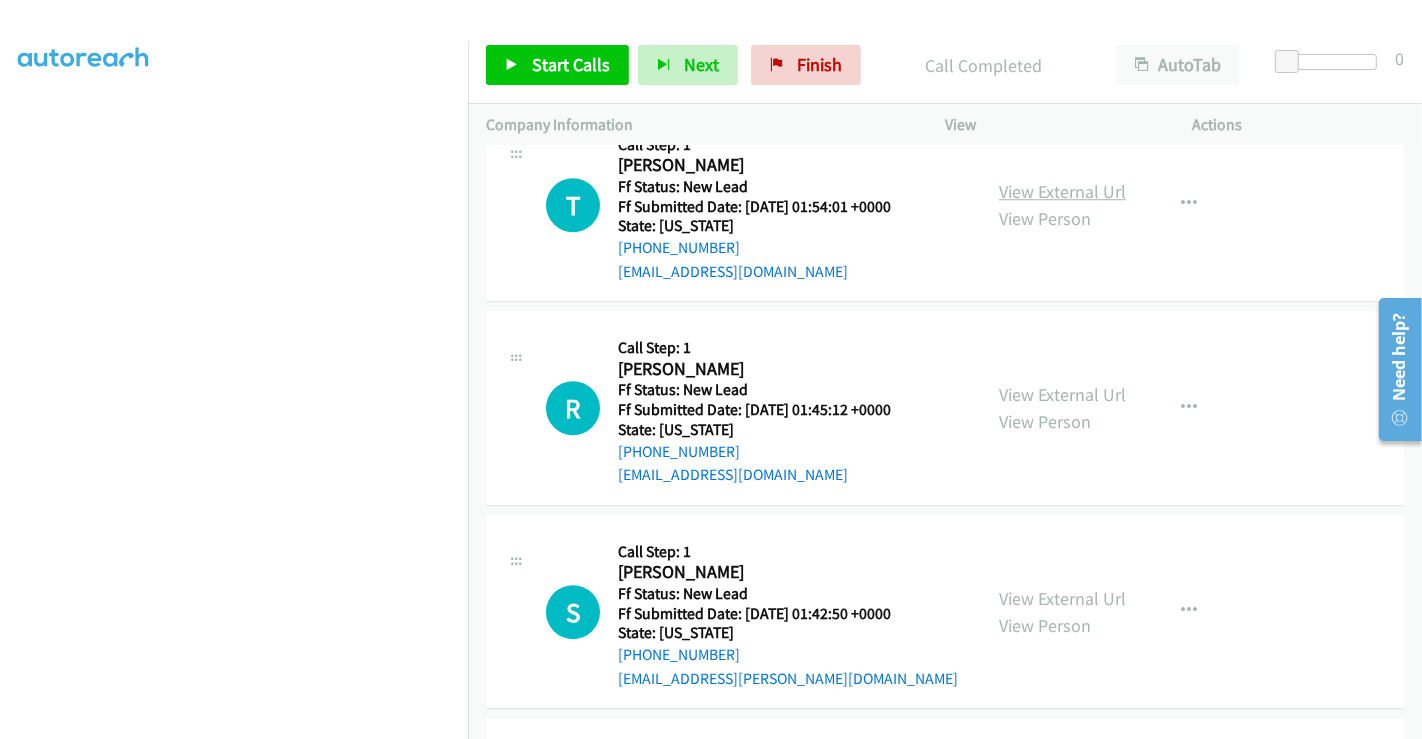 click on "View External Url" at bounding box center [1062, 191] 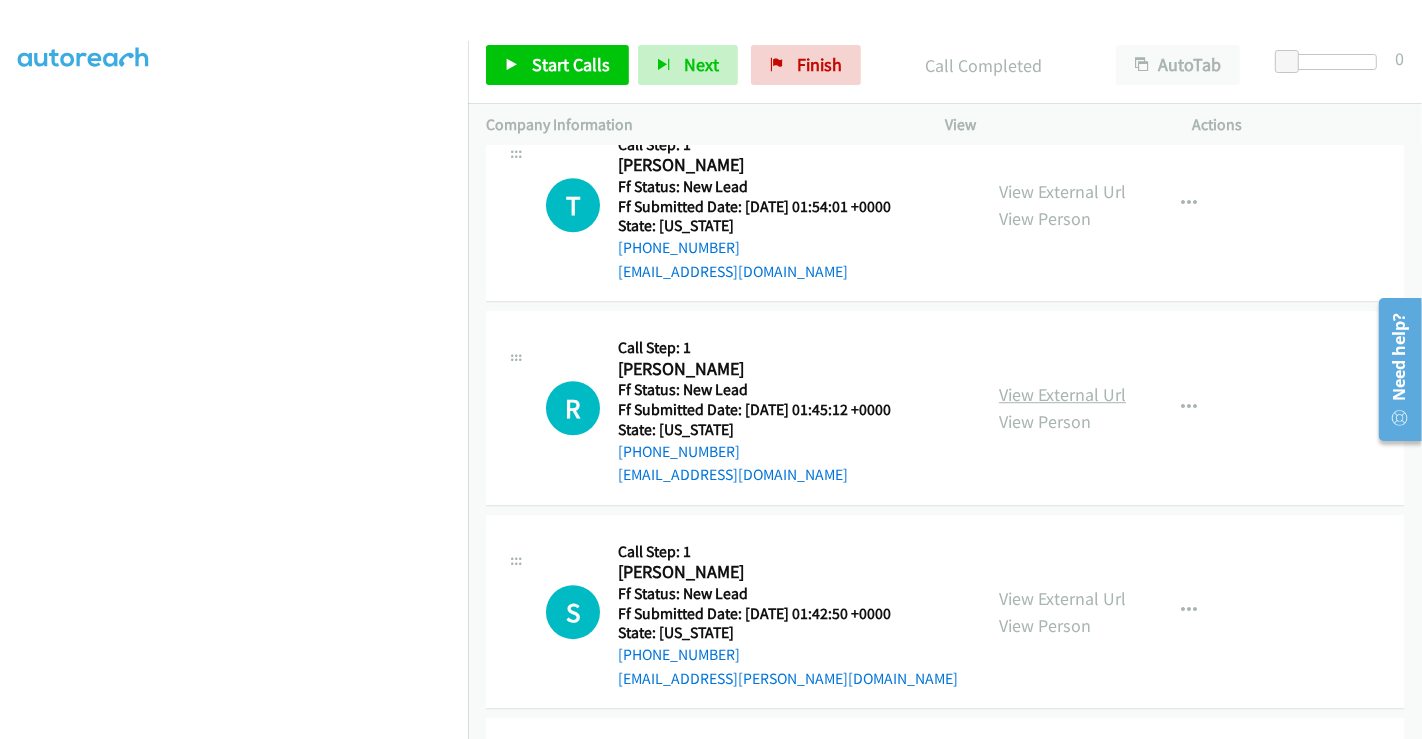 click on "View External Url" at bounding box center [1062, 394] 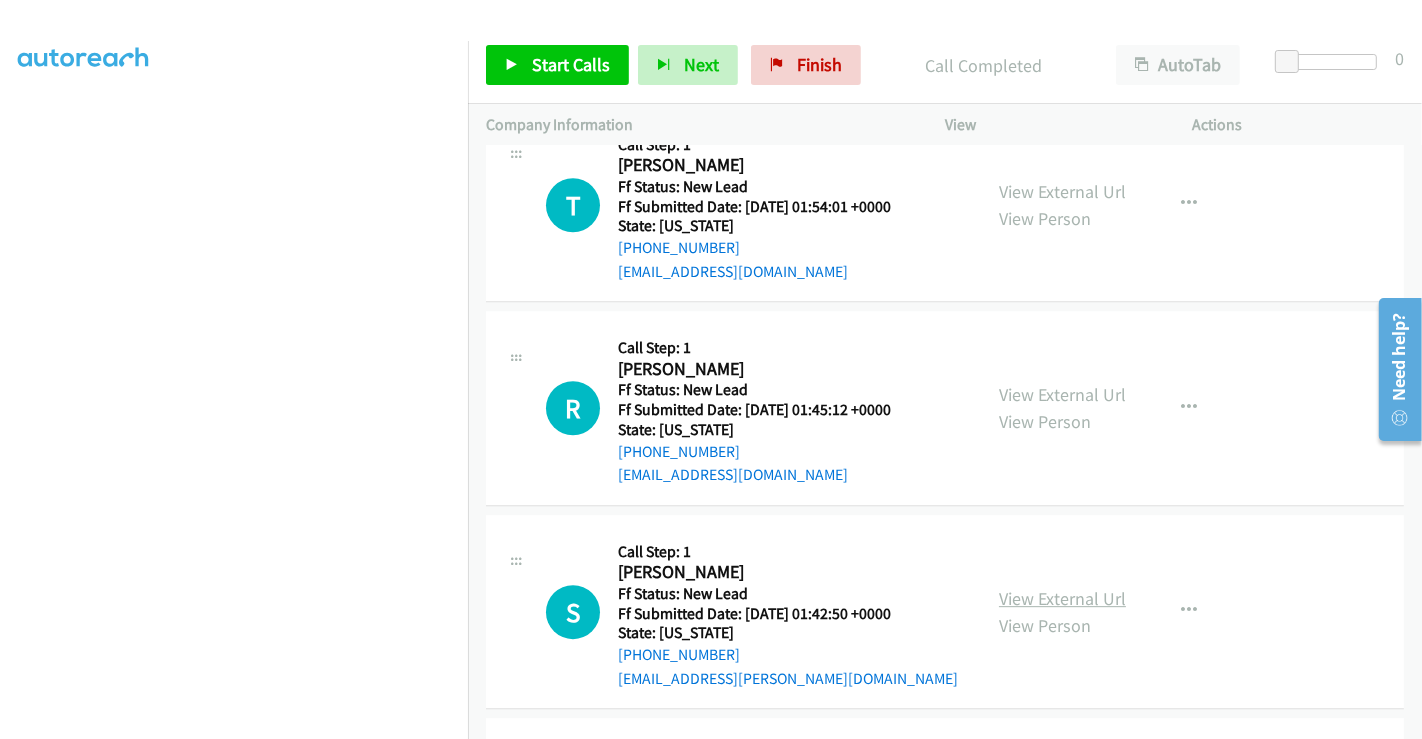 click on "View External Url" at bounding box center (1062, 598) 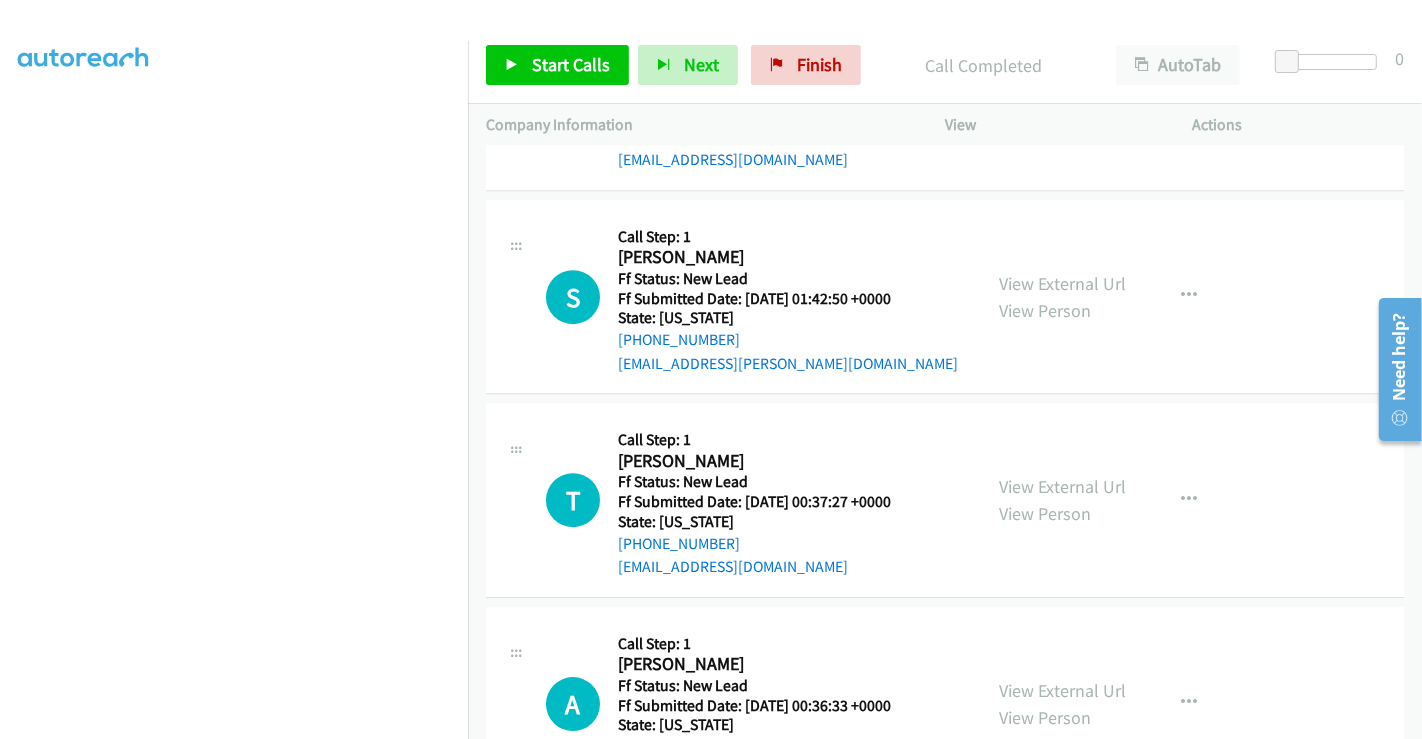 scroll, scrollTop: 5213, scrollLeft: 0, axis: vertical 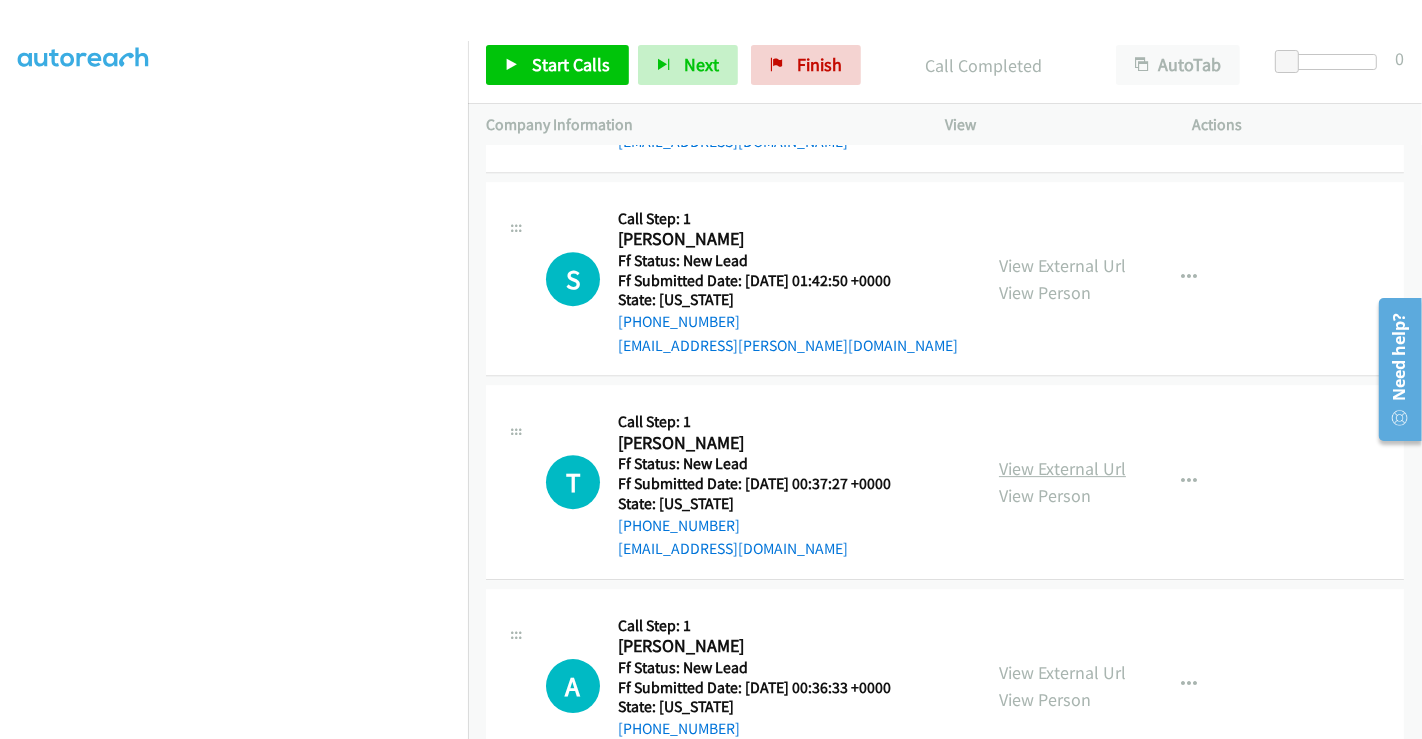 click on "View External Url" at bounding box center [1062, 468] 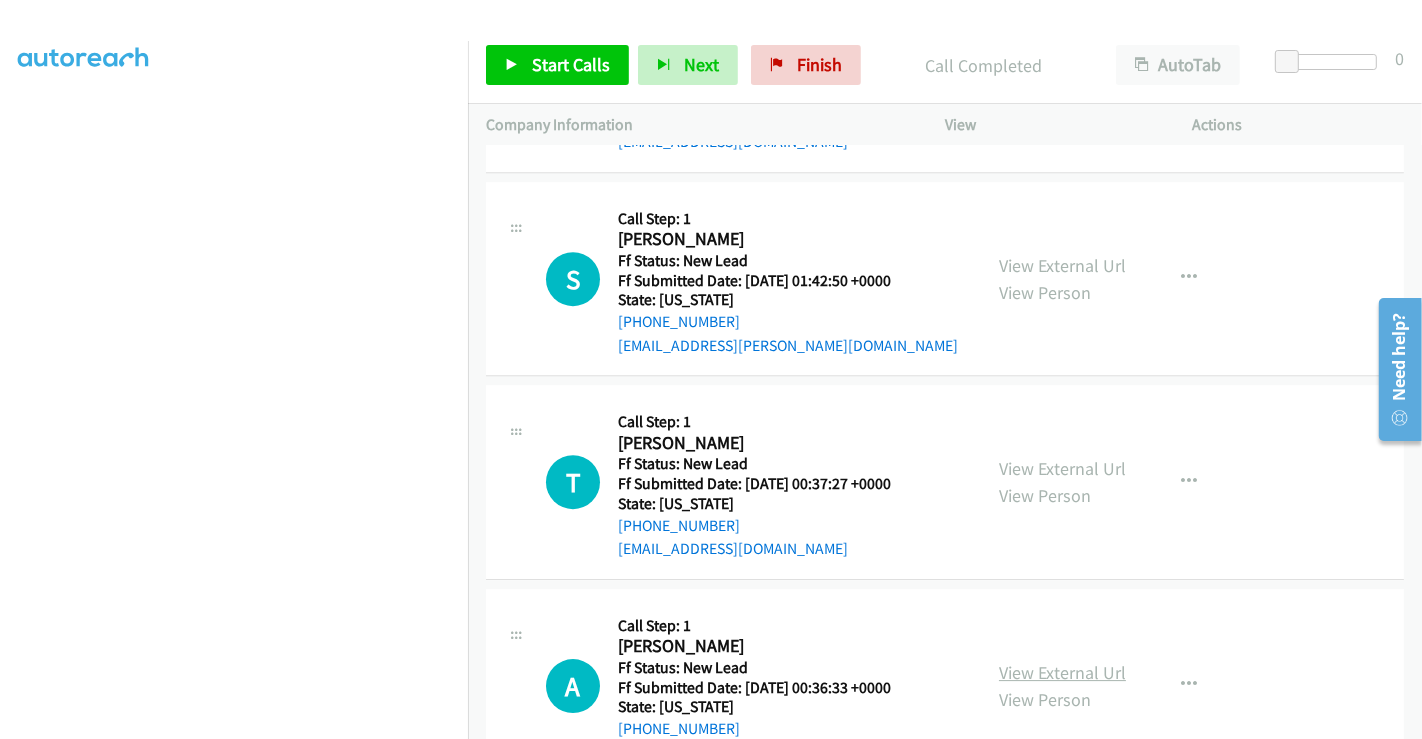 click on "View External Url" at bounding box center [1062, 672] 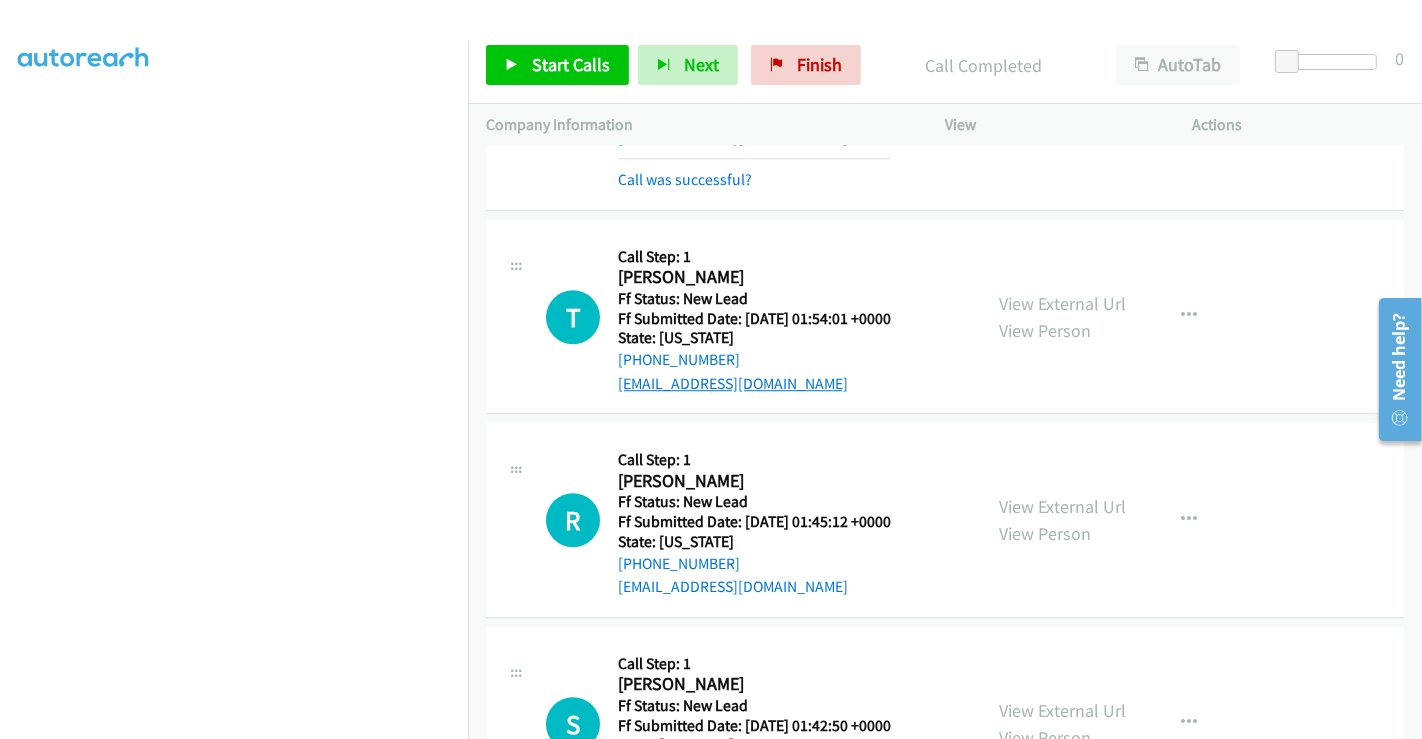 scroll, scrollTop: 4657, scrollLeft: 0, axis: vertical 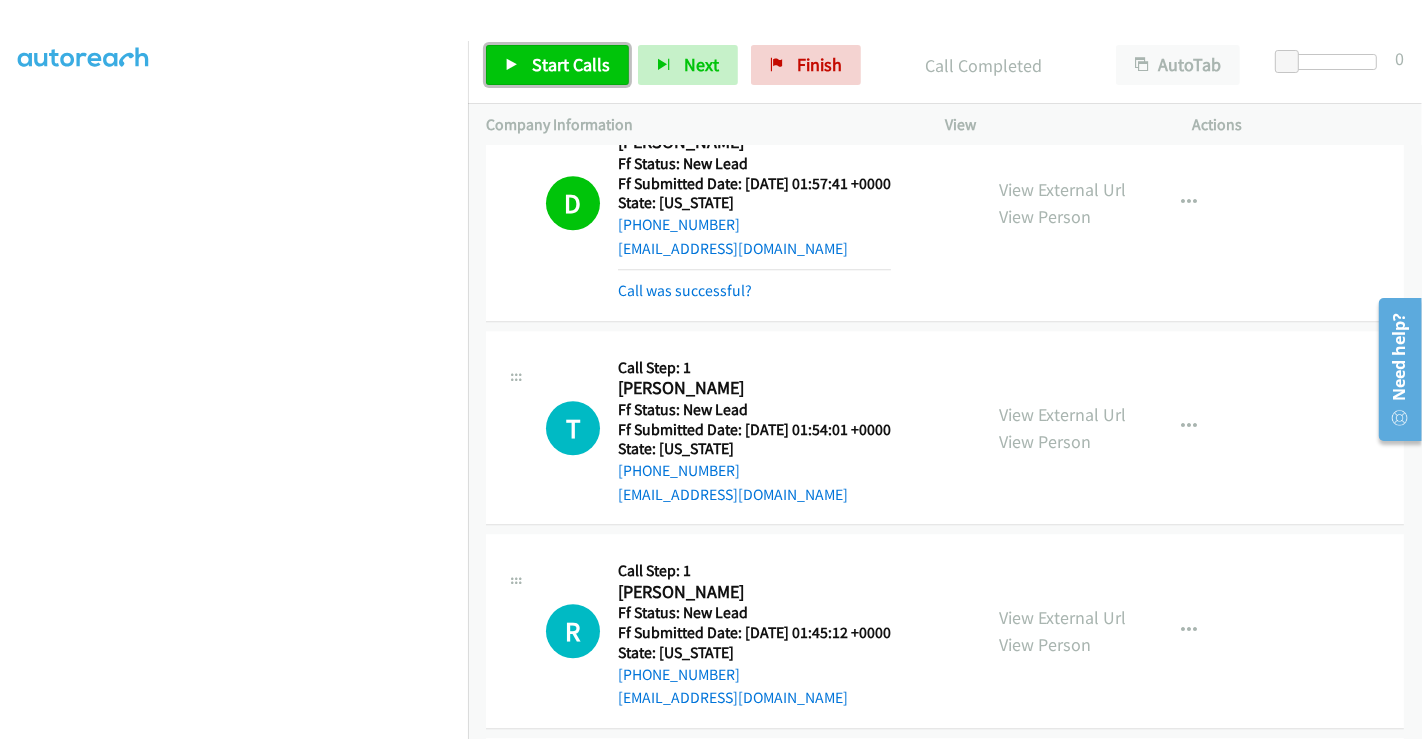 click on "Start Calls" at bounding box center [571, 64] 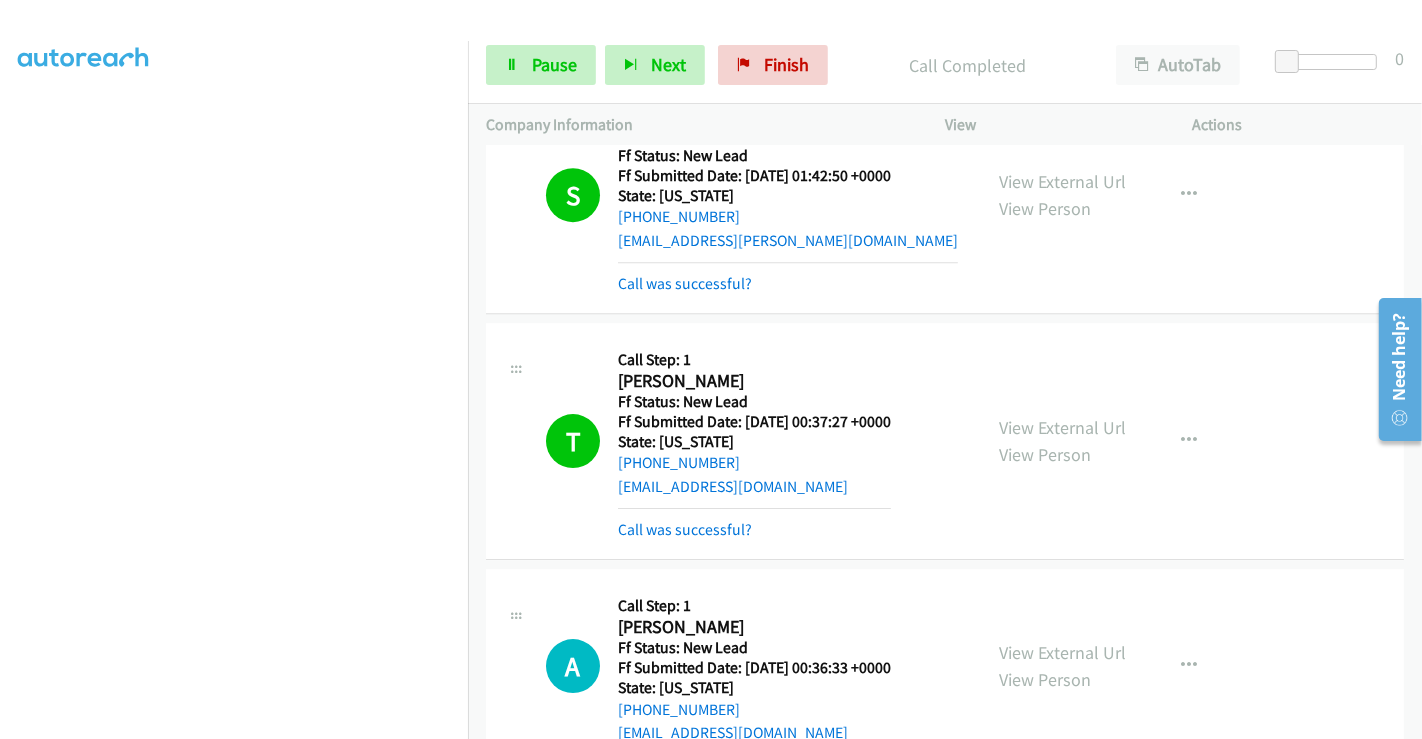 scroll, scrollTop: 5546, scrollLeft: 0, axis: vertical 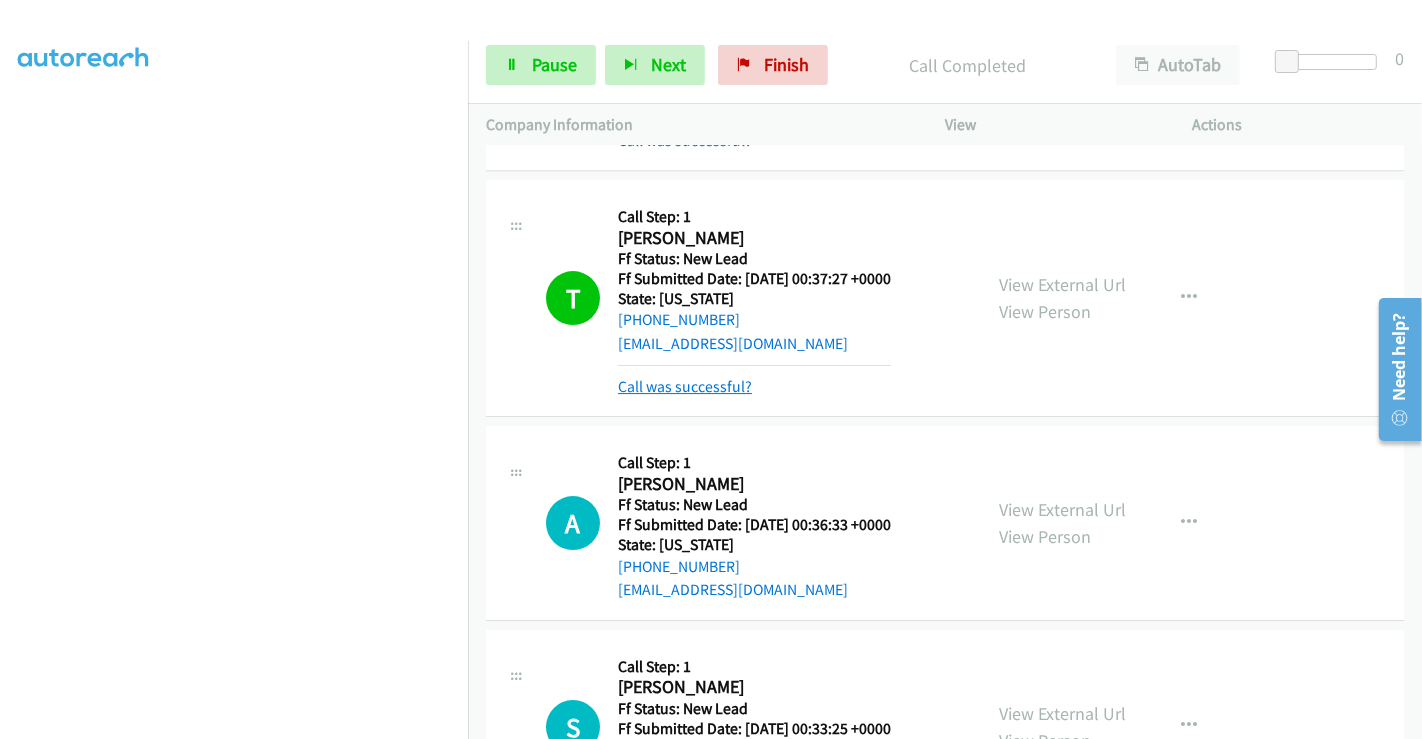 click on "Call was successful?" at bounding box center [685, 386] 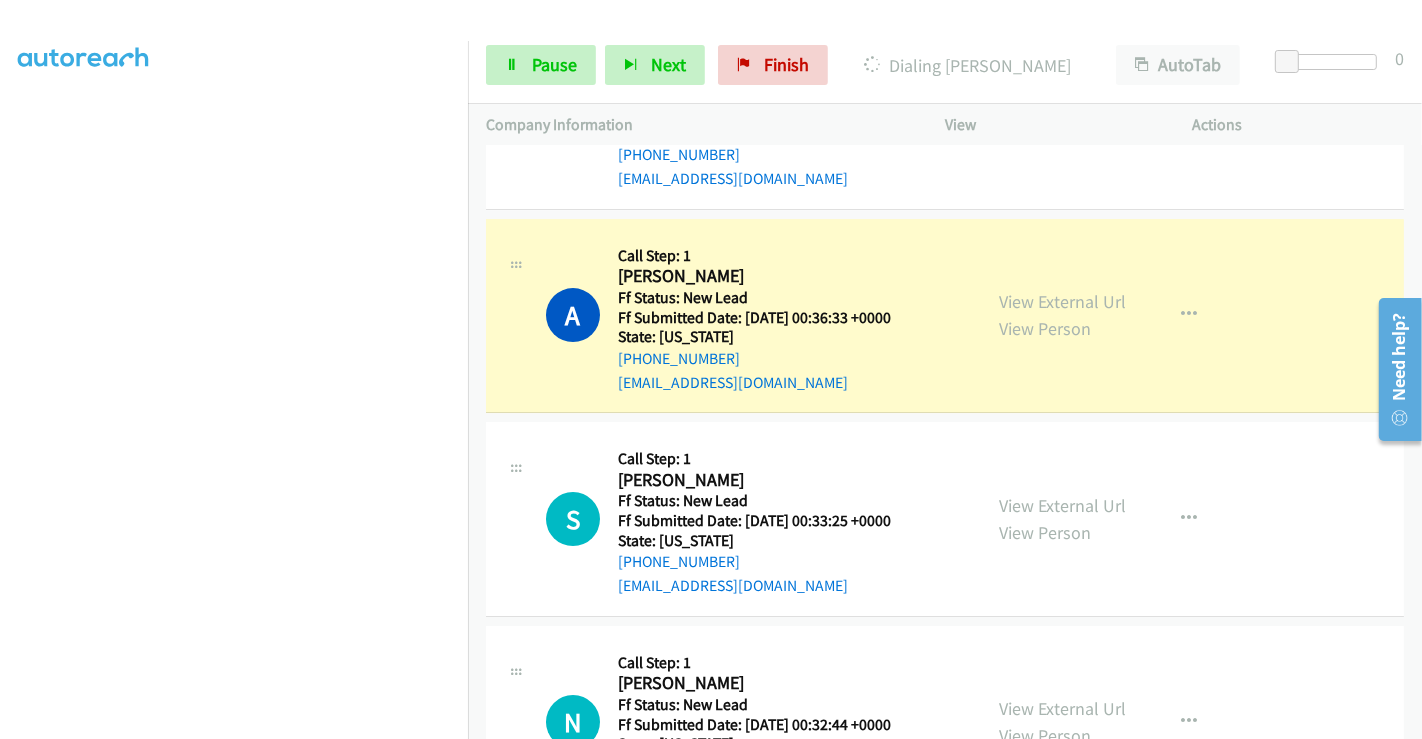 scroll, scrollTop: 5768, scrollLeft: 0, axis: vertical 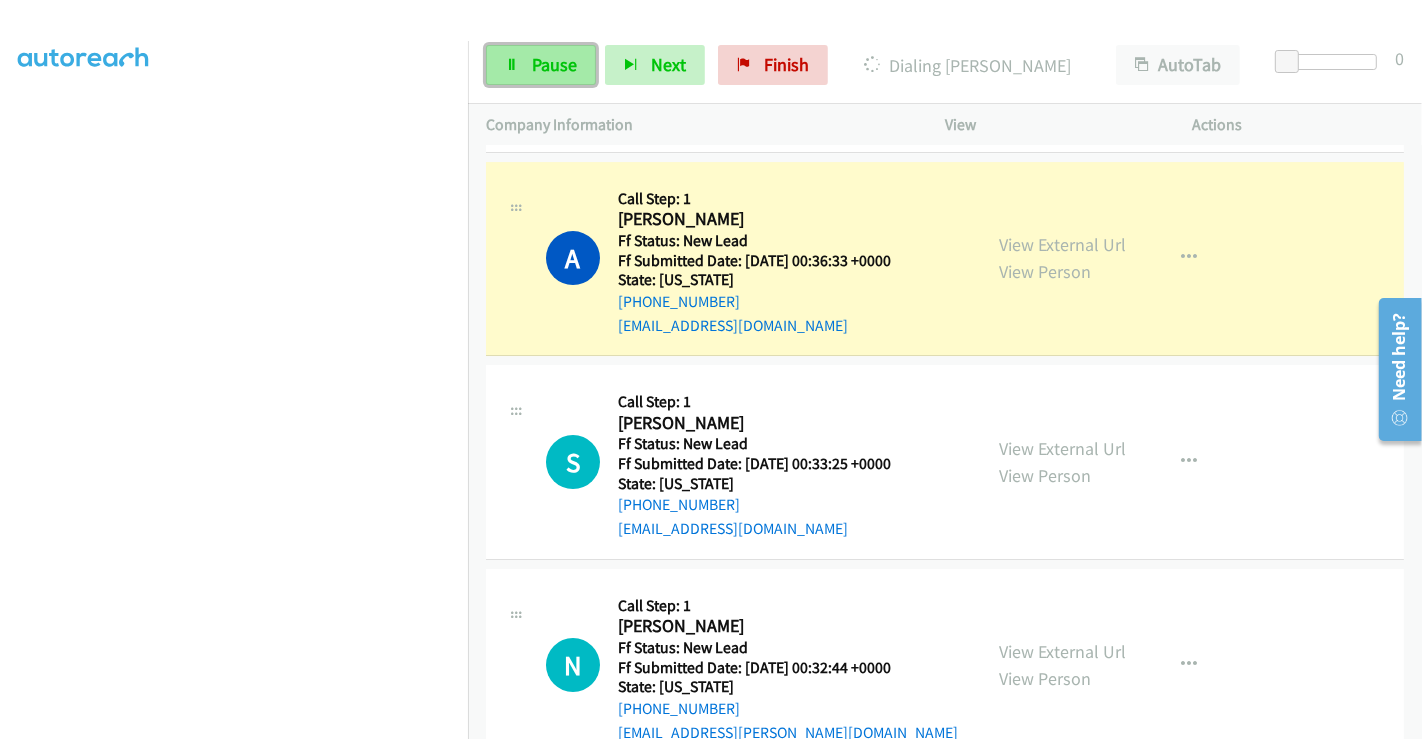 click on "Pause" at bounding box center [541, 65] 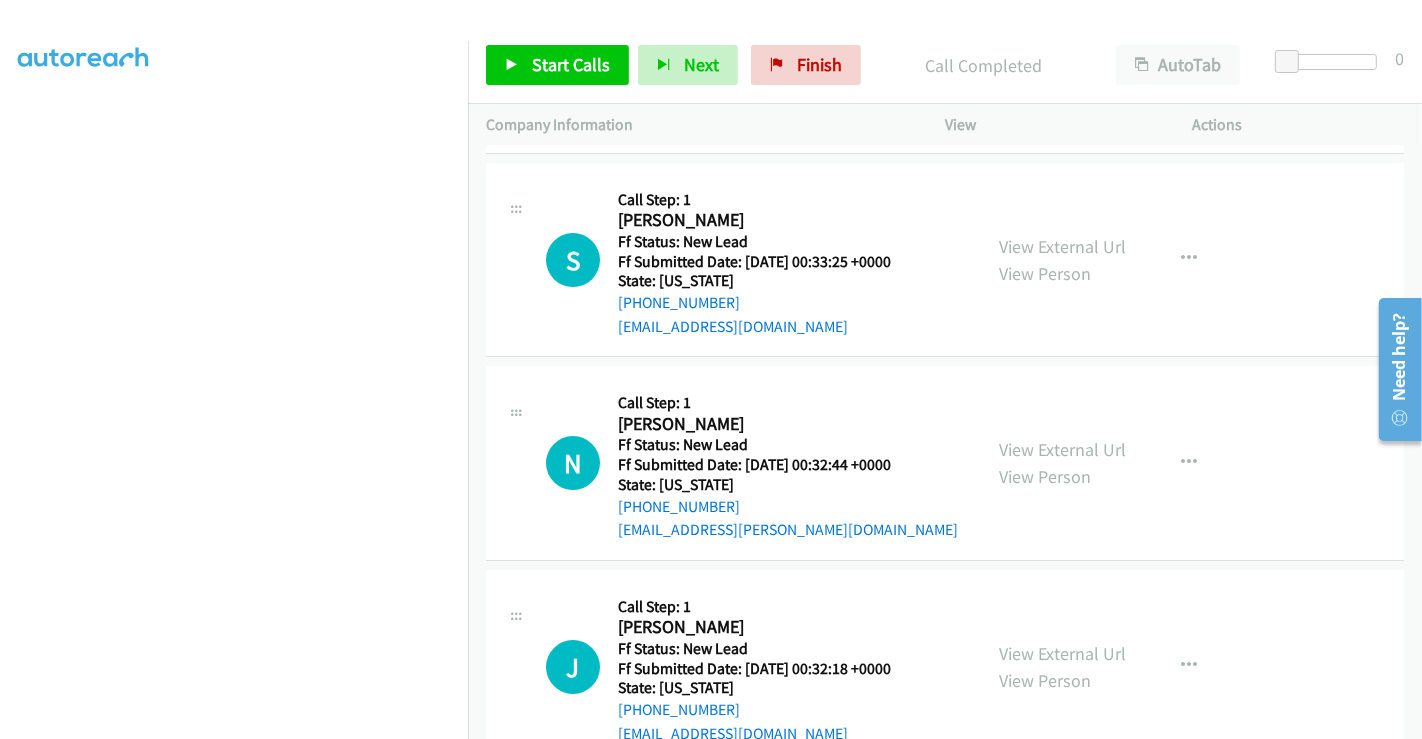 scroll, scrollTop: 5880, scrollLeft: 0, axis: vertical 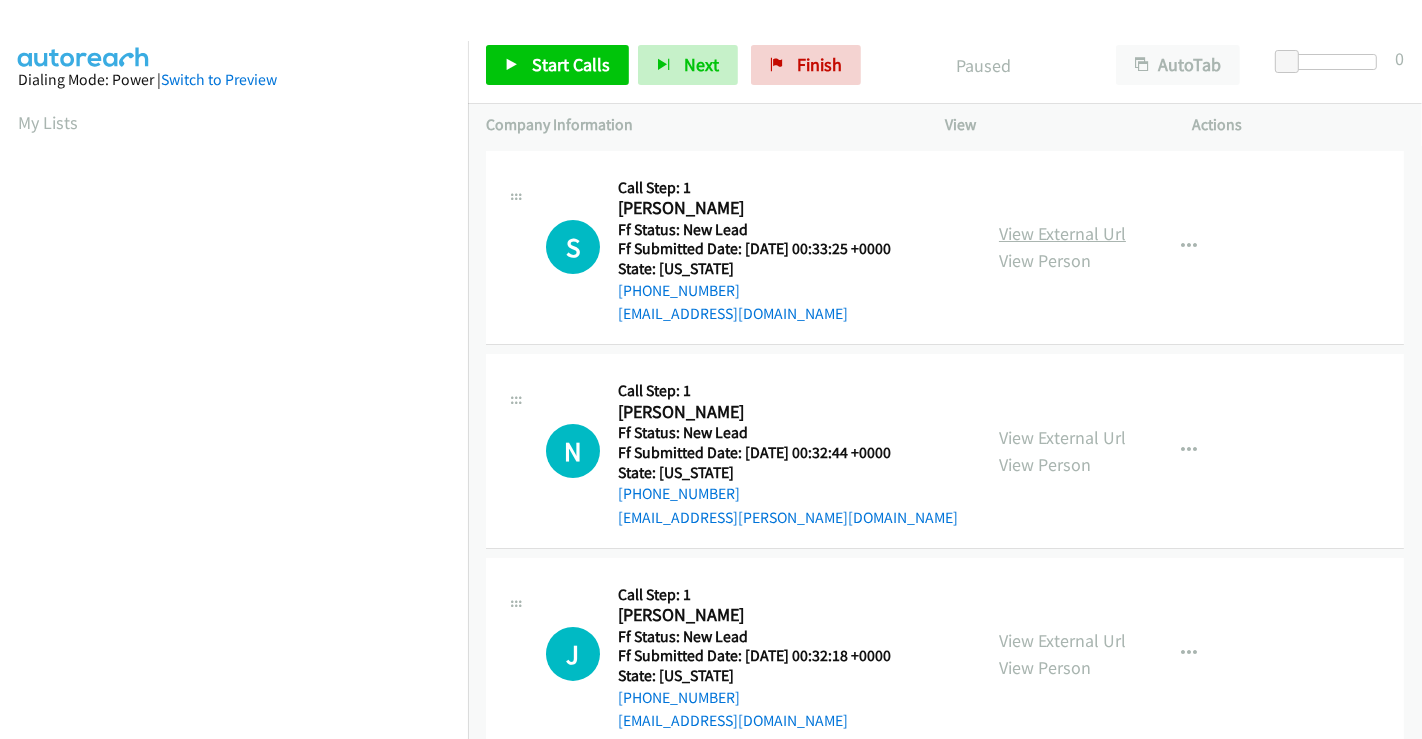 click on "View External Url" at bounding box center [1062, 233] 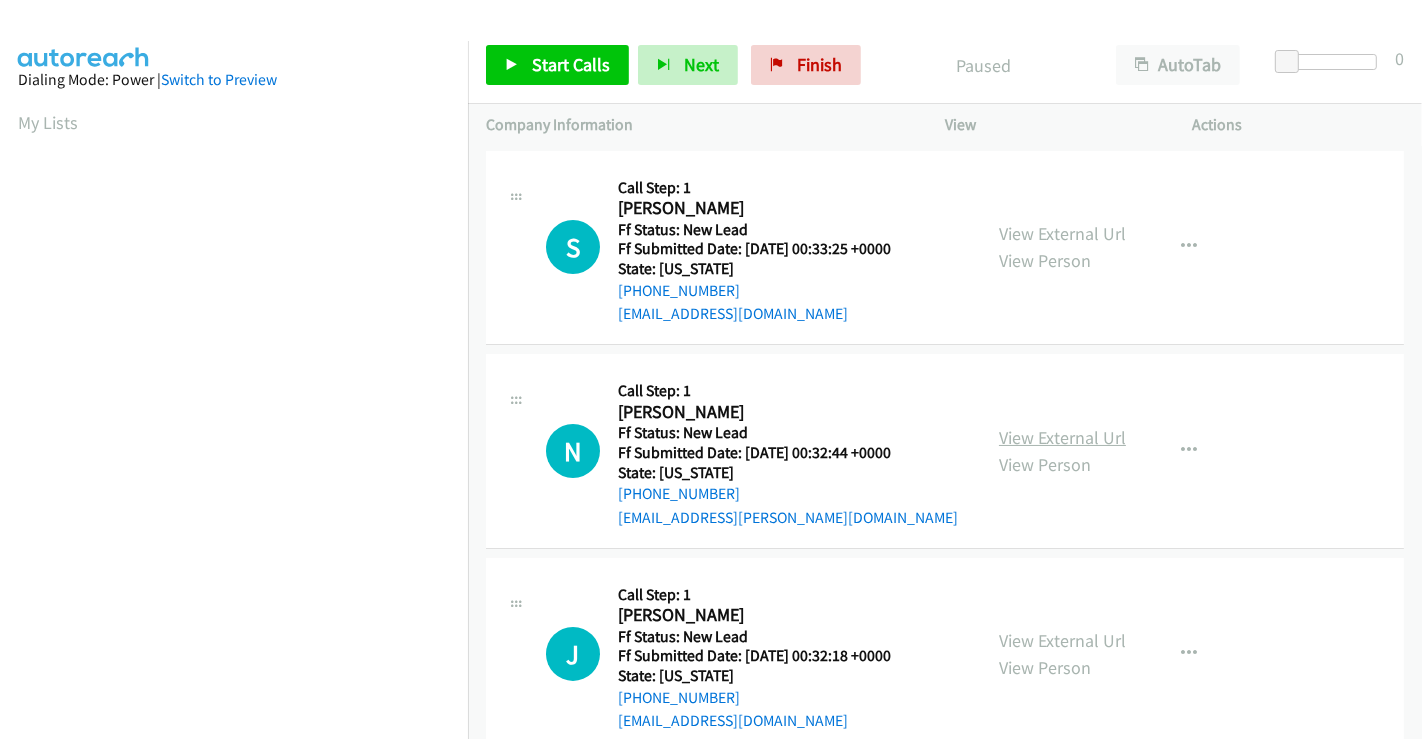 scroll, scrollTop: 0, scrollLeft: 0, axis: both 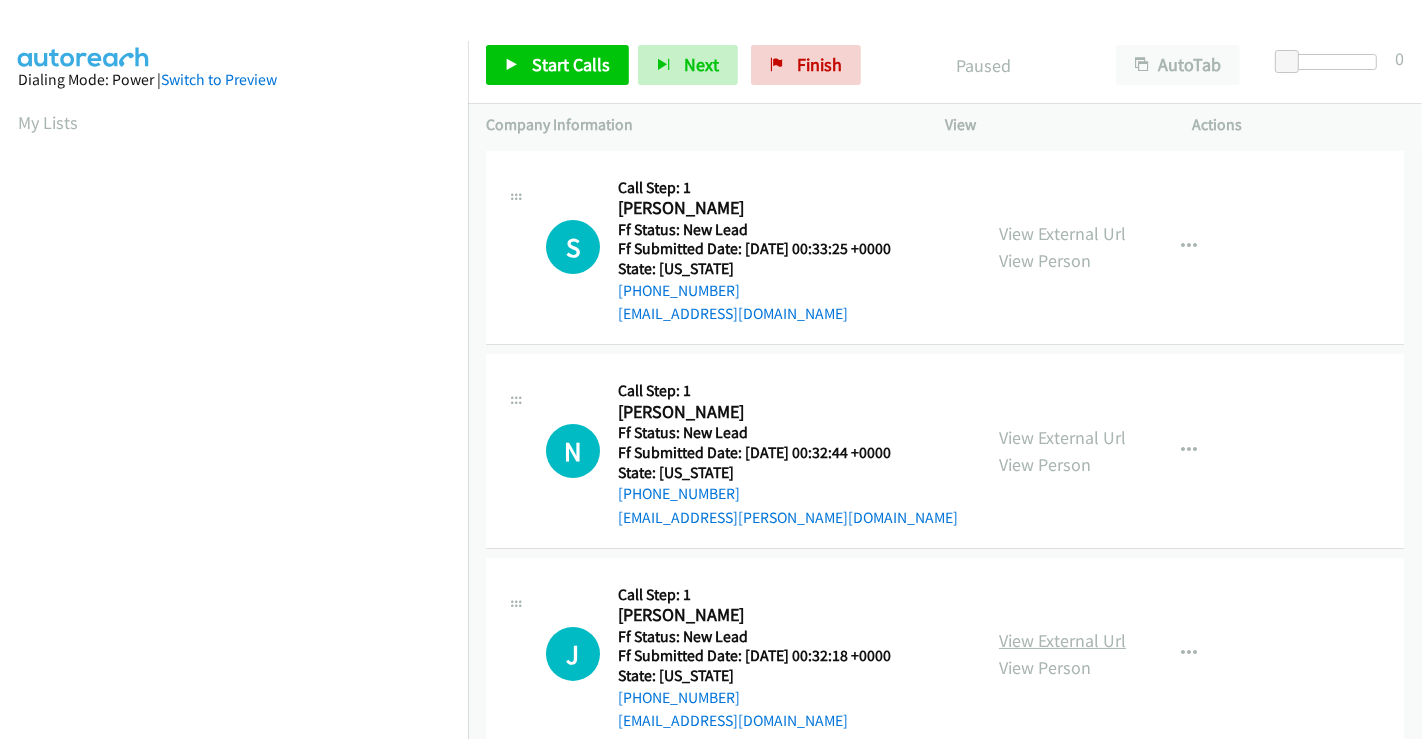 click on "View External Url" at bounding box center (1062, 640) 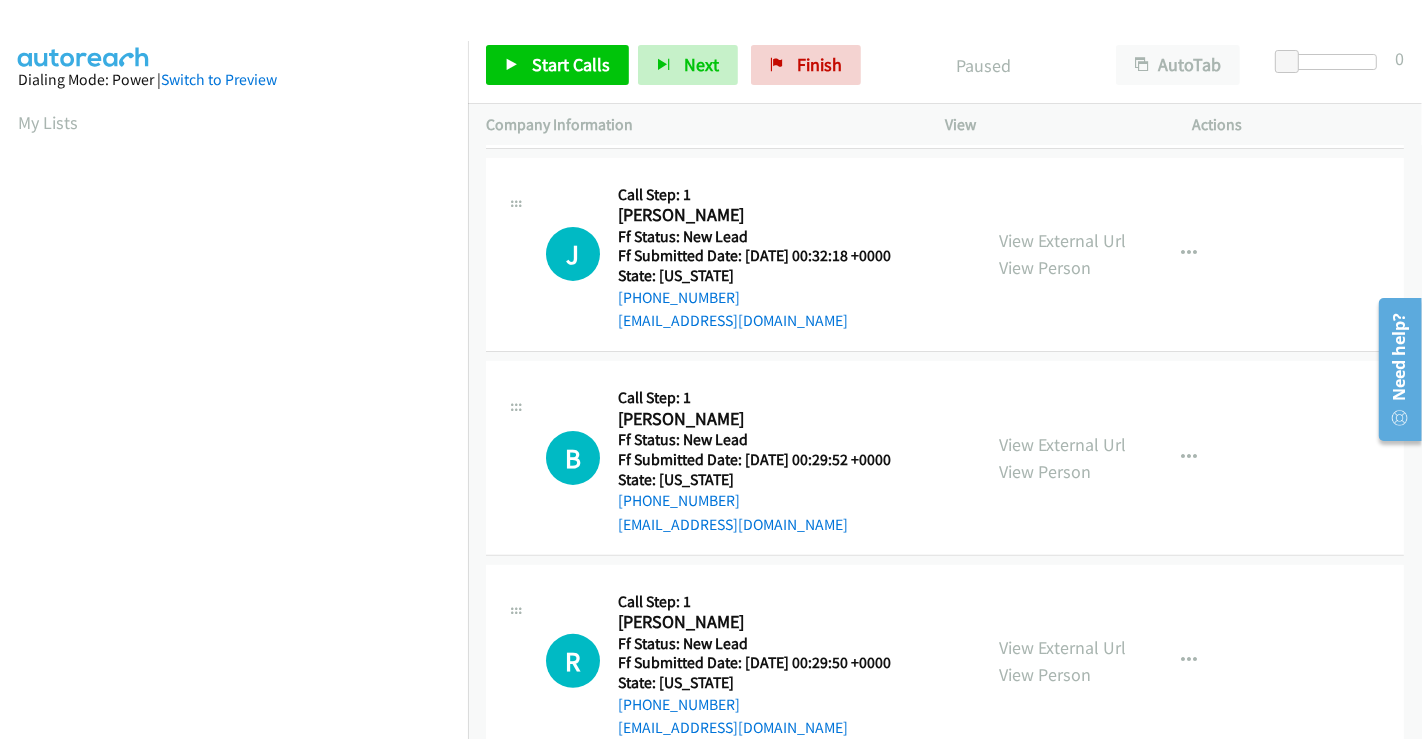 scroll, scrollTop: 444, scrollLeft: 0, axis: vertical 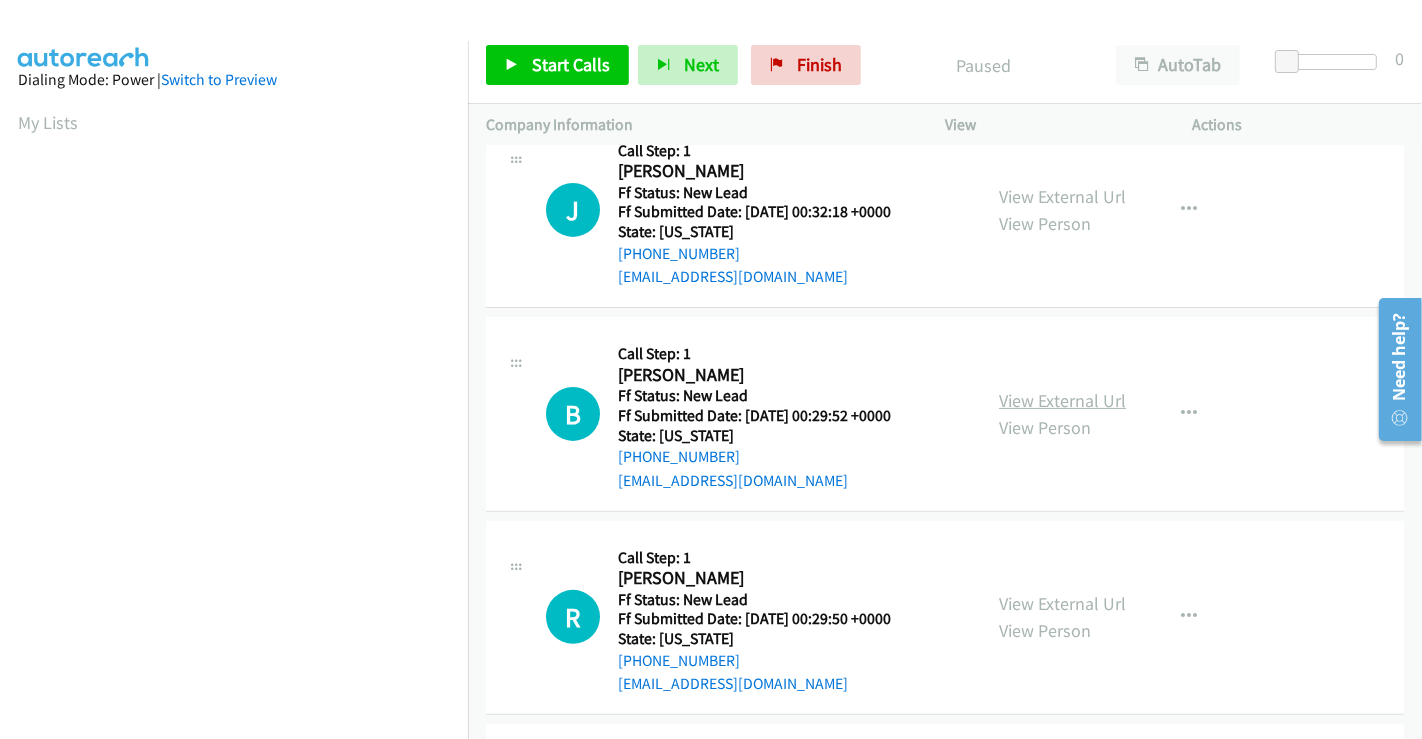 click on "View External Url" at bounding box center [1062, 400] 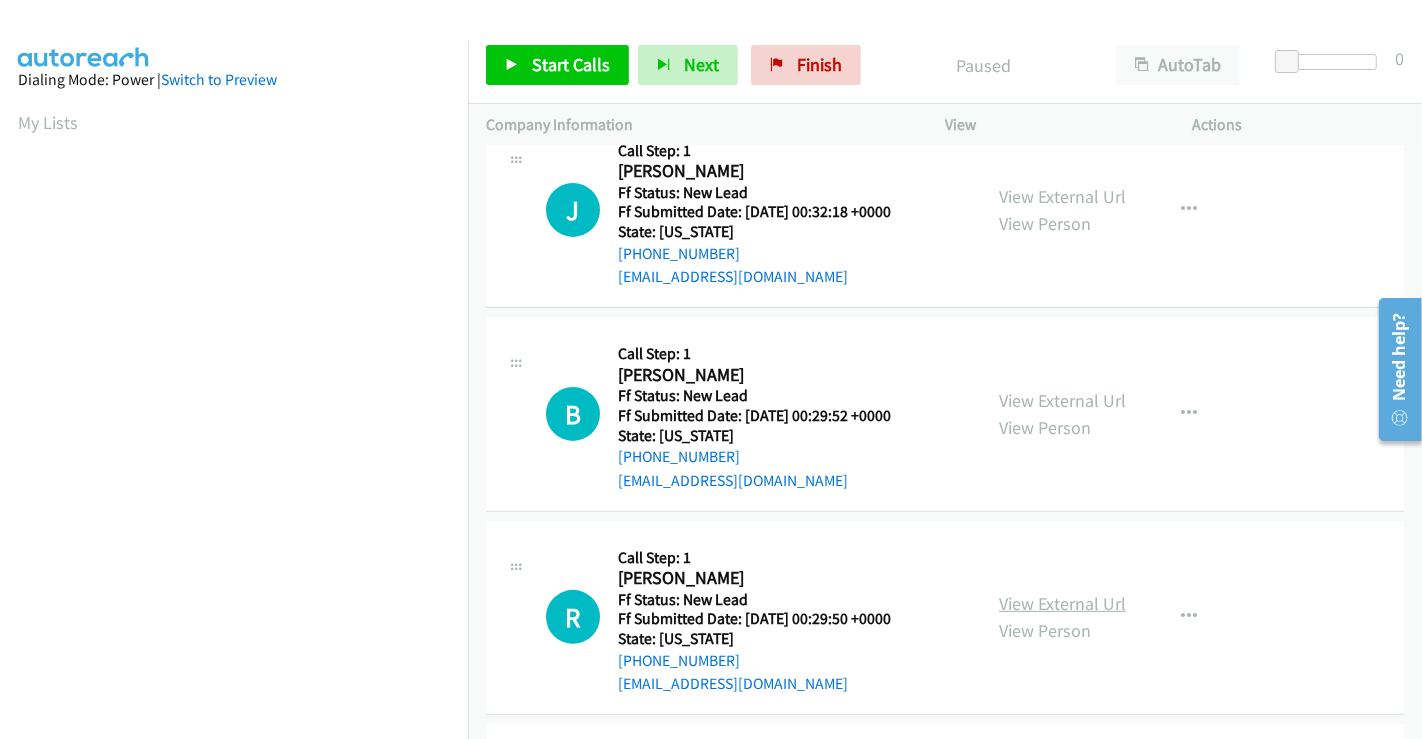 click on "View External Url" at bounding box center [1062, 603] 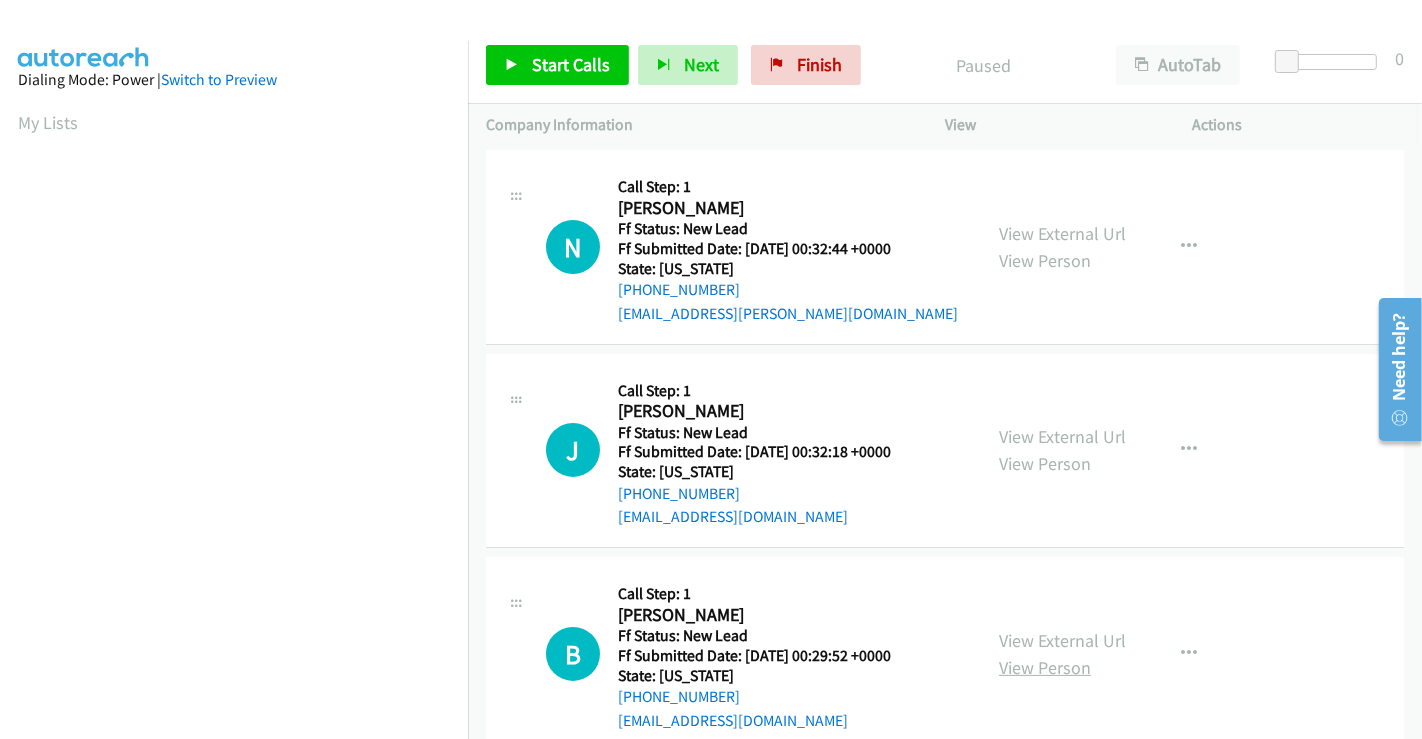 scroll, scrollTop: 0, scrollLeft: 0, axis: both 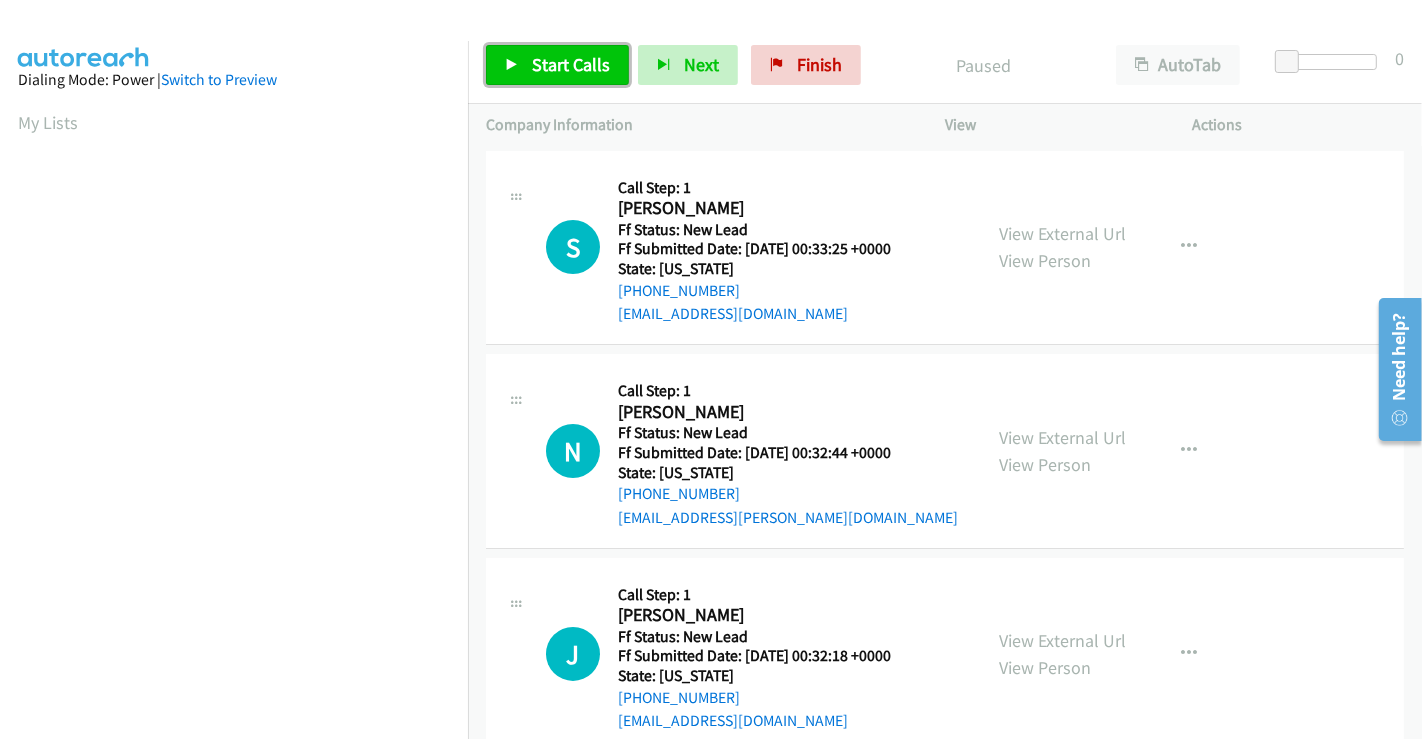 click on "Start Calls" at bounding box center [571, 64] 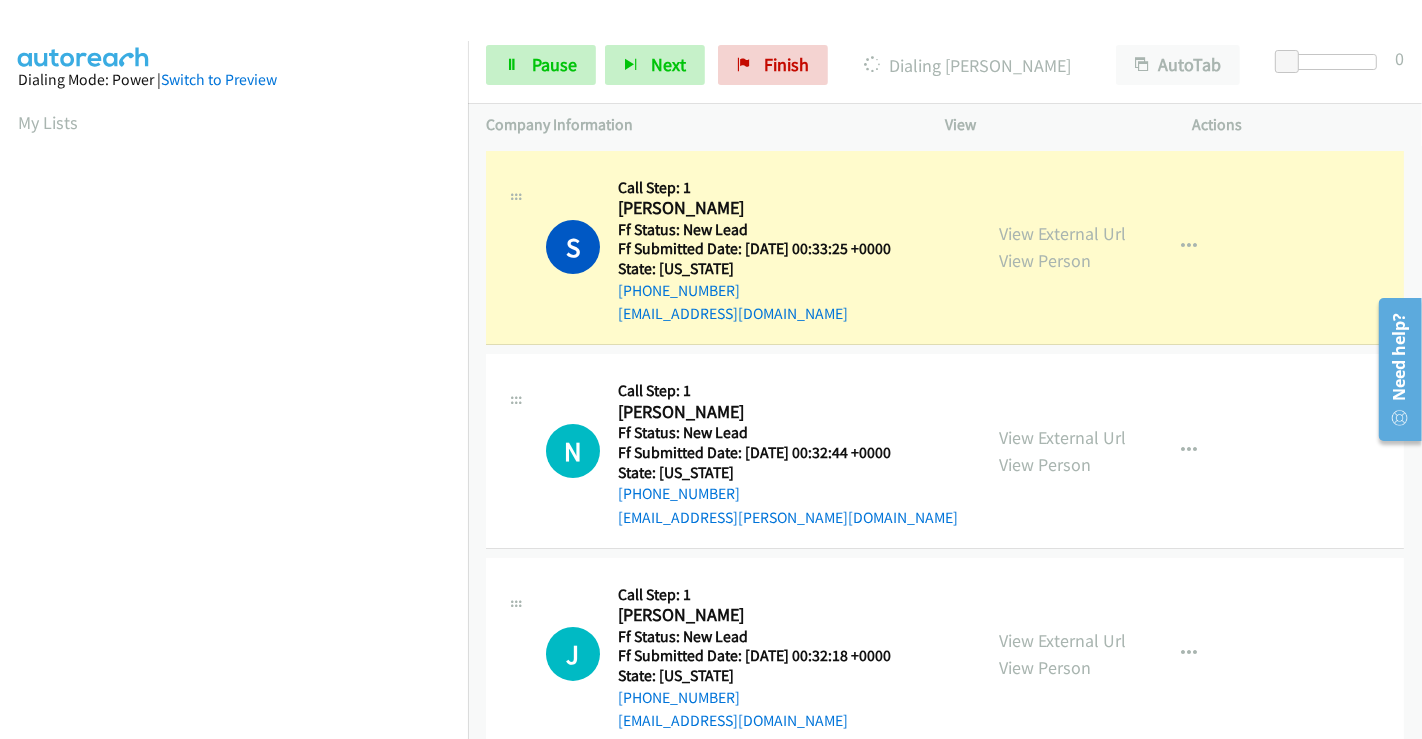 scroll, scrollTop: 385, scrollLeft: 0, axis: vertical 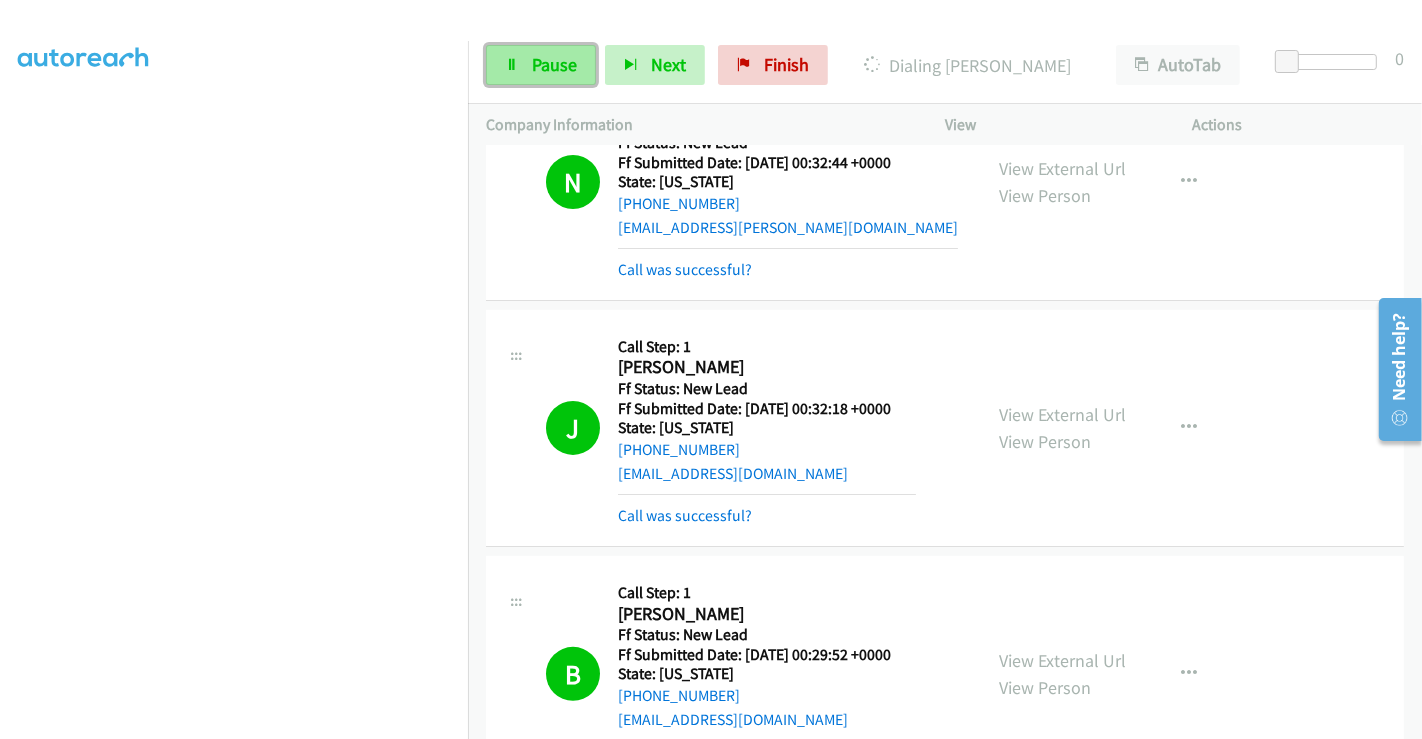 click on "Pause" at bounding box center (554, 64) 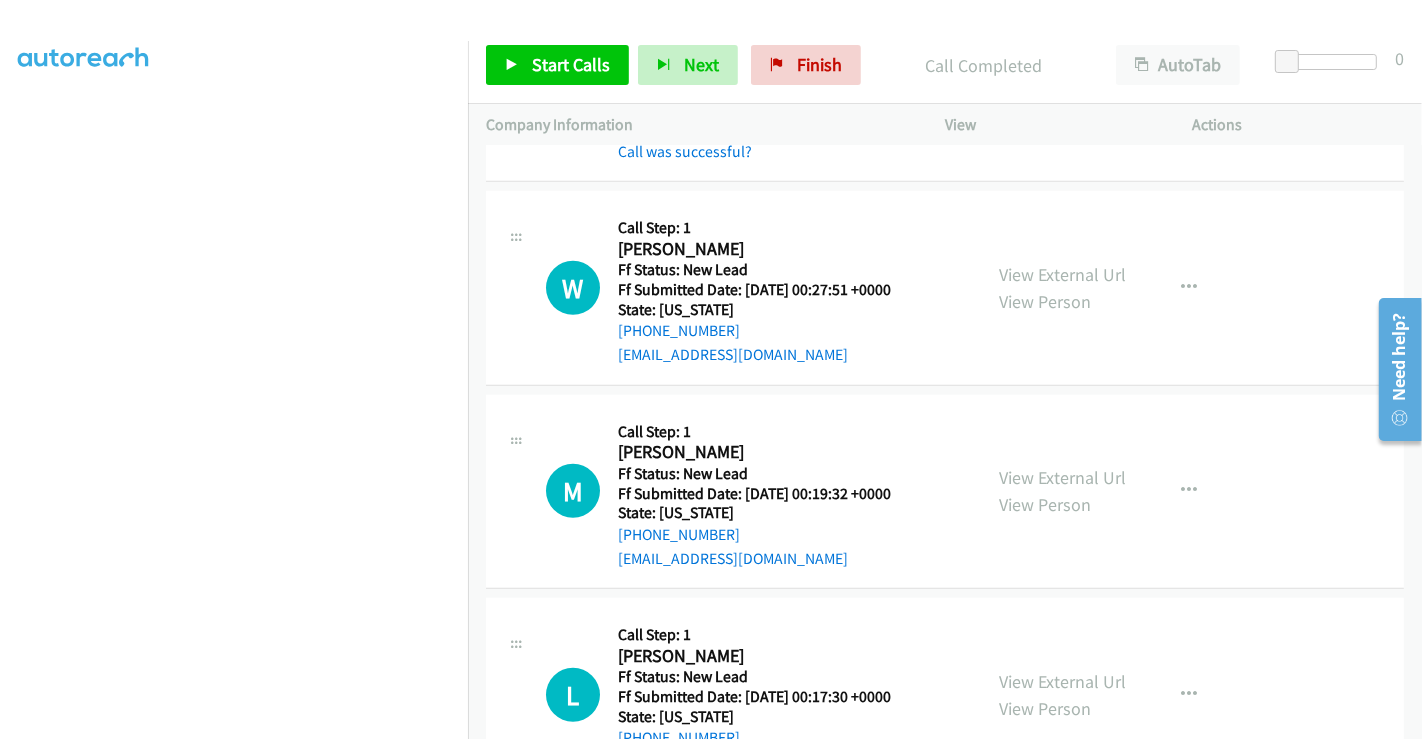 scroll, scrollTop: 1222, scrollLeft: 0, axis: vertical 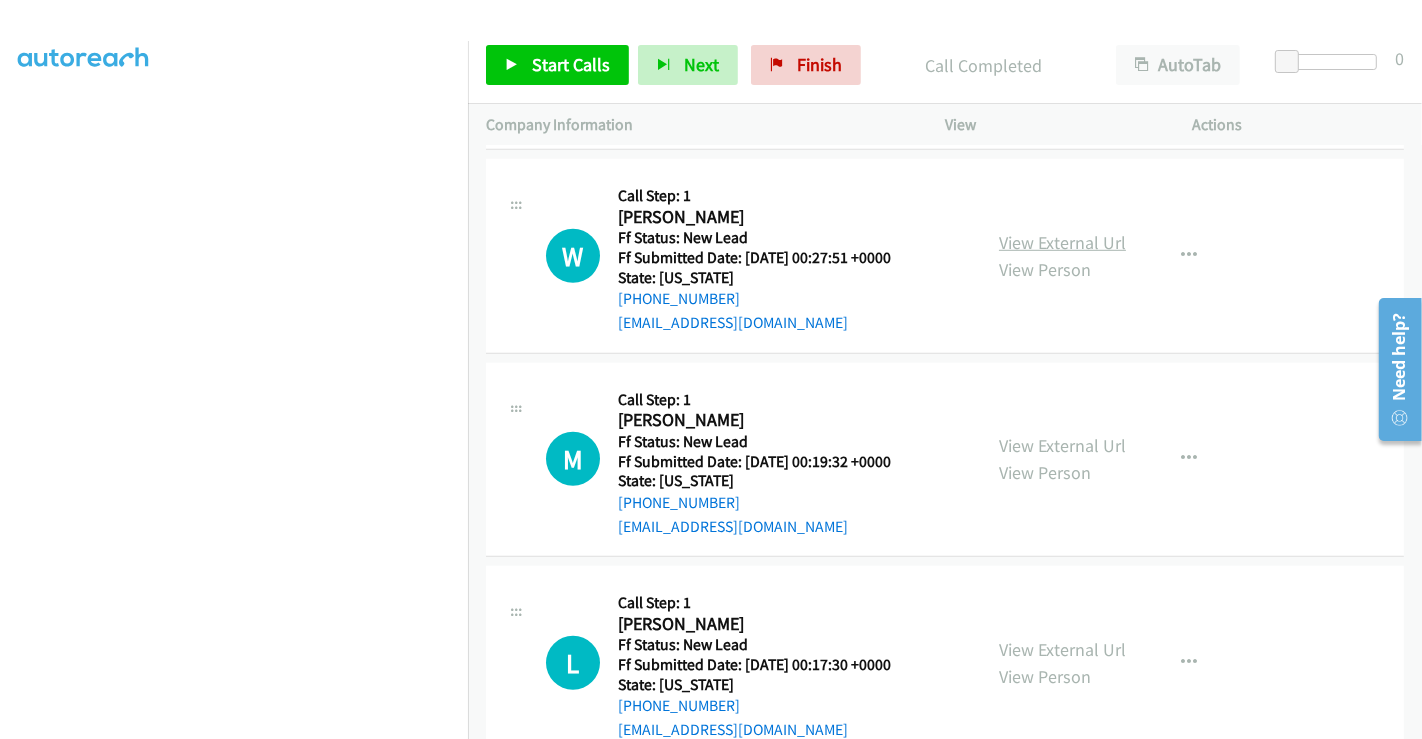 click on "View External Url" at bounding box center [1062, 242] 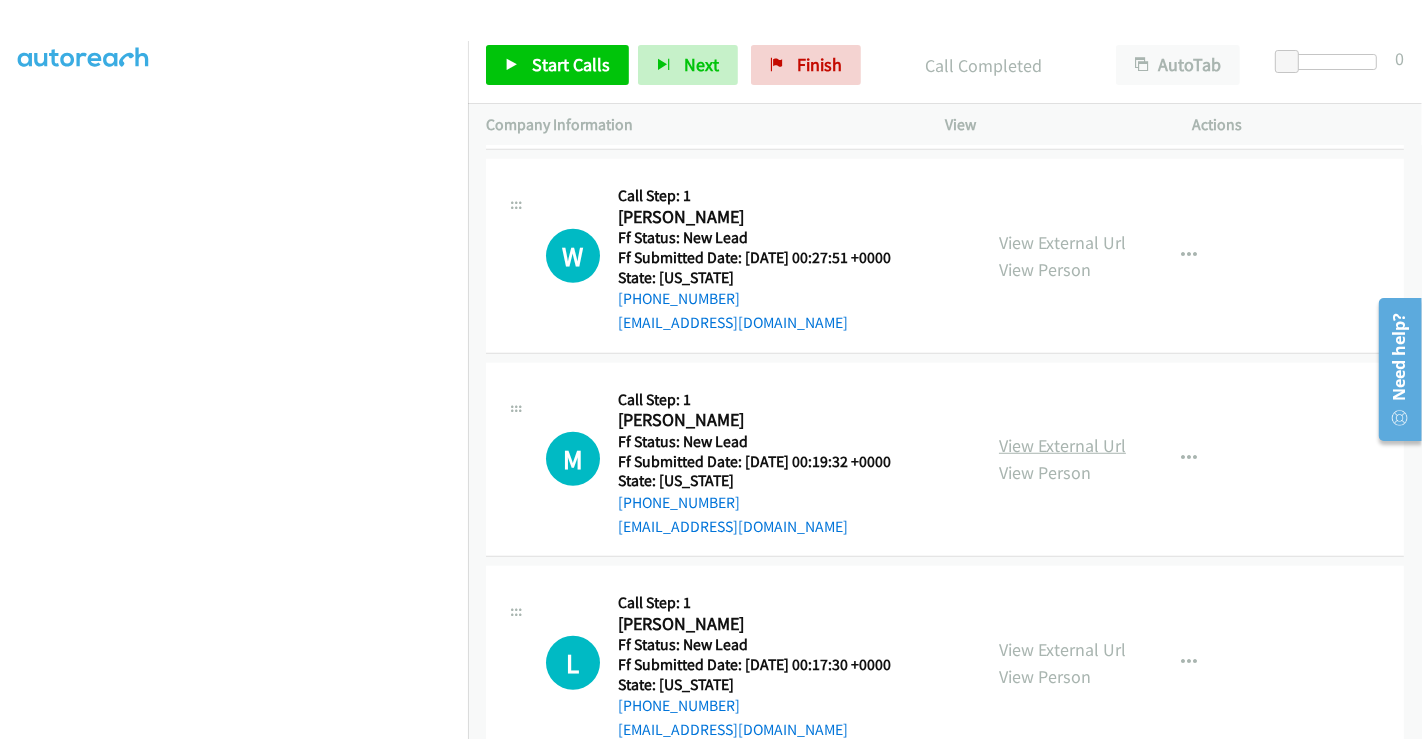 click on "View External Url" at bounding box center [1062, 445] 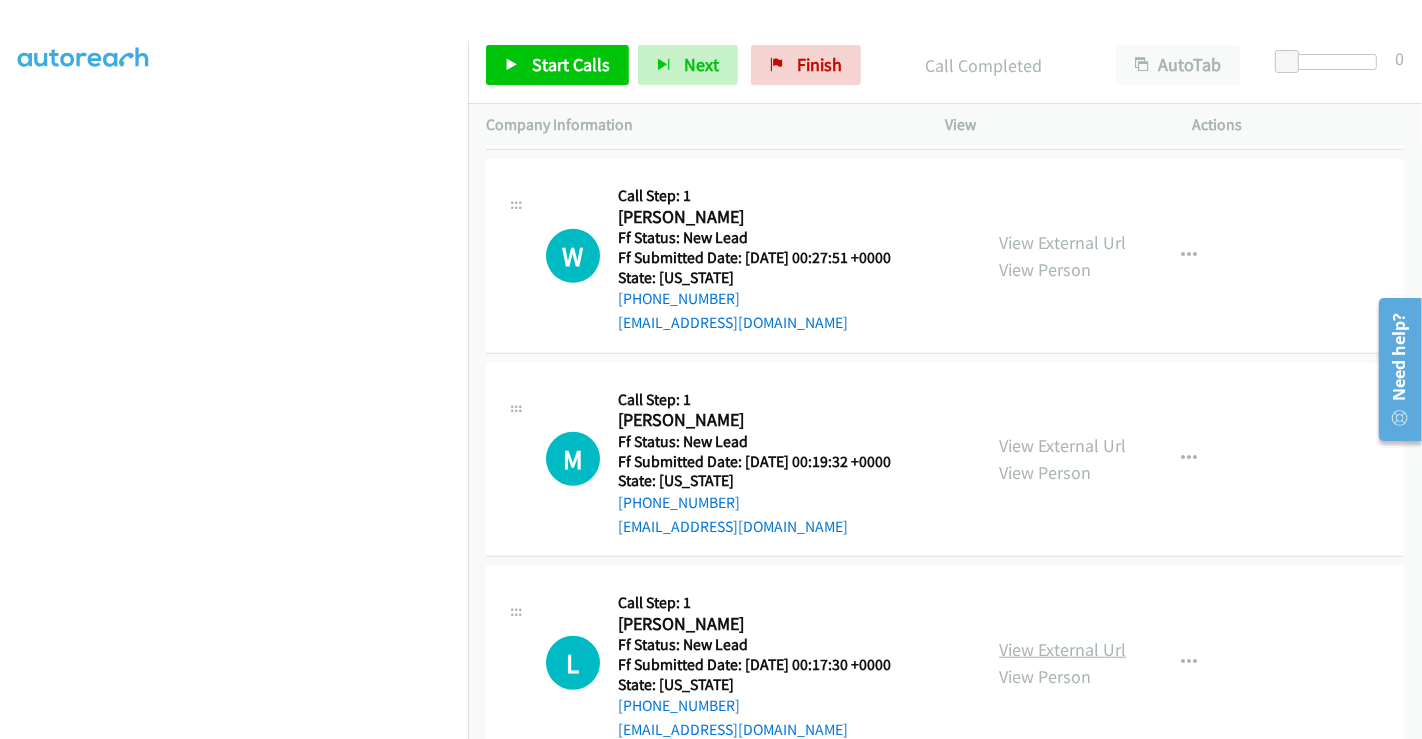 click on "View External Url" at bounding box center [1062, 649] 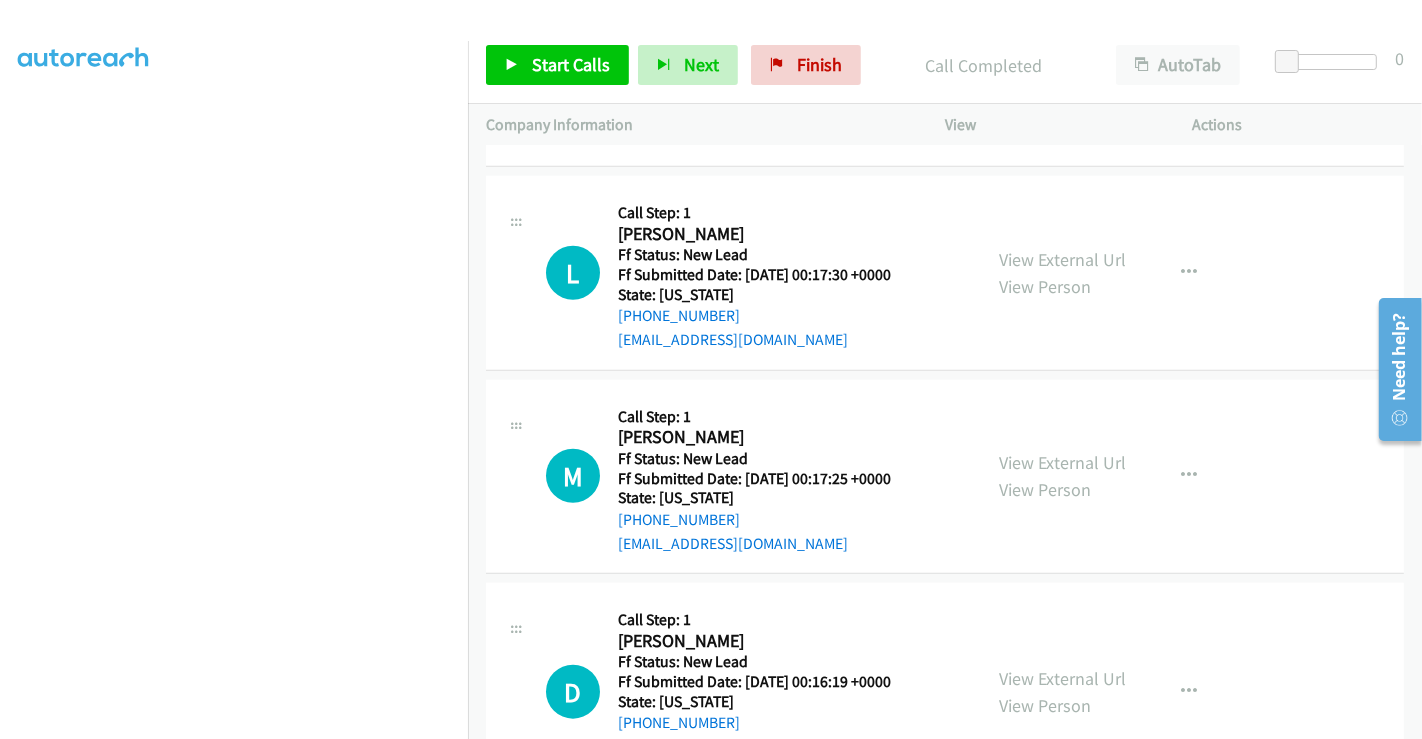 scroll, scrollTop: 1666, scrollLeft: 0, axis: vertical 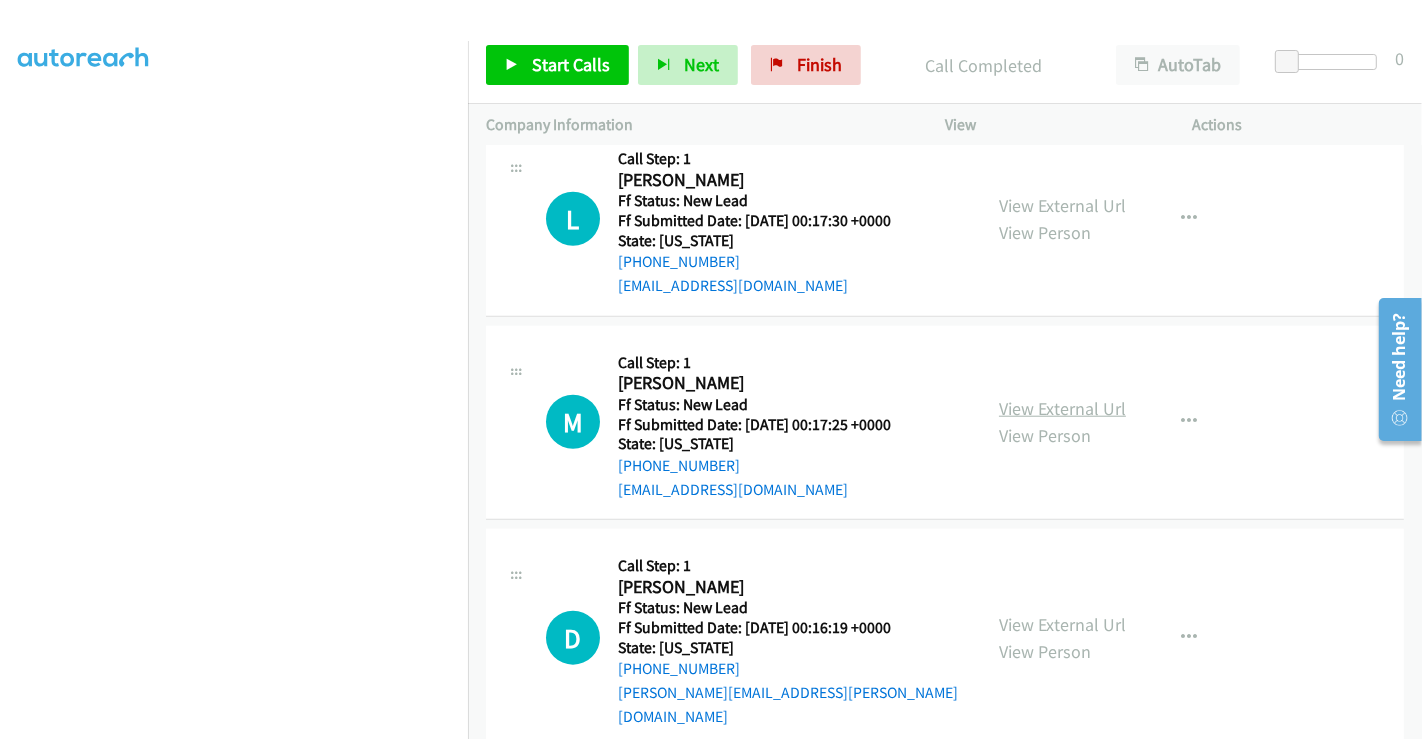 click on "View External Url" at bounding box center (1062, 408) 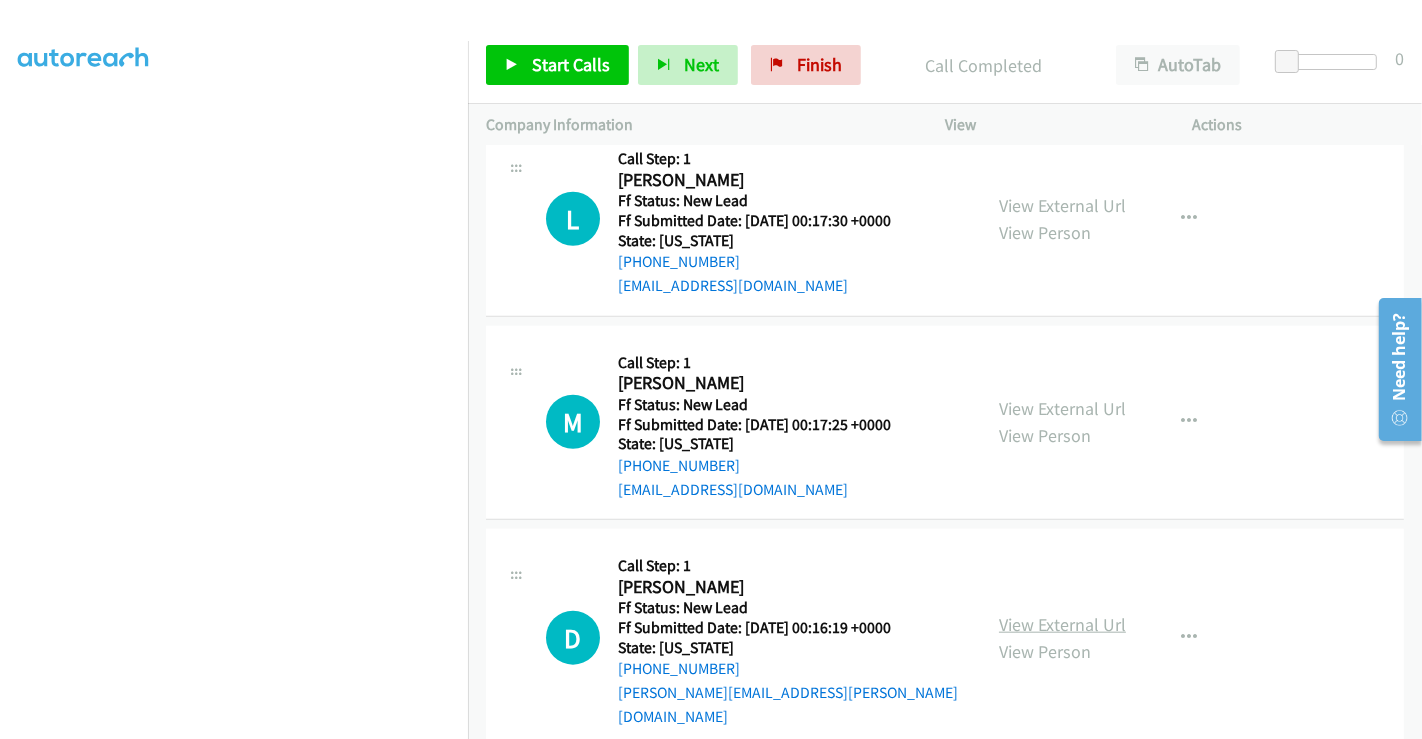 click on "View External Url" at bounding box center (1062, 624) 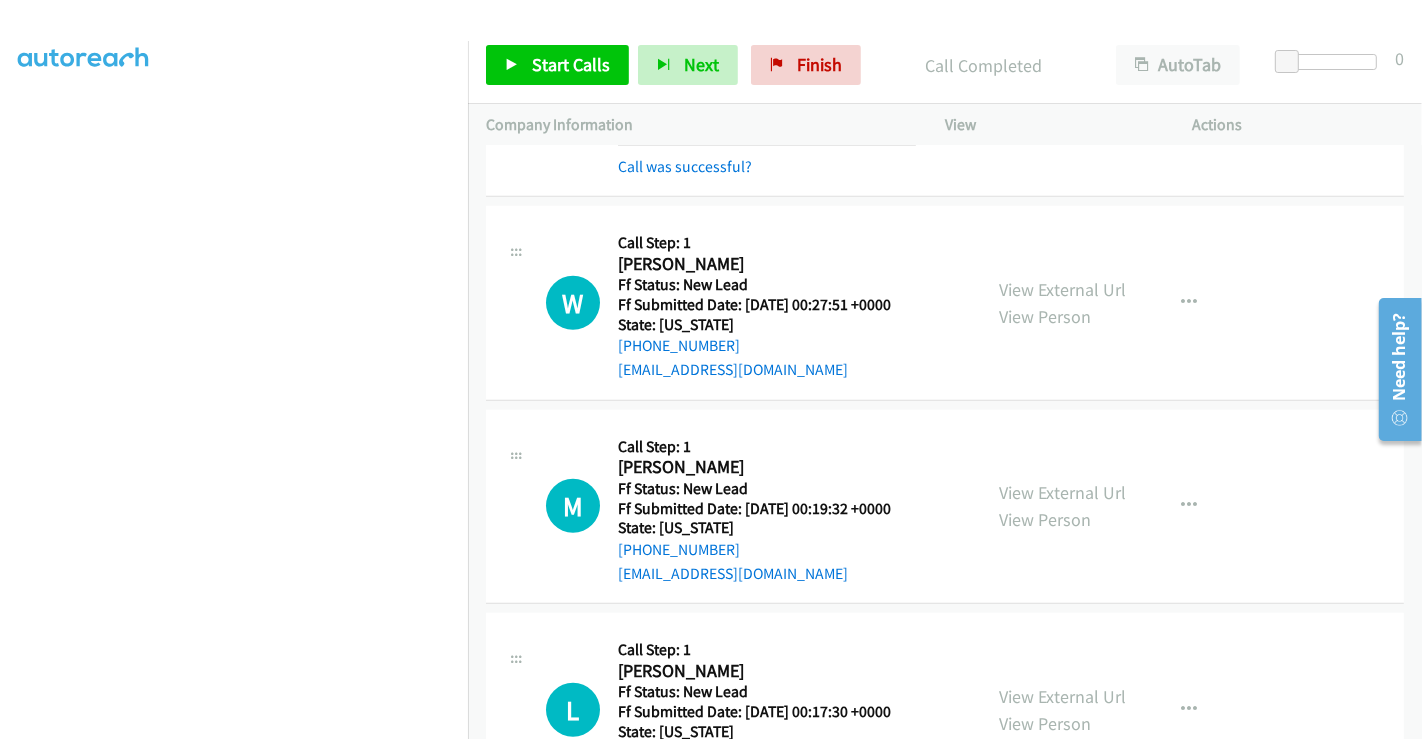 scroll, scrollTop: 1222, scrollLeft: 0, axis: vertical 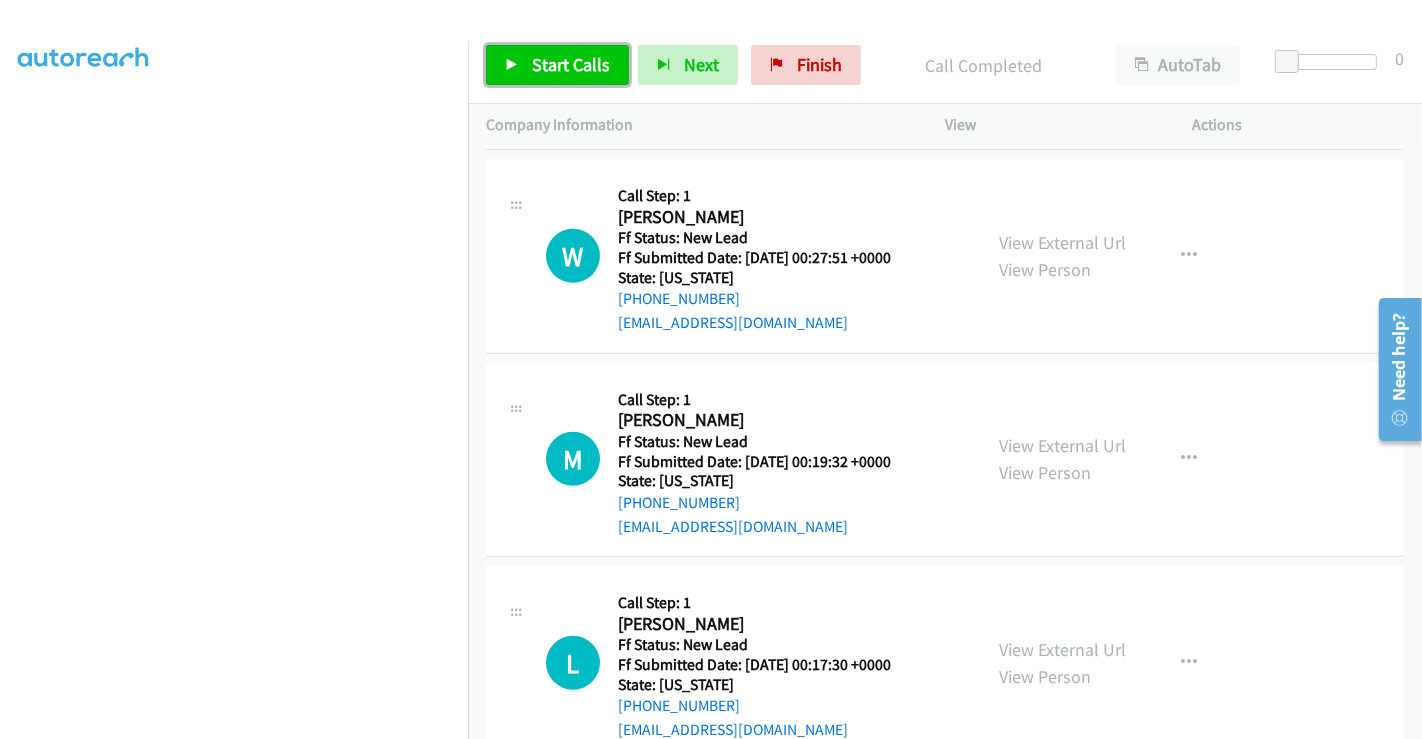 click on "Start Calls" at bounding box center (571, 64) 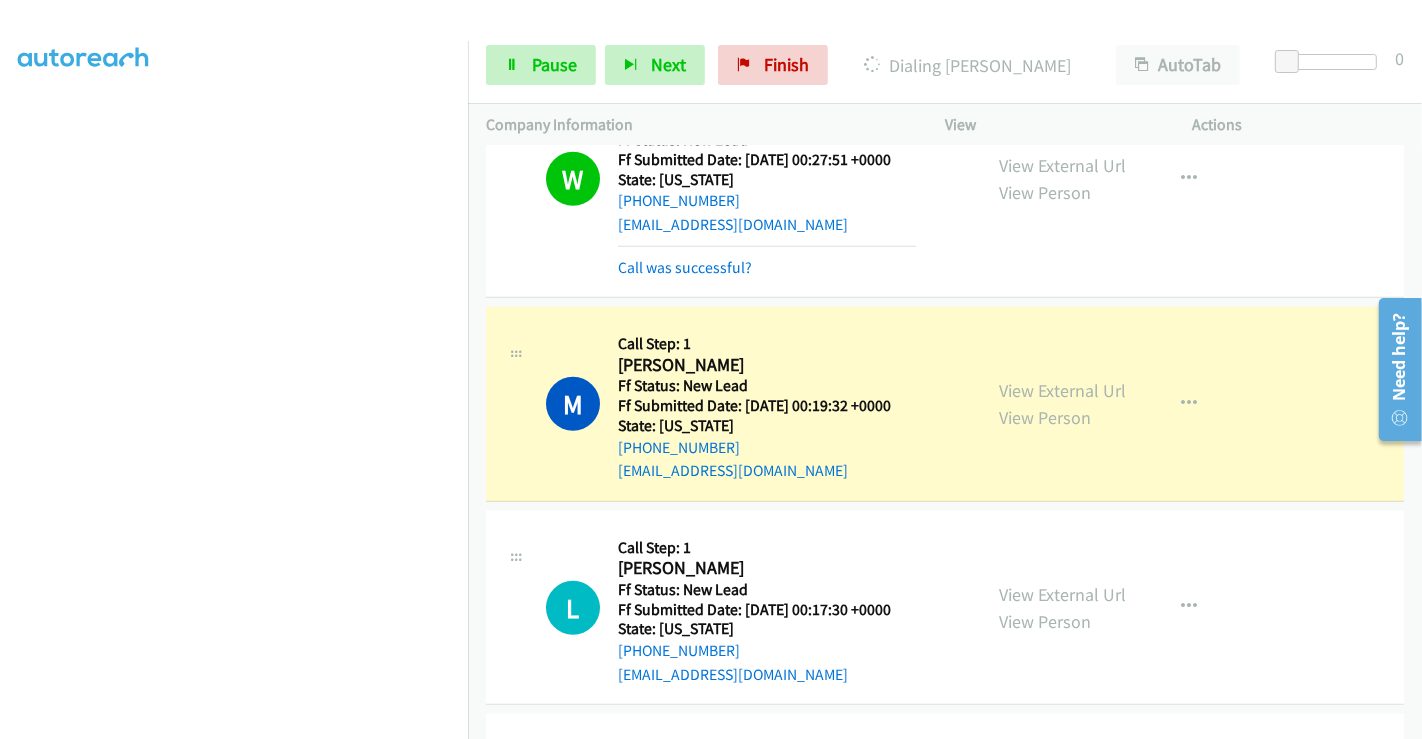 scroll, scrollTop: 1444, scrollLeft: 0, axis: vertical 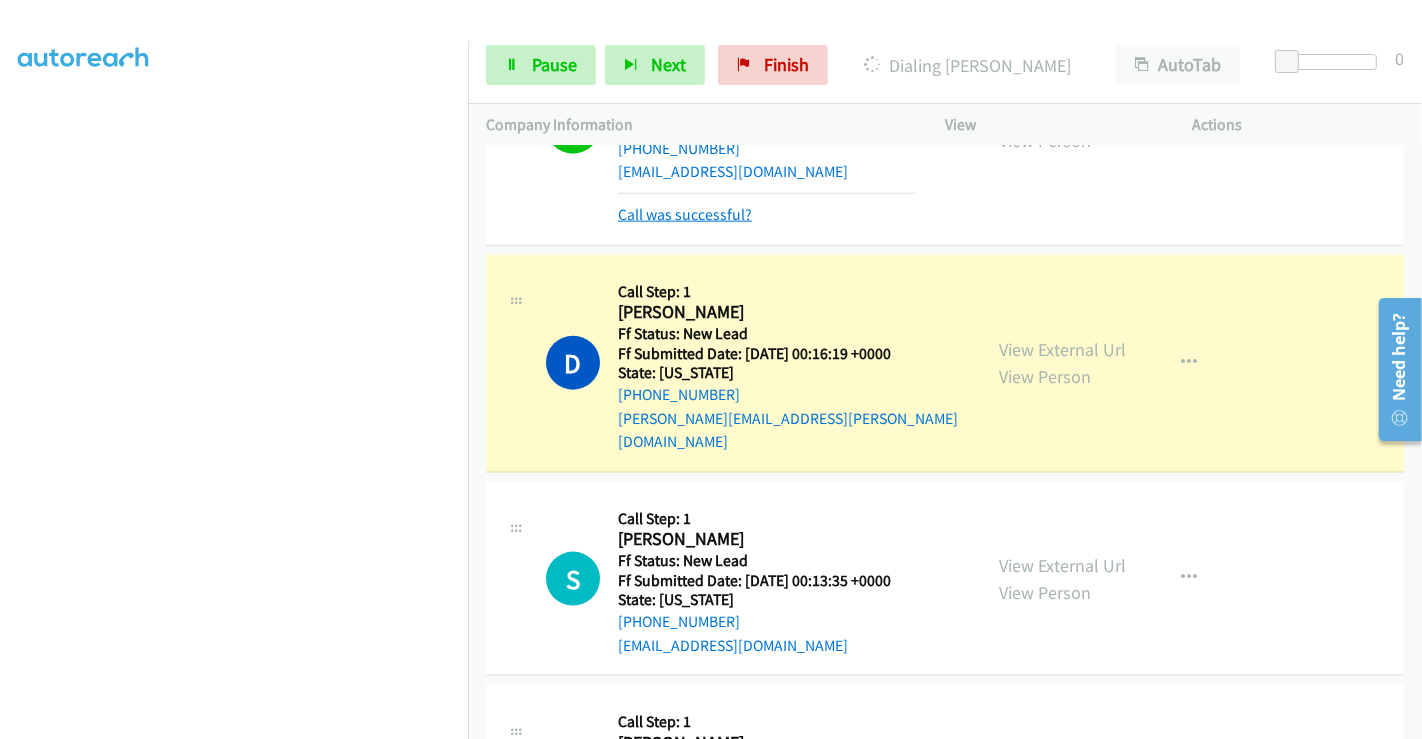 click on "Call was successful?" at bounding box center (685, 214) 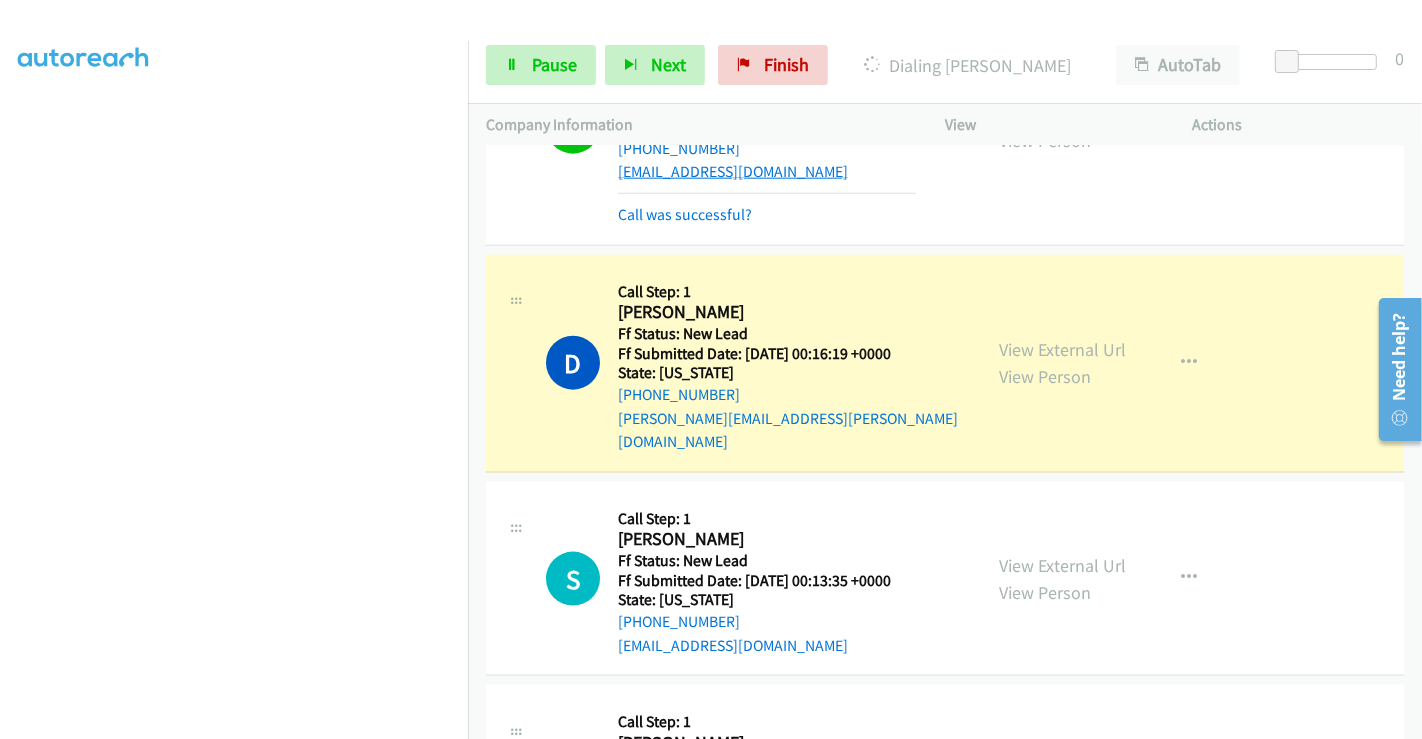 scroll, scrollTop: 2089, scrollLeft: 0, axis: vertical 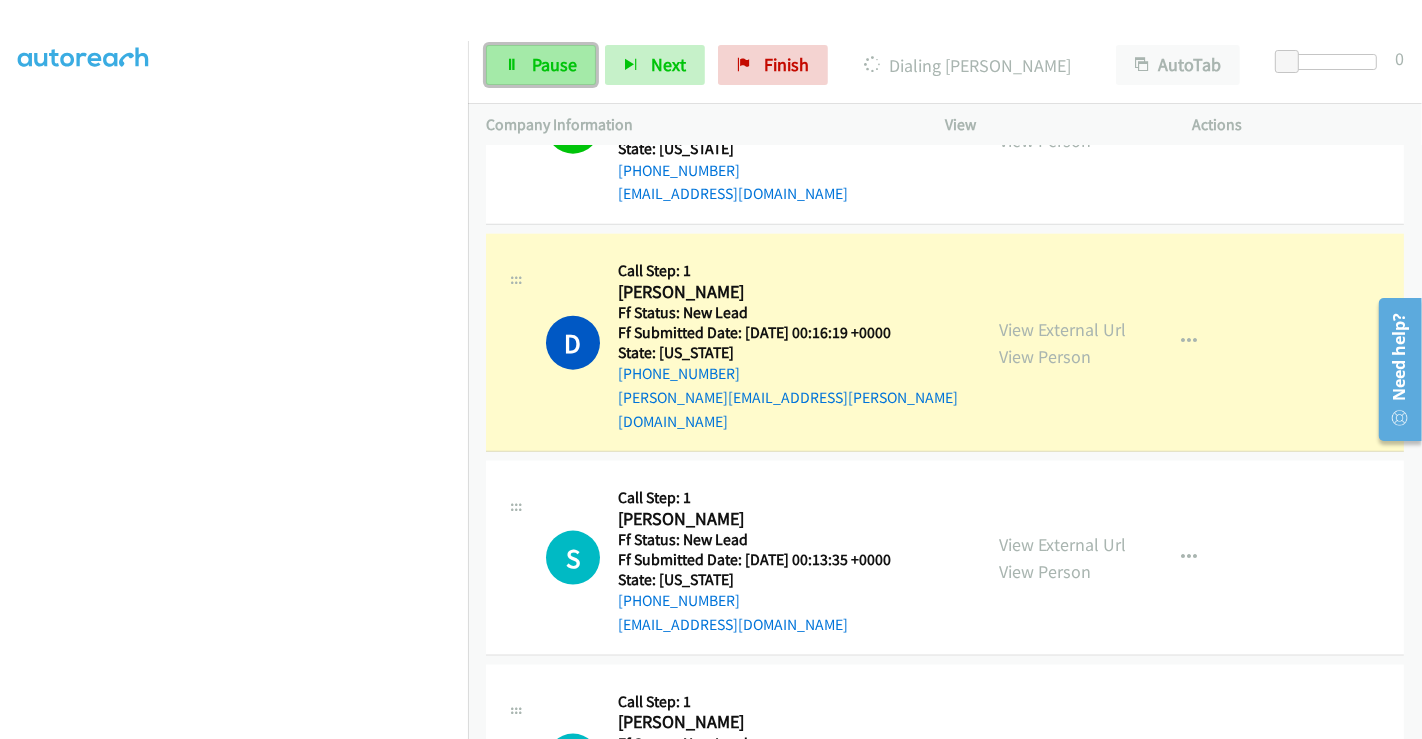 click on "Pause" at bounding box center [554, 64] 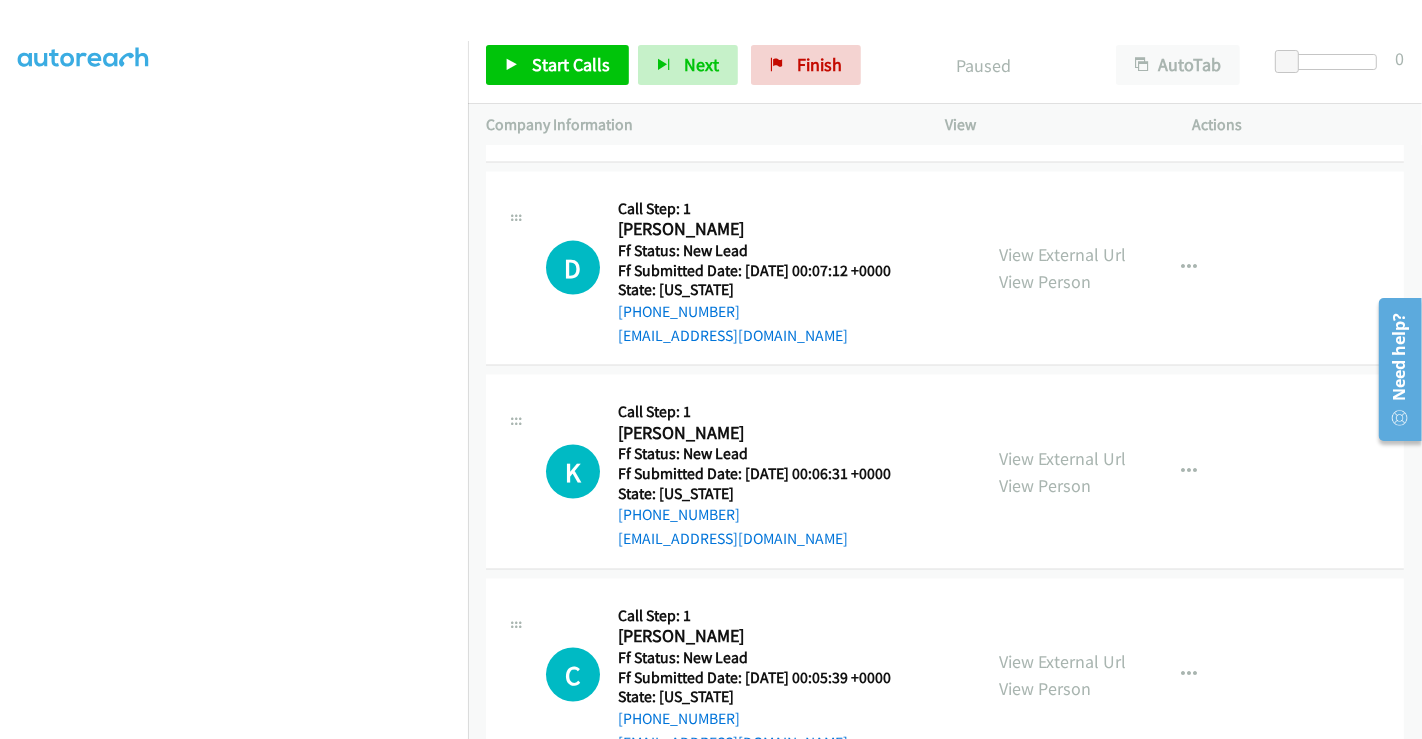 scroll, scrollTop: 2617, scrollLeft: 0, axis: vertical 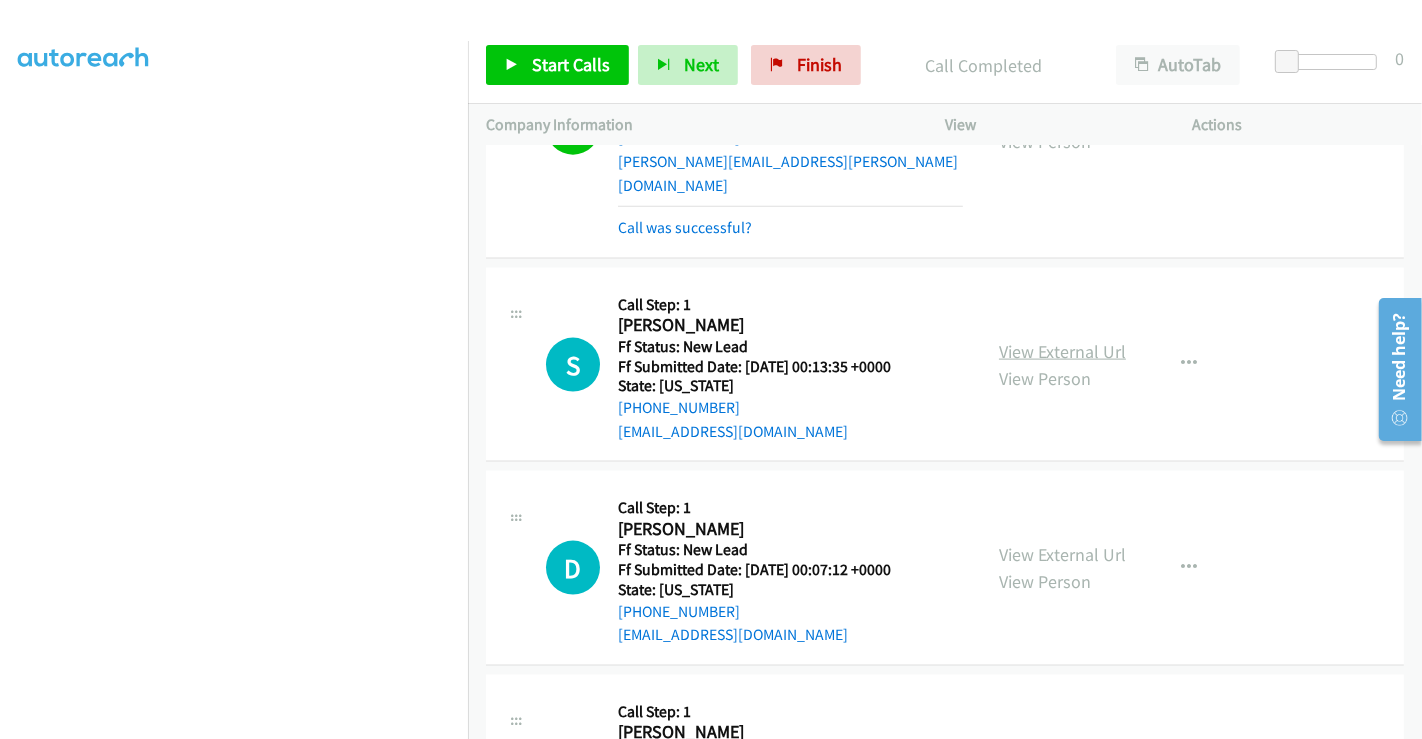 click on "View External Url" at bounding box center [1062, 351] 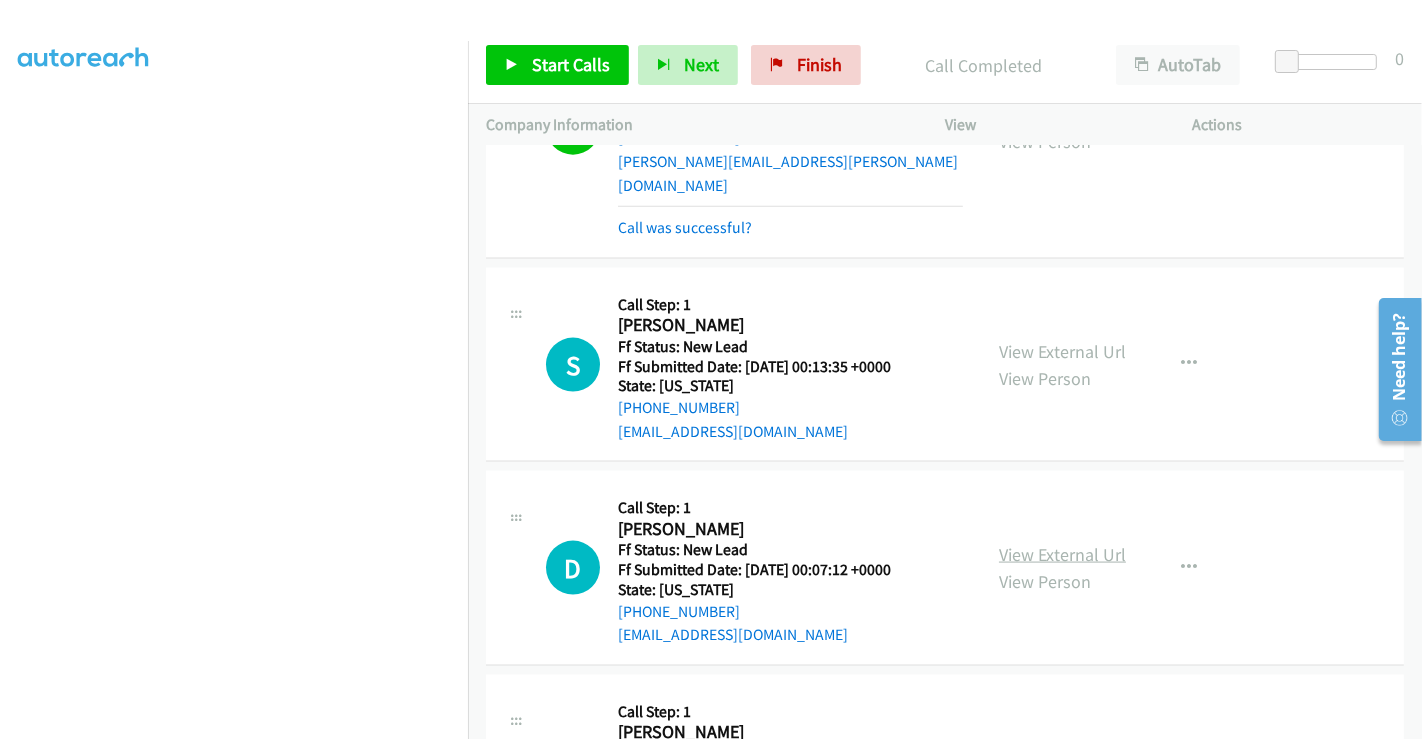 click on "View External Url" at bounding box center (1062, 554) 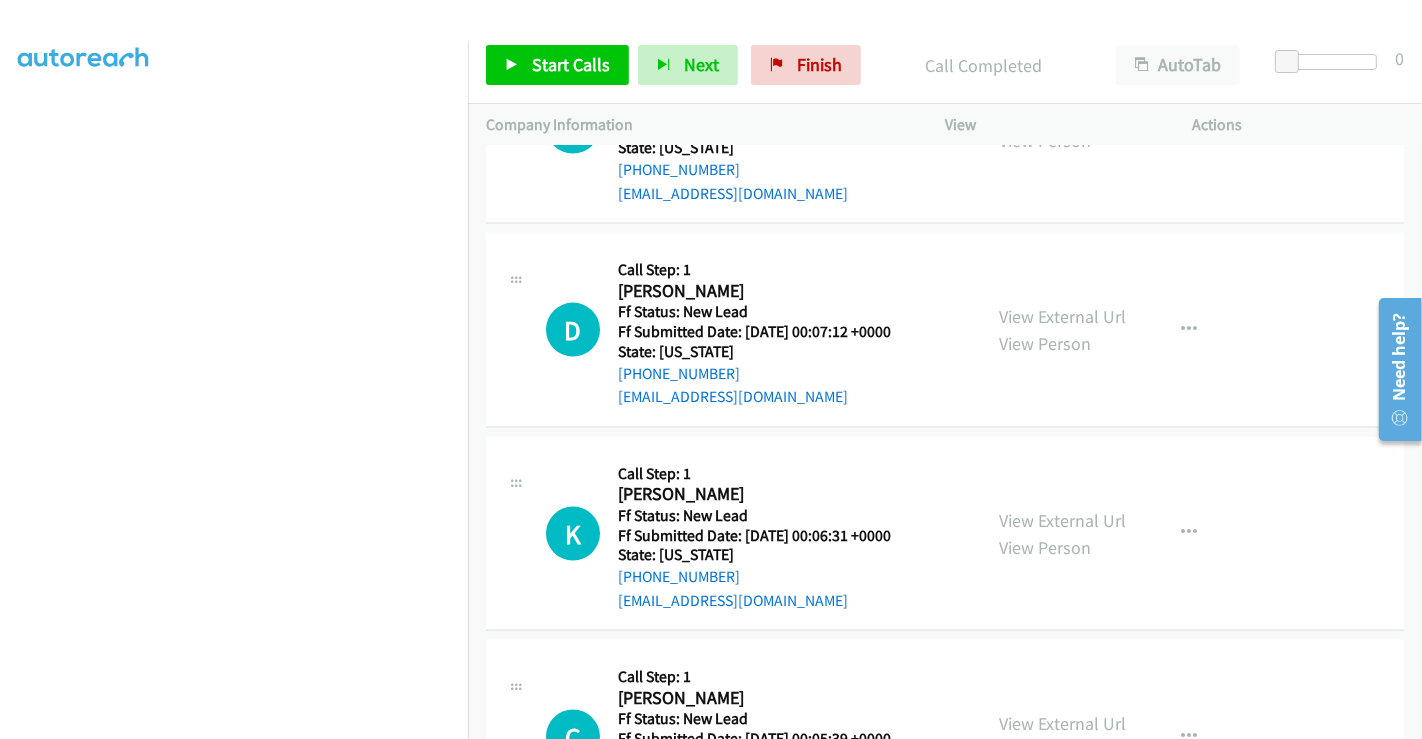 scroll, scrollTop: 2659, scrollLeft: 0, axis: vertical 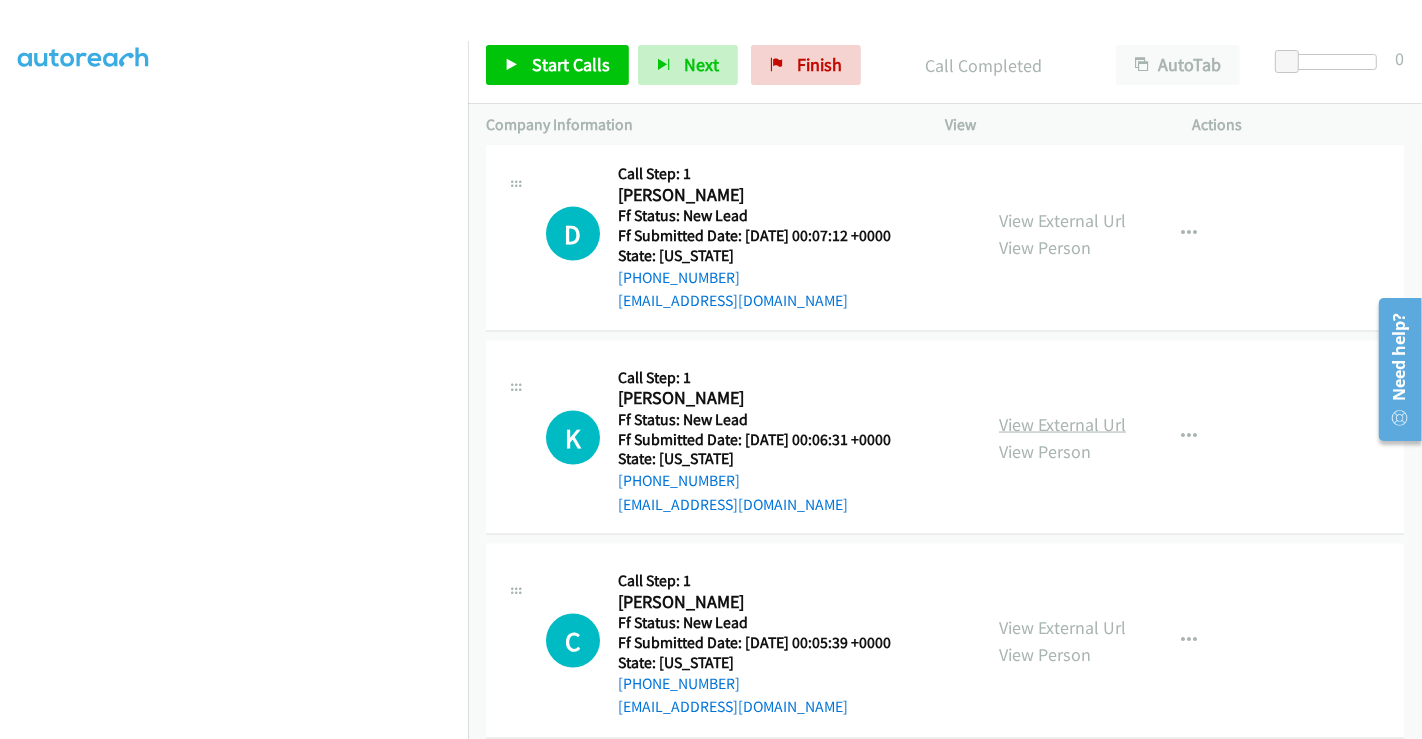 click on "View External Url" at bounding box center (1062, 424) 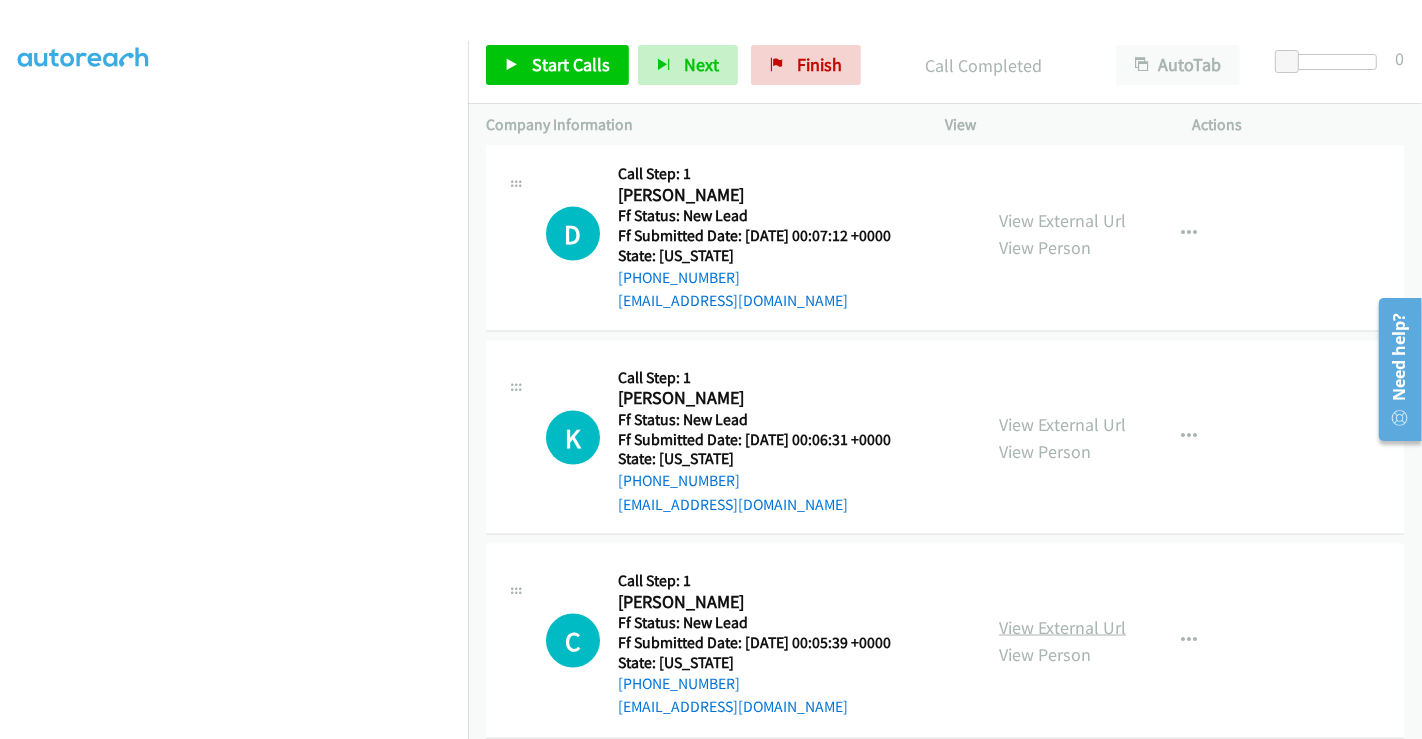 click on "View External Url" at bounding box center [1062, 627] 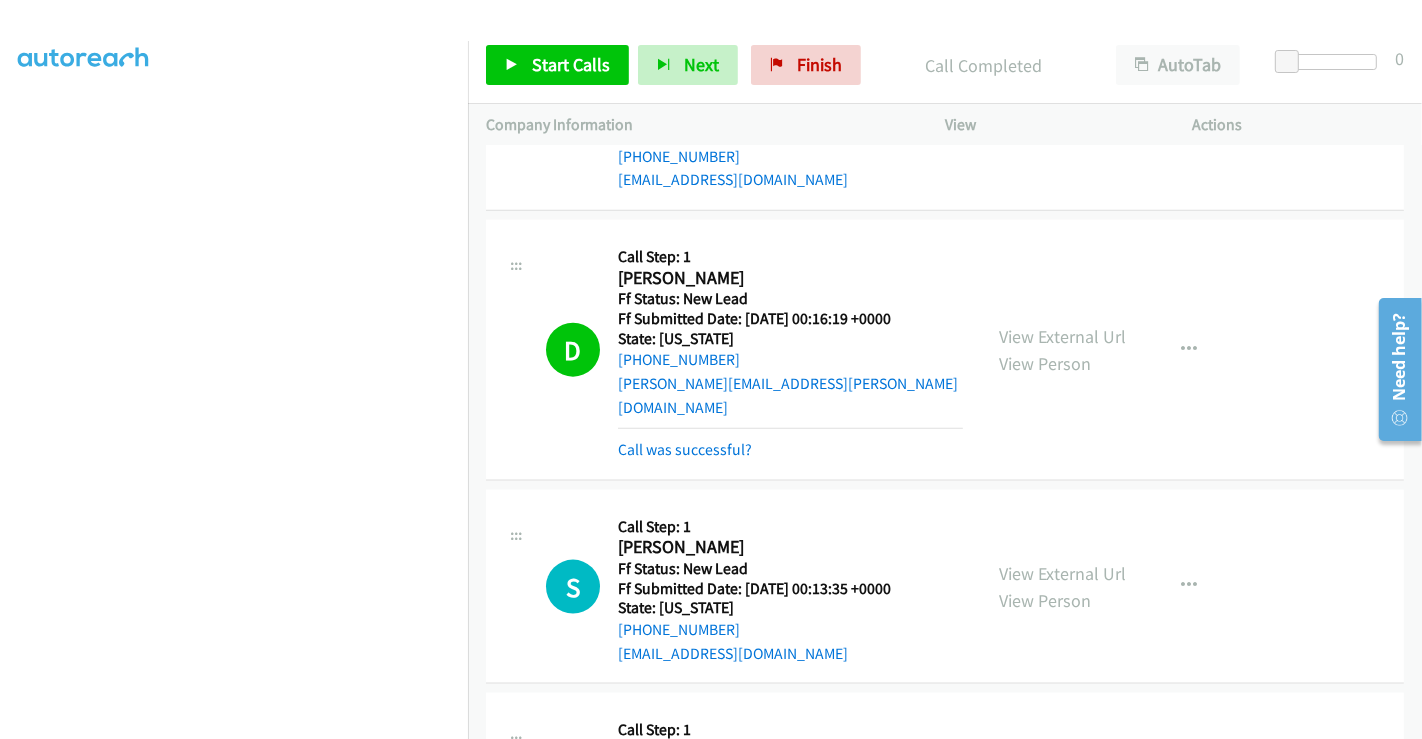 scroll, scrollTop: 2659, scrollLeft: 0, axis: vertical 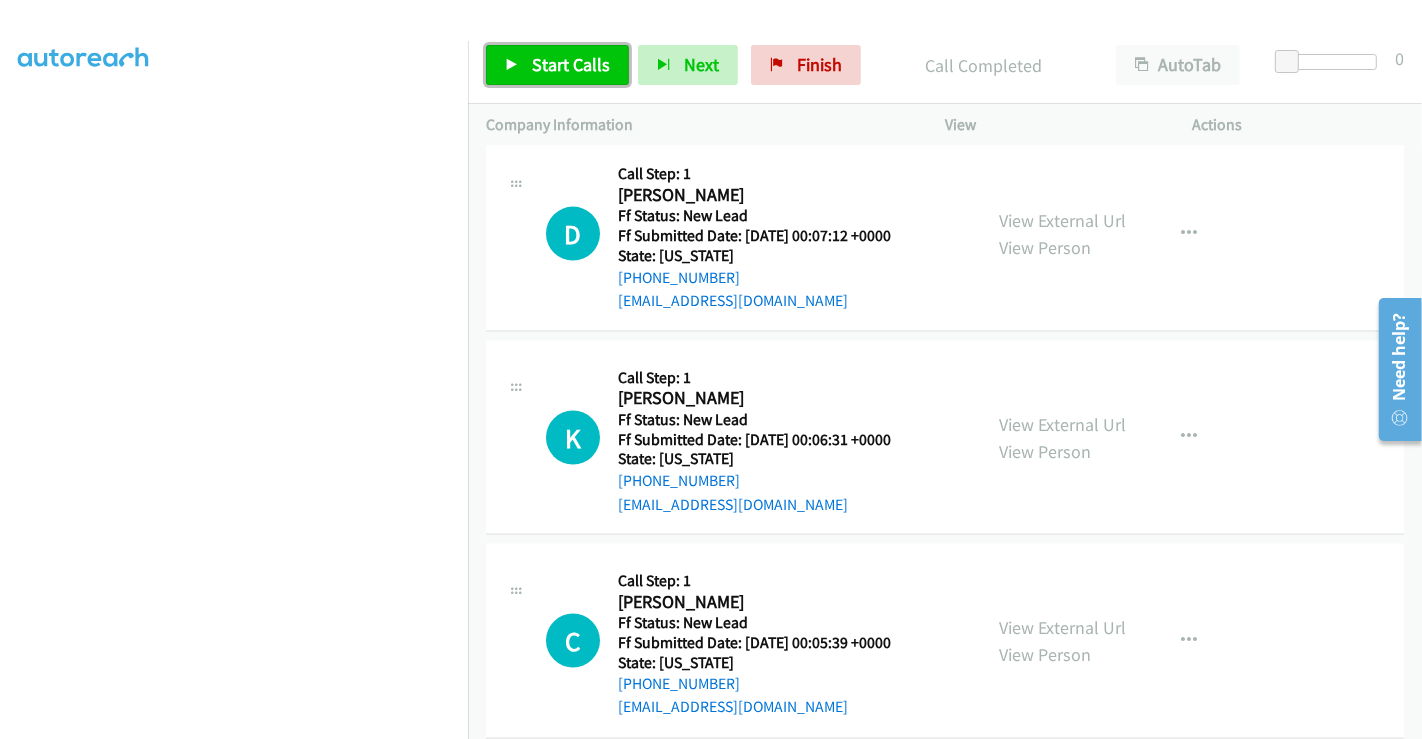 click on "Start Calls" at bounding box center (557, 65) 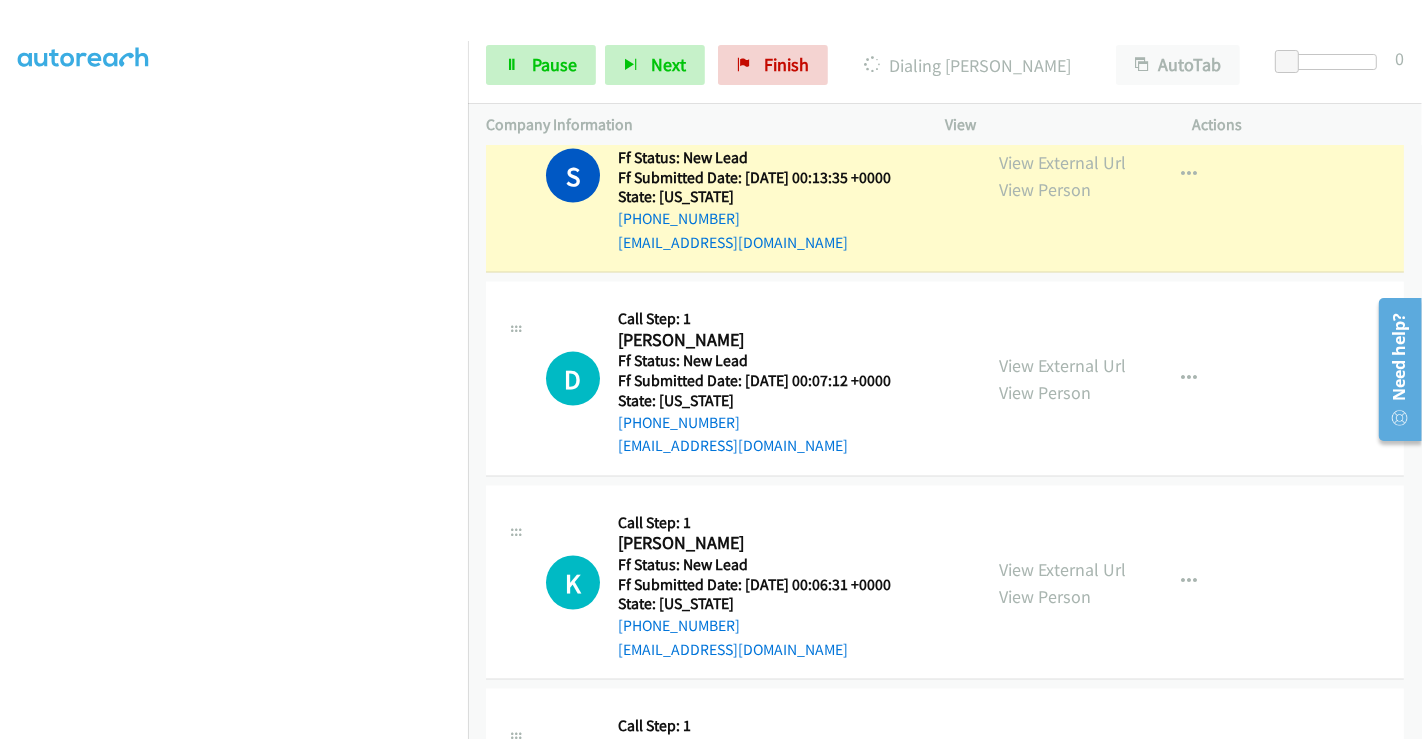 scroll, scrollTop: 2437, scrollLeft: 0, axis: vertical 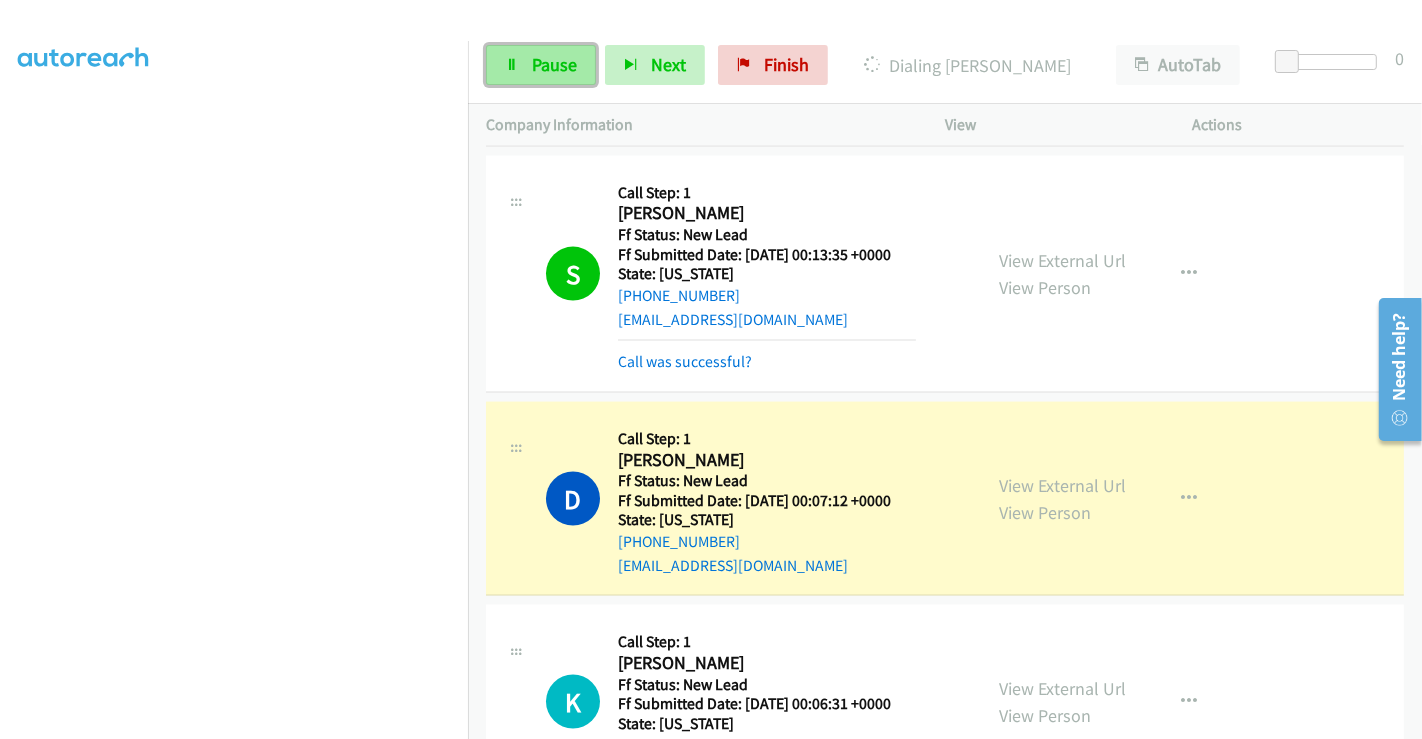 click on "Pause" at bounding box center [541, 65] 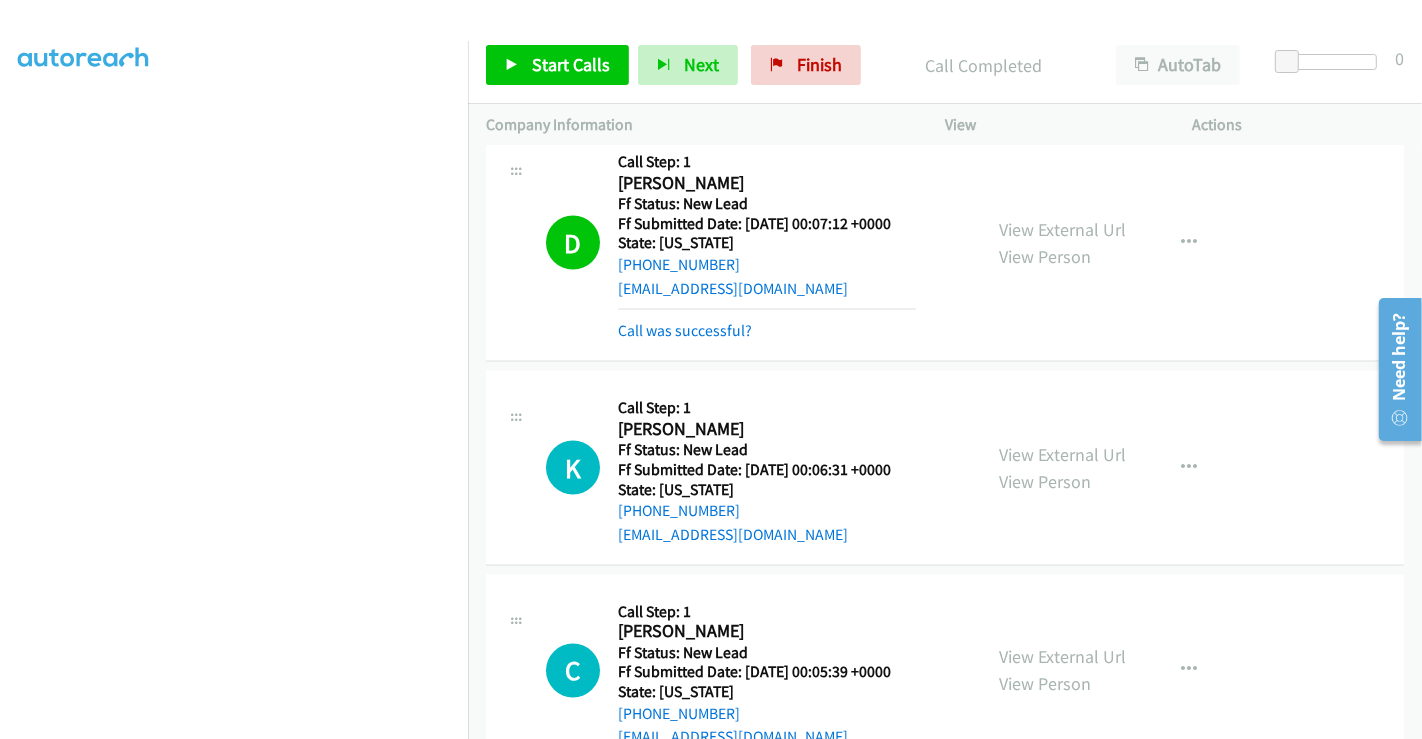 scroll, scrollTop: 2744, scrollLeft: 0, axis: vertical 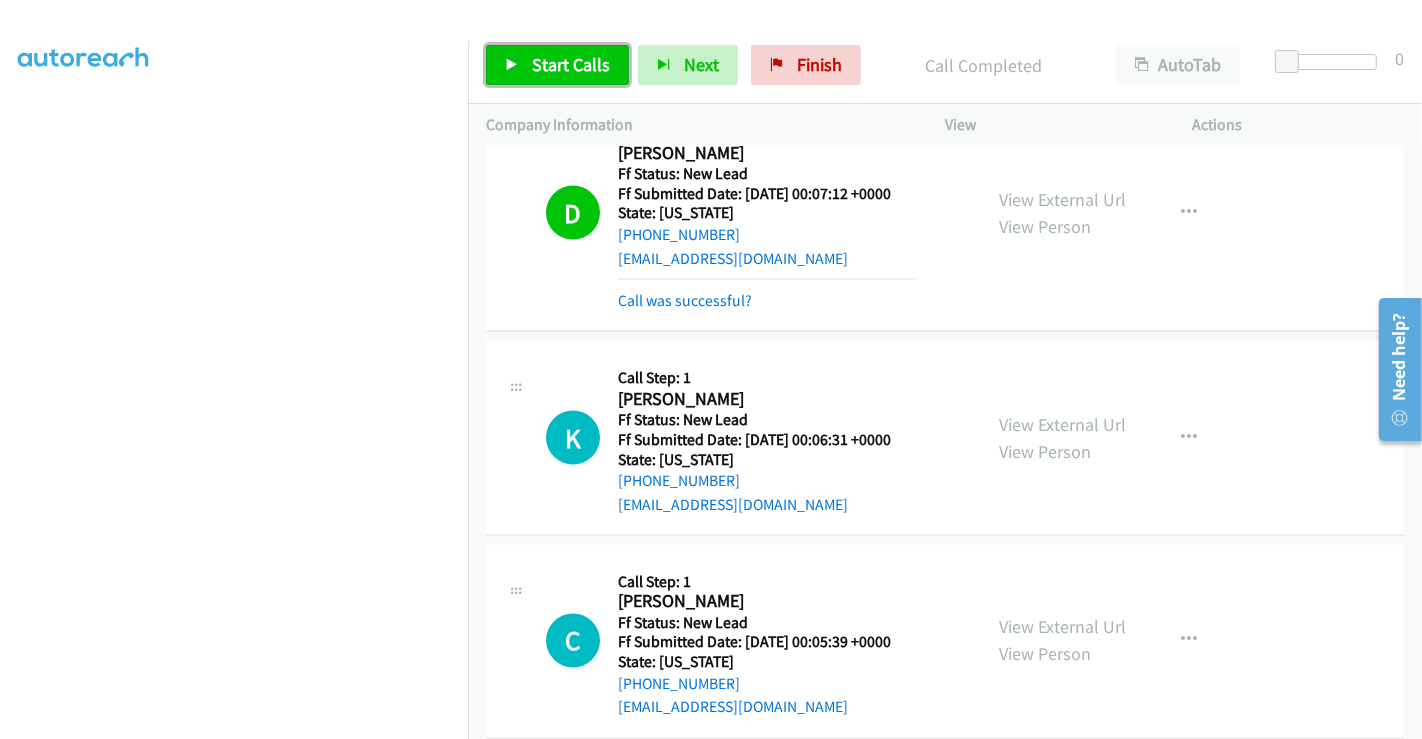 click on "Start Calls" at bounding box center (571, 64) 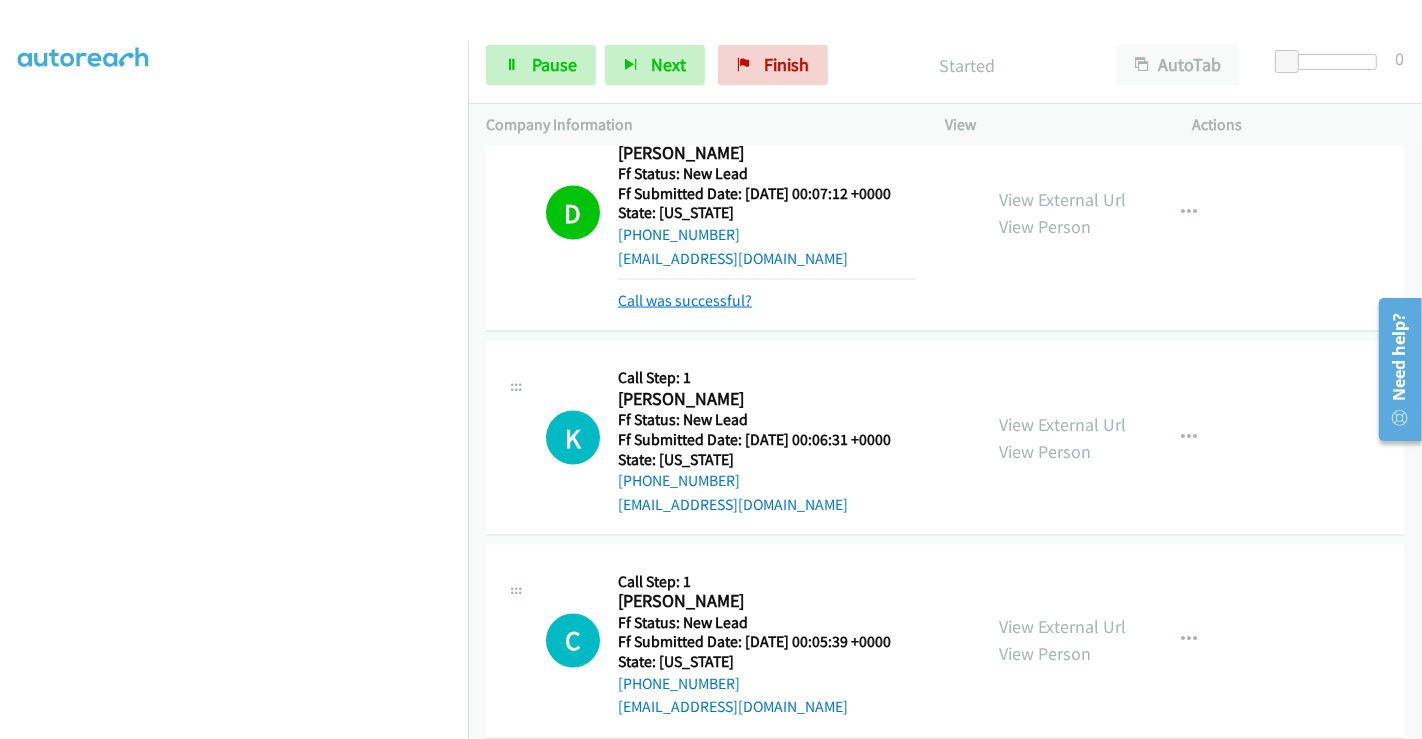 click on "Call was successful?" at bounding box center (685, 300) 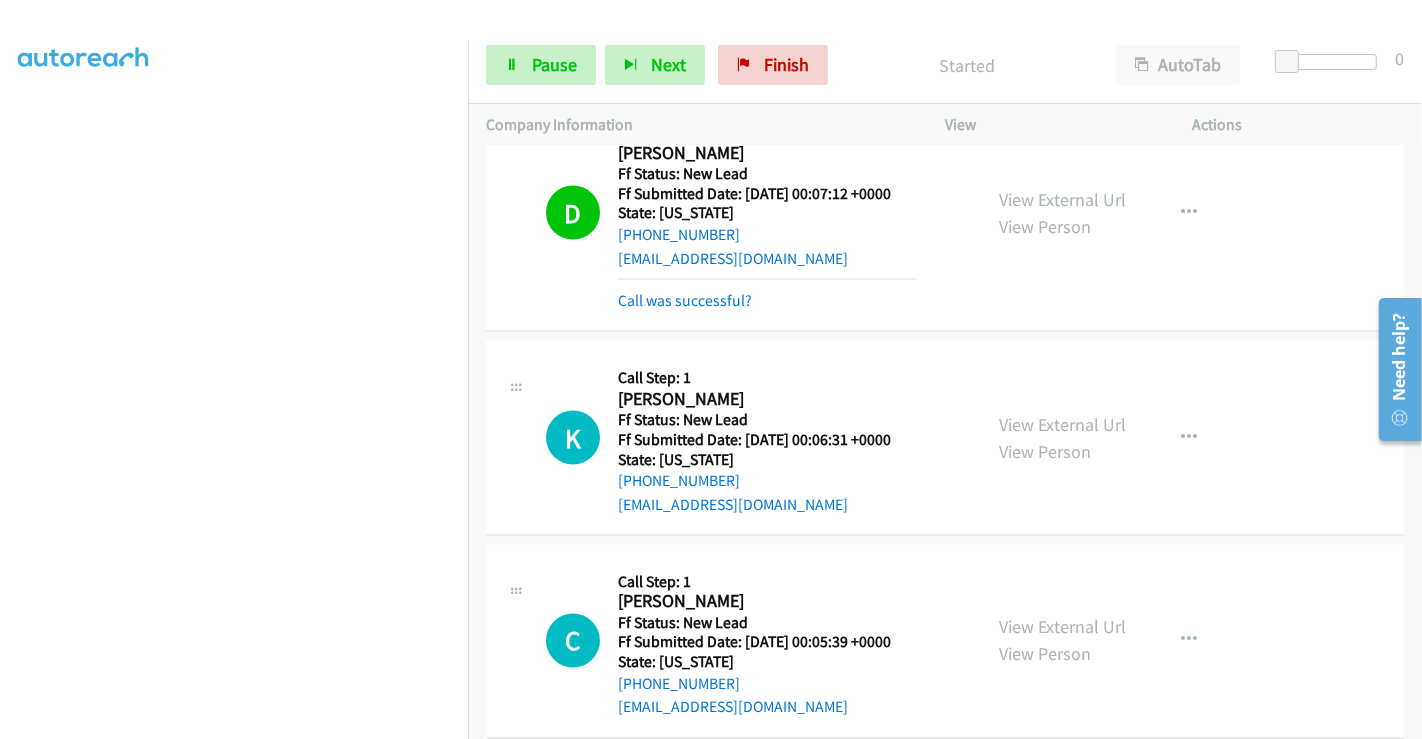 scroll, scrollTop: 2702, scrollLeft: 0, axis: vertical 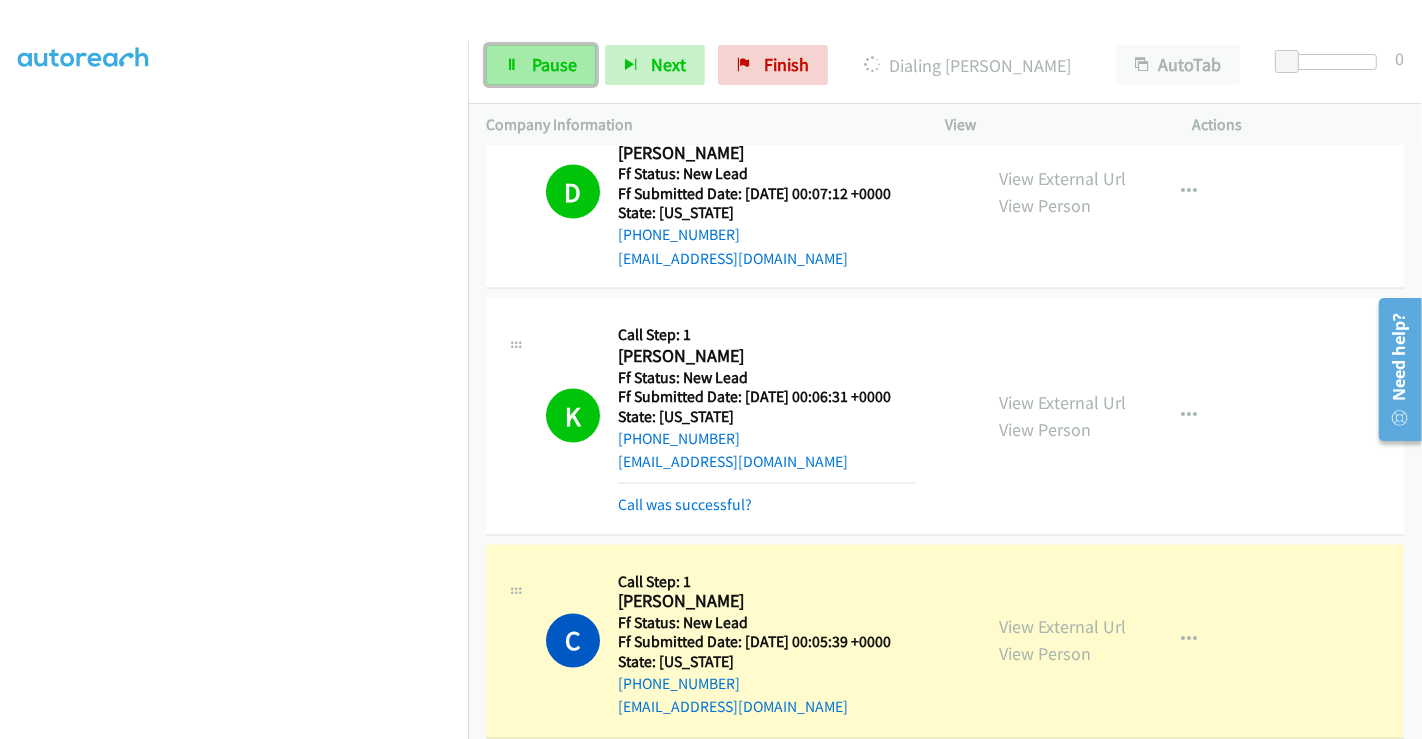 click on "Pause" at bounding box center [554, 64] 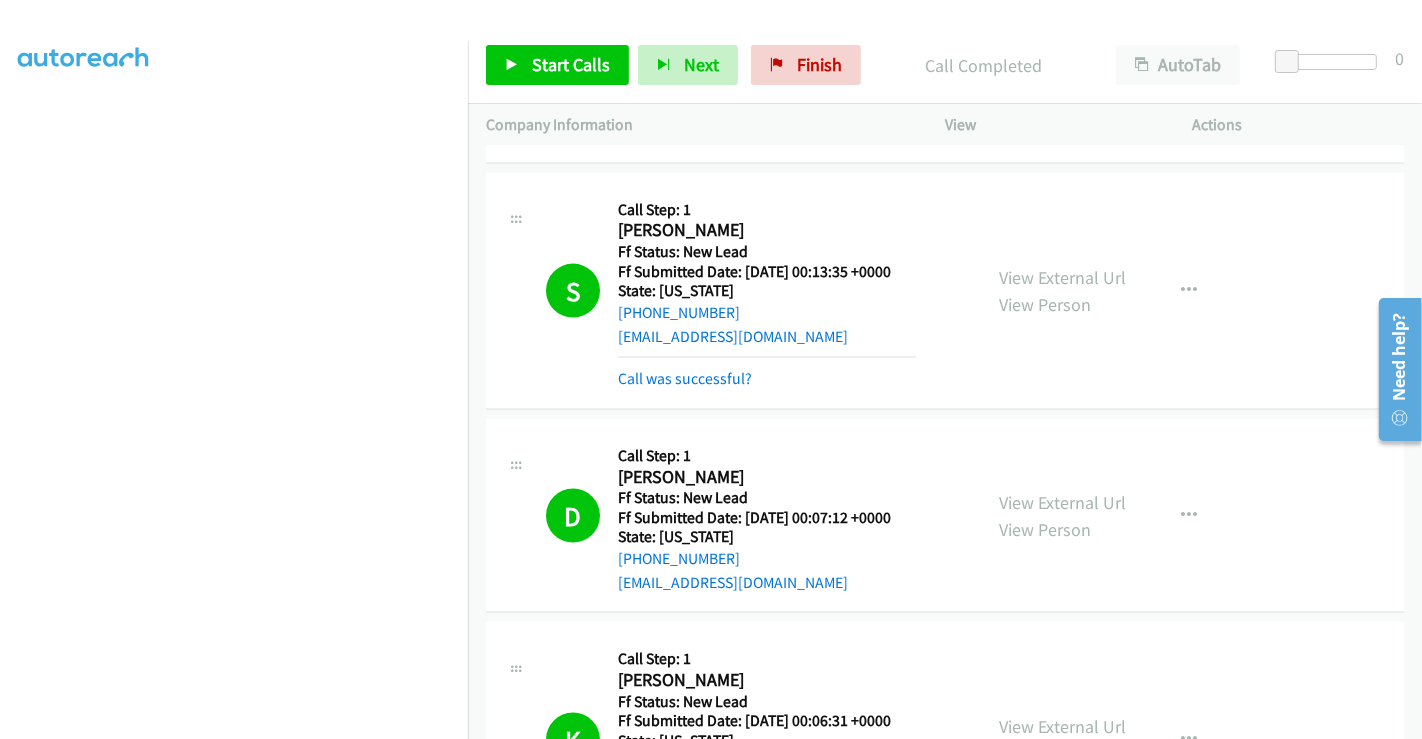 scroll, scrollTop: 2877, scrollLeft: 0, axis: vertical 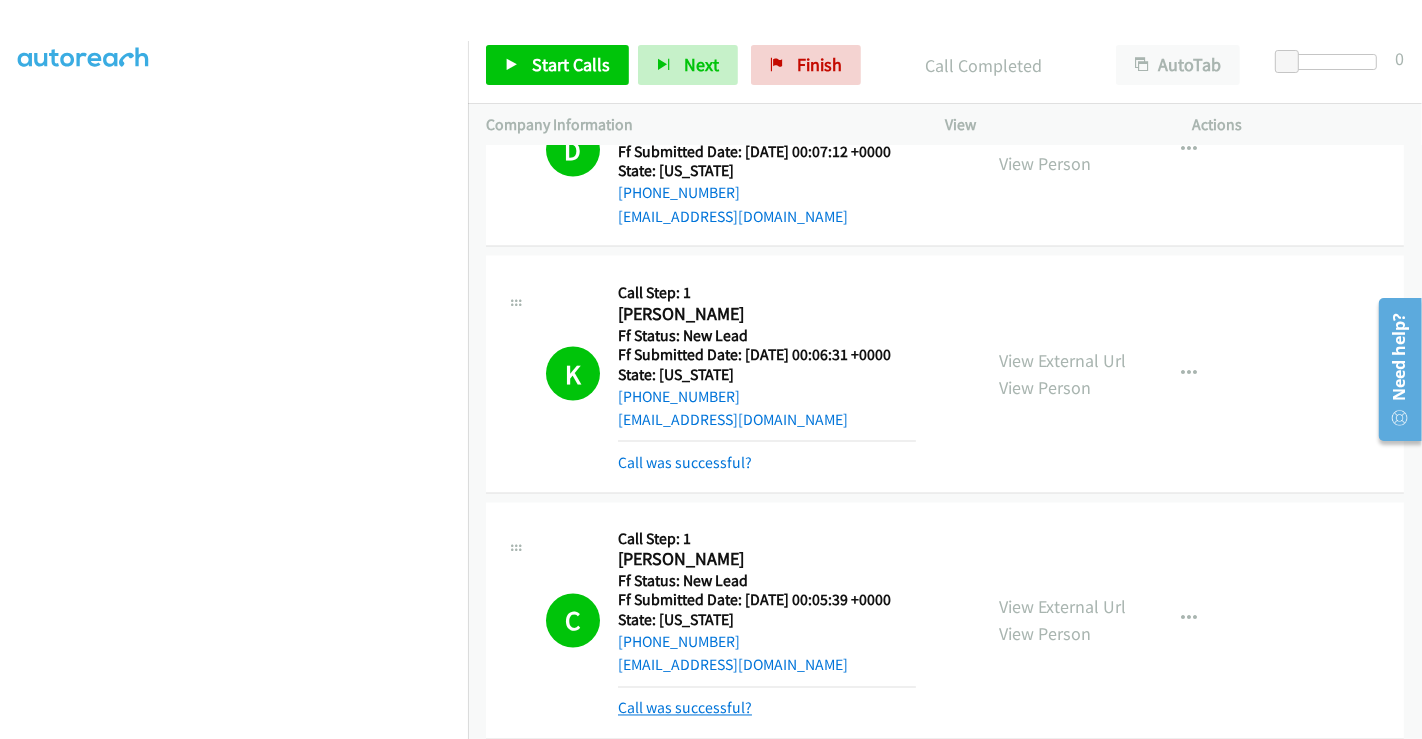 click on "Call was successful?" at bounding box center (685, 708) 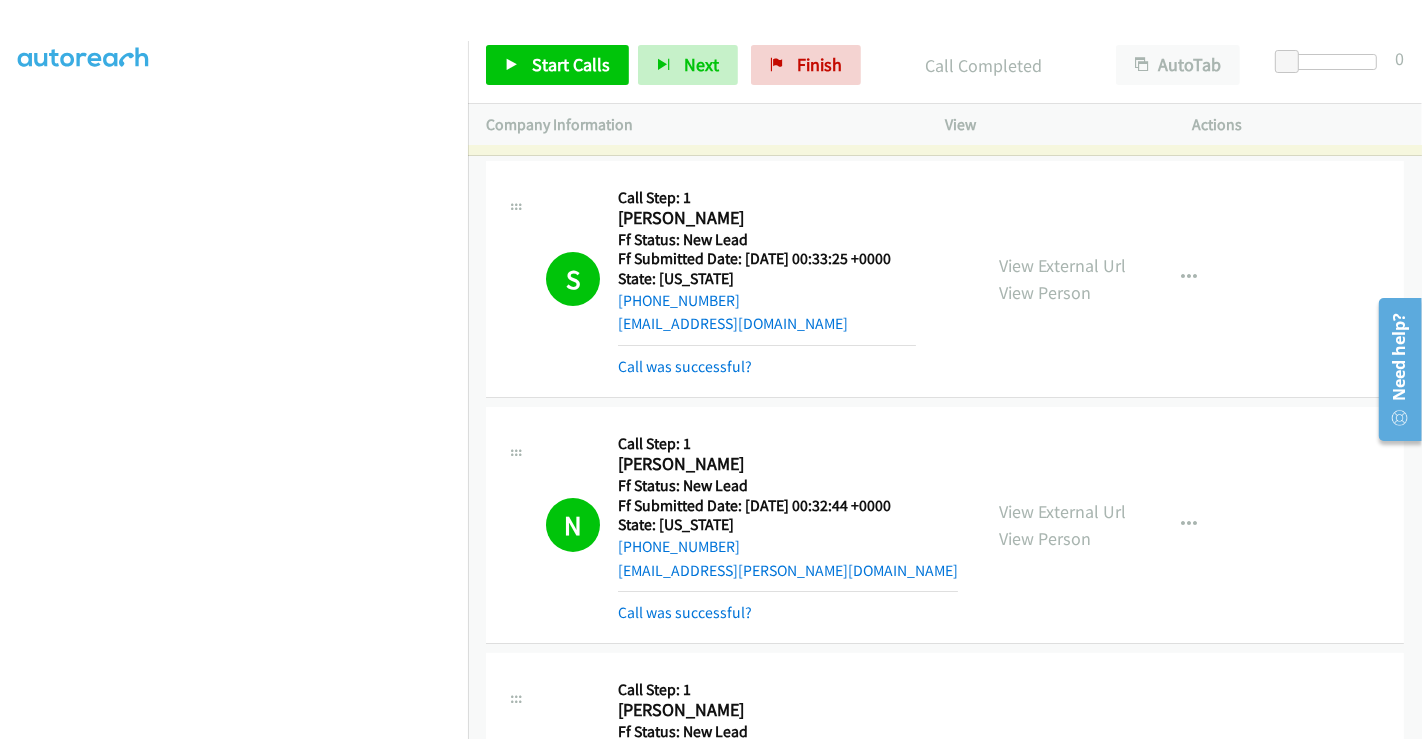 scroll, scrollTop: 0, scrollLeft: 0, axis: both 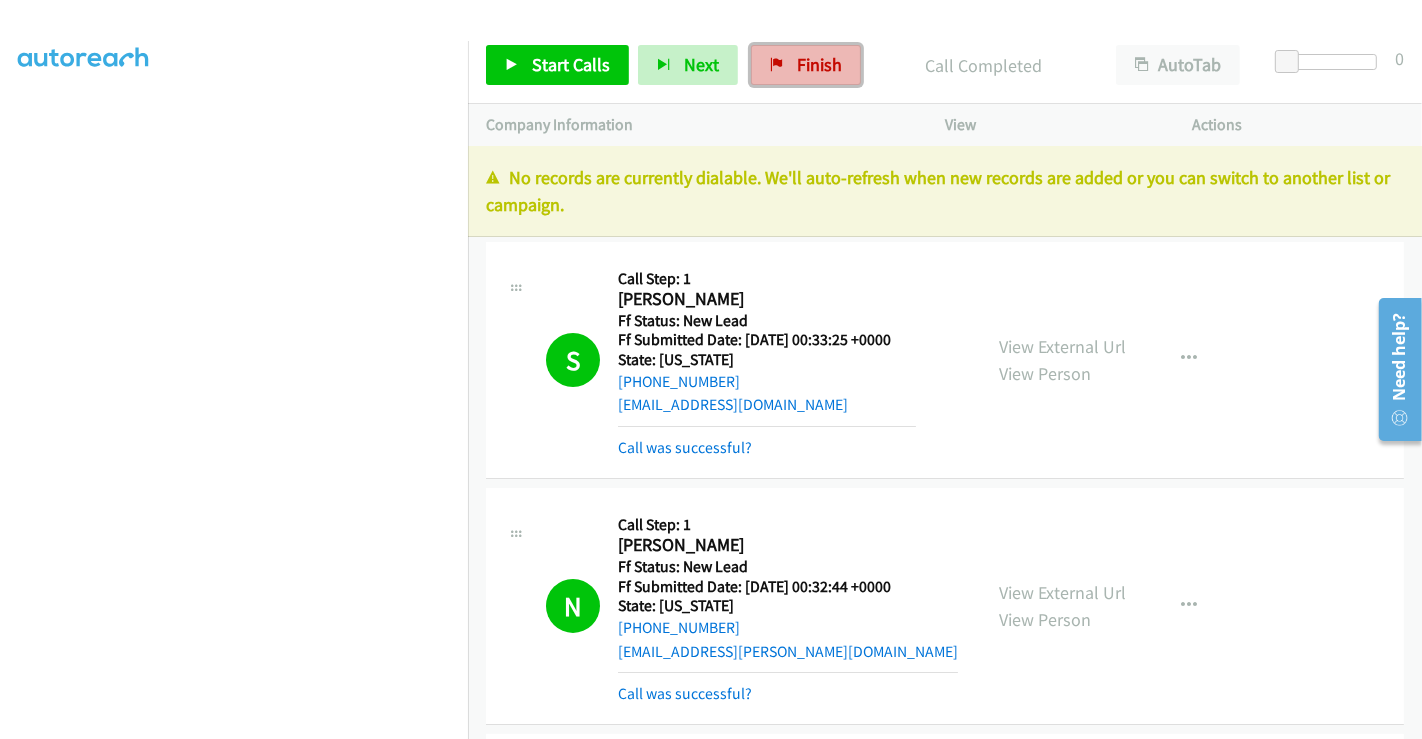 click on "Finish" at bounding box center (819, 64) 